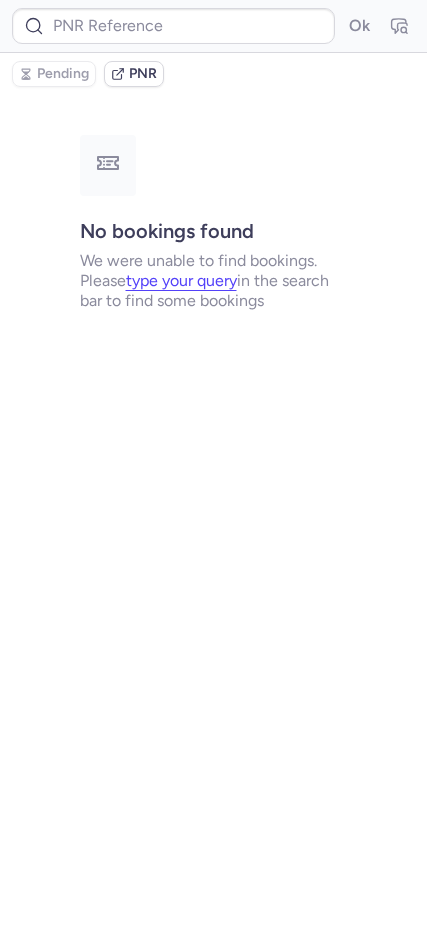 scroll, scrollTop: 0, scrollLeft: 0, axis: both 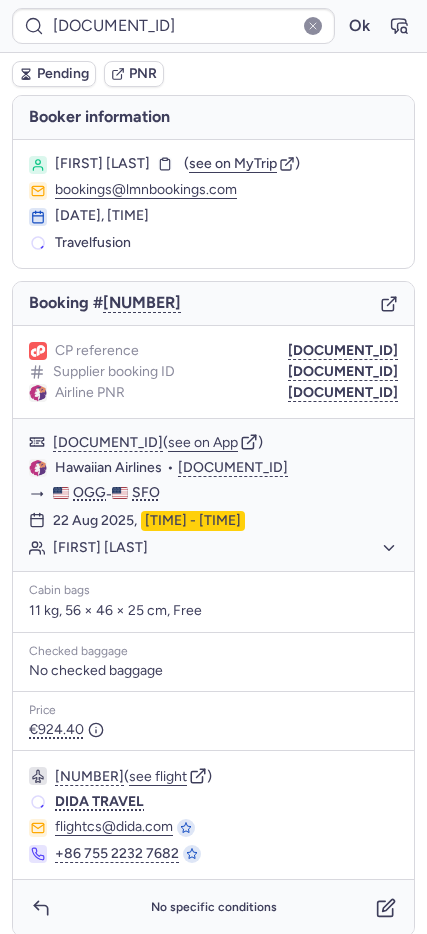 type on "[NUMBER]" 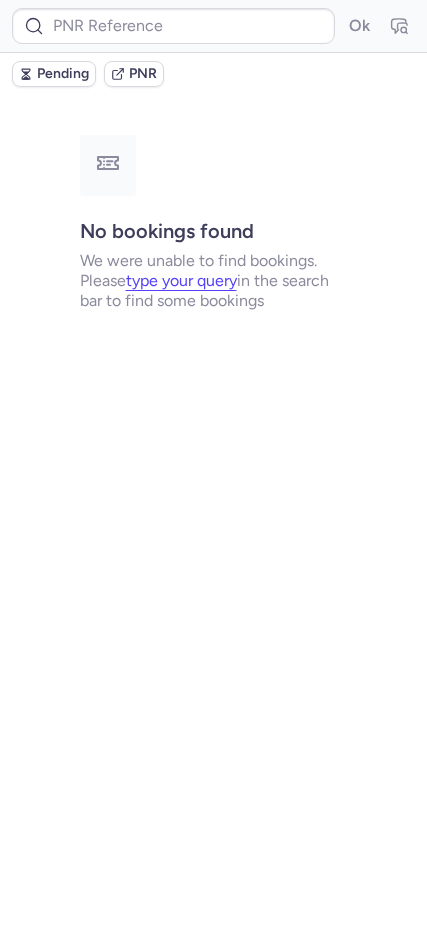 type on "[DOCUMENT_ID]" 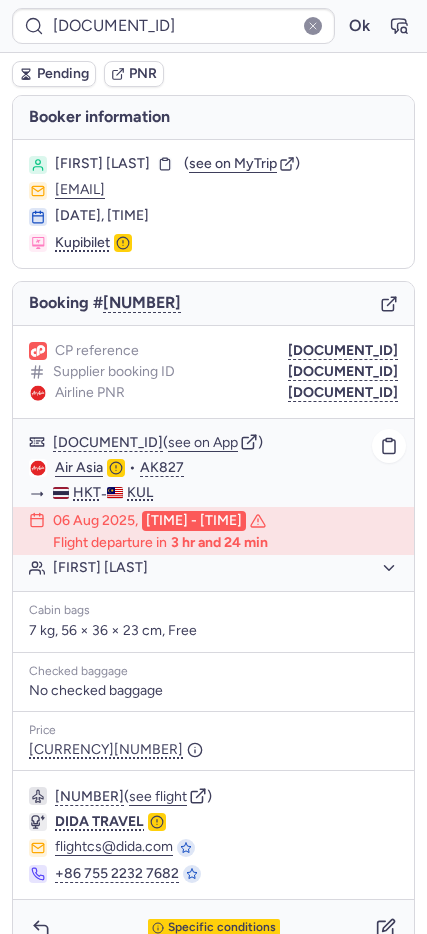 scroll, scrollTop: 35, scrollLeft: 0, axis: vertical 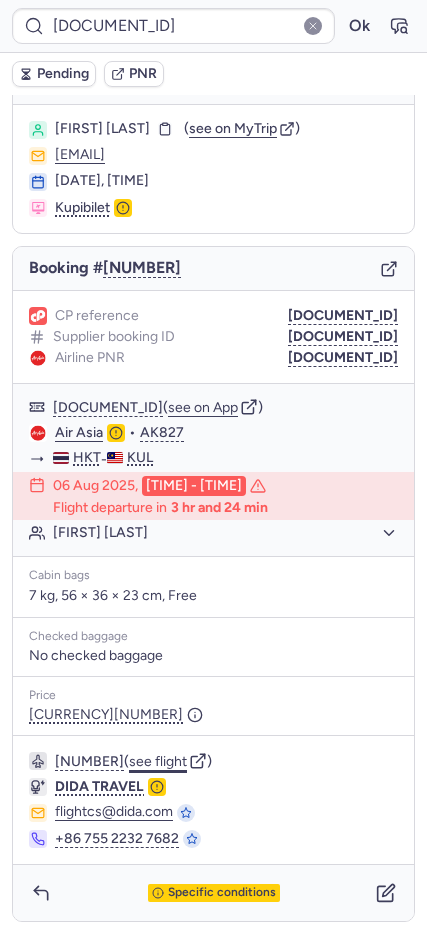 click on "see flight" 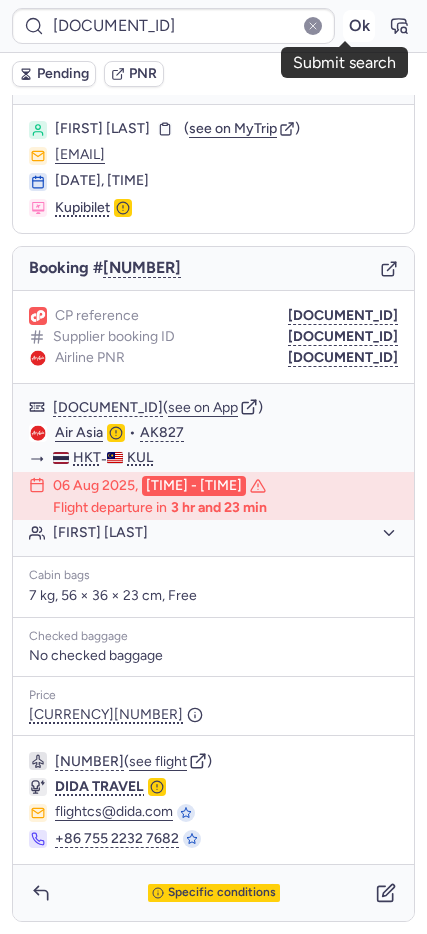 click on "Ok" at bounding box center (359, 26) 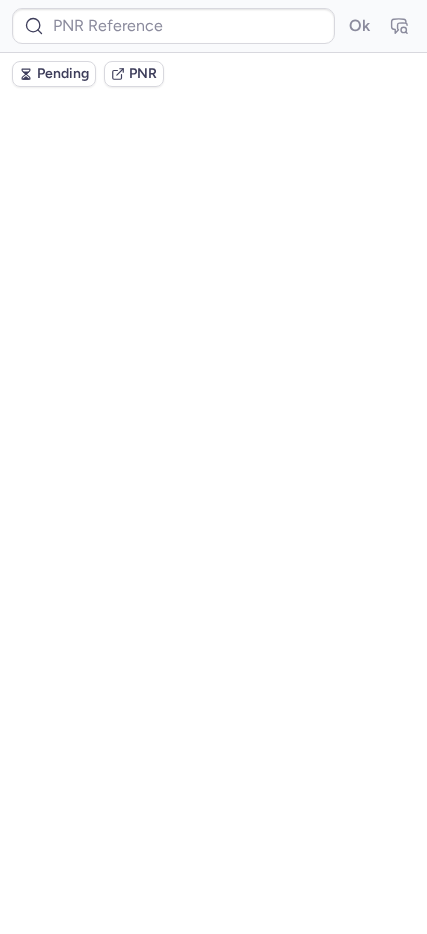 scroll, scrollTop: 0, scrollLeft: 0, axis: both 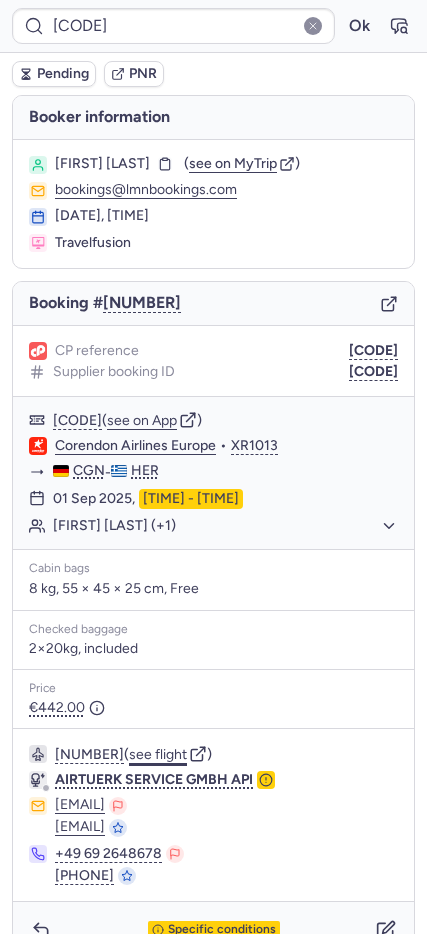 click on "see flight" 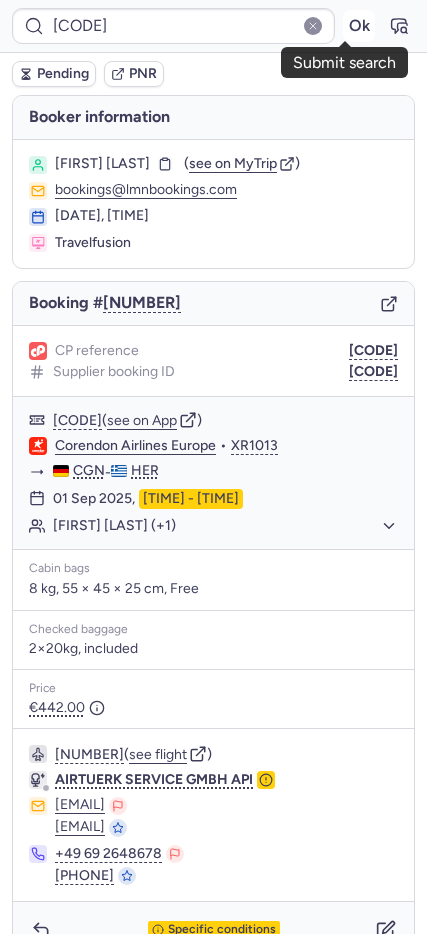 click on "Ok" at bounding box center [359, 26] 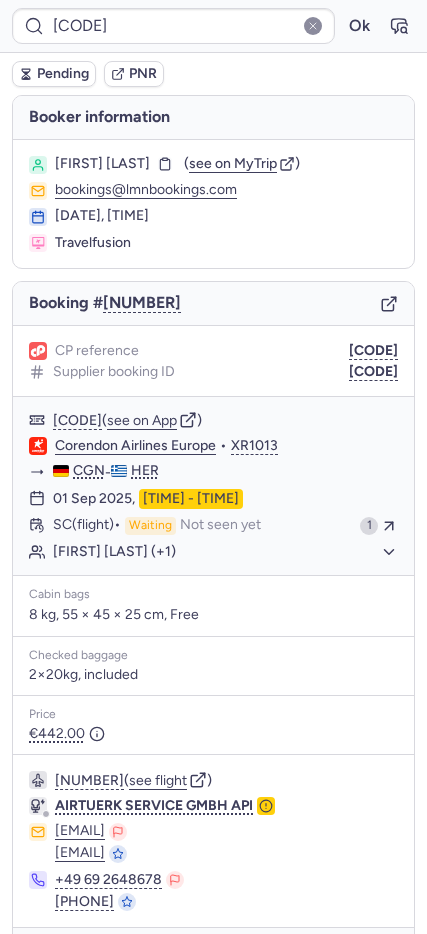 type on "[DOCUMENT_ID]" 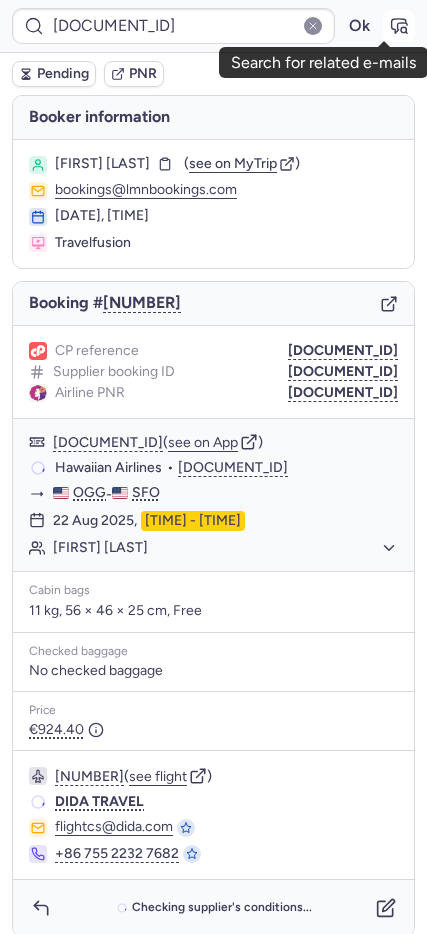 click 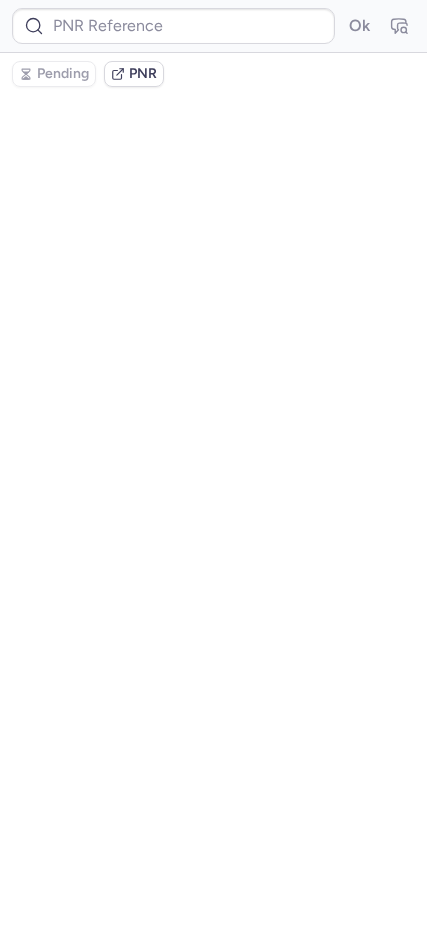 type on "[DOCUMENT_ID]" 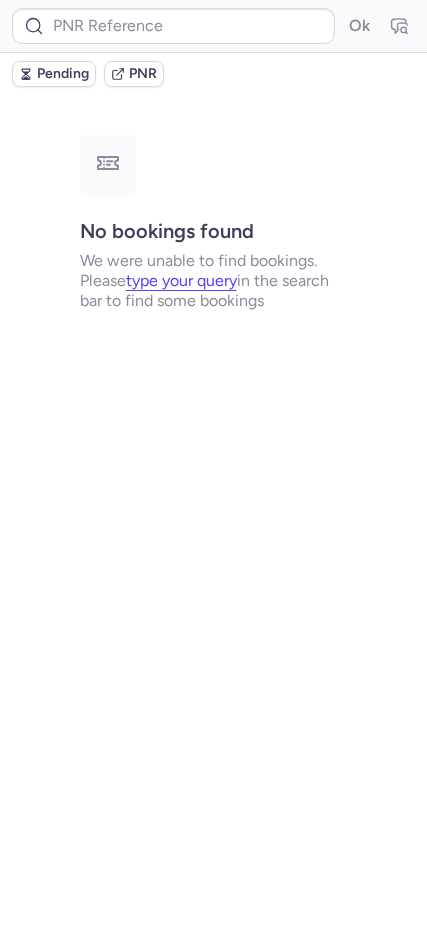 type on "[DOCUMENT_ID]" 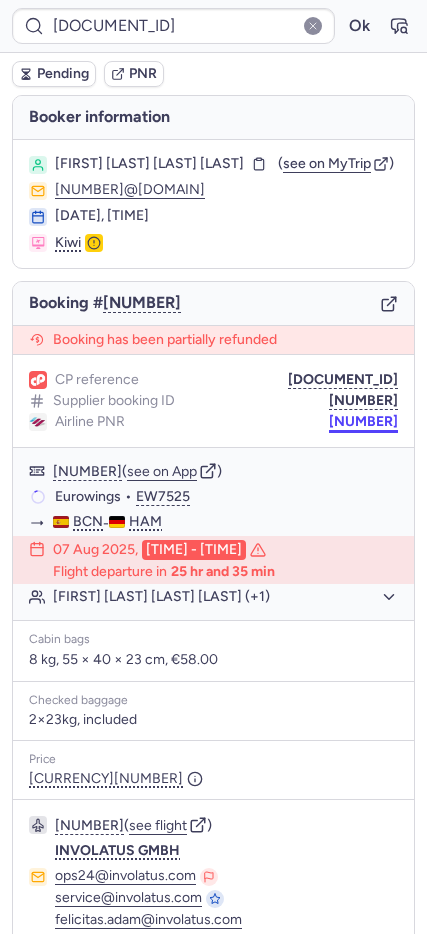click on "[NUMBER]" at bounding box center [363, 422] 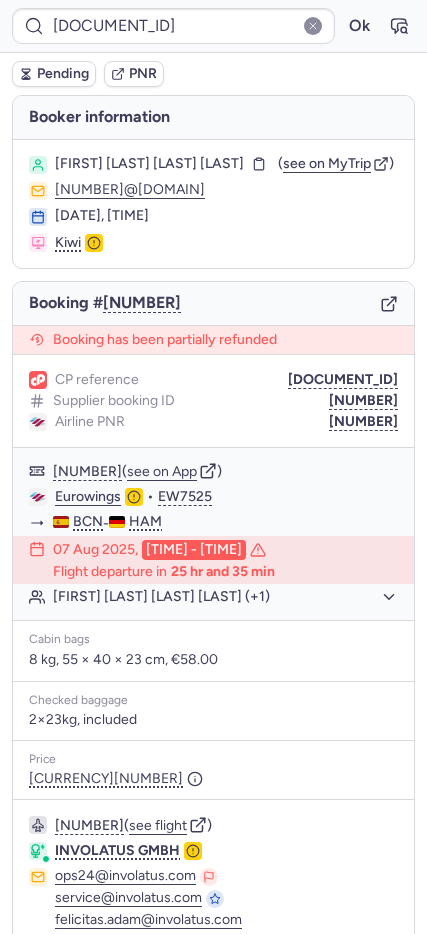 type on "[NUMBER]" 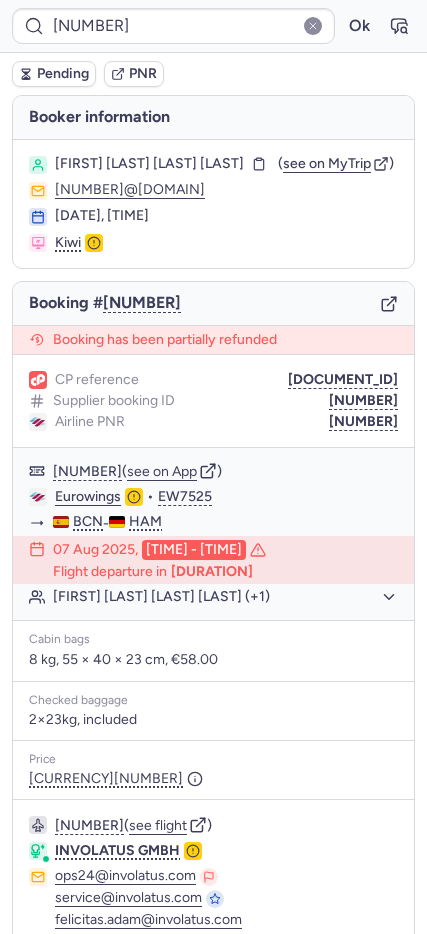 type on "[DOCUMENT_ID]" 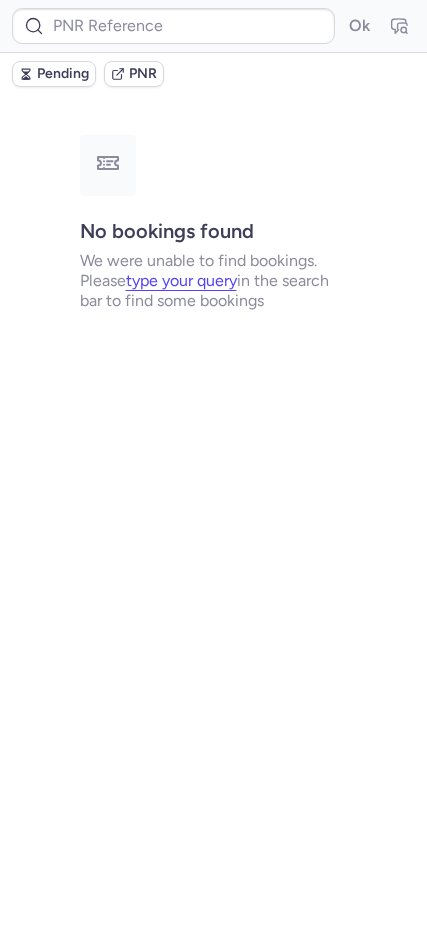 click on "Ok" at bounding box center (213, 26) 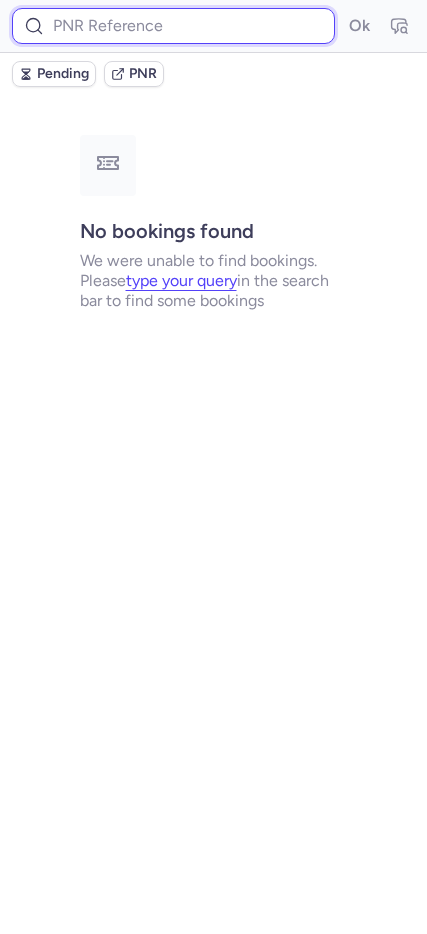 click at bounding box center [173, 26] 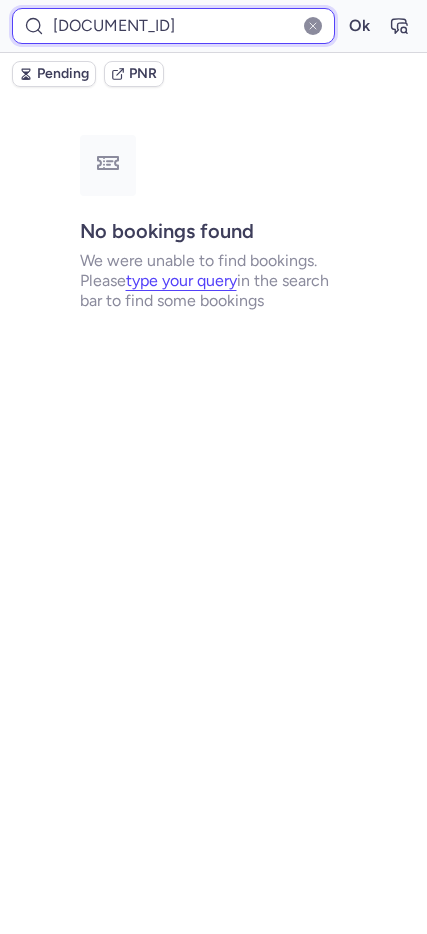 type on "[DOCUMENT_ID]" 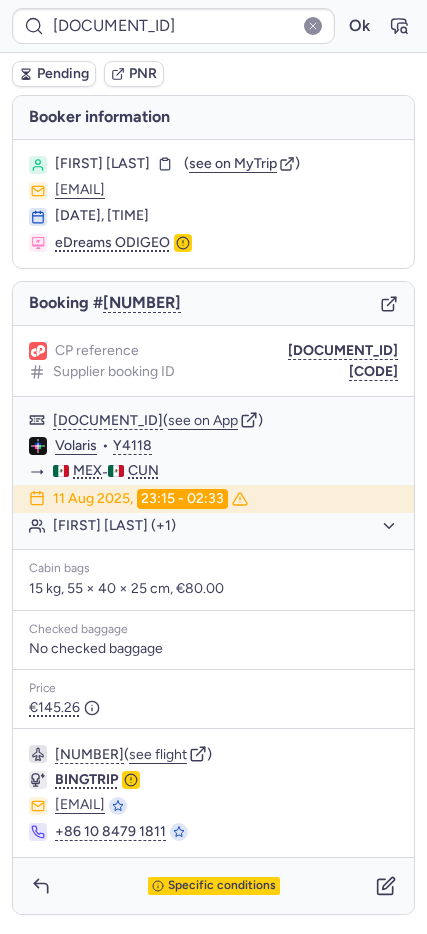 drag, startPoint x: 55, startPoint y: 218, endPoint x: 179, endPoint y: 219, distance: 124.004036 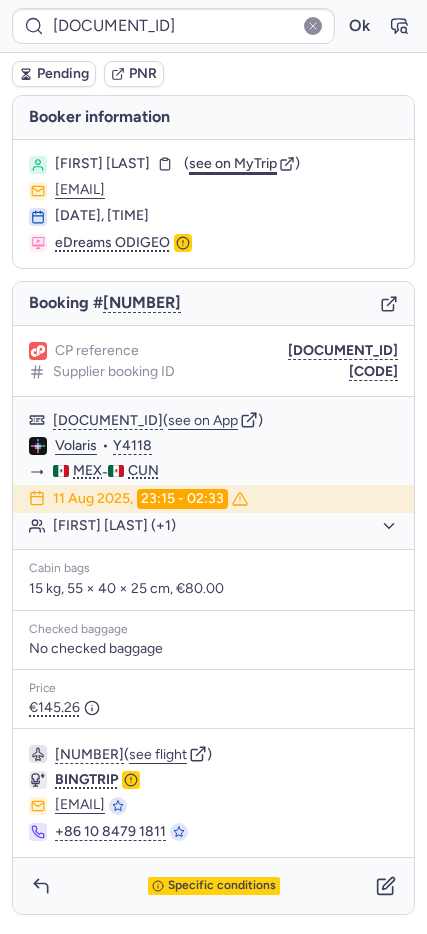 click on "see on MyTrip" at bounding box center (233, 163) 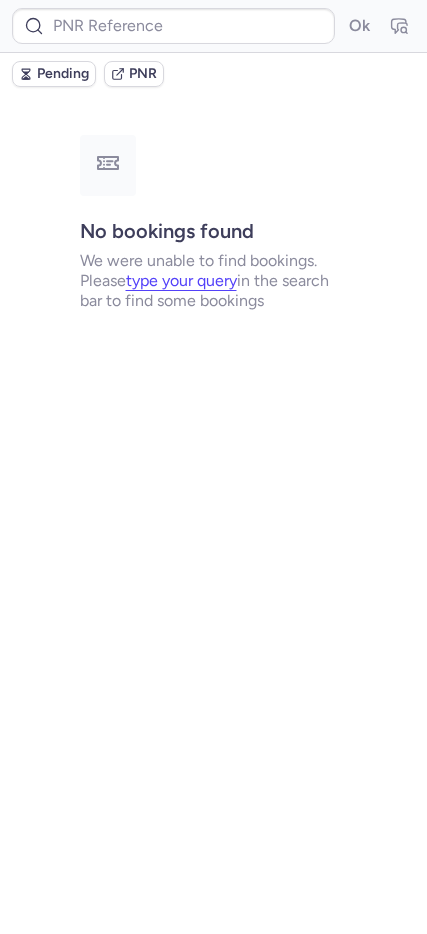 type on "[CODE]" 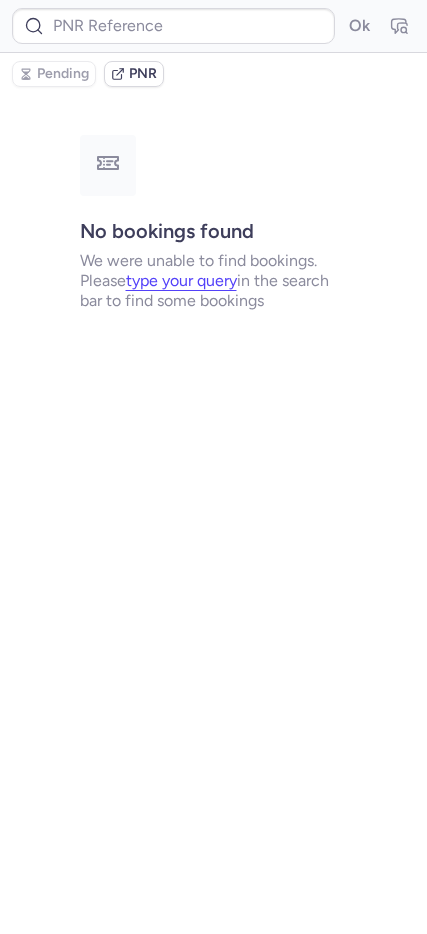 type on "[DOCUMENT_ID]" 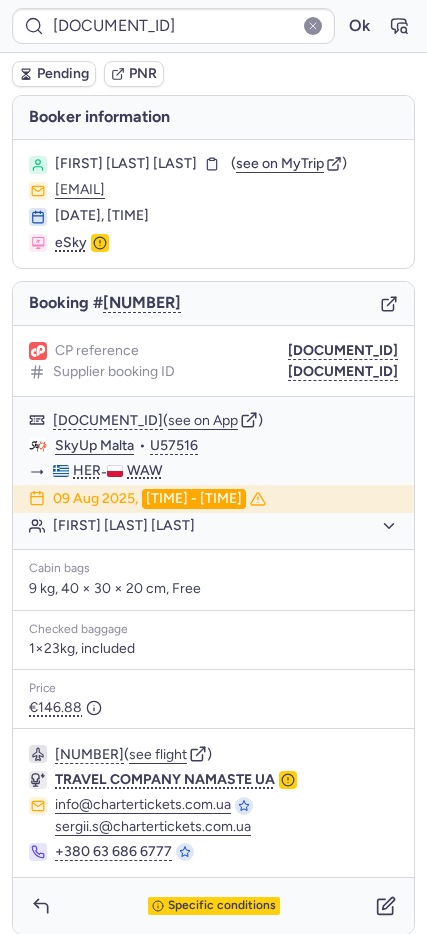 scroll, scrollTop: 13, scrollLeft: 0, axis: vertical 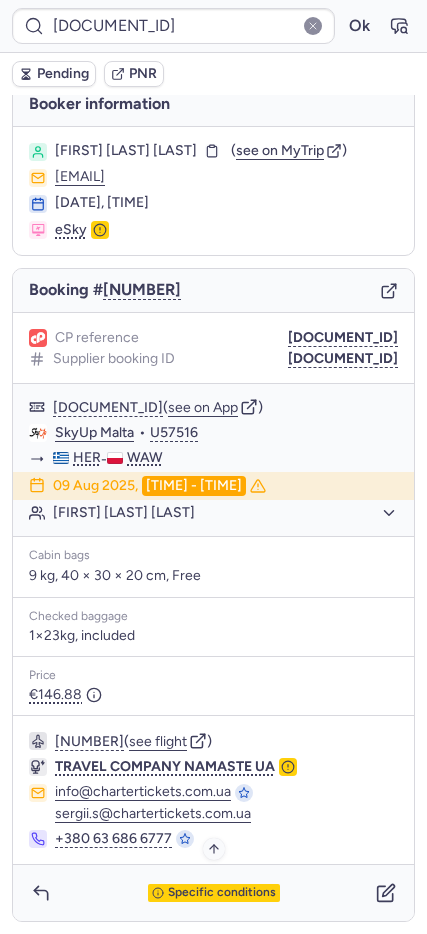 click on "Specific conditions" at bounding box center (222, 893) 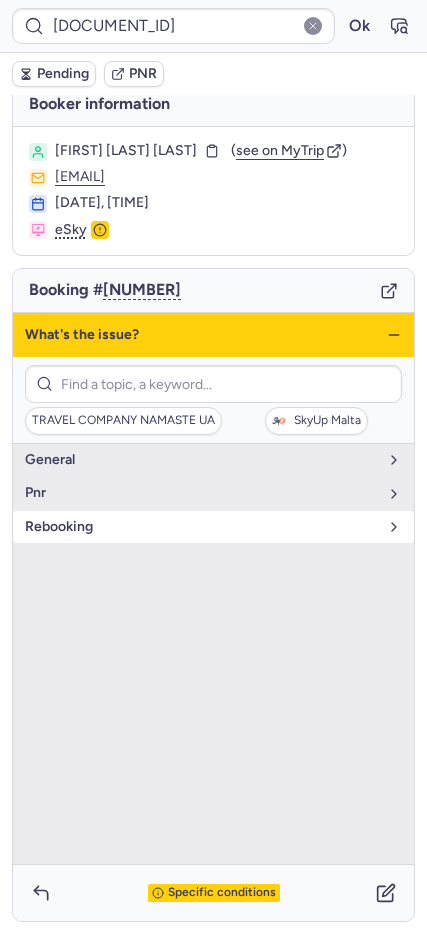 click on "rebooking" at bounding box center [201, 527] 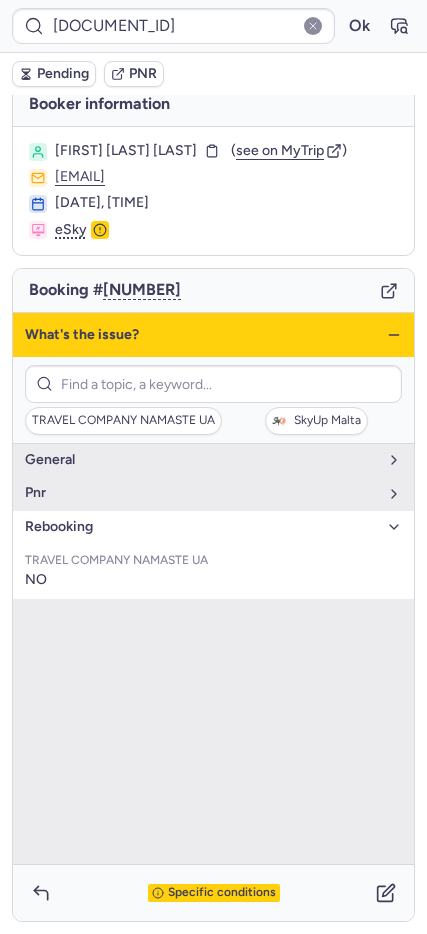 click on "What's the issue?" at bounding box center (213, 335) 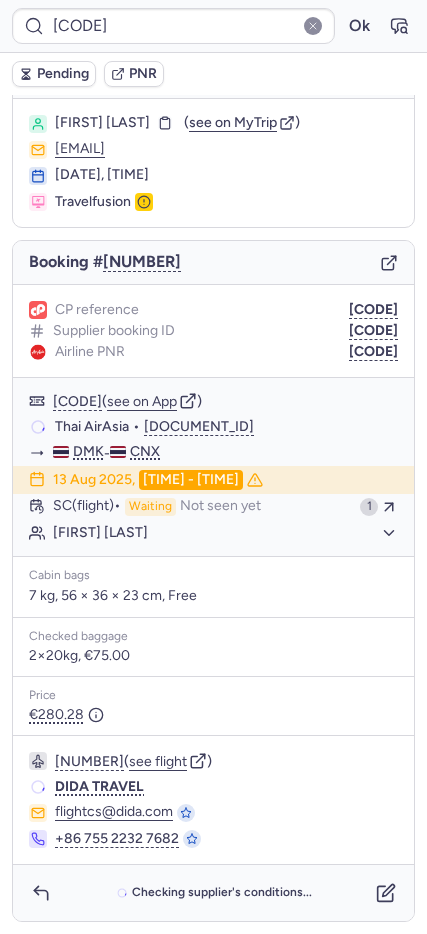 scroll, scrollTop: 40, scrollLeft: 0, axis: vertical 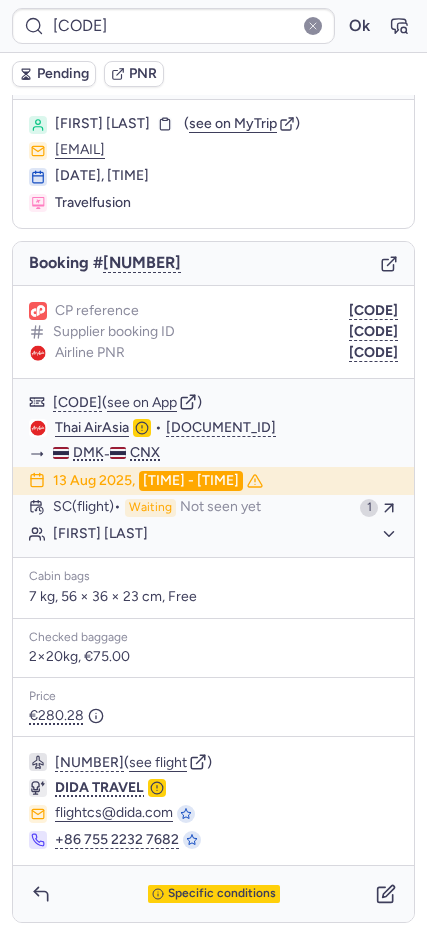 type on "[DOCUMENT_ID]" 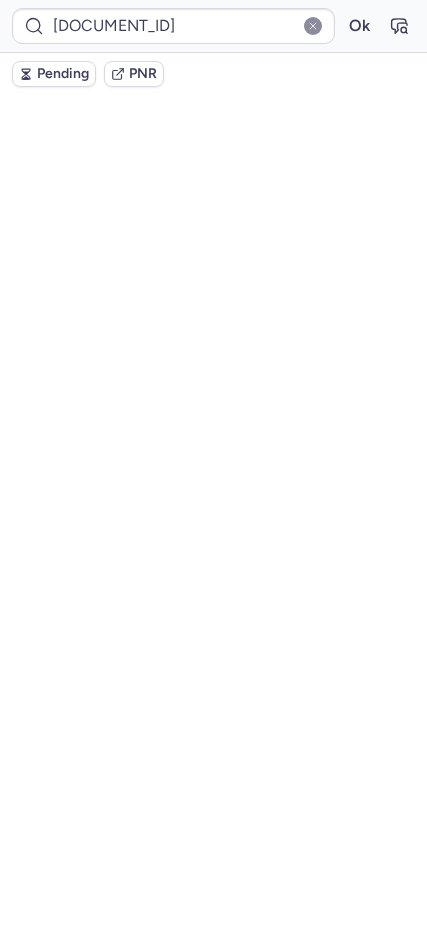 scroll, scrollTop: 87, scrollLeft: 0, axis: vertical 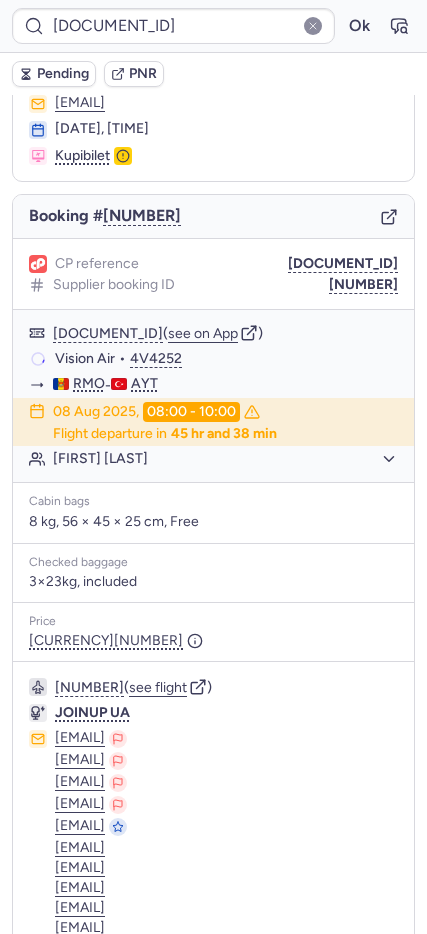 click on "PNR Booker information [FIRST] [LAST] ( see on MyTrip ) [EMAIL] [DATE], [TIME] Booking # [NUMBER] CP reference CPJO8A Supplier booking ID [NUMBER] CPJO8A ( see on App ) Vision Air • 4V4252 RMO - AYT [DATE], [TIME] - [TIME] Flight departure in 45 hr and 38 min [FIRST] [LAST] (+2) Cabin bags 8 kg, 56 × 45 × 25 cm, Free Checked baggage 3×23kg, included Price €229.50 [NUMBER] ( see flight ) JOINUP UA [EMAIL] [EMAIL] cc@[EMAIL] [EMAIL] [EMAIL] [EMAIL] [EMAIL] [EMAIL] [EMAIL] [PHONE] [PHONE] [PHONE] Checking supplier's conditions...
See booking on App" at bounding box center [213, 0] 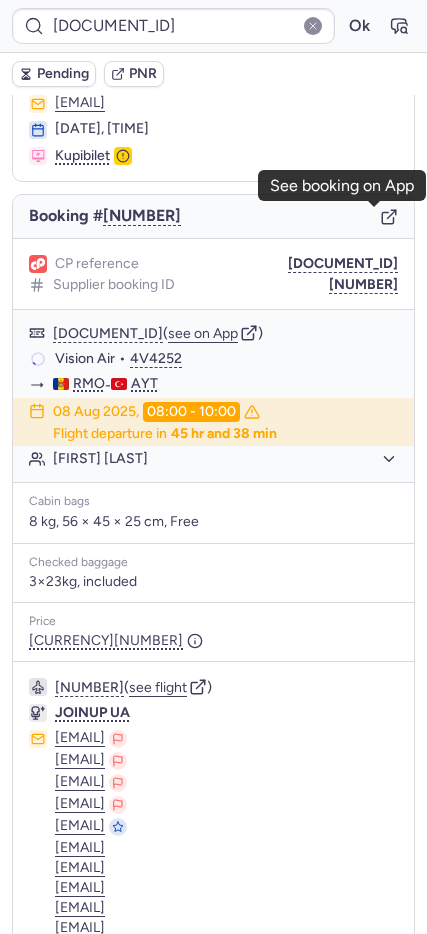 click 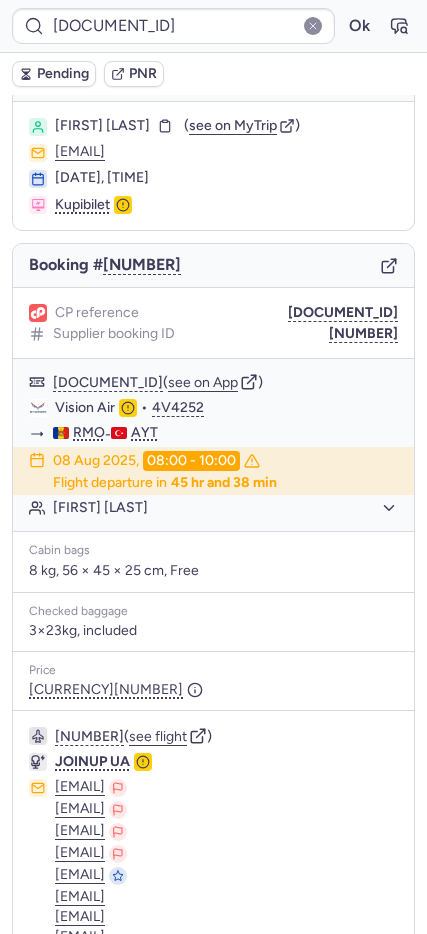 scroll, scrollTop: 0, scrollLeft: 0, axis: both 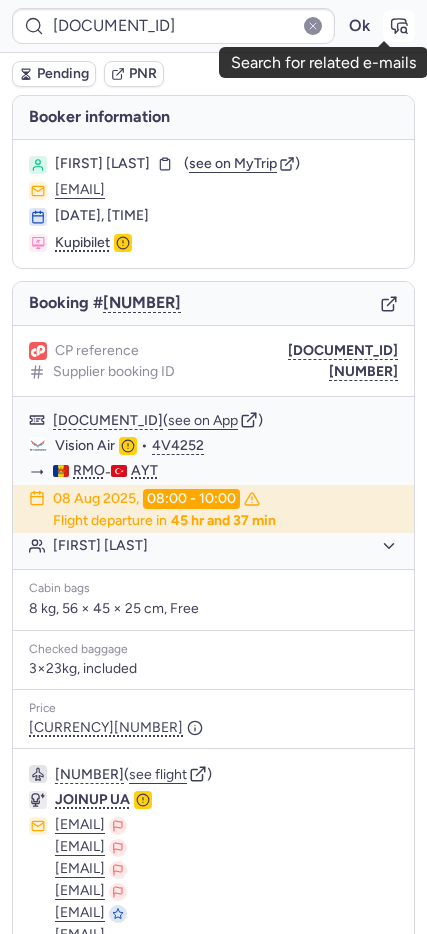 click 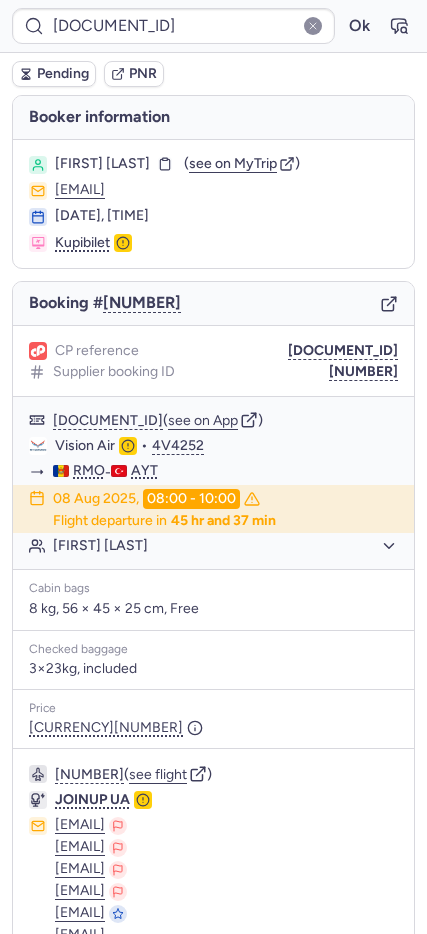 type on "CPP3IW" 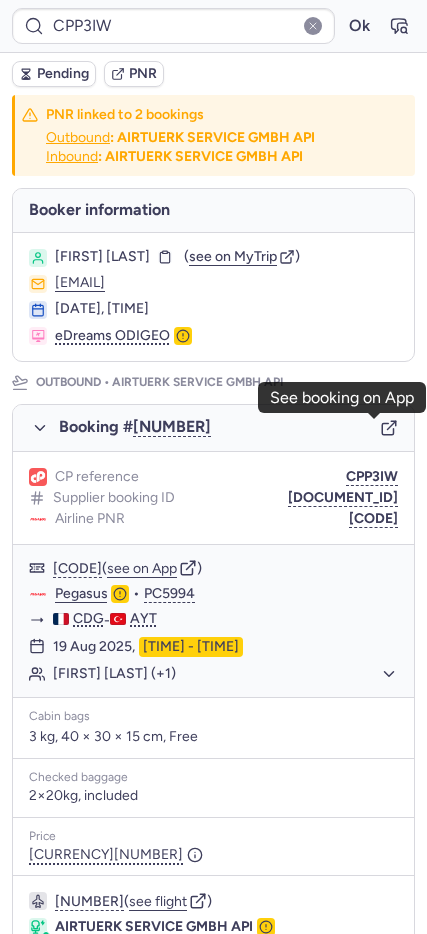 click 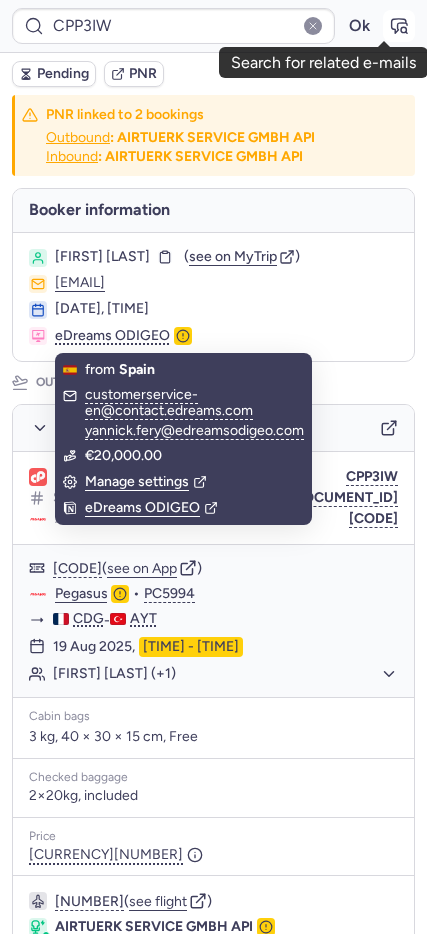 click 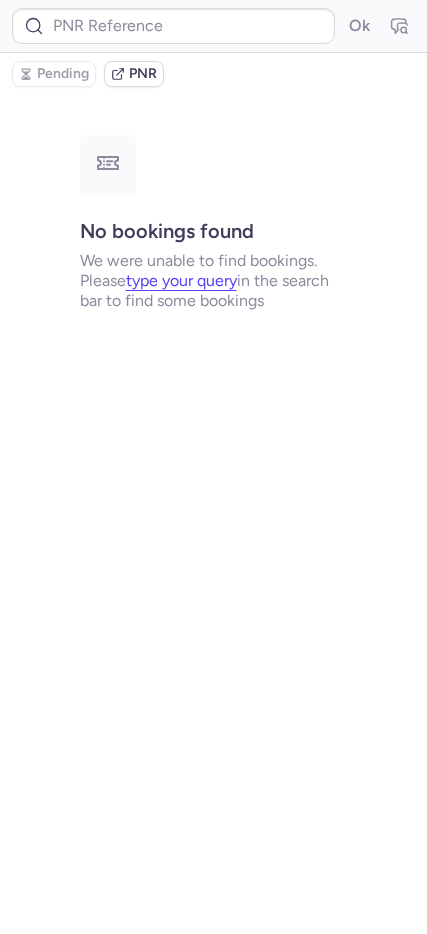 type on "CPP3IW" 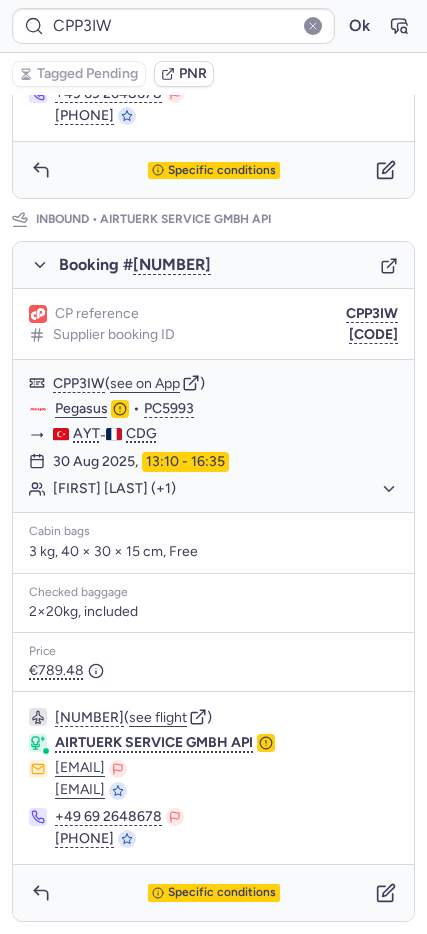 scroll, scrollTop: 90, scrollLeft: 0, axis: vertical 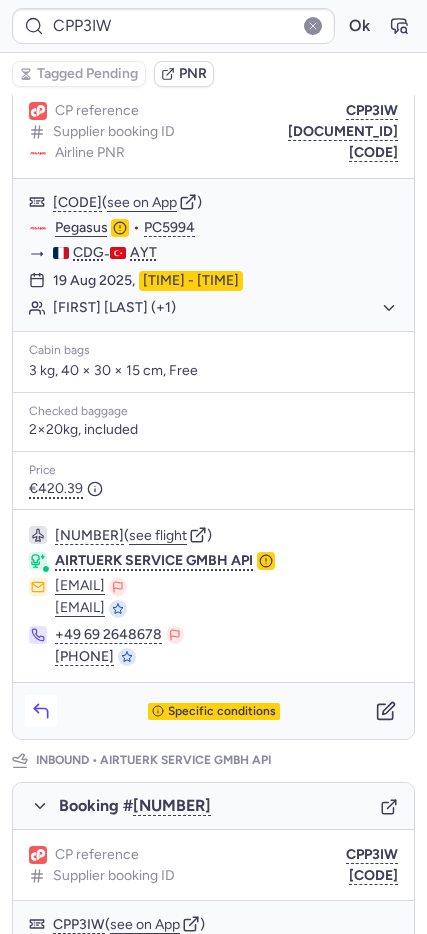 click 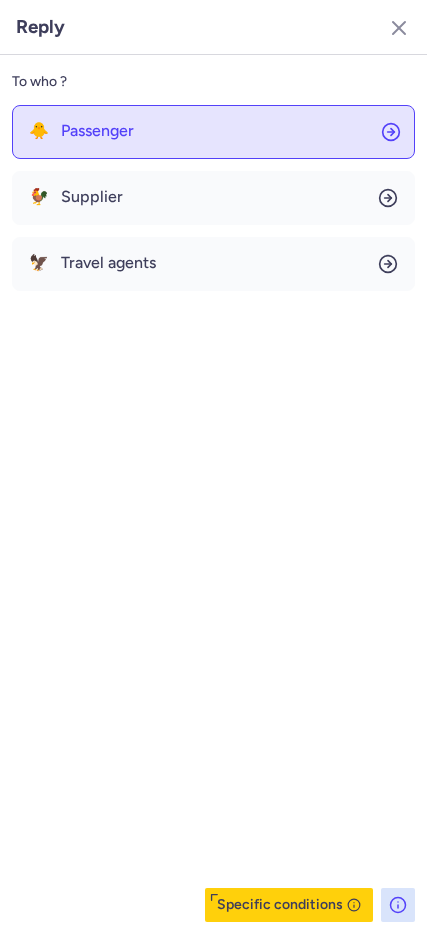 click on "Passenger" at bounding box center [97, 131] 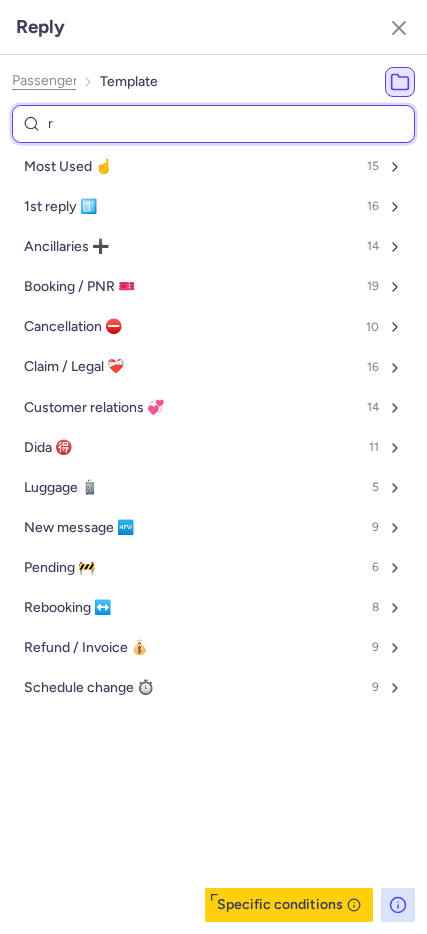 type on "re" 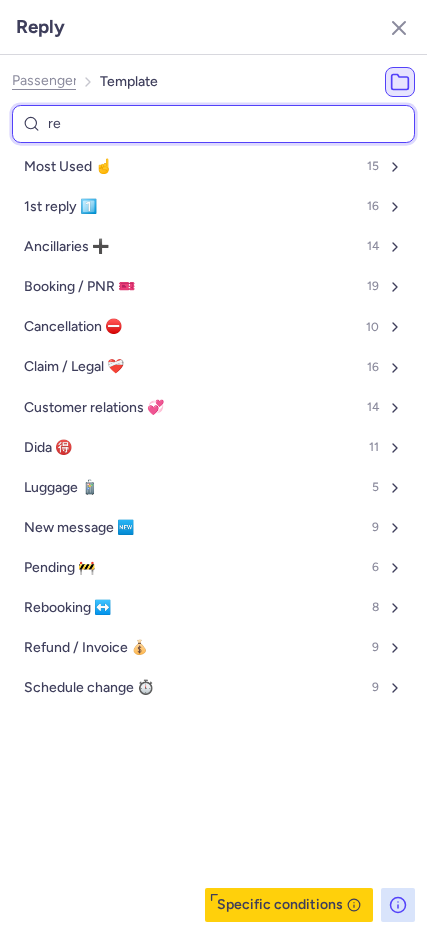 select on "en" 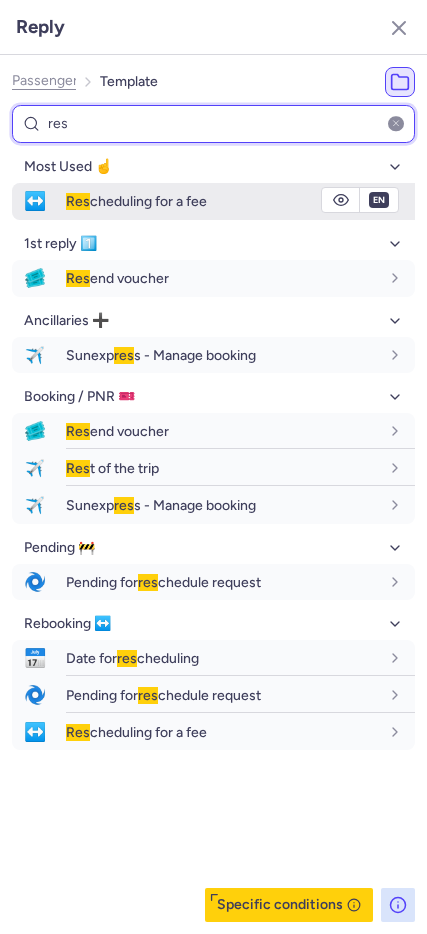 type on "res" 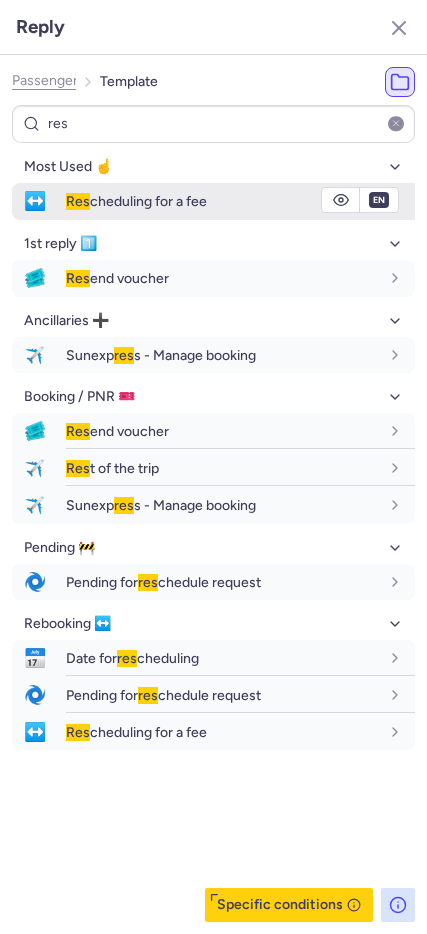 click on "↔️" at bounding box center [35, 201] 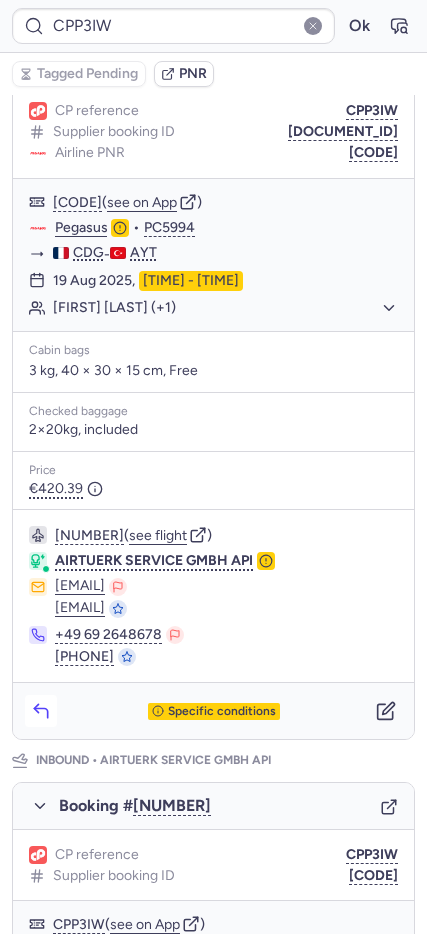 click 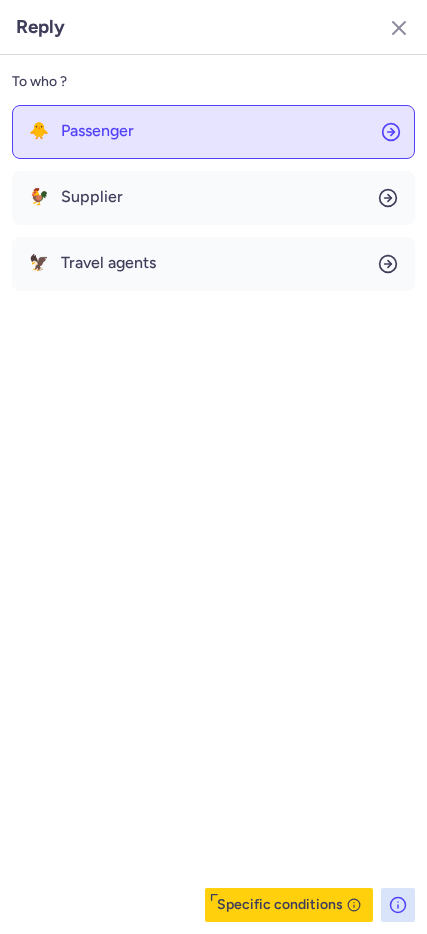 click on "Passenger" at bounding box center [97, 131] 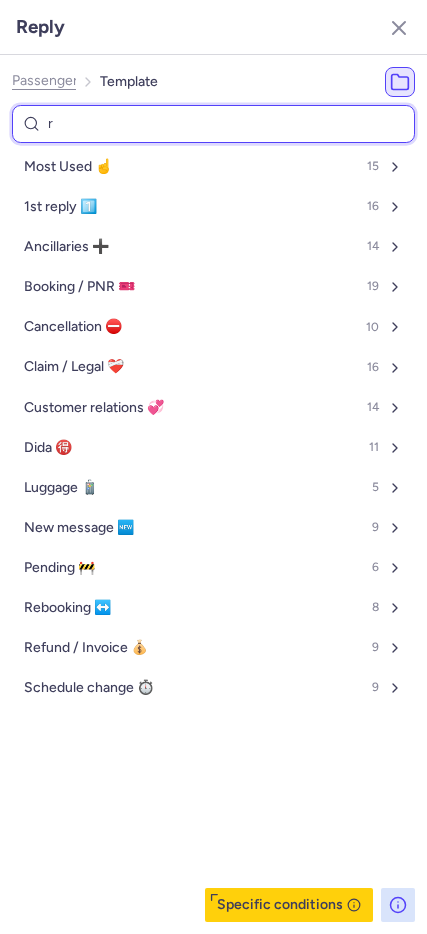 type on "re" 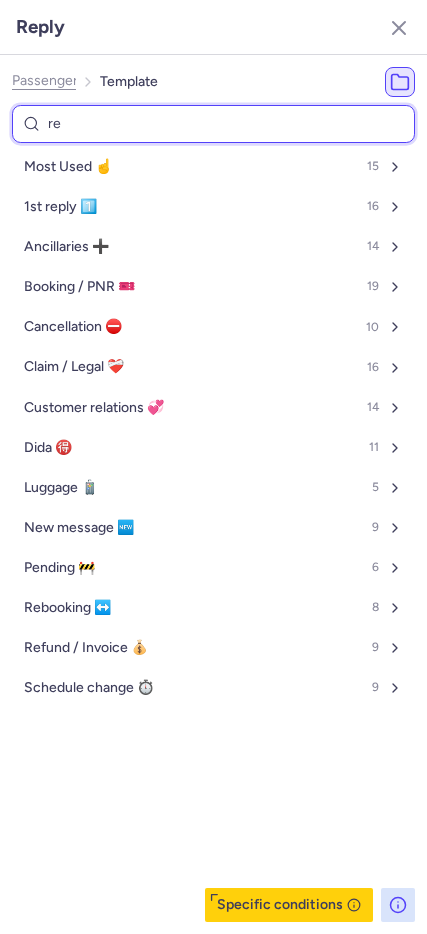 select on "en" 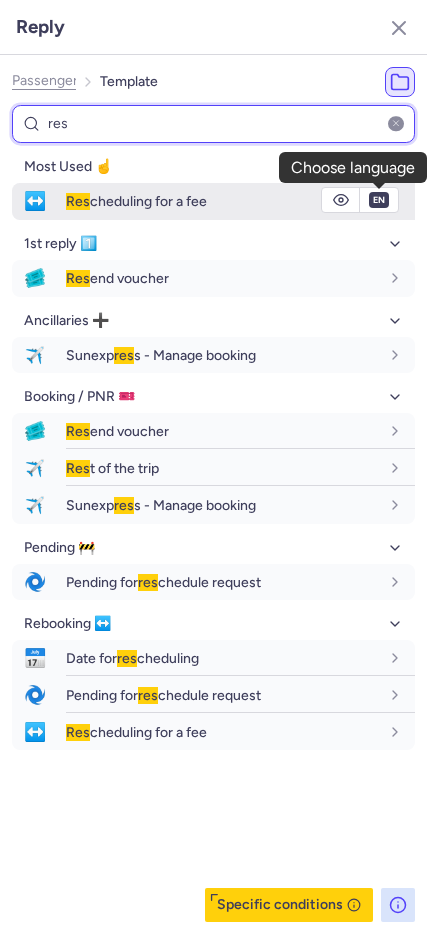 type on "res" 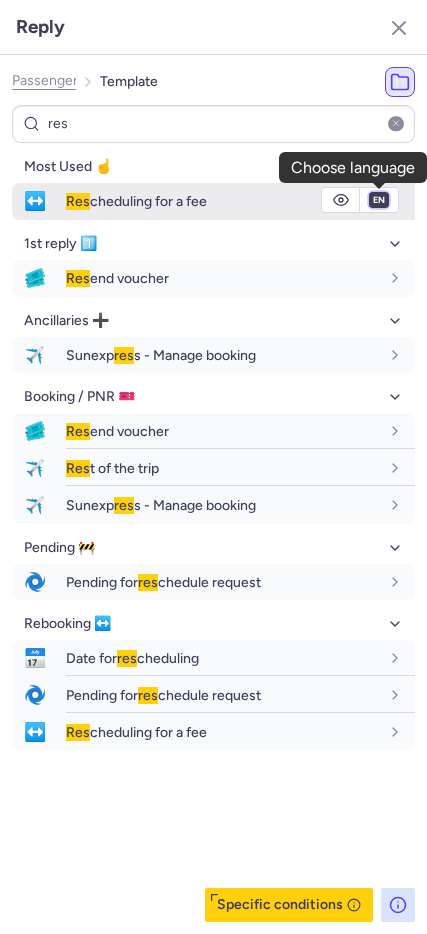 click on "fr en de nl pt es it ru" at bounding box center [379, 200] 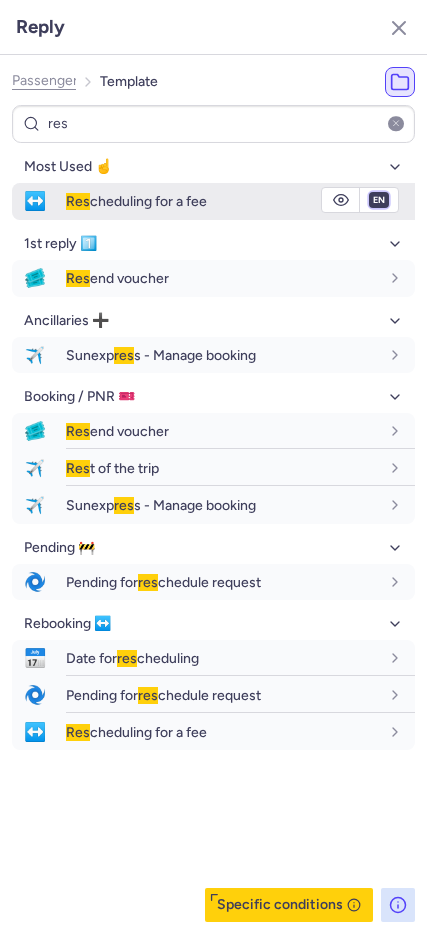 select on "fr" 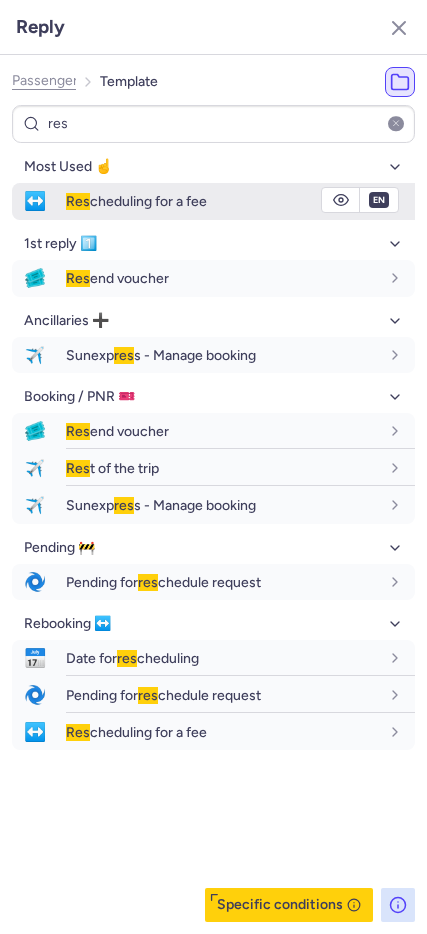 click on "fr en de nl pt es it ru" at bounding box center (379, 200) 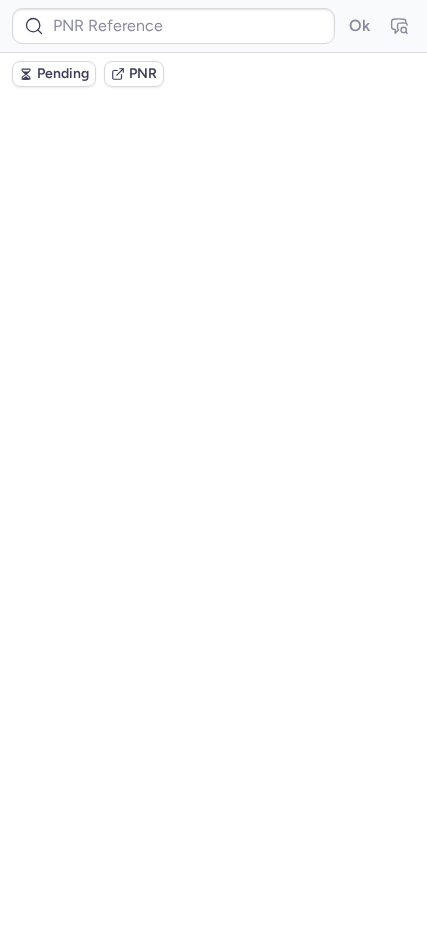 scroll, scrollTop: 0, scrollLeft: 0, axis: both 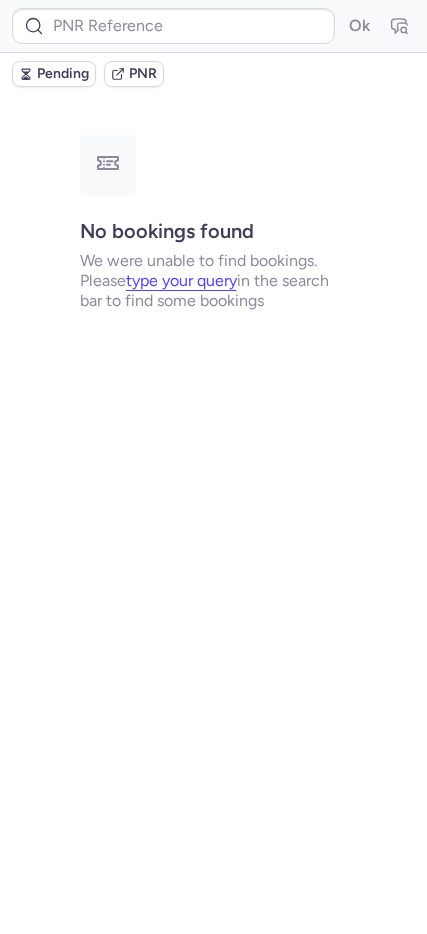 type on "CPWTH5" 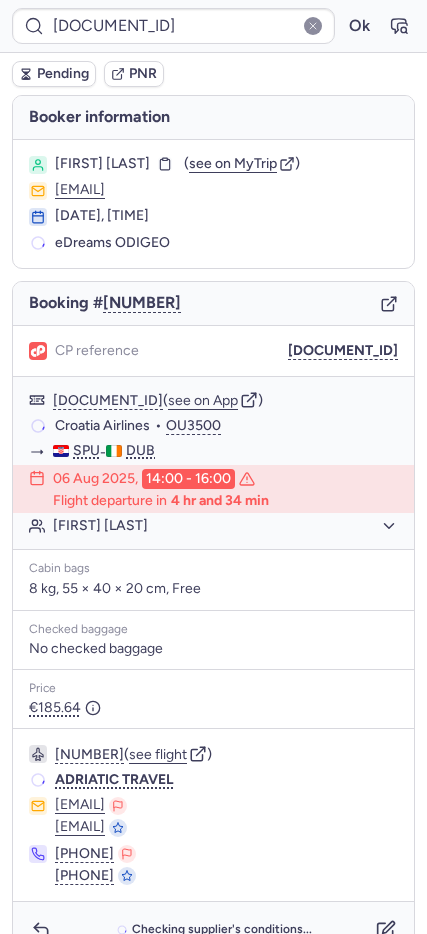 scroll, scrollTop: 37, scrollLeft: 0, axis: vertical 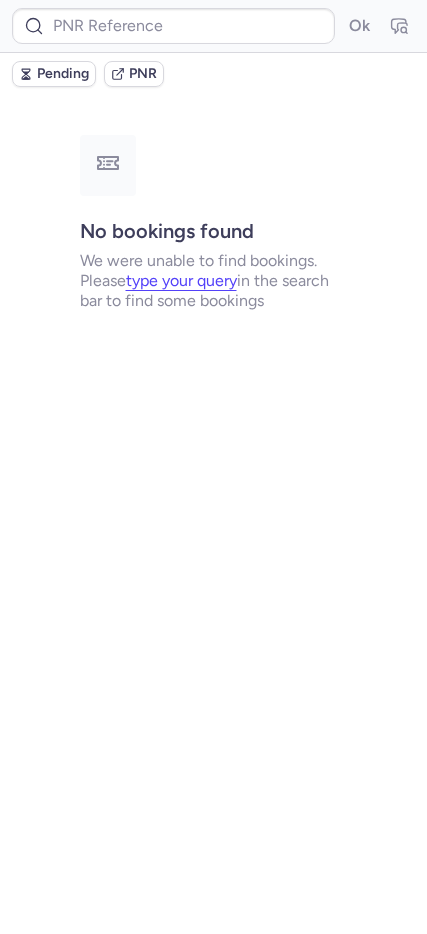 type on "CPWTH5" 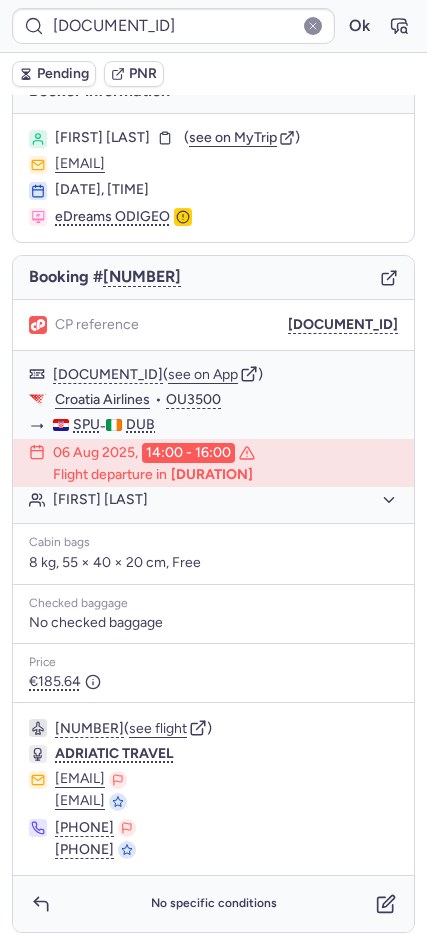 scroll, scrollTop: 37, scrollLeft: 0, axis: vertical 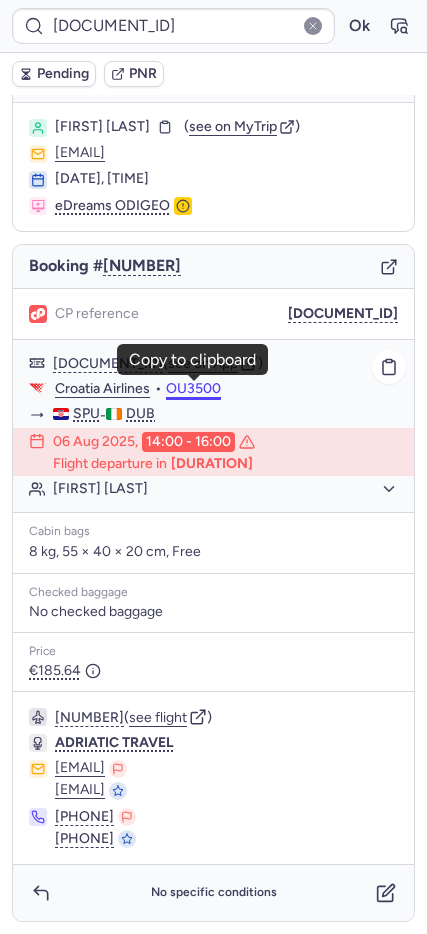 click on "OU3500" at bounding box center [193, 389] 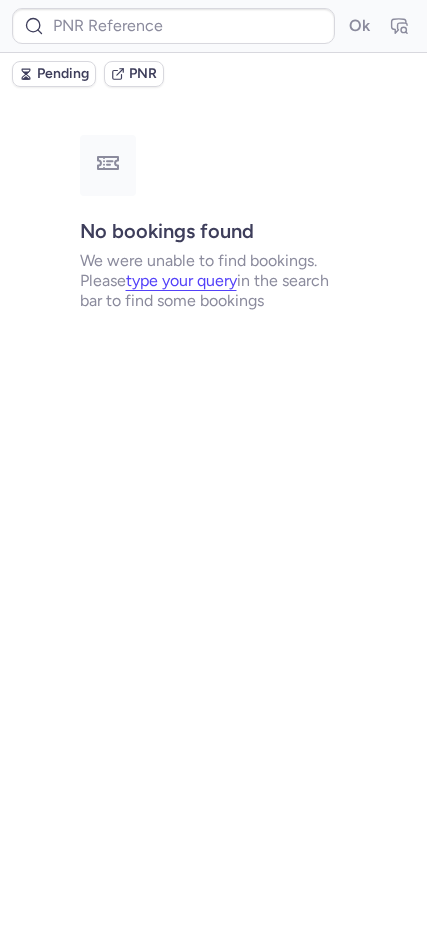 scroll, scrollTop: 0, scrollLeft: 0, axis: both 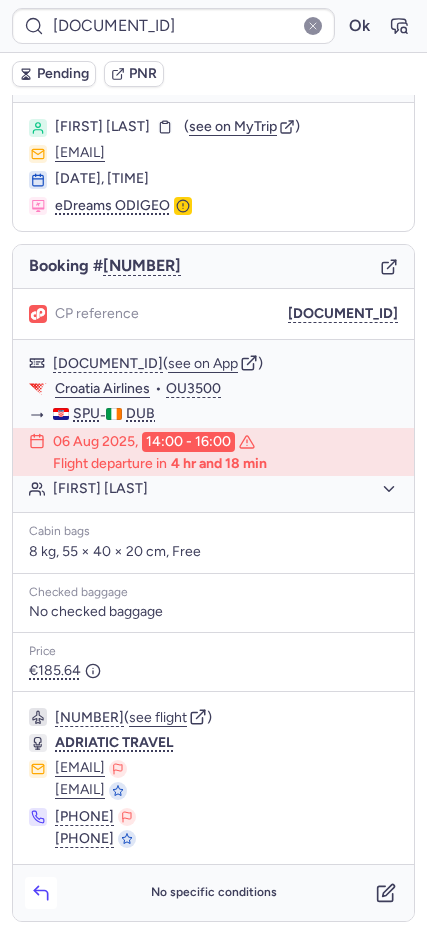click at bounding box center [41, 893] 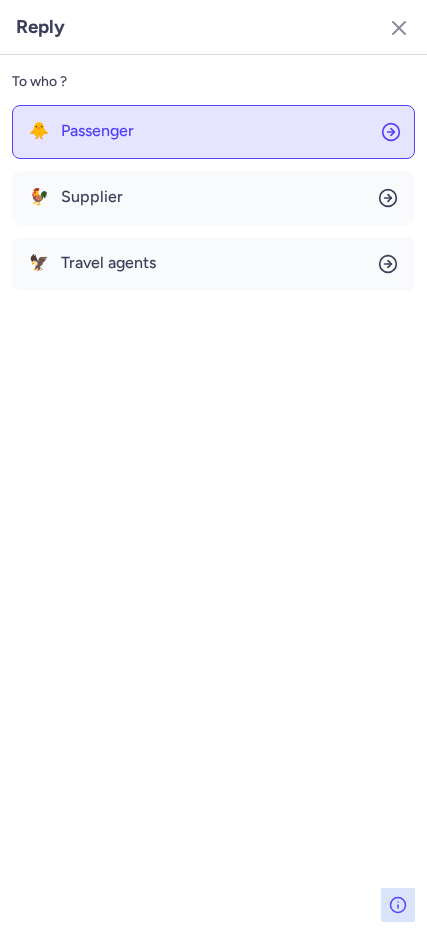 click on "🐥 Passenger" 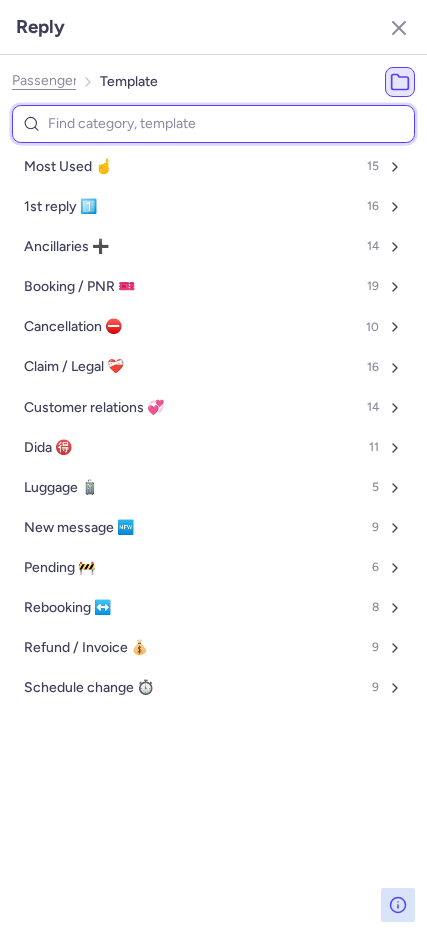 type on "d" 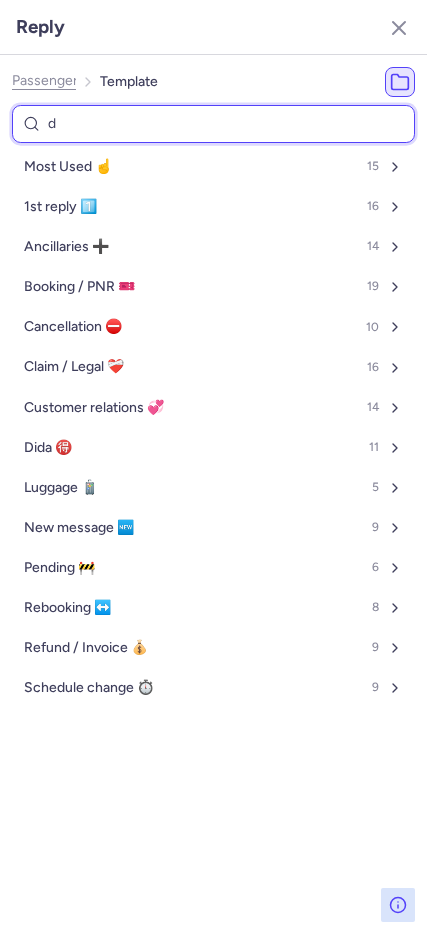 select on "en" 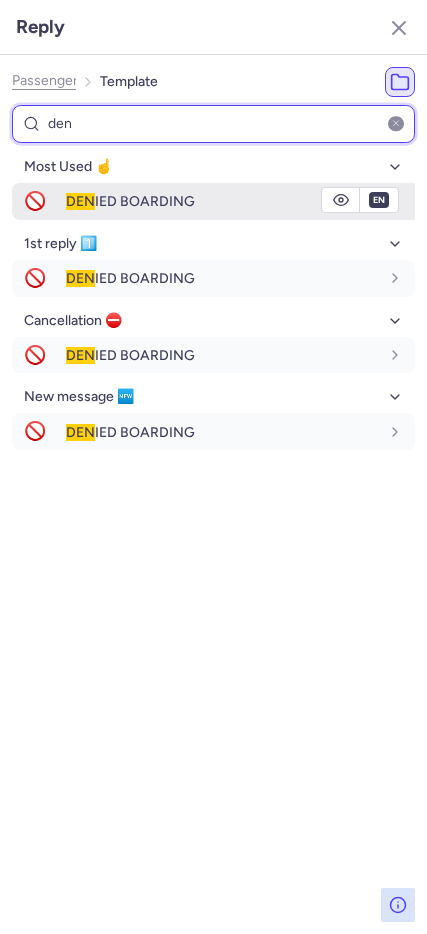 type on "den" 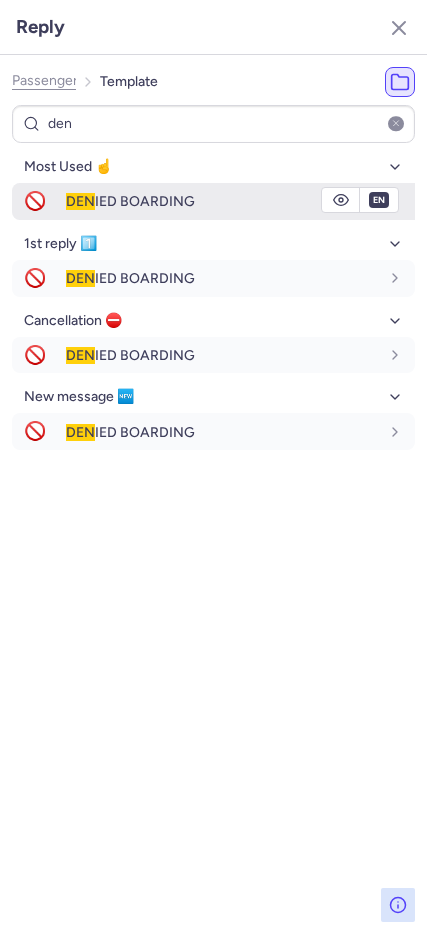 click on "🚫" at bounding box center [35, 201] 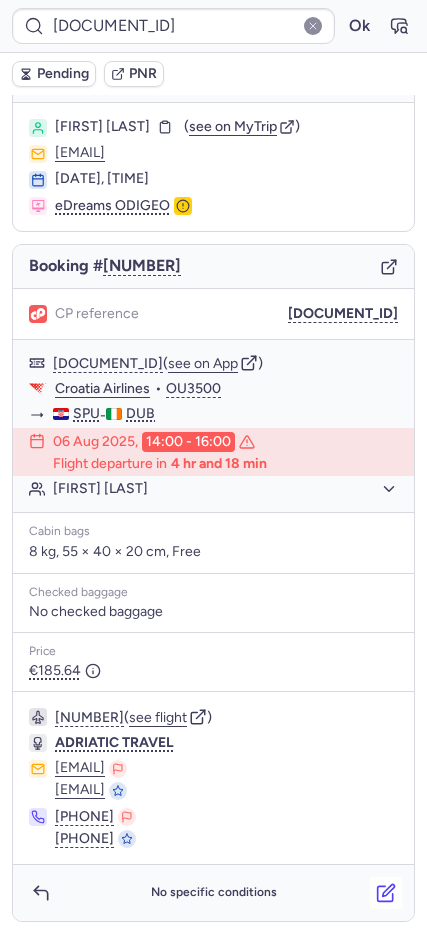 click 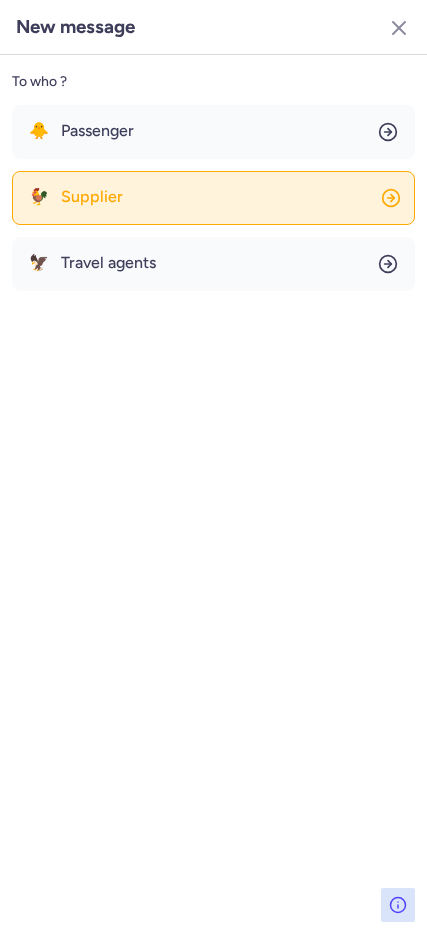 click on "🐓 Supplier" 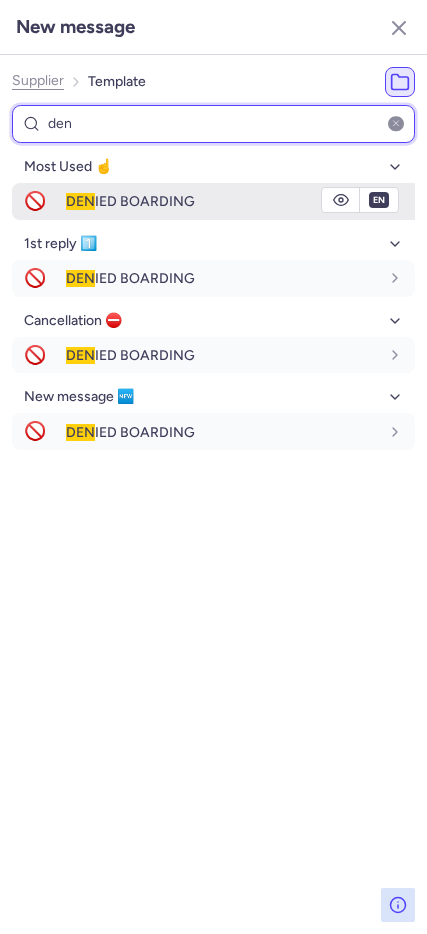 type on "den" 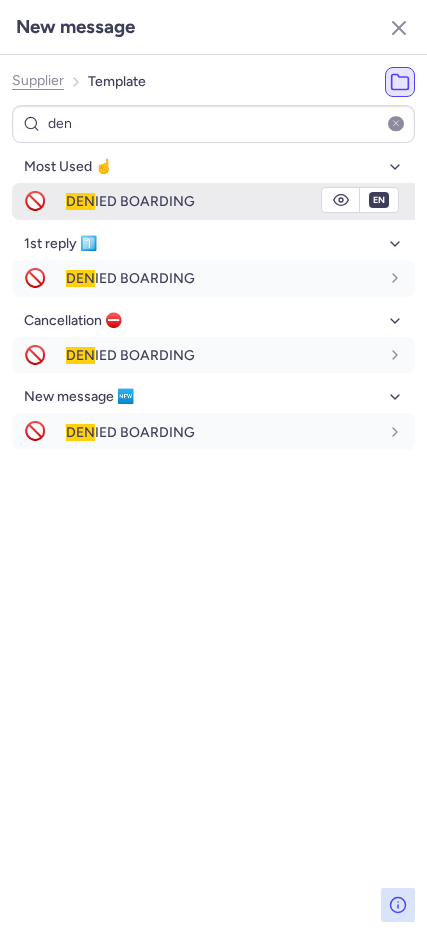 click on "🚫" at bounding box center [35, 201] 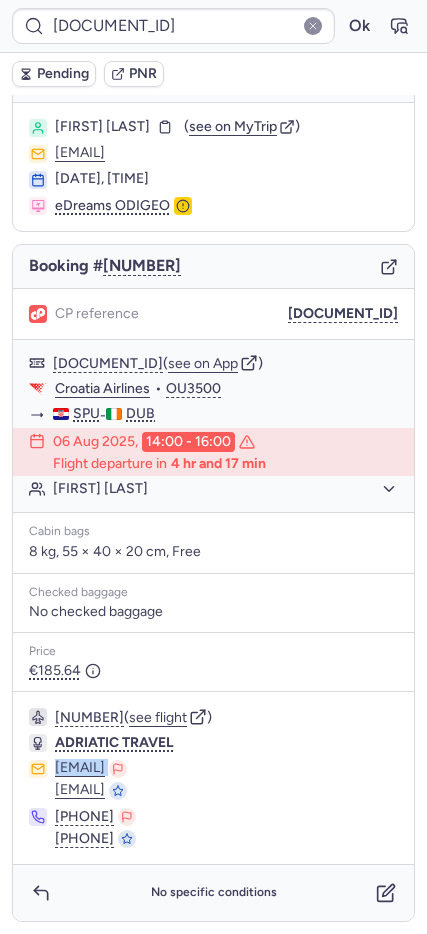 drag, startPoint x: 53, startPoint y: 767, endPoint x: 160, endPoint y: 769, distance: 107.01869 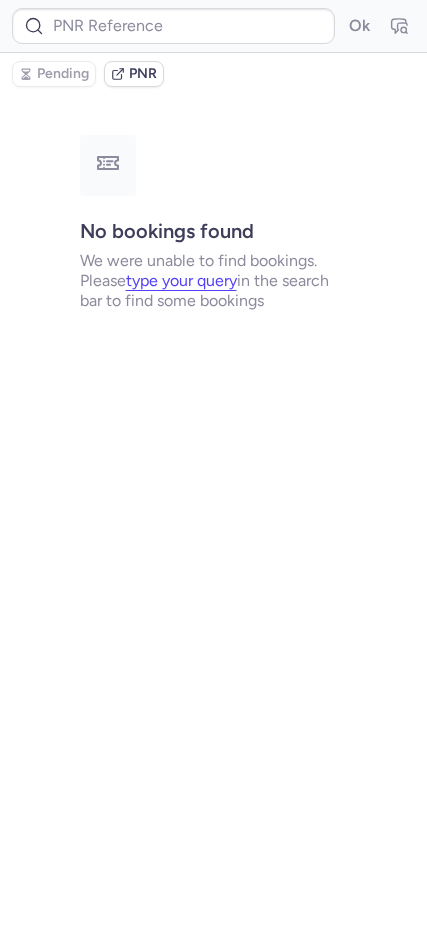 scroll, scrollTop: 0, scrollLeft: 0, axis: both 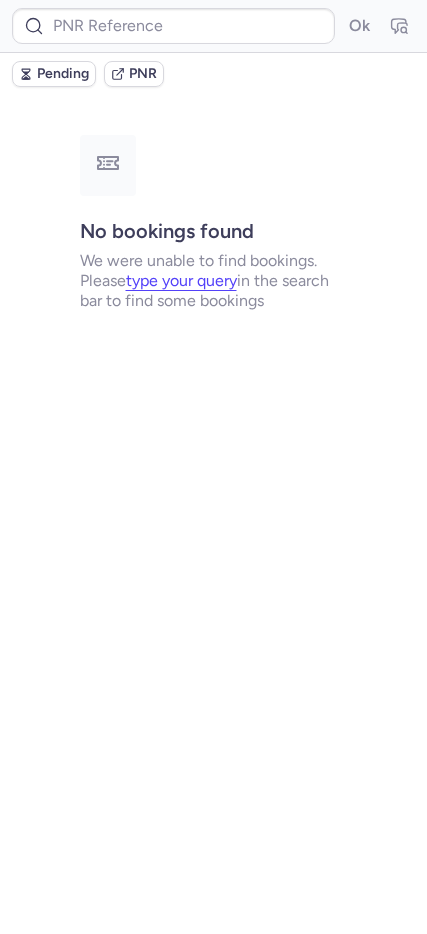 type on "CPWTH5" 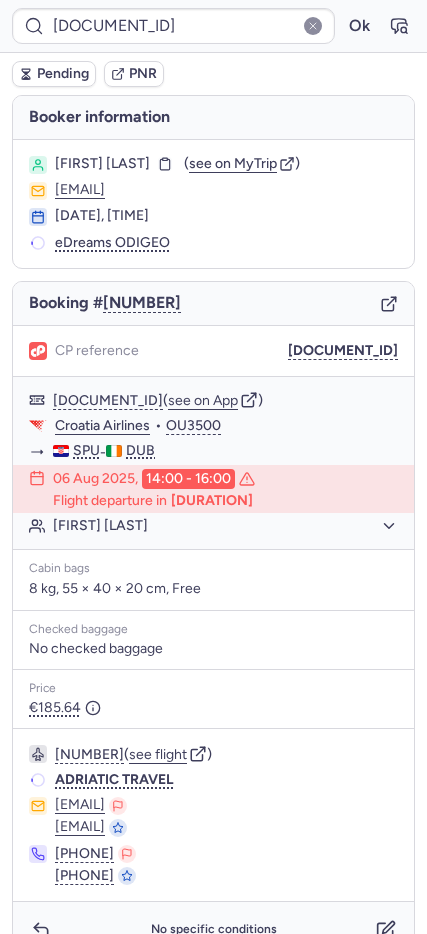 click on "Pending" at bounding box center [63, 74] 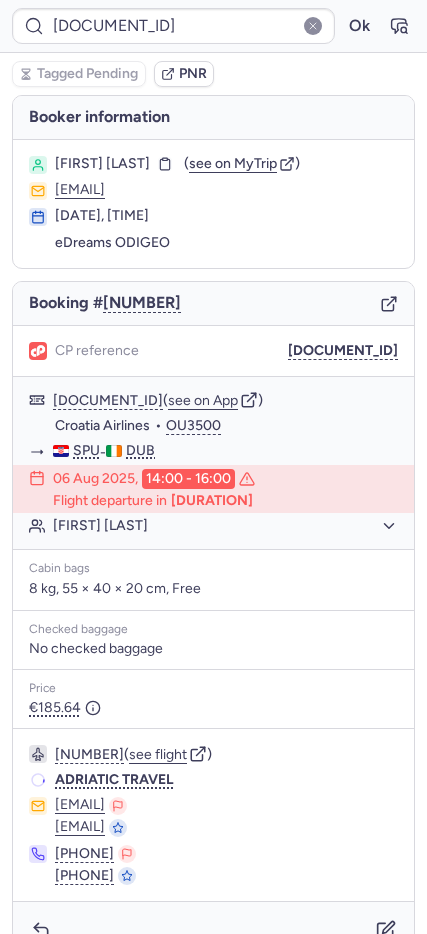 type on "[ALPHANUMERIC]" 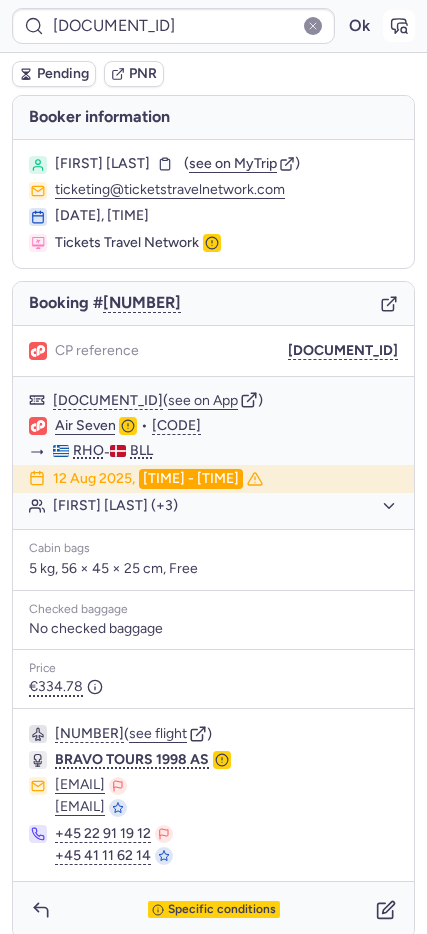 click at bounding box center [399, 26] 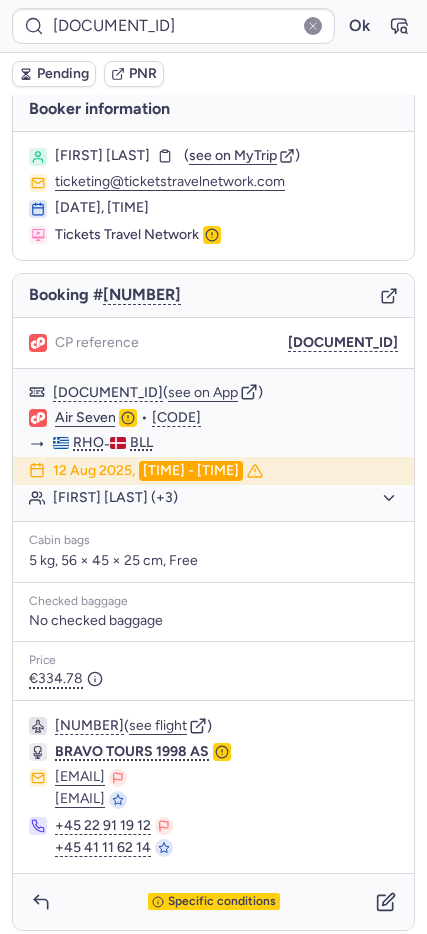 scroll, scrollTop: 17, scrollLeft: 0, axis: vertical 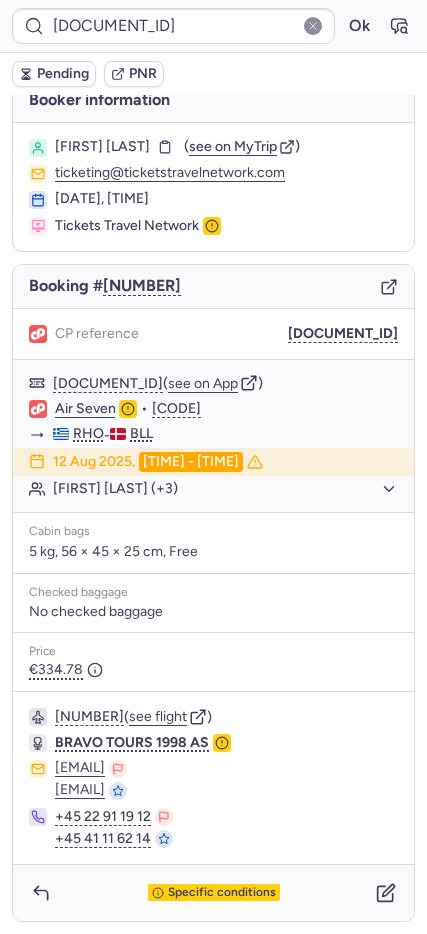 drag, startPoint x: 198, startPoint y: 892, endPoint x: 197, endPoint y: 878, distance: 14.035668 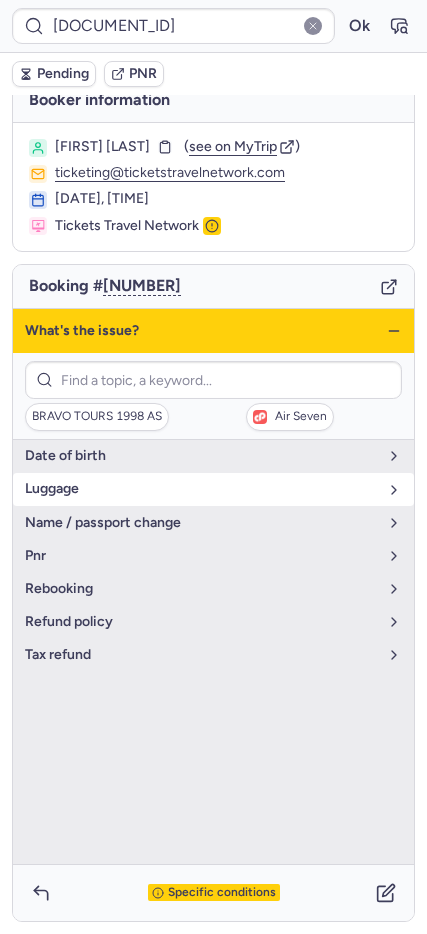 click on "luggage" at bounding box center (213, 489) 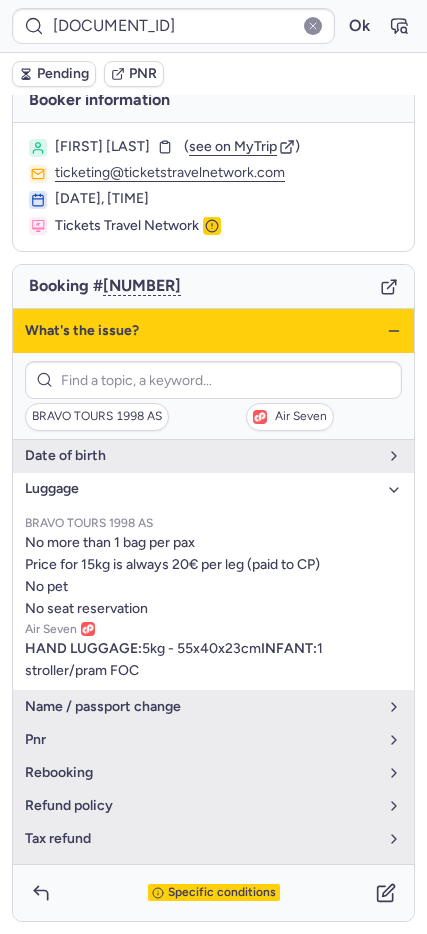 click 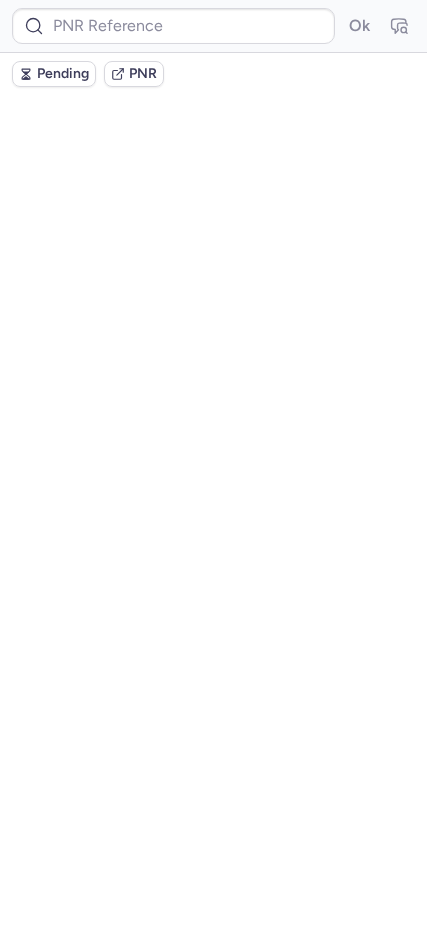 scroll, scrollTop: 0, scrollLeft: 0, axis: both 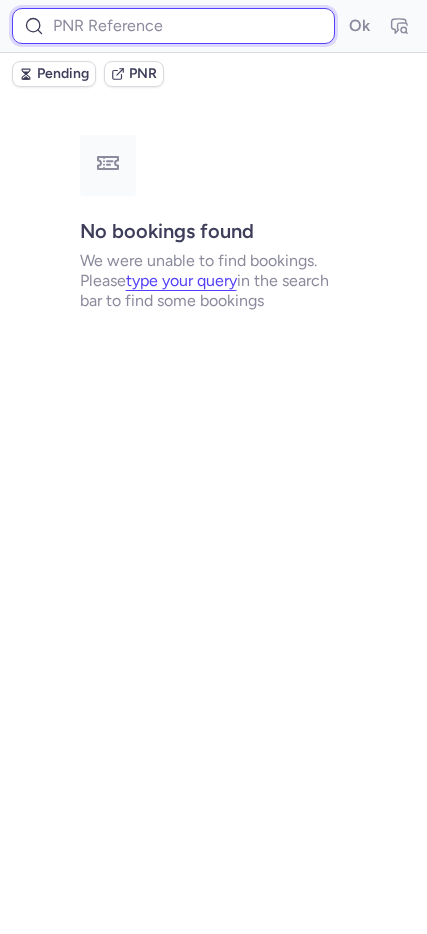 click at bounding box center (173, 26) 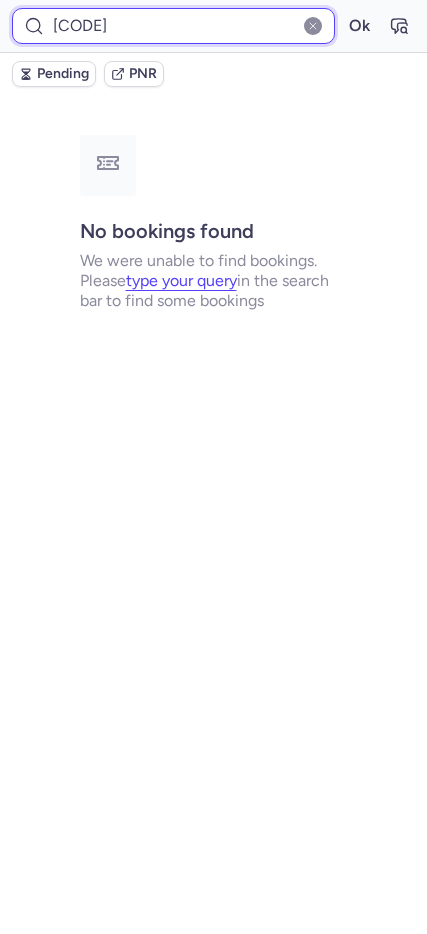type on "0CZBFU" 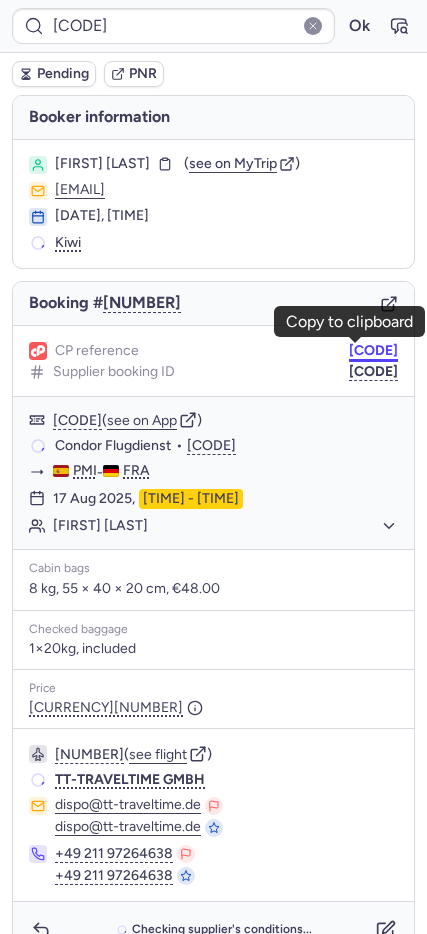 click on "CPABCP" at bounding box center (373, 351) 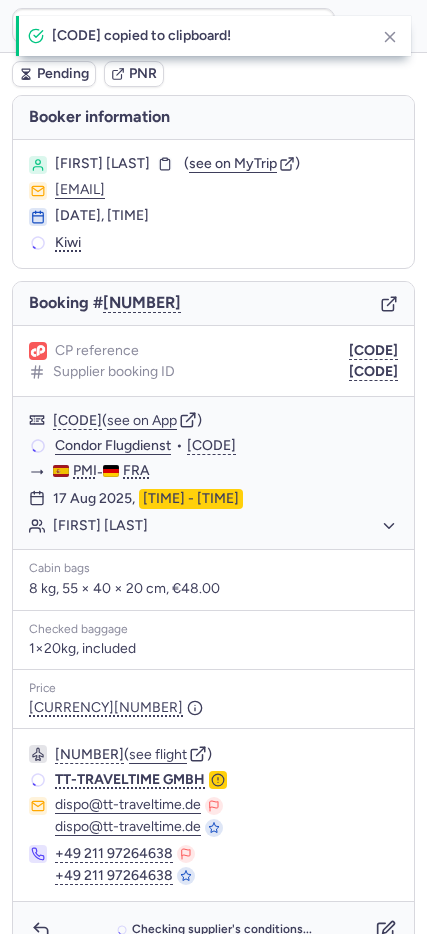 click 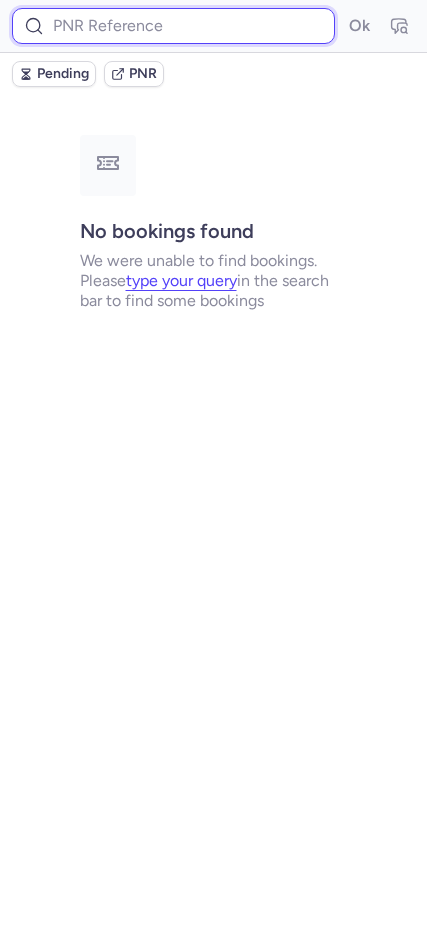 click at bounding box center (173, 26) 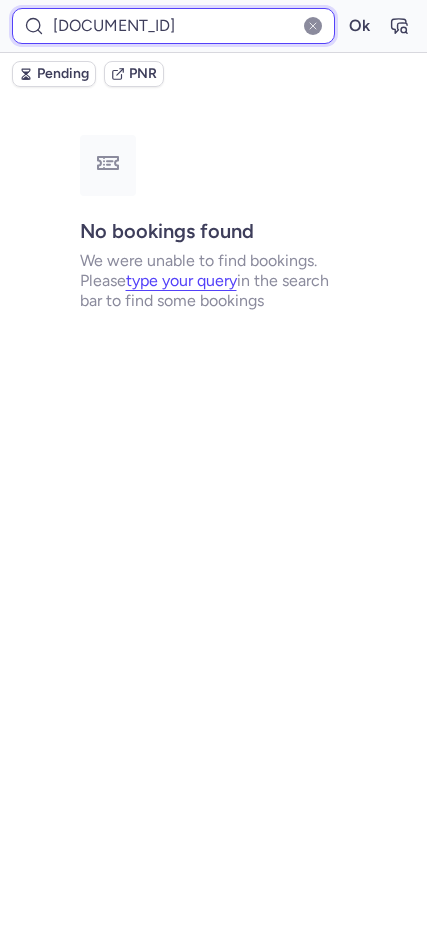 type on "M66CXS" 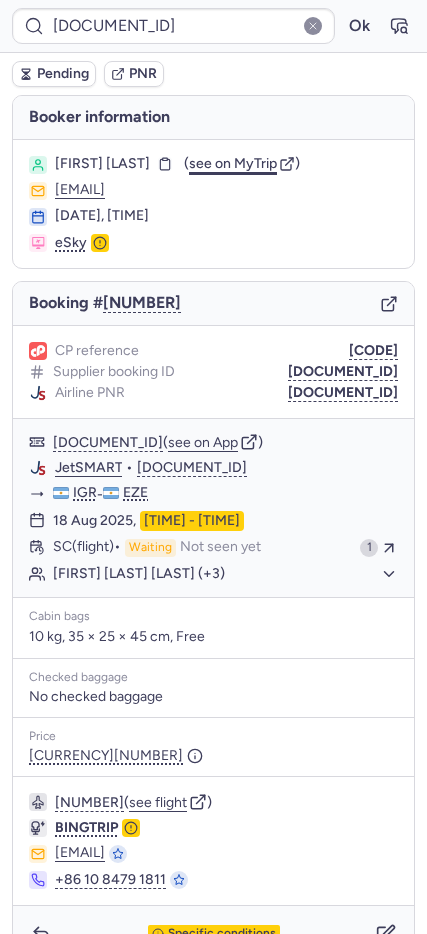 click on "see on MyTrip" at bounding box center [233, 163] 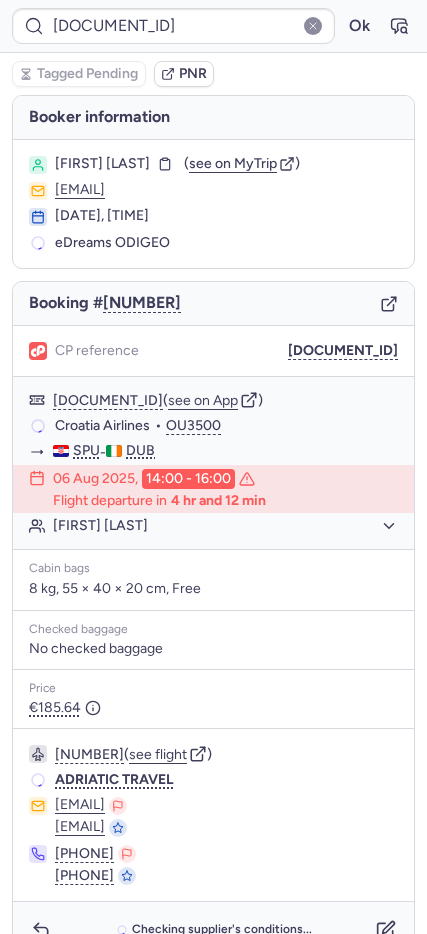type on "CPGTAT" 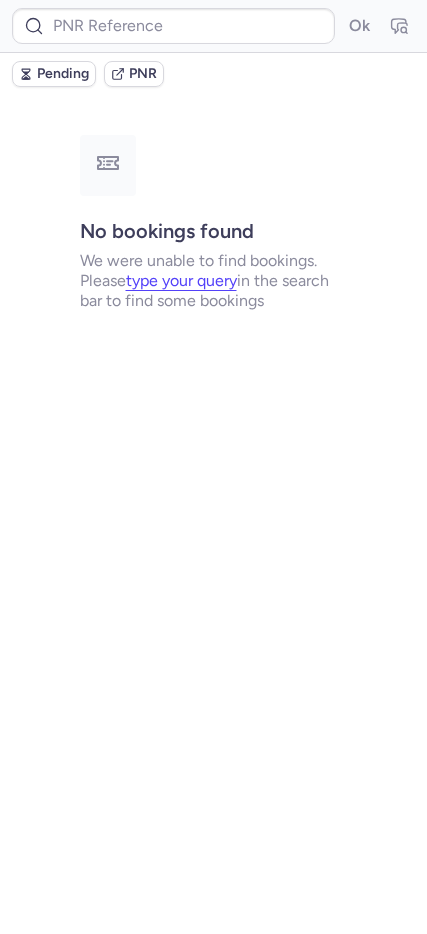 type on "CPOSCE" 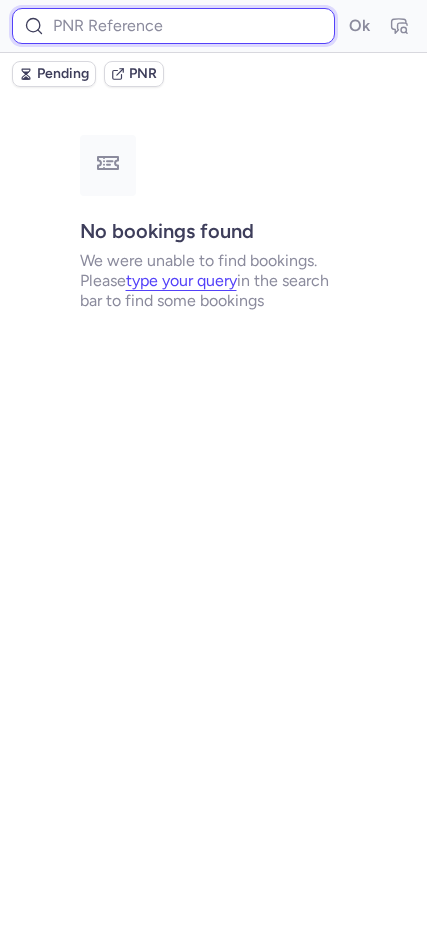 click at bounding box center [173, 26] 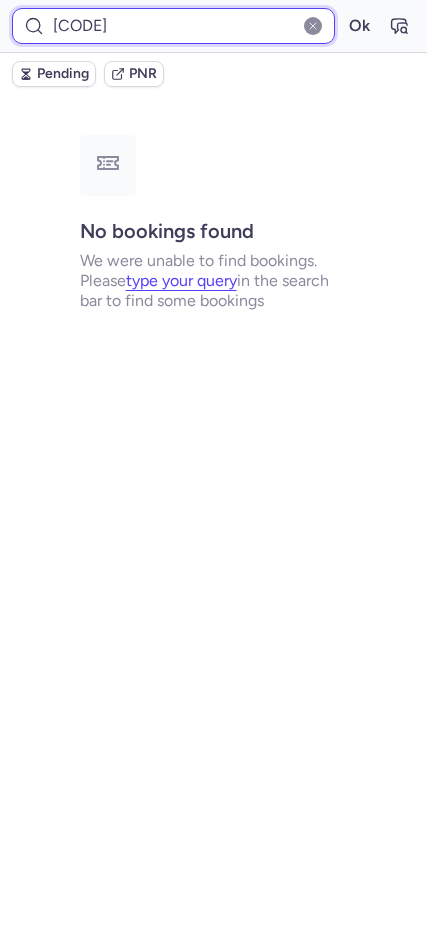 type on "0CZBFU" 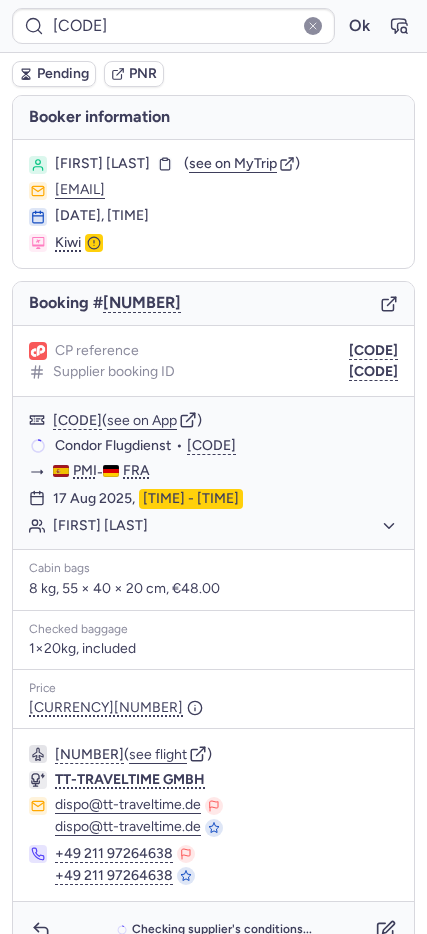 click 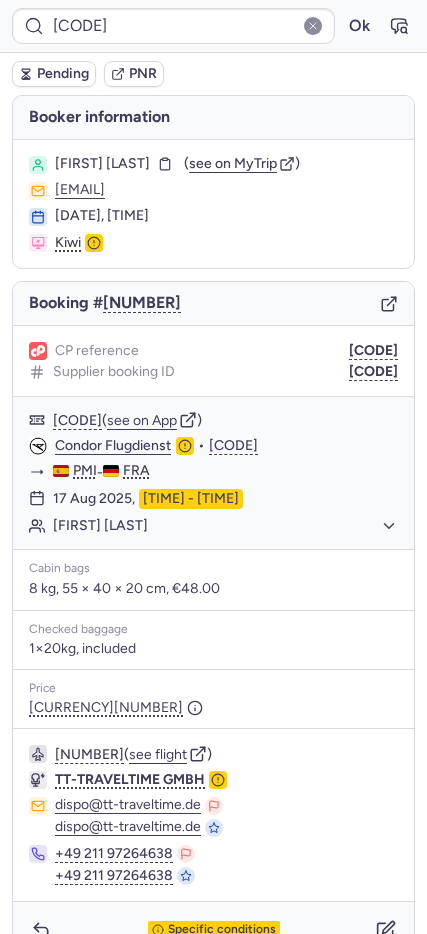 drag, startPoint x: 339, startPoint y: 20, endPoint x: 342, endPoint y: 45, distance: 25.179358 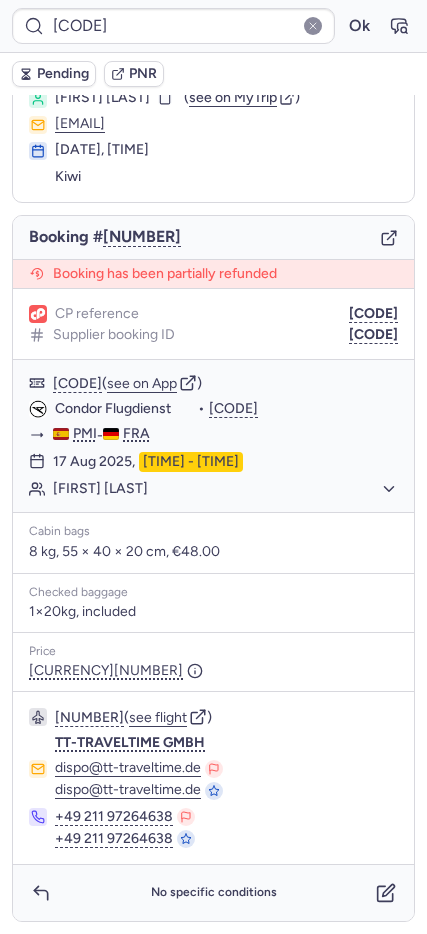 scroll, scrollTop: 66, scrollLeft: 0, axis: vertical 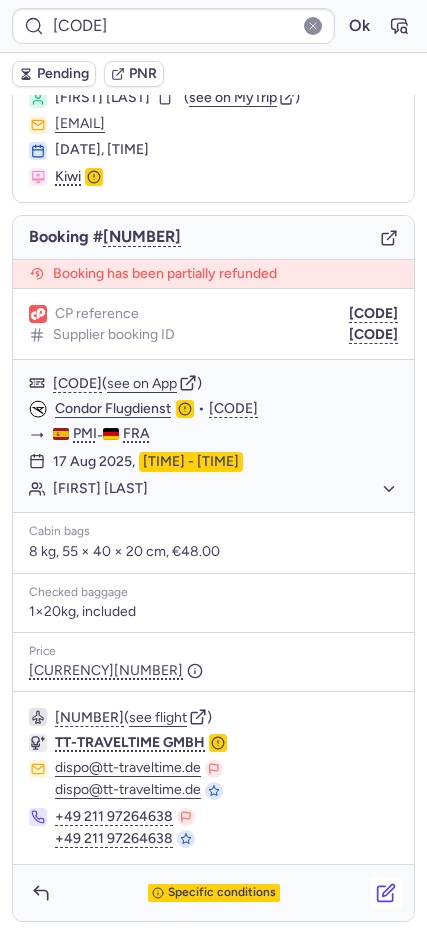 click 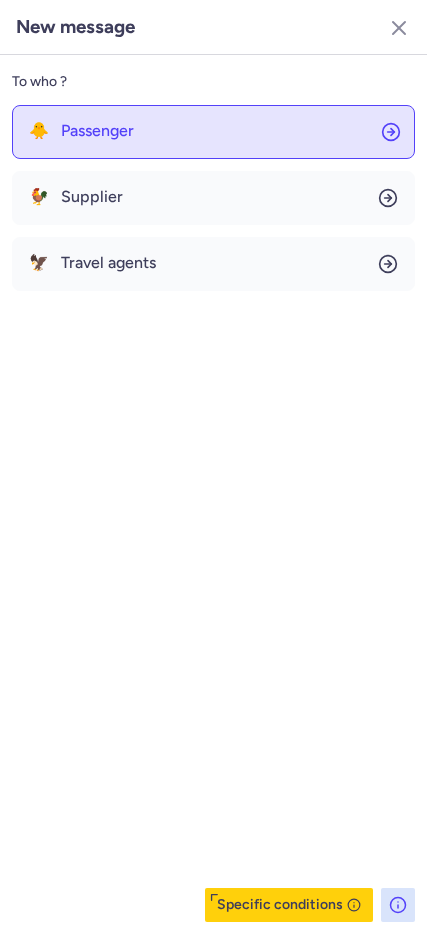 click on "🐥 Passenger" 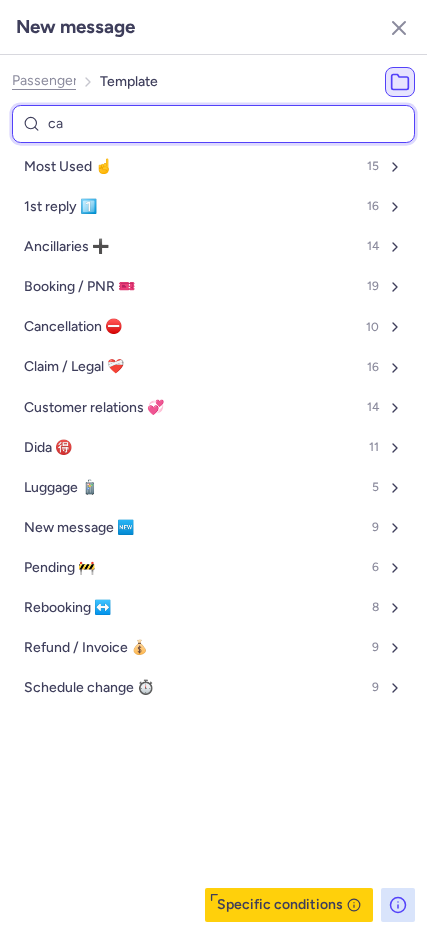 type on "cab" 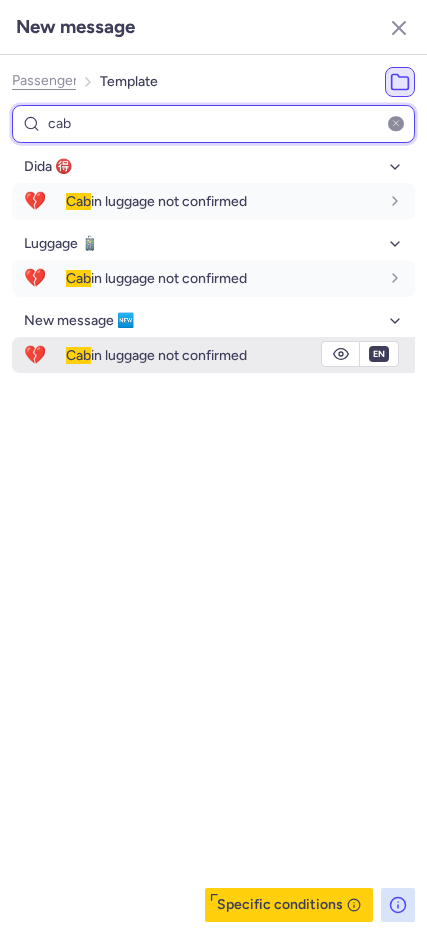 type on "cab" 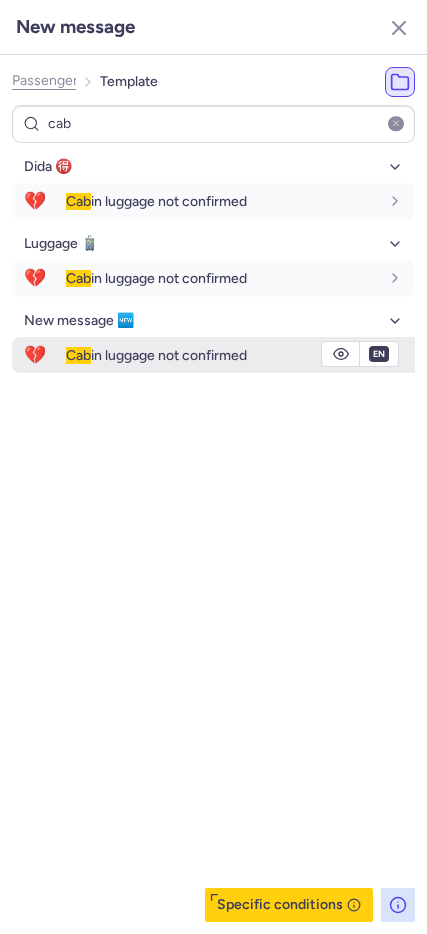 click on "Cab in luggage not confirmed" at bounding box center (240, 355) 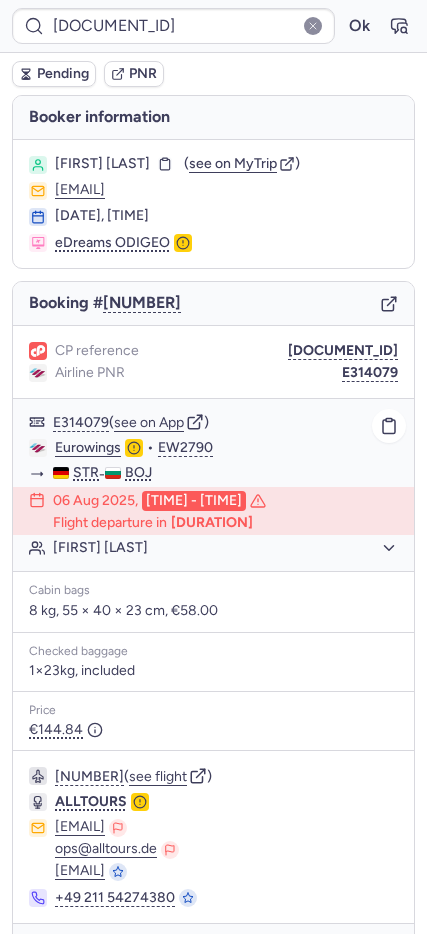 scroll, scrollTop: 59, scrollLeft: 0, axis: vertical 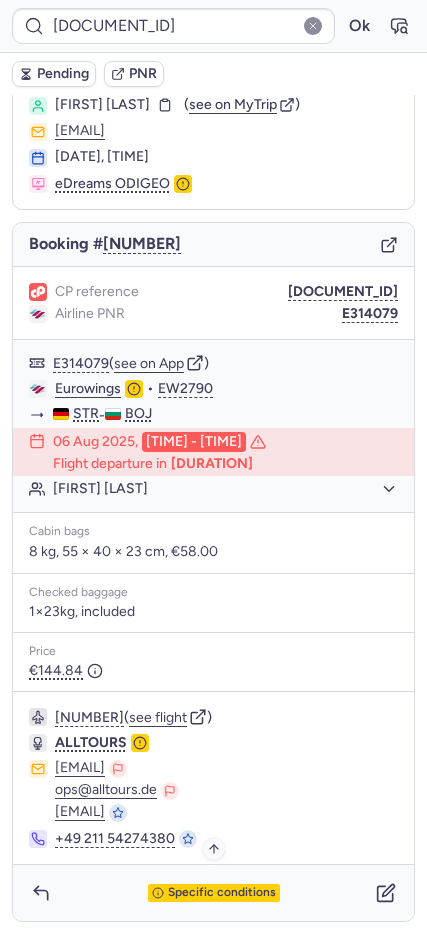 click on "Specific conditions" at bounding box center [222, 893] 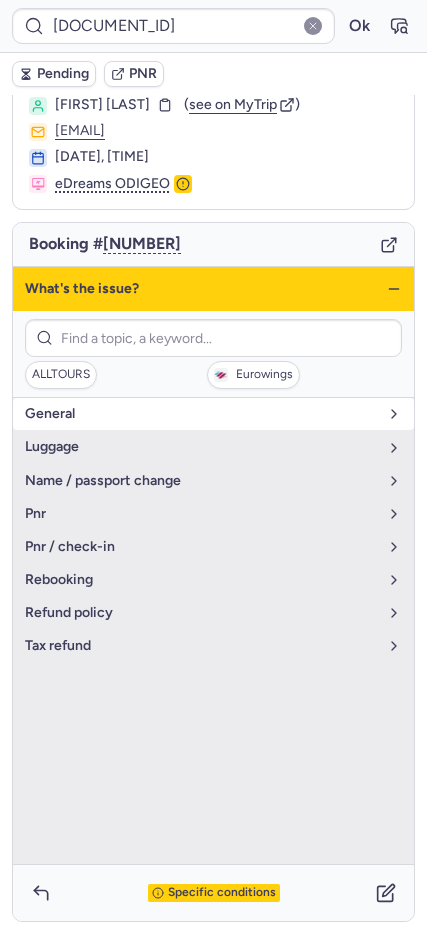 click on "general" at bounding box center [201, 414] 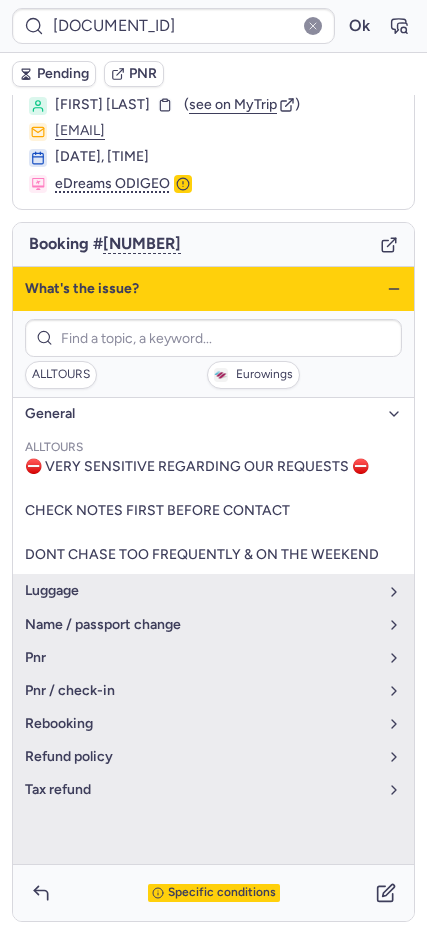 click 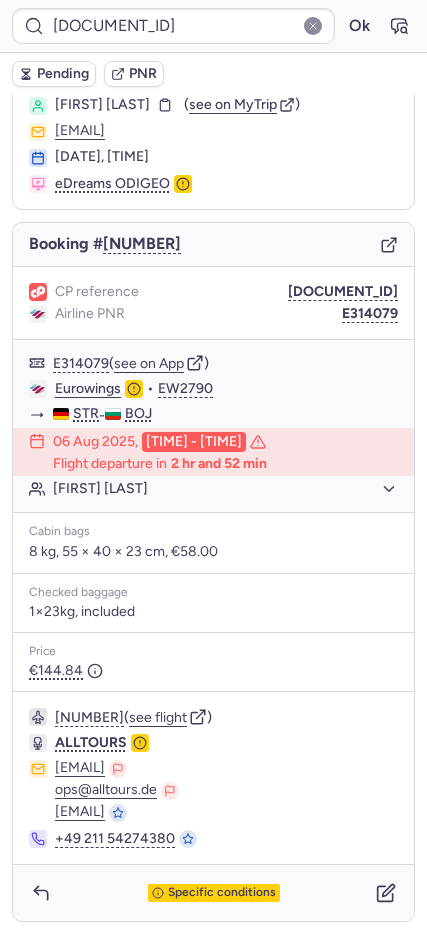 type on "CPWTH5" 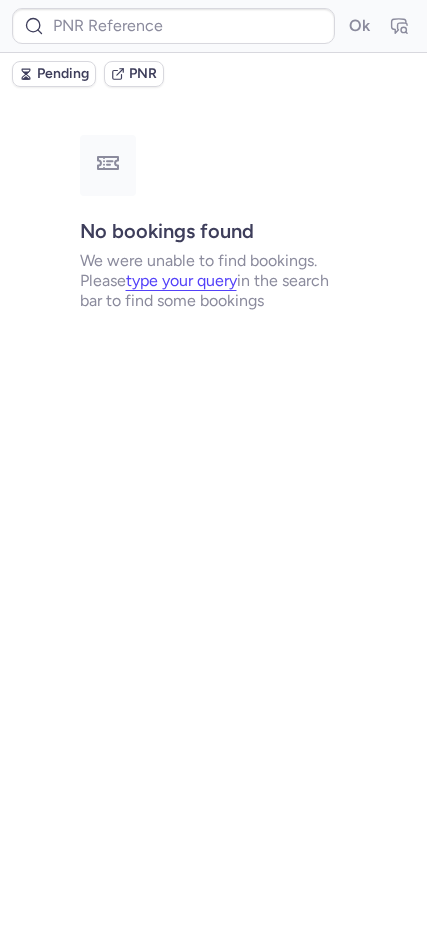 scroll, scrollTop: 0, scrollLeft: 0, axis: both 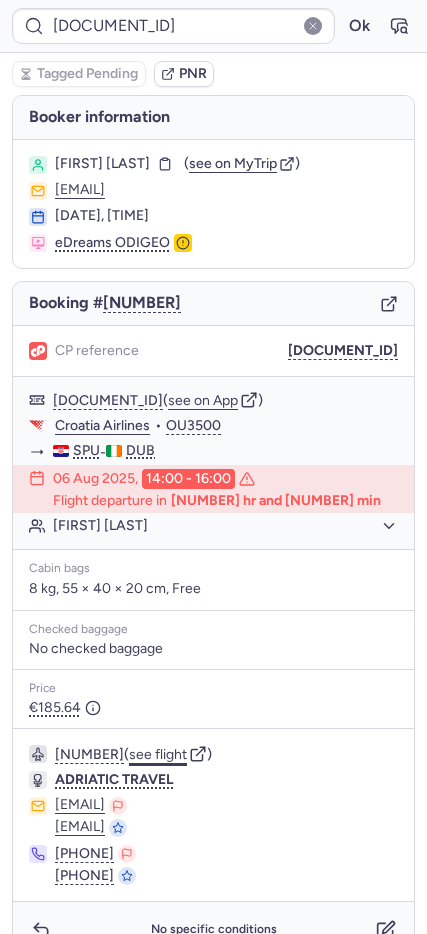 click on "see flight" 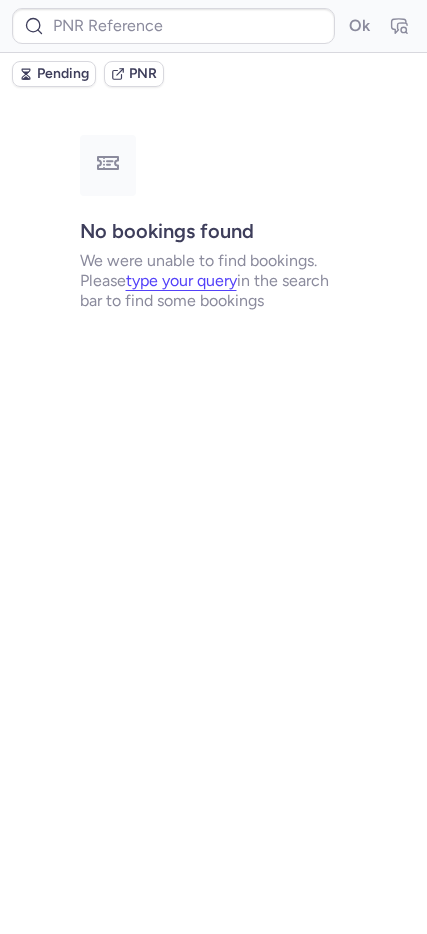 type on "CPWTH5" 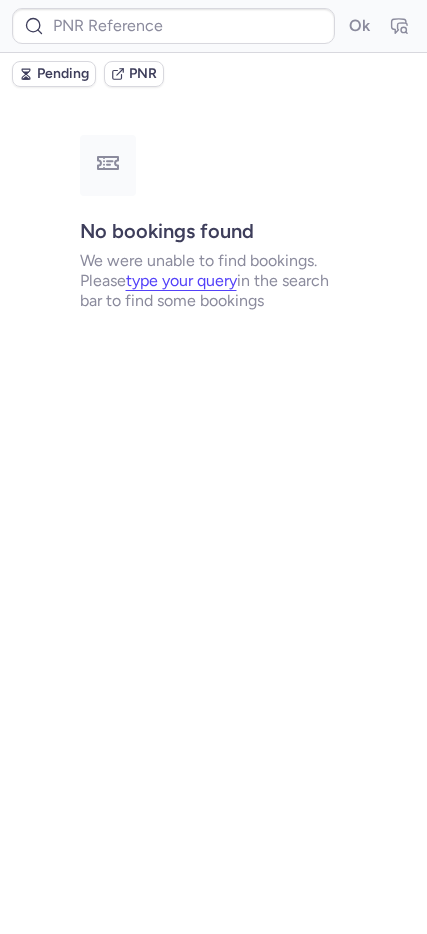 type on "CPWTH5" 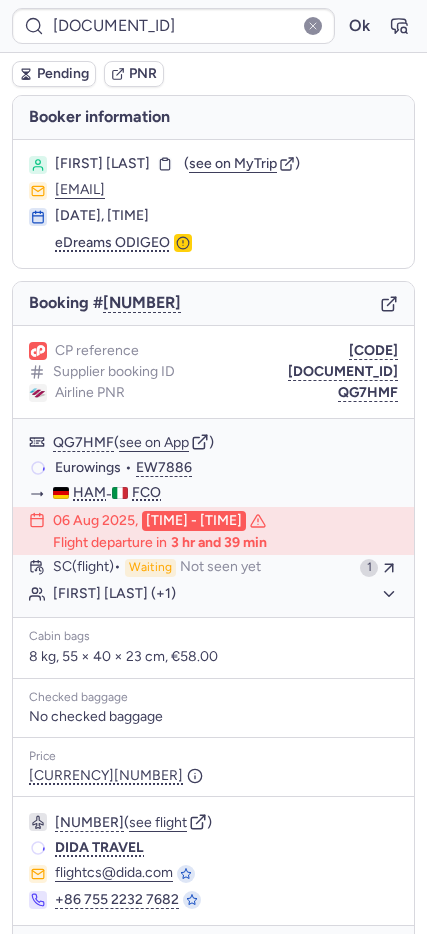type on "CPWTH5" 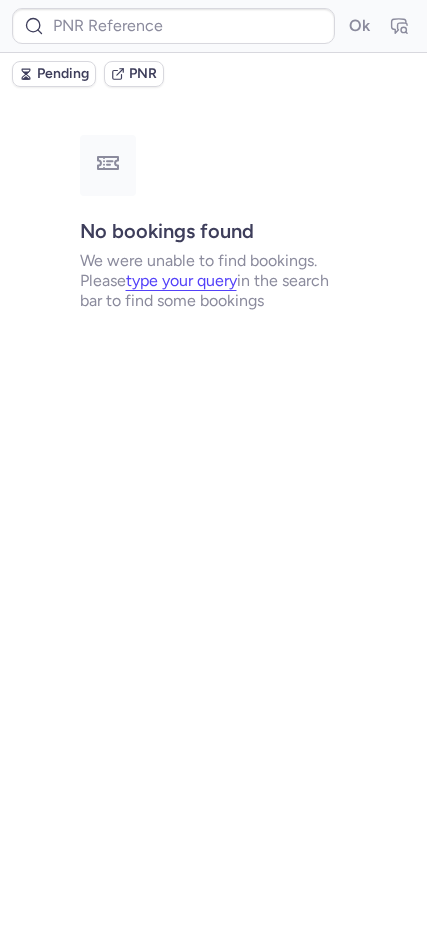 type on "CPWTH5" 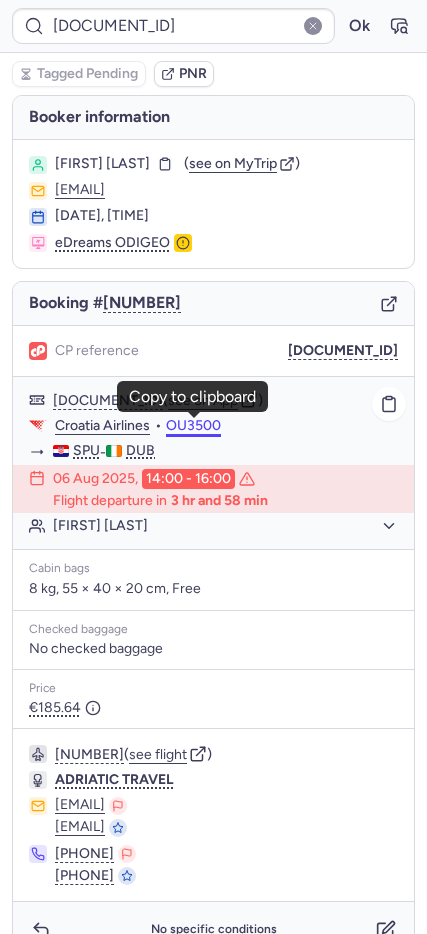 click on "OU3500" at bounding box center [193, 426] 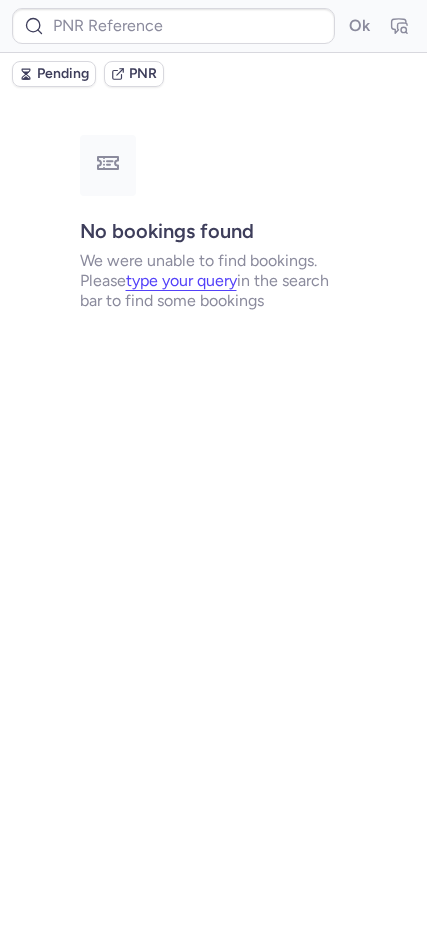 type on "CPFXVW" 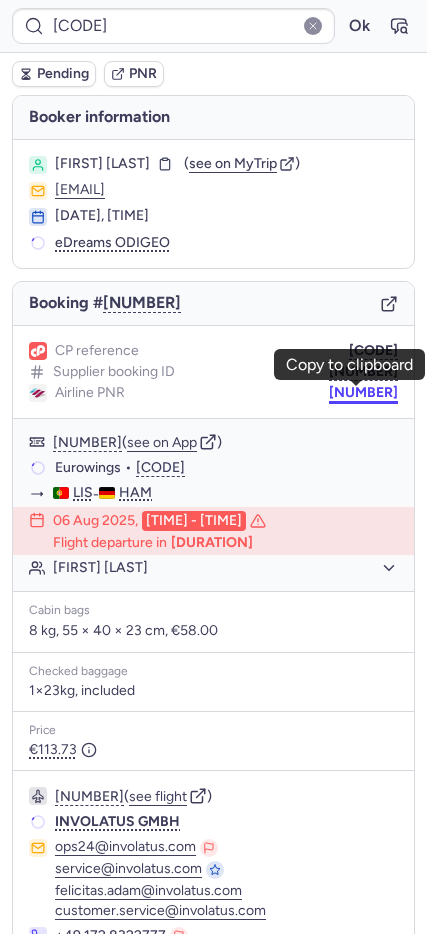 click on "7371335" at bounding box center [363, 393] 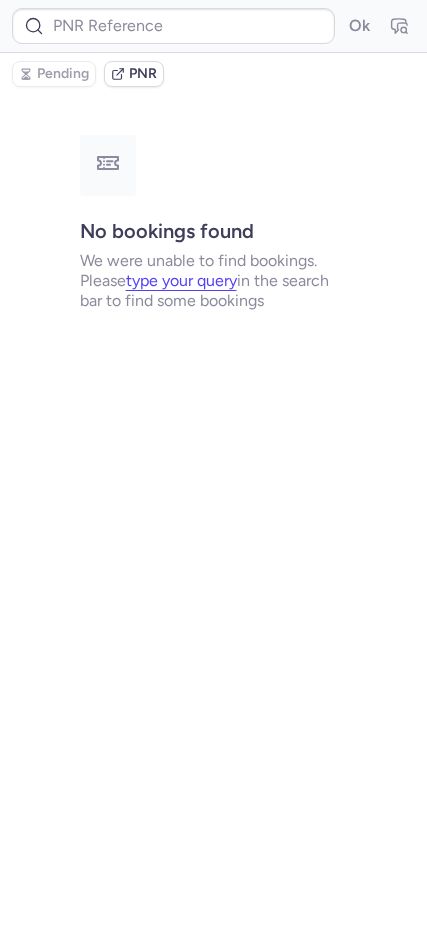 type on "7371335" 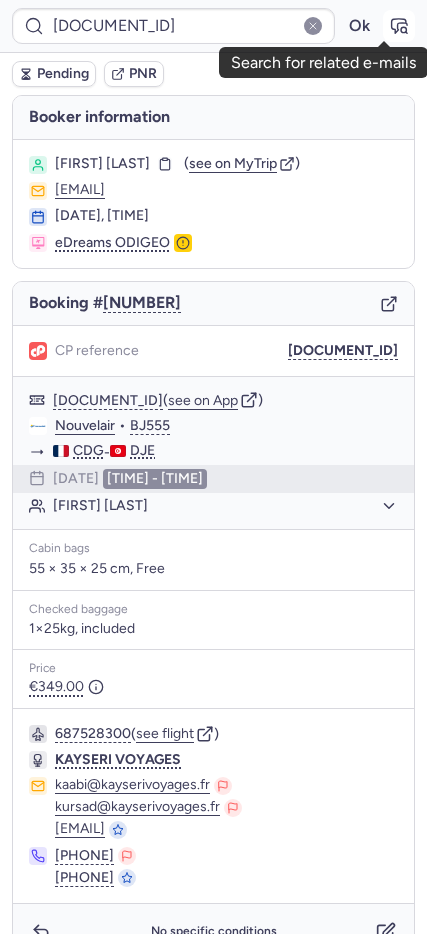 click 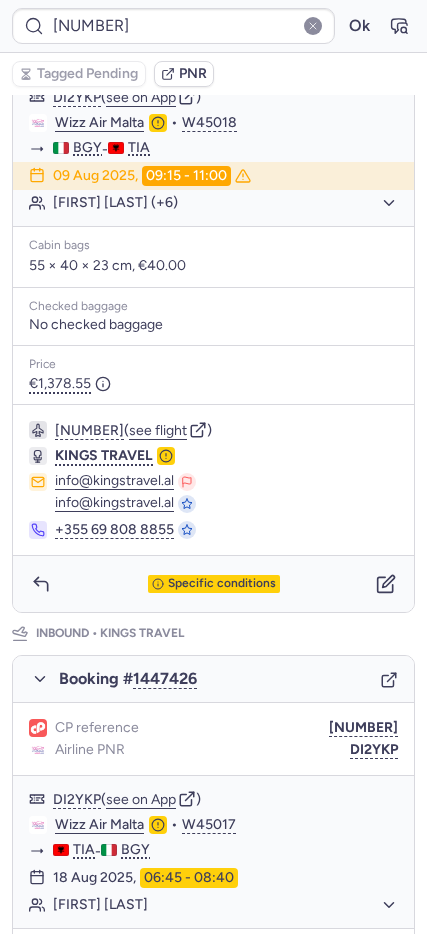 scroll, scrollTop: 431, scrollLeft: 0, axis: vertical 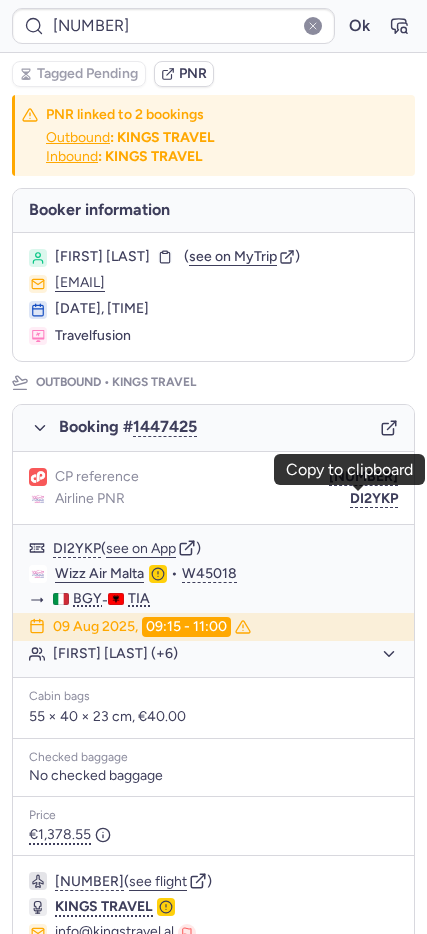 click on "DI2YKP" at bounding box center (374, 499) 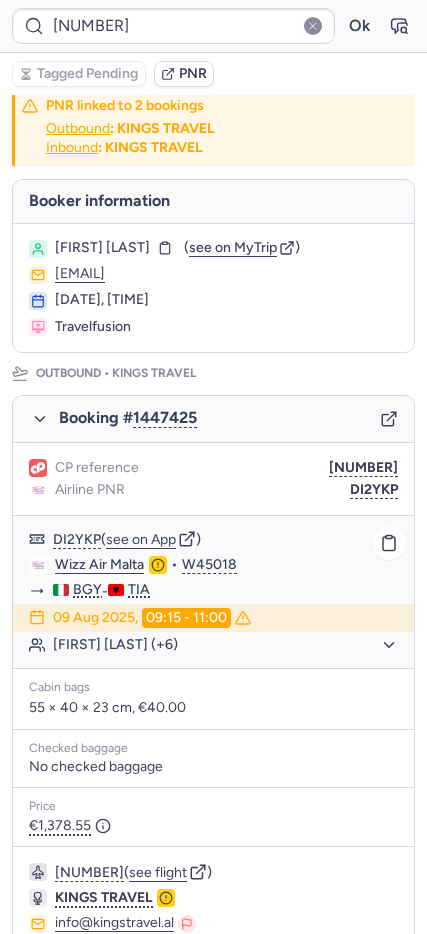scroll, scrollTop: 0, scrollLeft: 0, axis: both 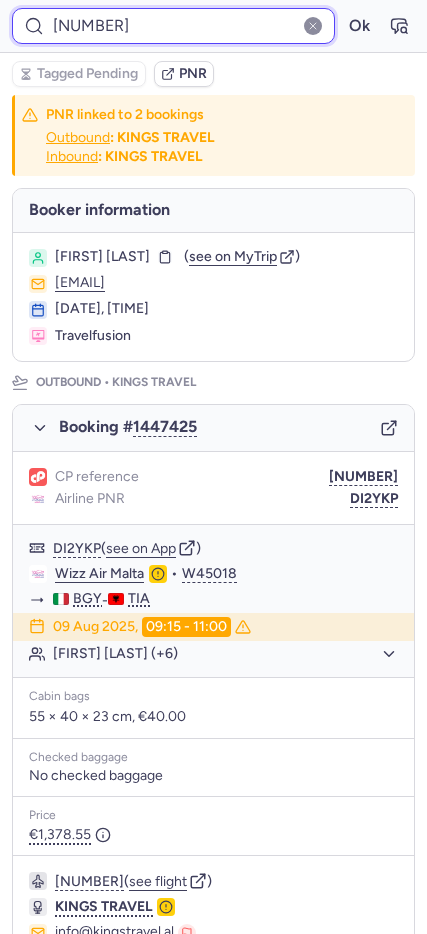 click on "CPATIW" at bounding box center [173, 26] 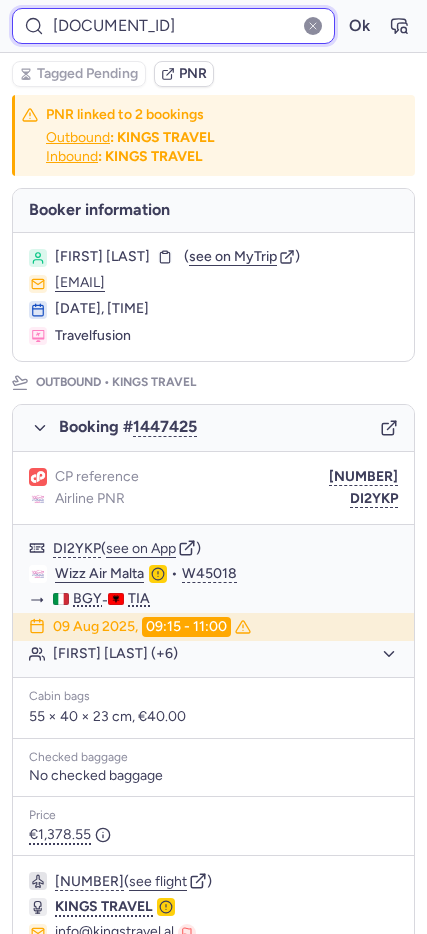 click on "Ok" at bounding box center (359, 26) 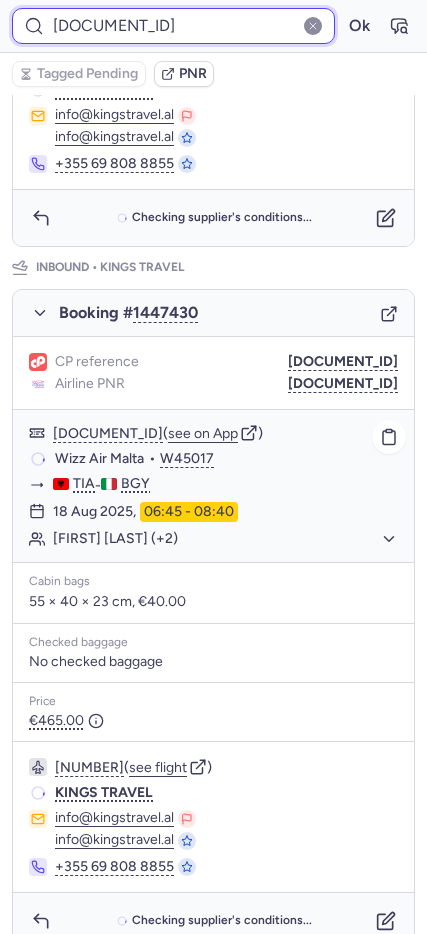 scroll, scrollTop: 0, scrollLeft: 0, axis: both 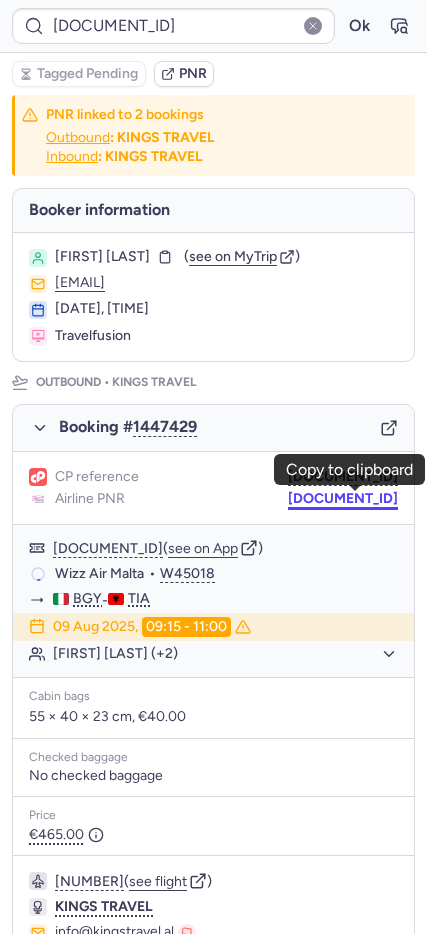 click on "JPHGVK" at bounding box center [343, 499] 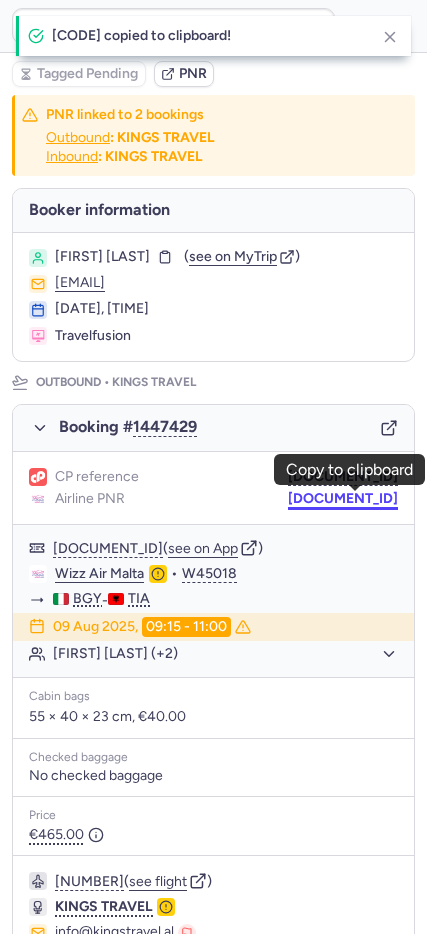 click on "JPHGVK" at bounding box center (343, 499) 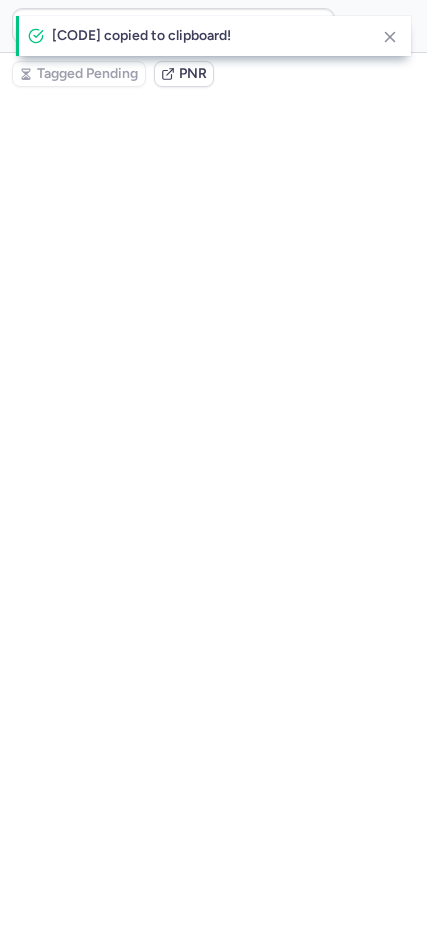 click on "PGE1QY" at bounding box center (343, 369) 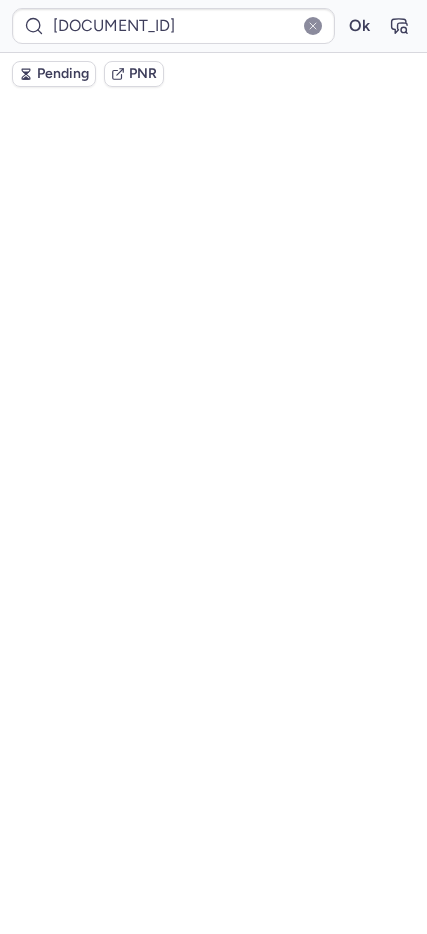 scroll, scrollTop: 0, scrollLeft: 0, axis: both 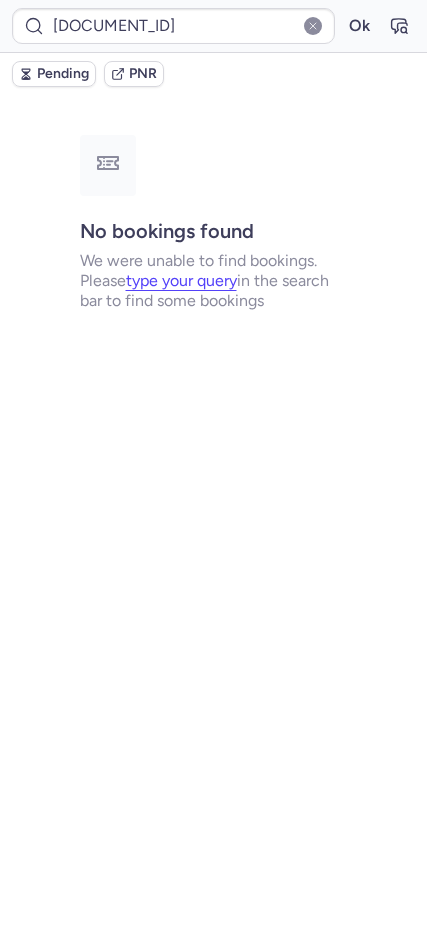 type on "CPFXVW" 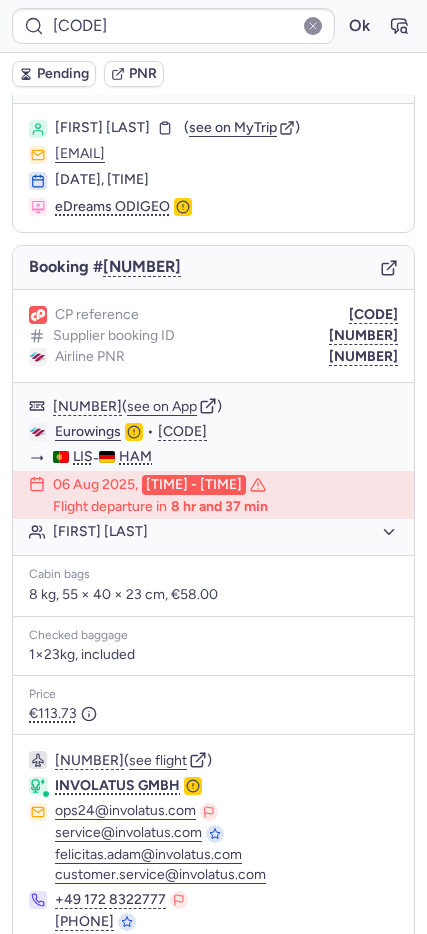 scroll, scrollTop: 141, scrollLeft: 0, axis: vertical 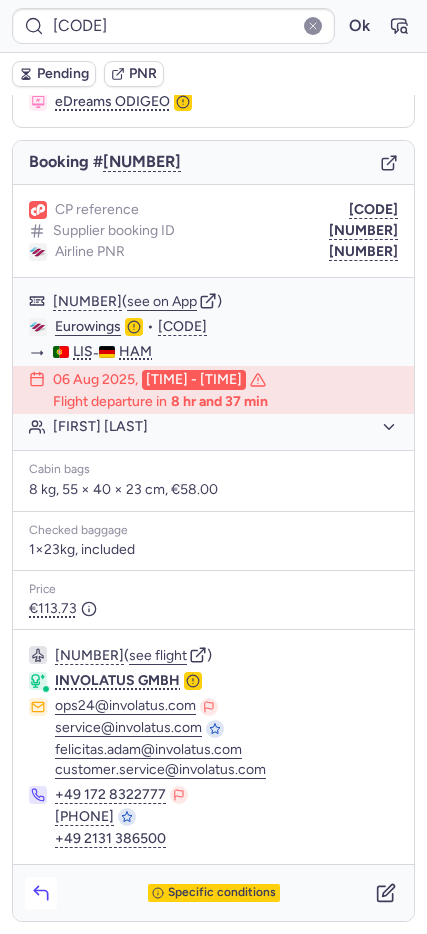 click at bounding box center [41, 893] 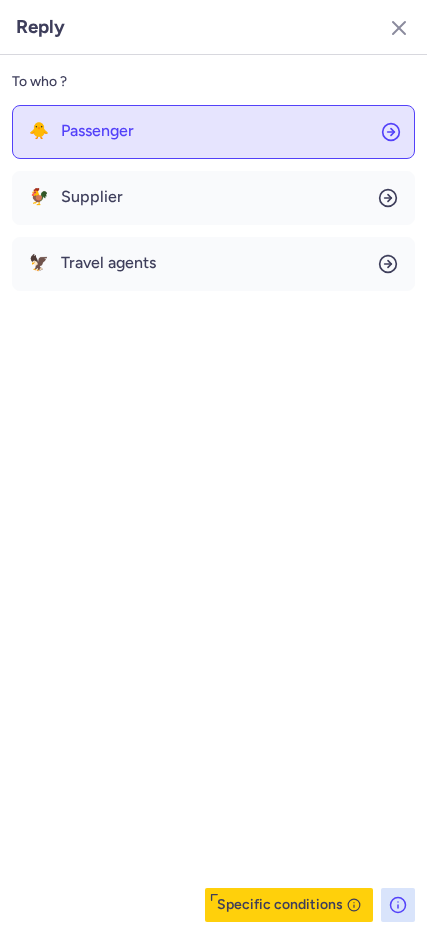 click on "🐥 Passenger" 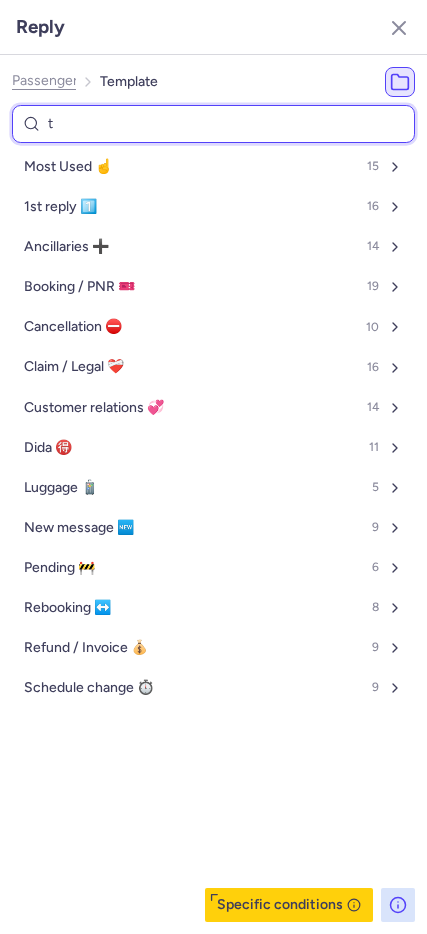 type on "tp" 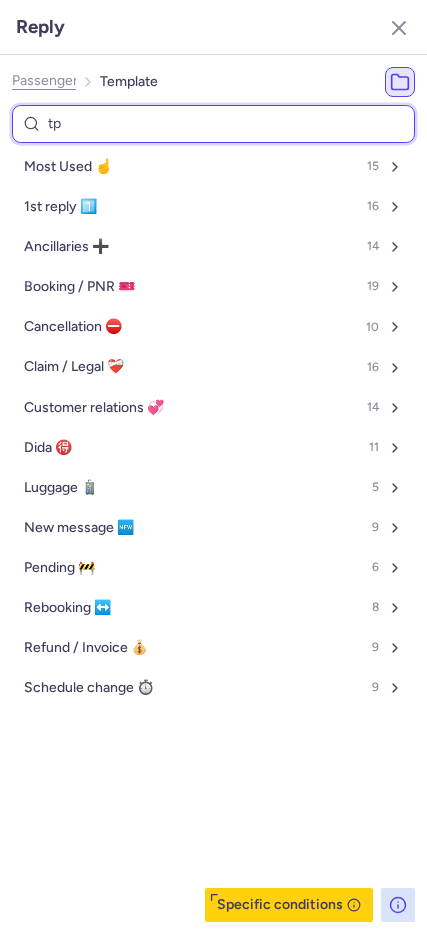 select on "de" 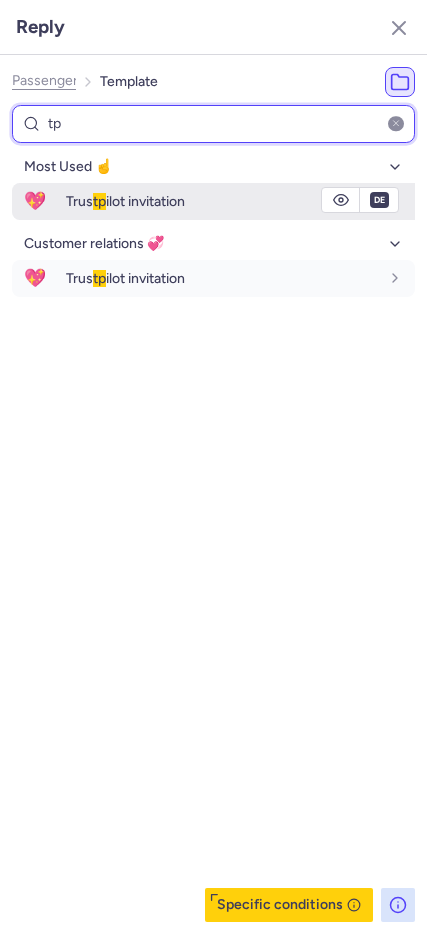 type on "tp" 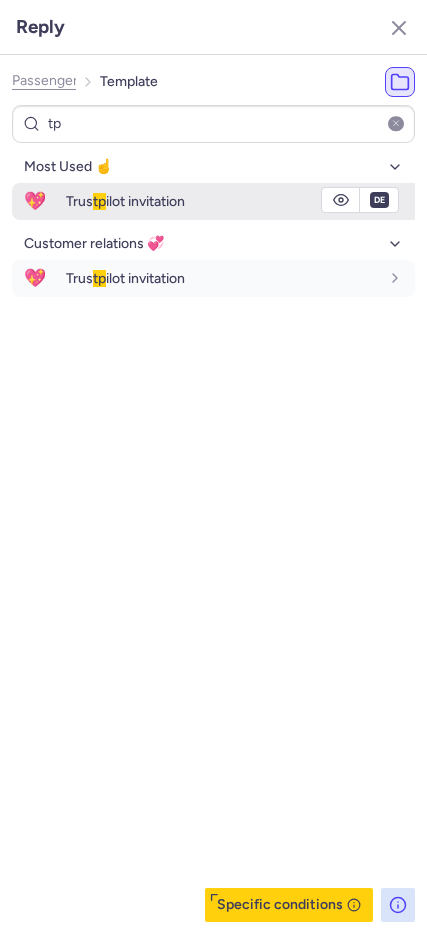 click on "💖" at bounding box center (35, 201) 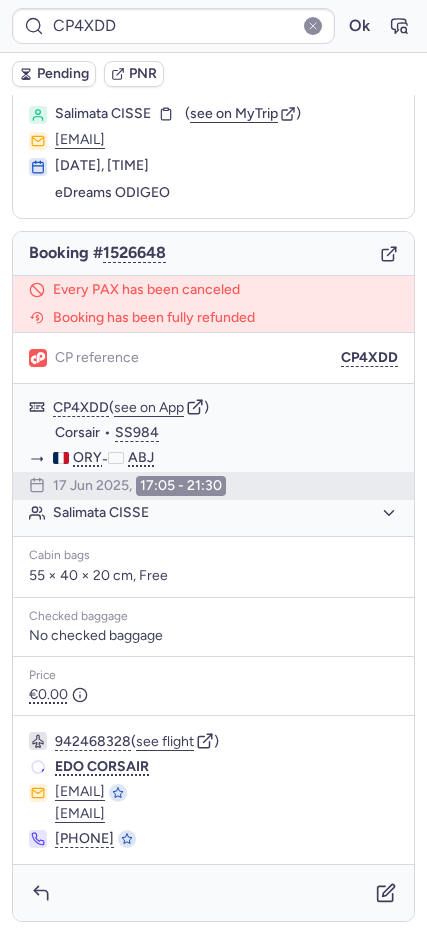 scroll, scrollTop: 50, scrollLeft: 0, axis: vertical 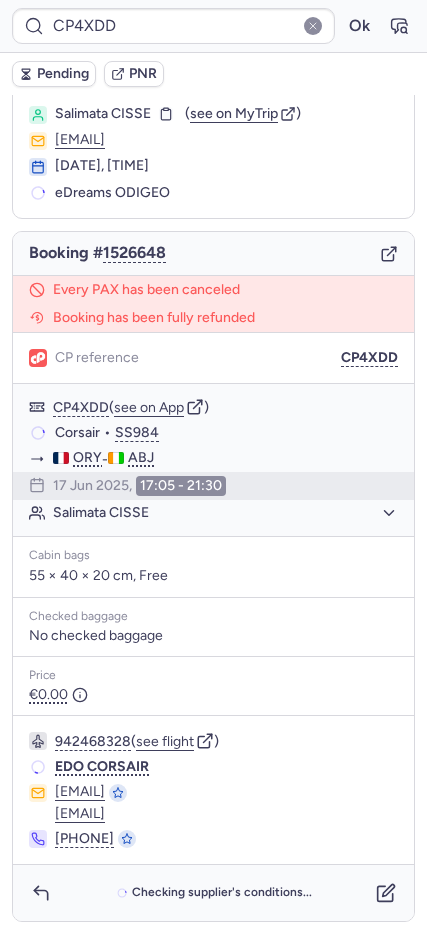 type on "CPATIW" 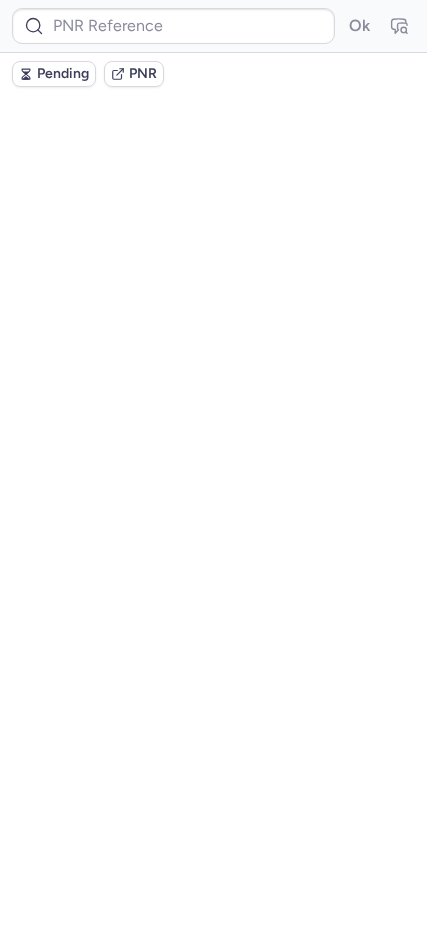 scroll, scrollTop: 0, scrollLeft: 0, axis: both 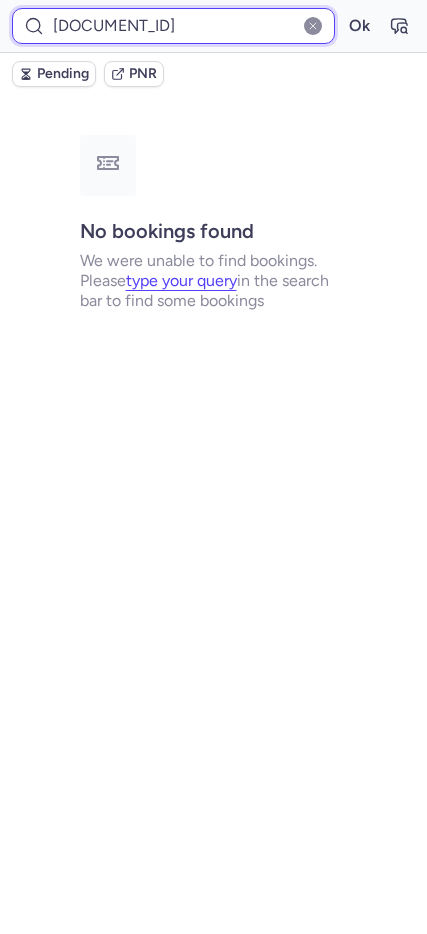 click on "CY1113" at bounding box center (173, 26) 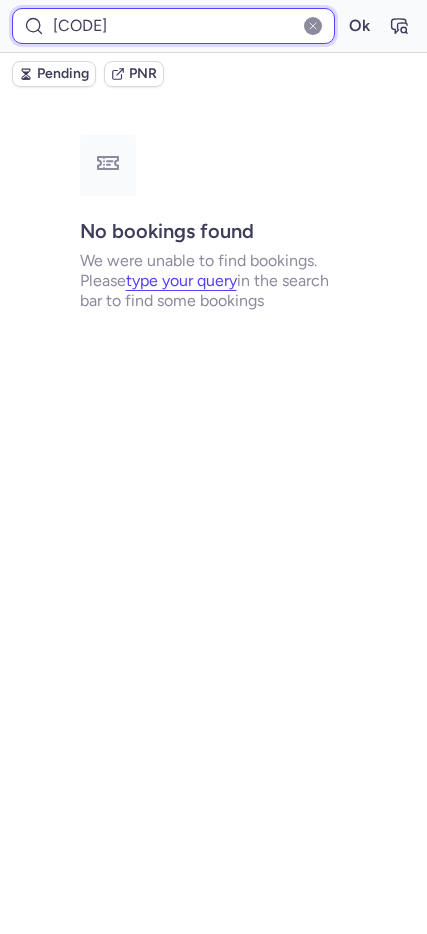 click on "Ok" at bounding box center (359, 26) 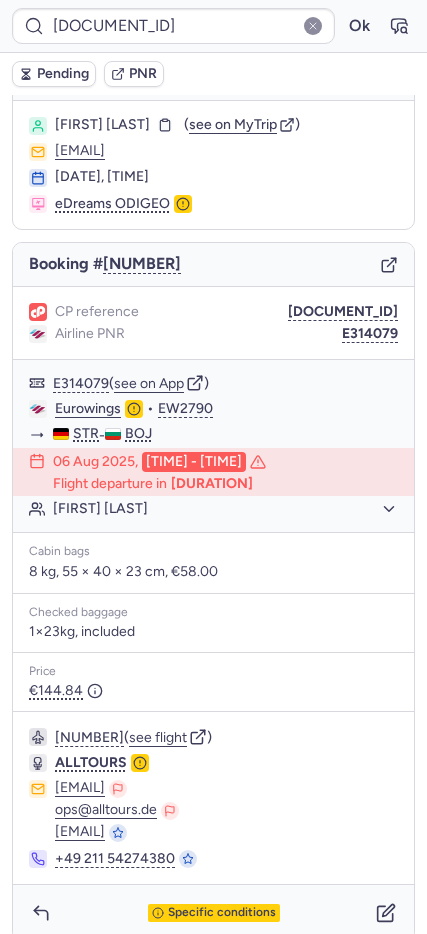 scroll, scrollTop: 59, scrollLeft: 0, axis: vertical 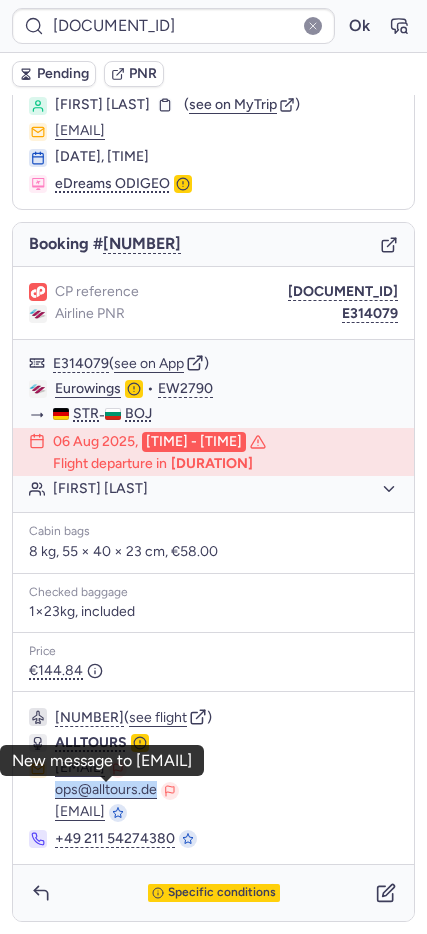 drag, startPoint x: 53, startPoint y: 792, endPoint x: 158, endPoint y: 791, distance: 105.00476 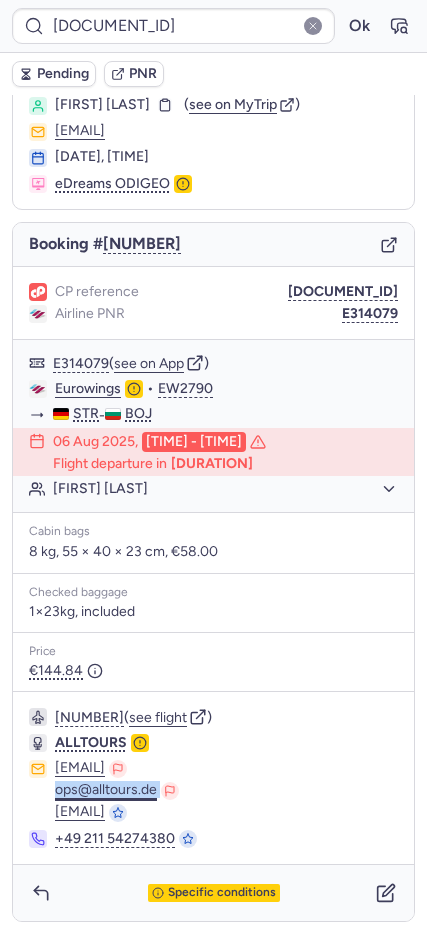 copy on "ops@alltours.de" 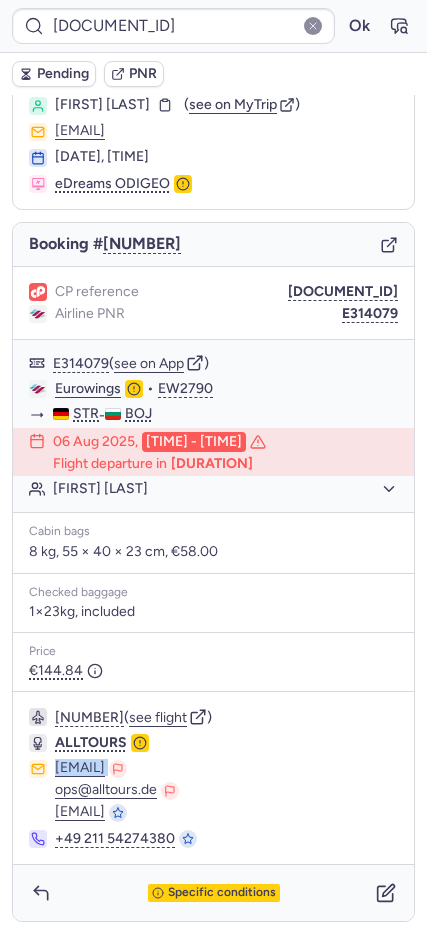 drag, startPoint x: 51, startPoint y: 766, endPoint x: 218, endPoint y: 766, distance: 167 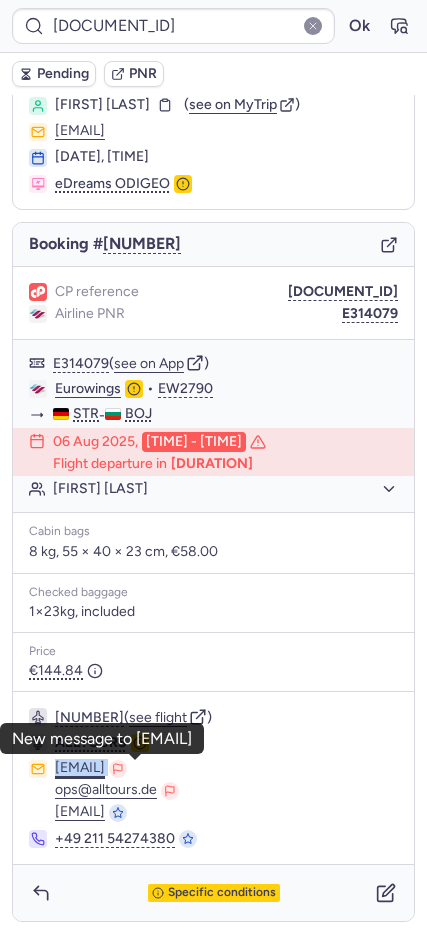 copy on "[EMAIL]" 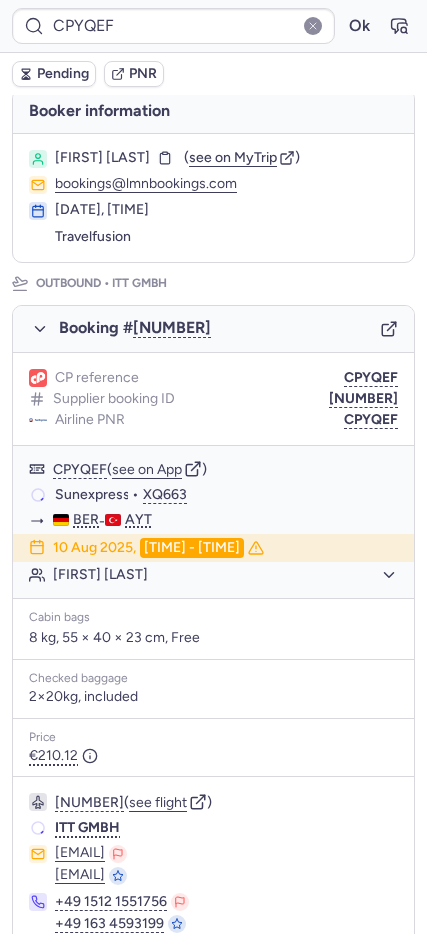 scroll, scrollTop: 98, scrollLeft: 0, axis: vertical 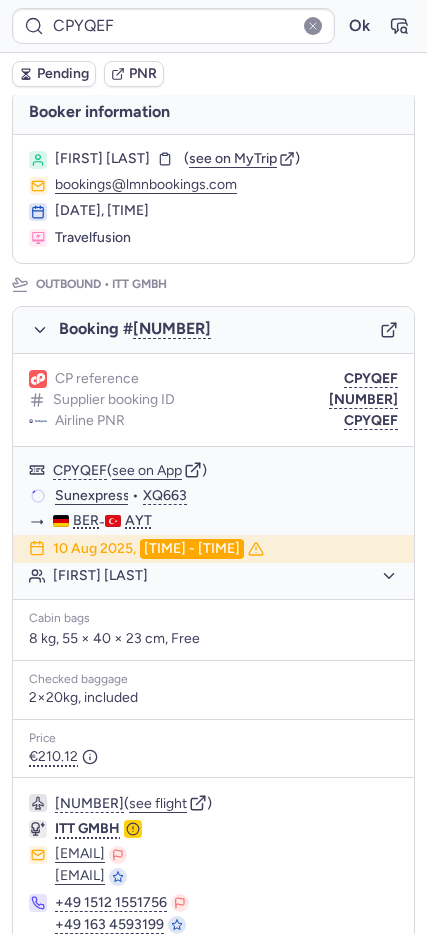 type on "917485074905278502" 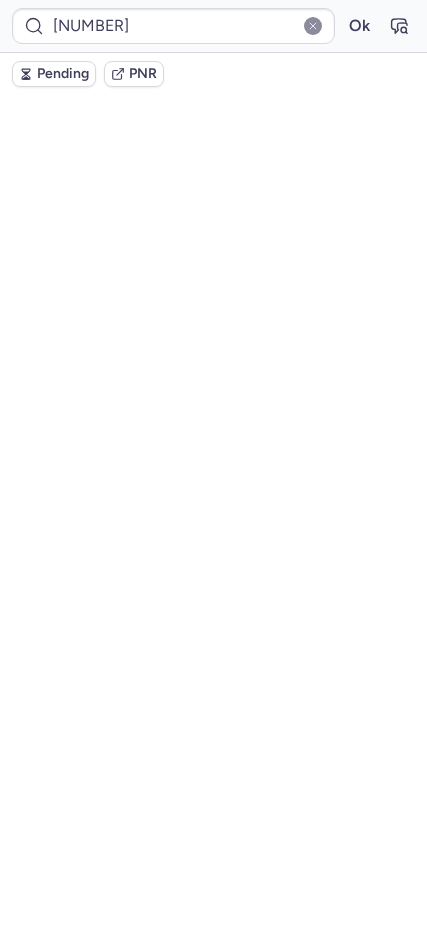 scroll, scrollTop: 0, scrollLeft: 0, axis: both 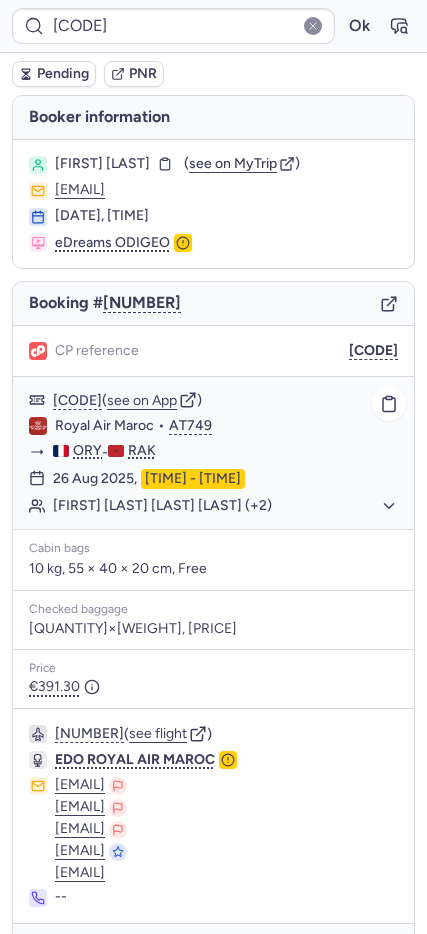 click on "Gall GALL ADALBERT DE MARTAIZE (+2)" 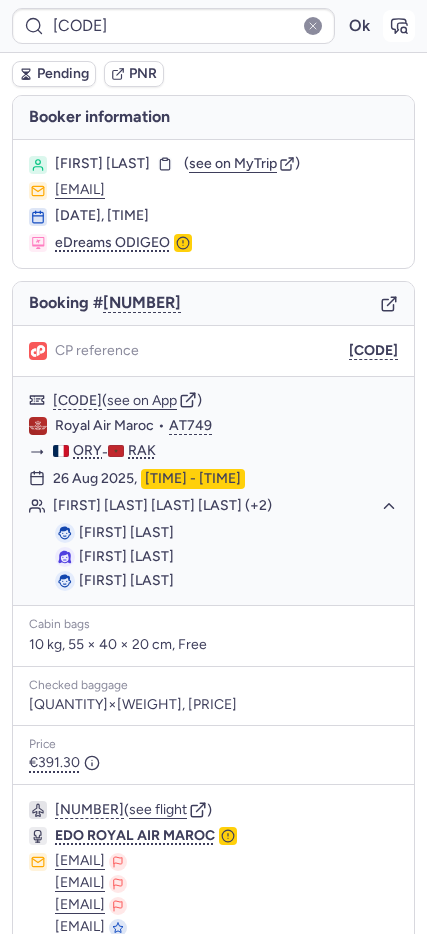 click 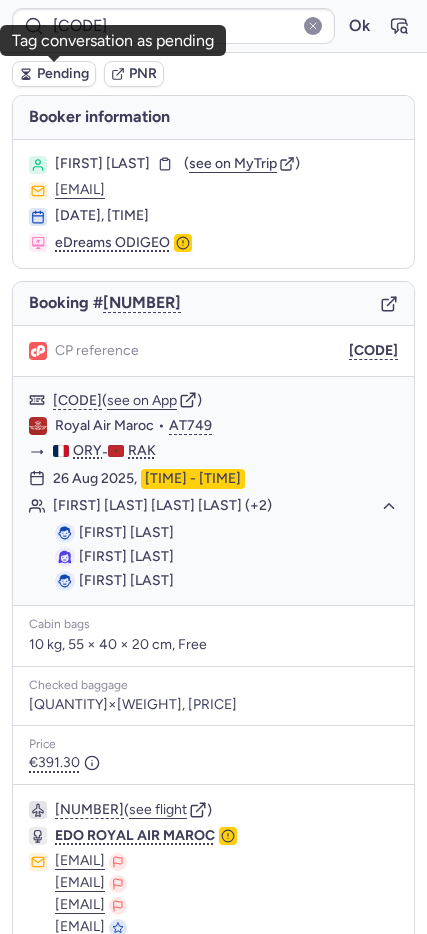 click on "Pending" at bounding box center [63, 74] 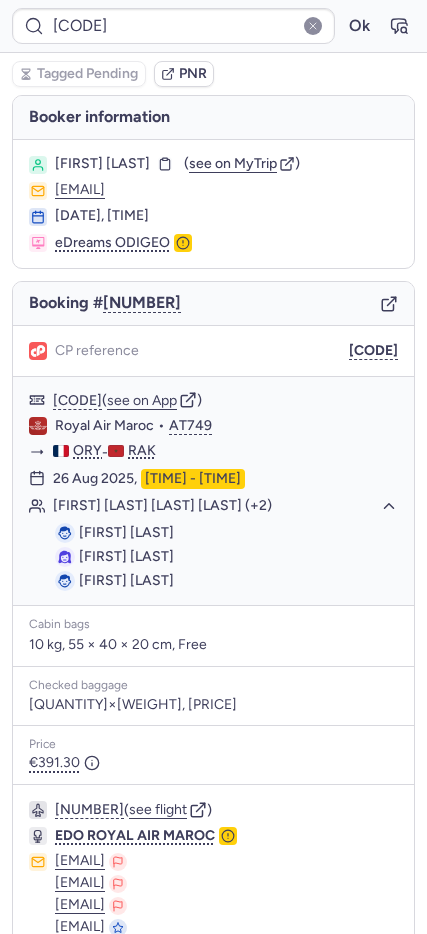 type on "CP4XDD" 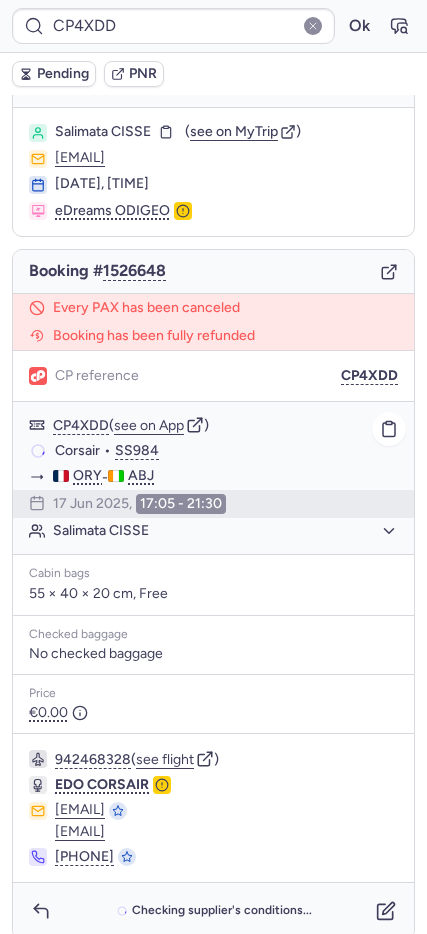 scroll, scrollTop: 50, scrollLeft: 0, axis: vertical 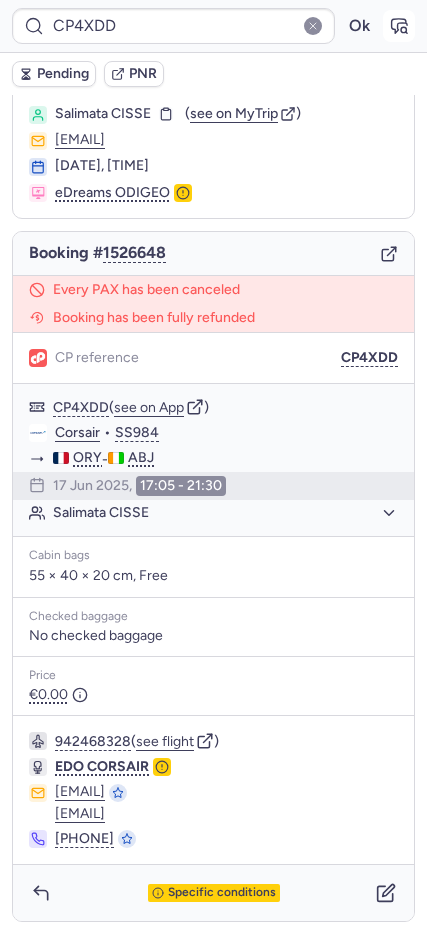 click 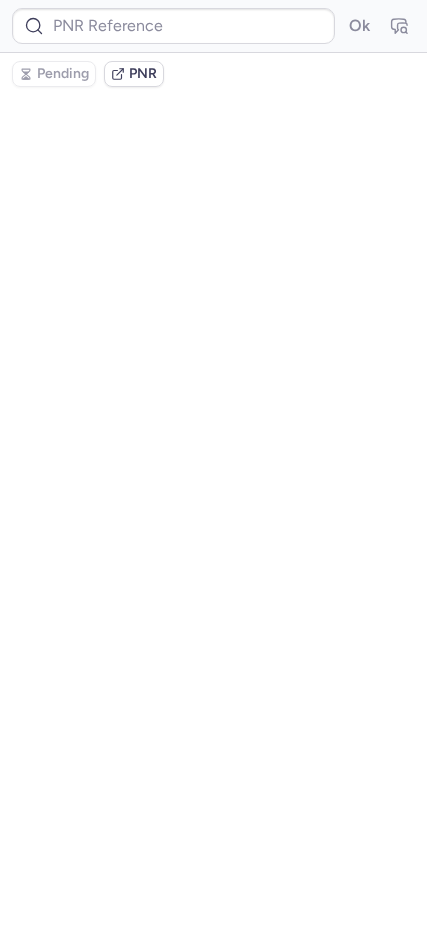 scroll, scrollTop: 0, scrollLeft: 0, axis: both 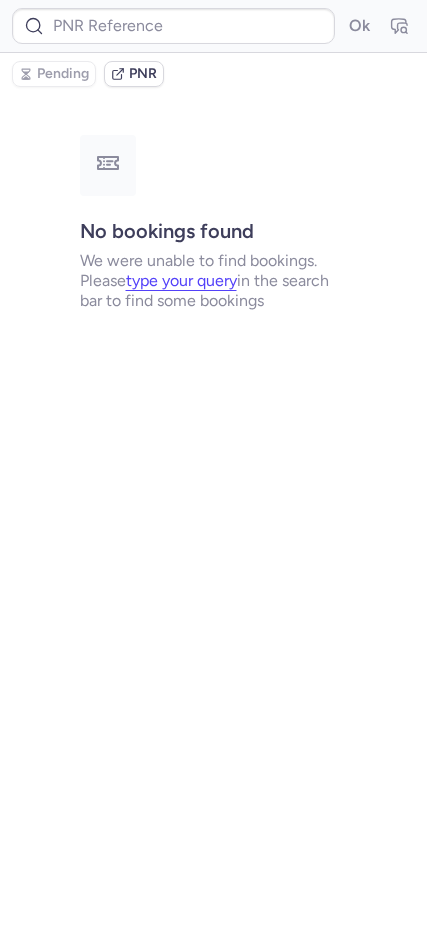 type on "CP4XDD" 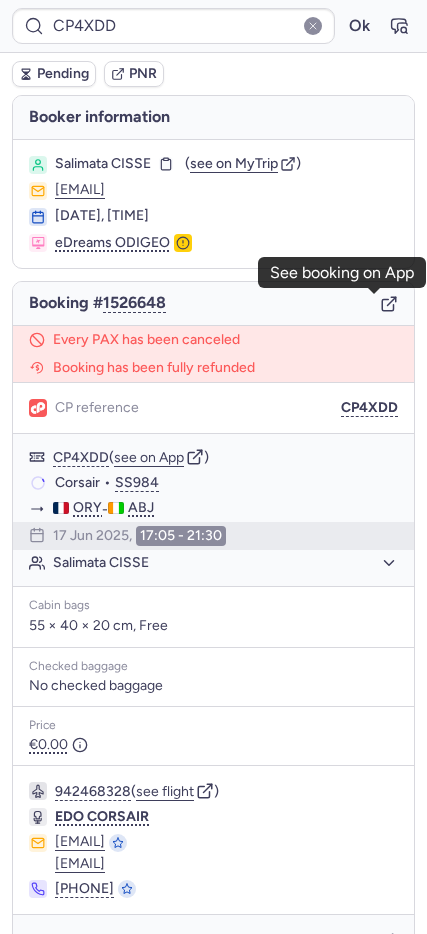 click 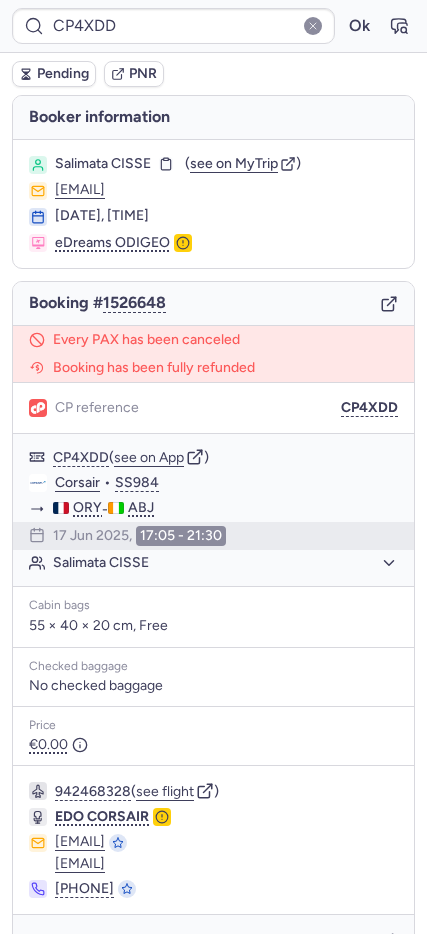 click on "Pending" at bounding box center [63, 74] 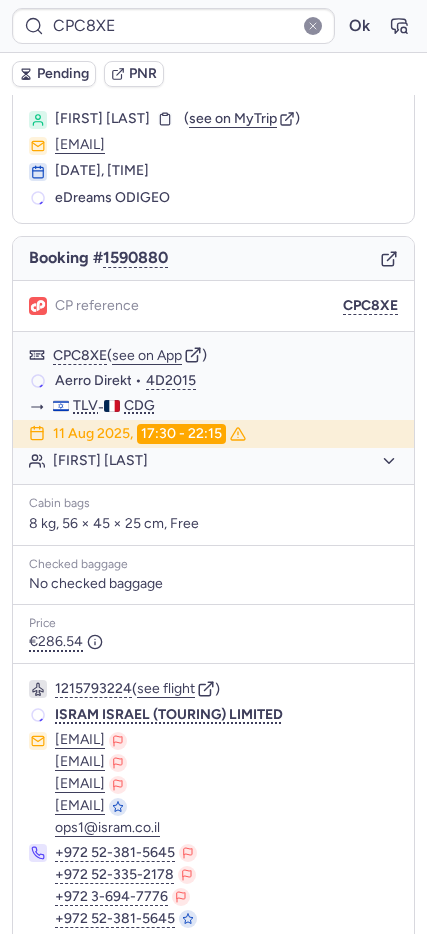 scroll, scrollTop: 44, scrollLeft: 0, axis: vertical 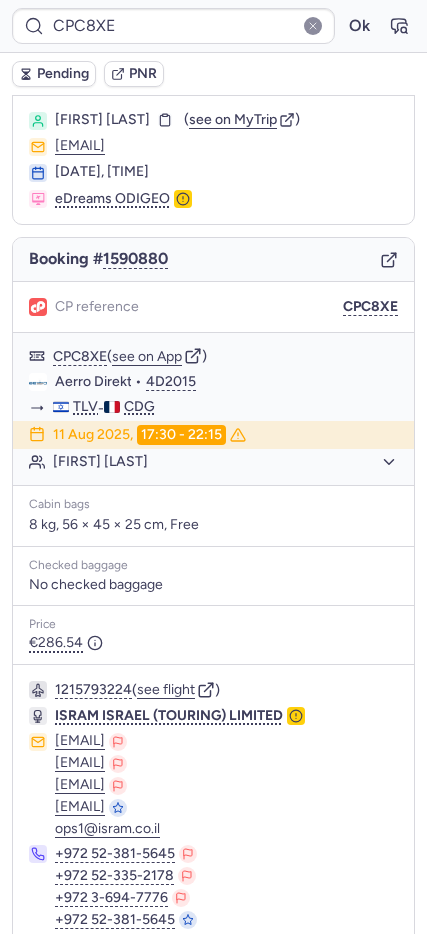 type on "CPN7HI" 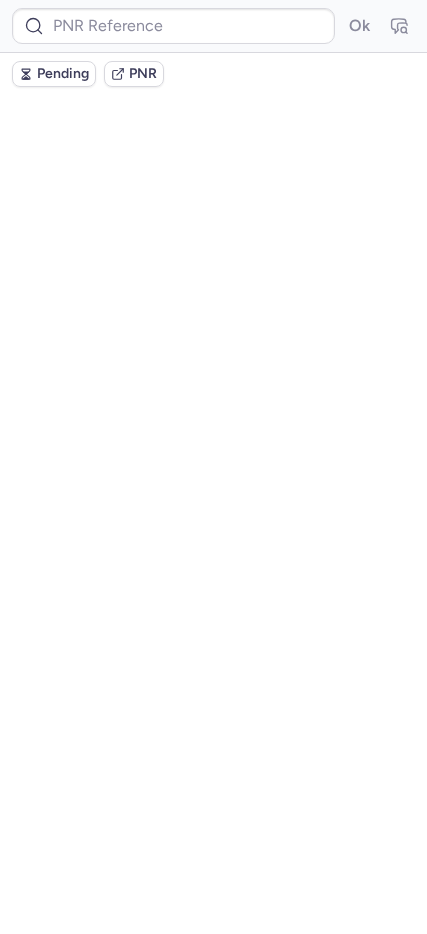 scroll, scrollTop: 0, scrollLeft: 0, axis: both 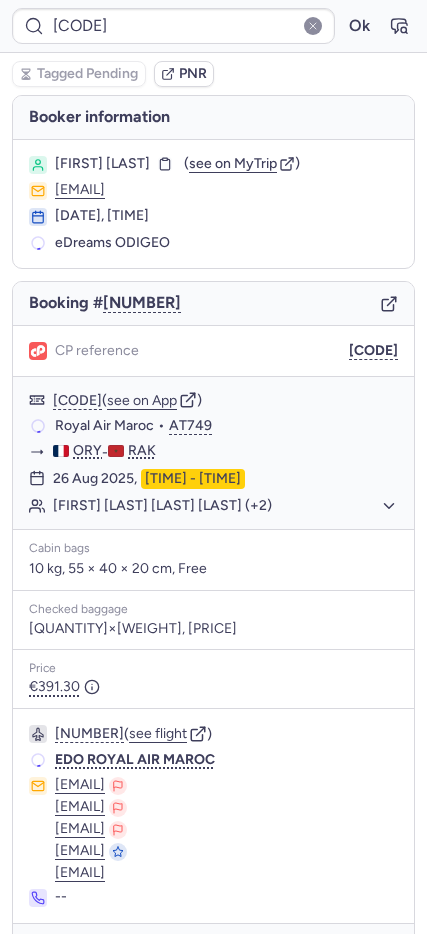 type on "CPOSCE" 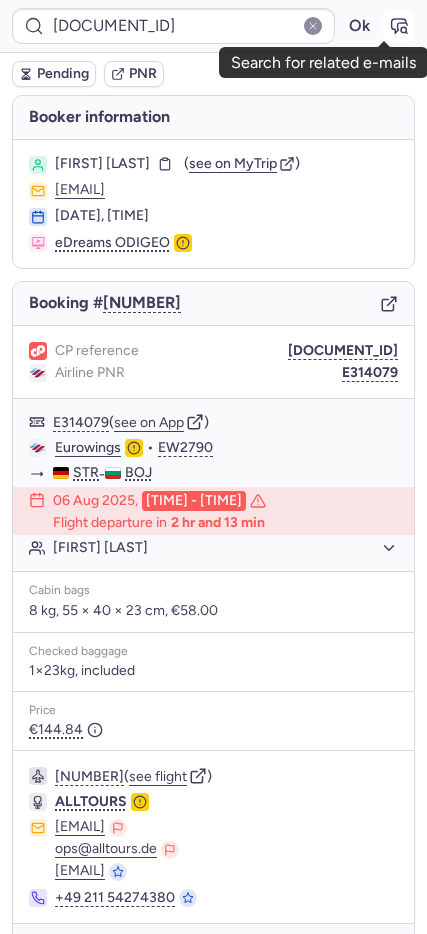 click at bounding box center [399, 26] 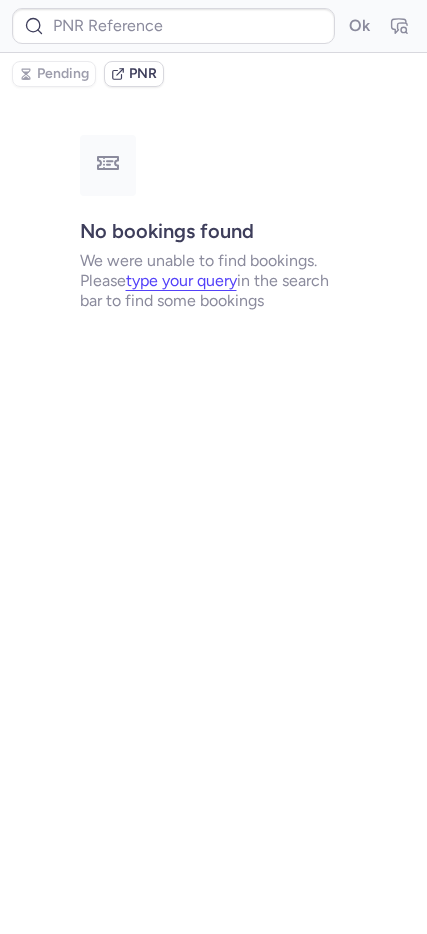 type on "CPOSCE" 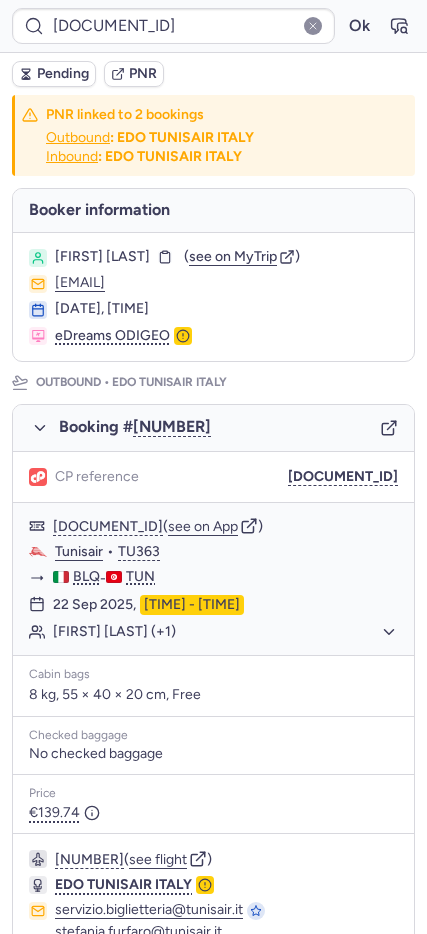 scroll, scrollTop: 797, scrollLeft: 0, axis: vertical 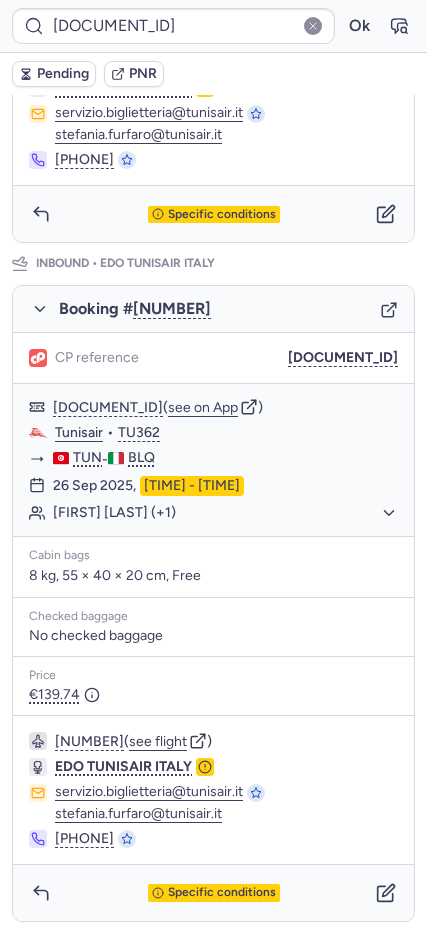 drag, startPoint x: 367, startPoint y: 360, endPoint x: 268, endPoint y: 329, distance: 103.74006 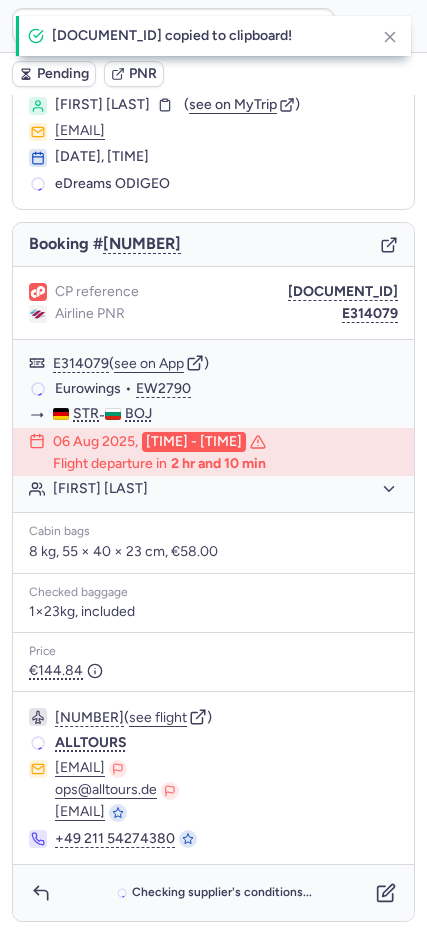scroll, scrollTop: 58, scrollLeft: 0, axis: vertical 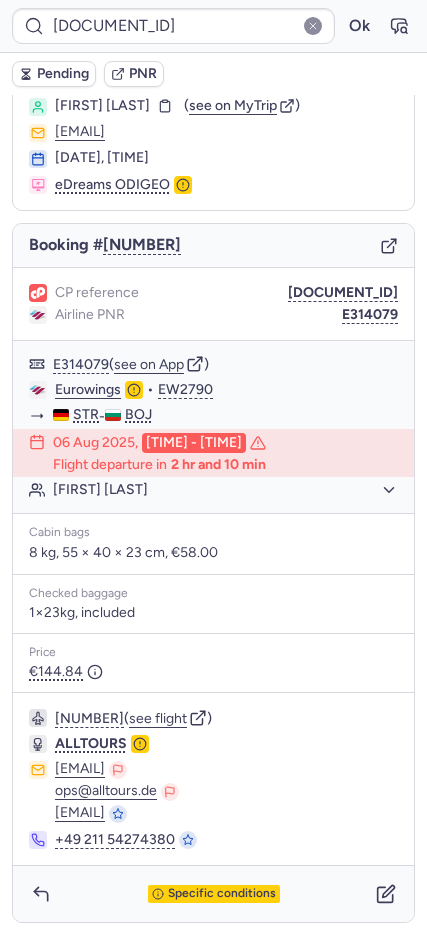 type on "CPF6O9" 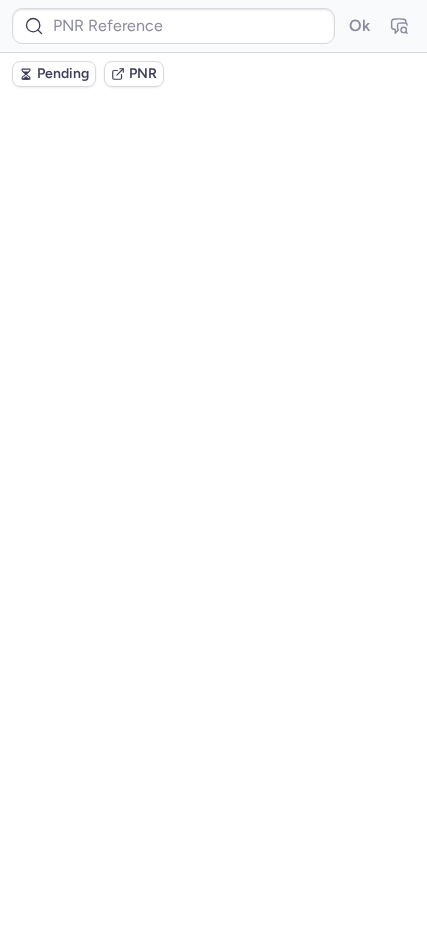 scroll, scrollTop: 0, scrollLeft: 0, axis: both 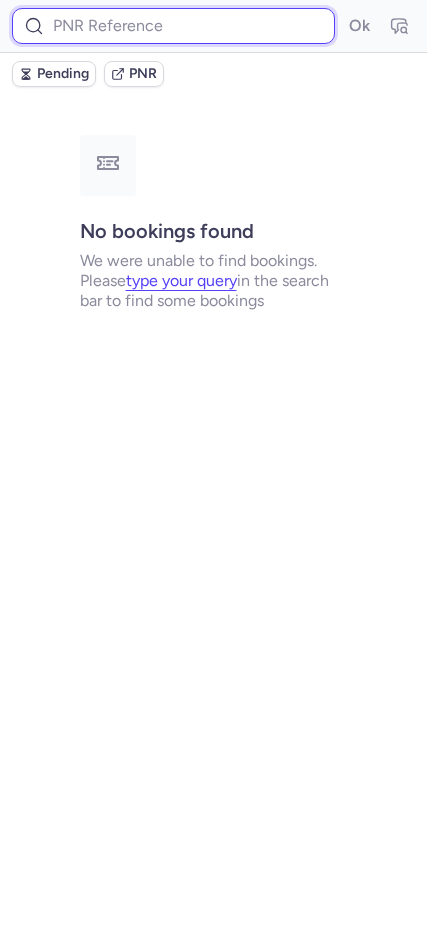click at bounding box center (173, 26) 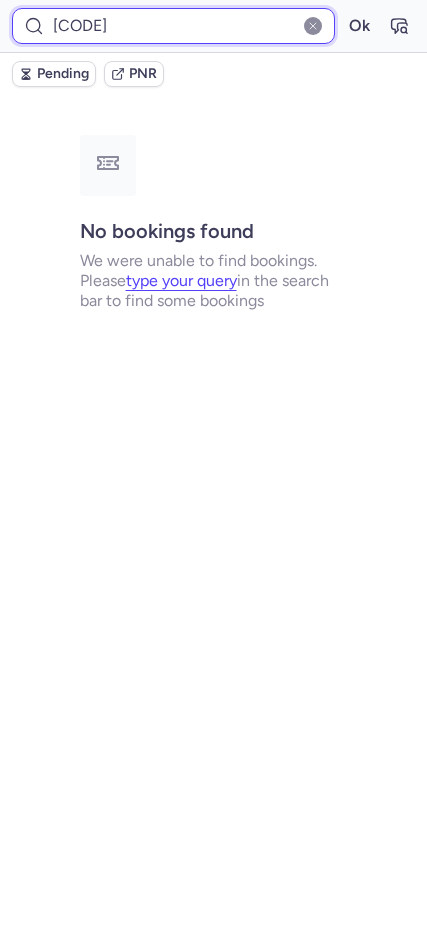 type on "SJONNL" 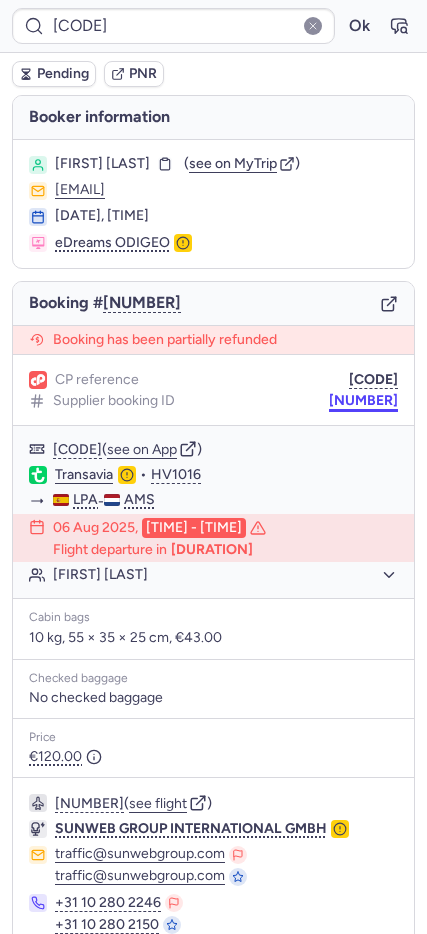 click on "6086629" at bounding box center (363, 401) 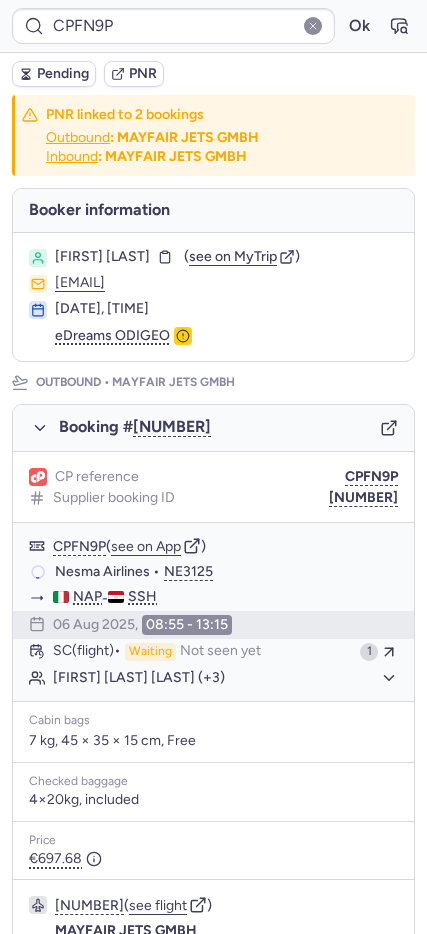 type on "CPN7HI" 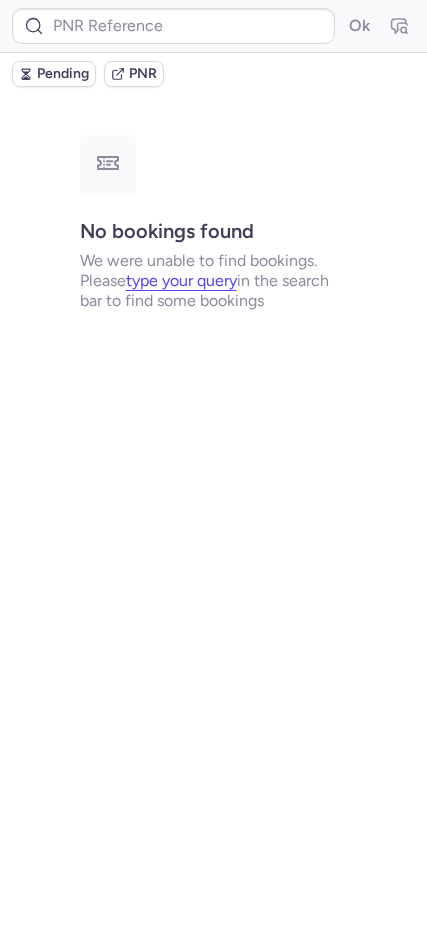 type on "[ID]" 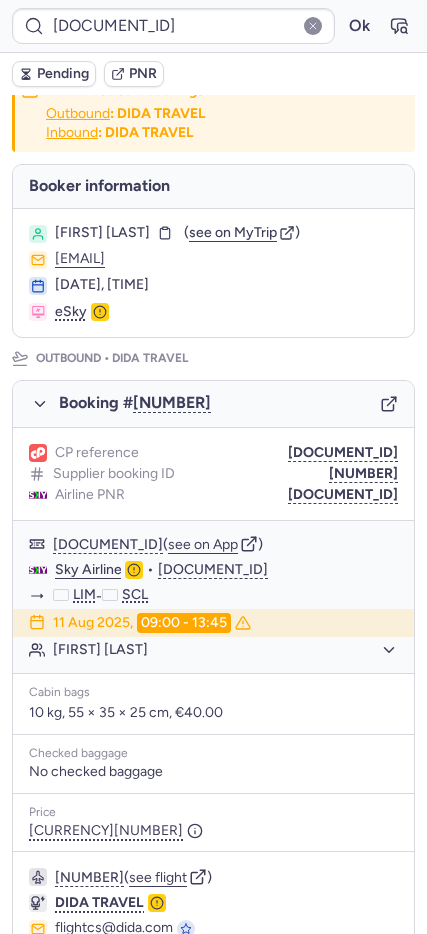scroll, scrollTop: 841, scrollLeft: 0, axis: vertical 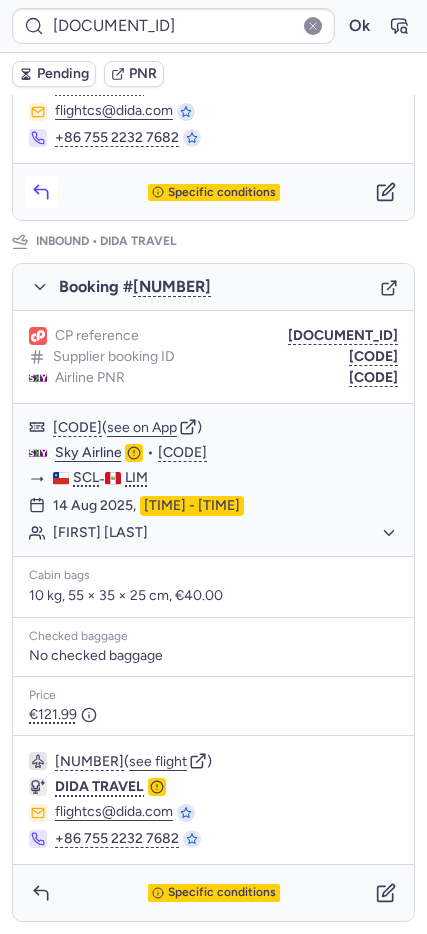 click 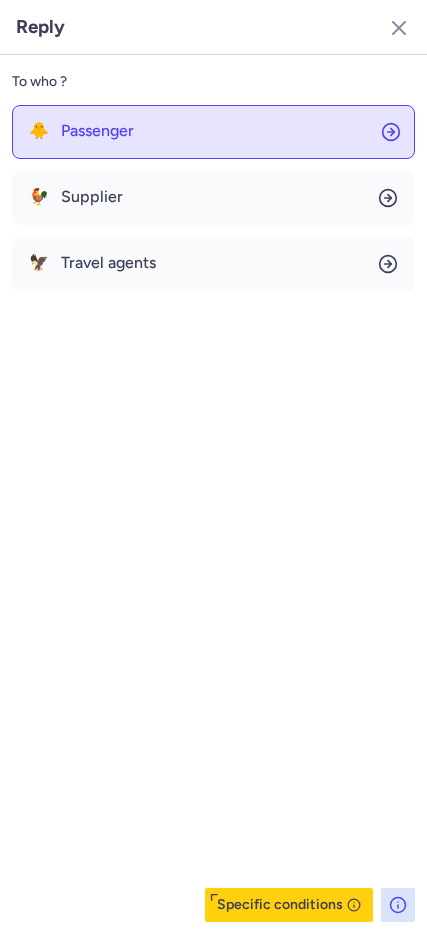 click on "🐥 Passenger" 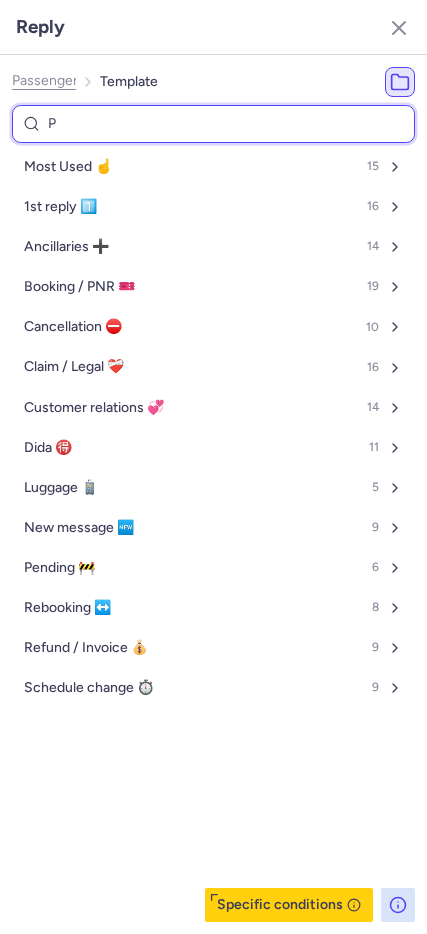 type on "PE" 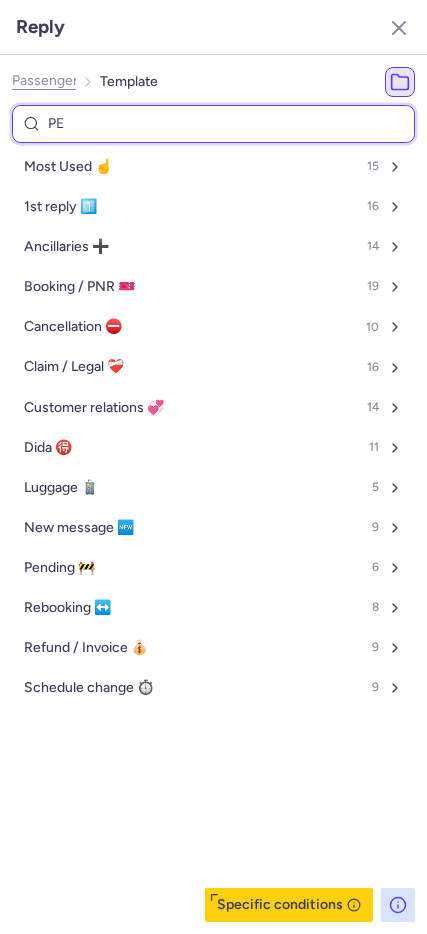 select on "en" 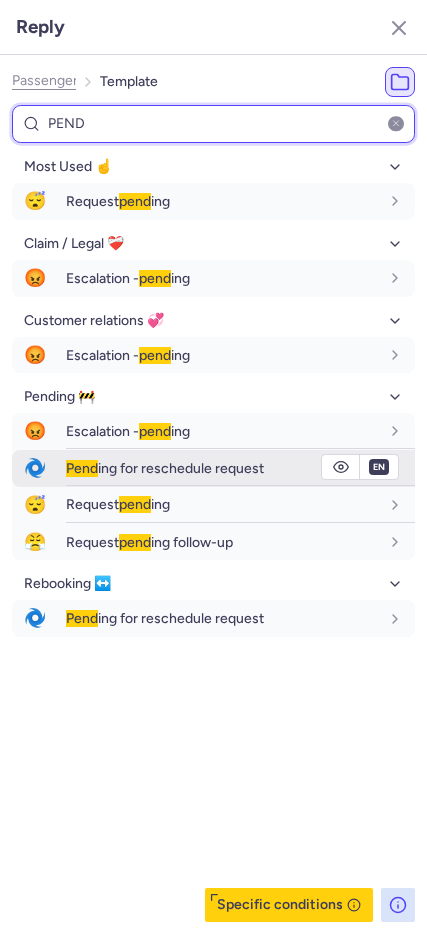 type on "PEND" 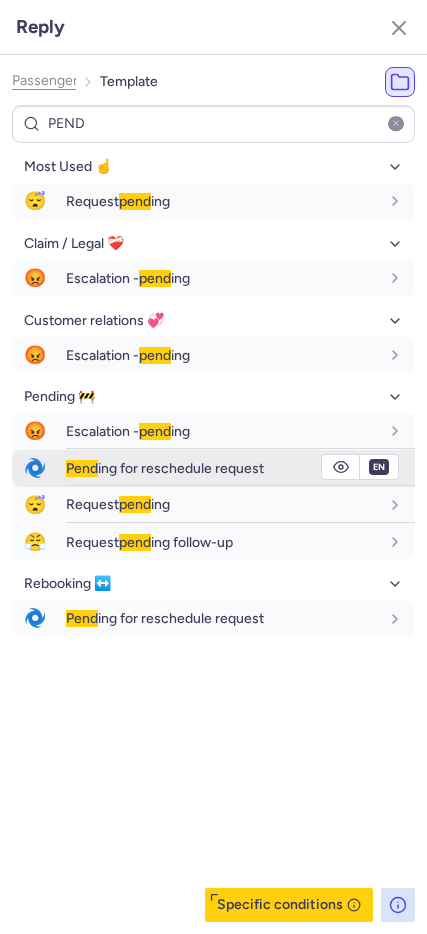 click on "Pend ing for reschedule request" at bounding box center [222, 468] 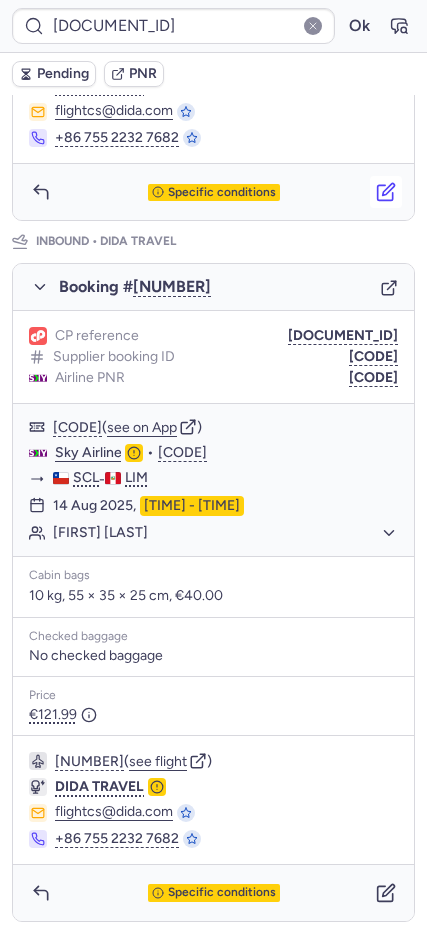 click 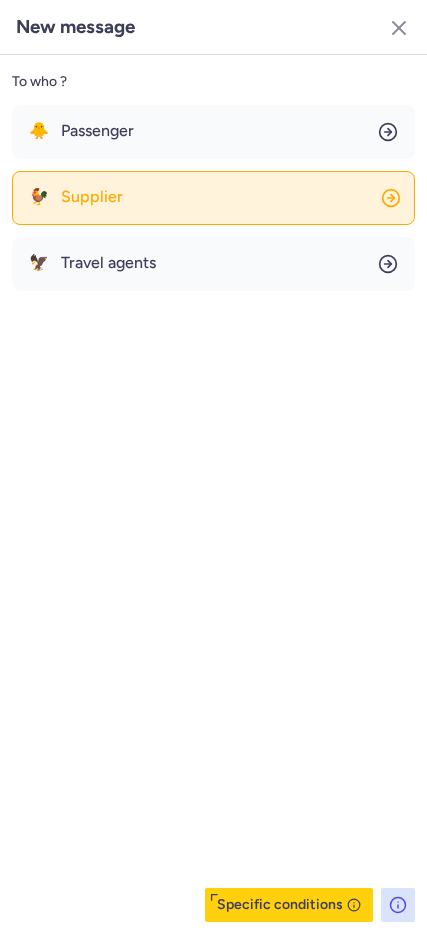 click on "Supplier" at bounding box center (92, 197) 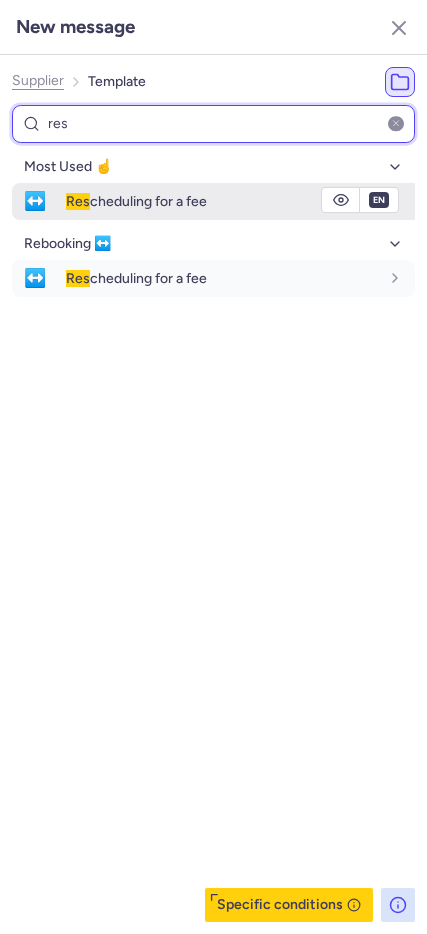 type on "res" 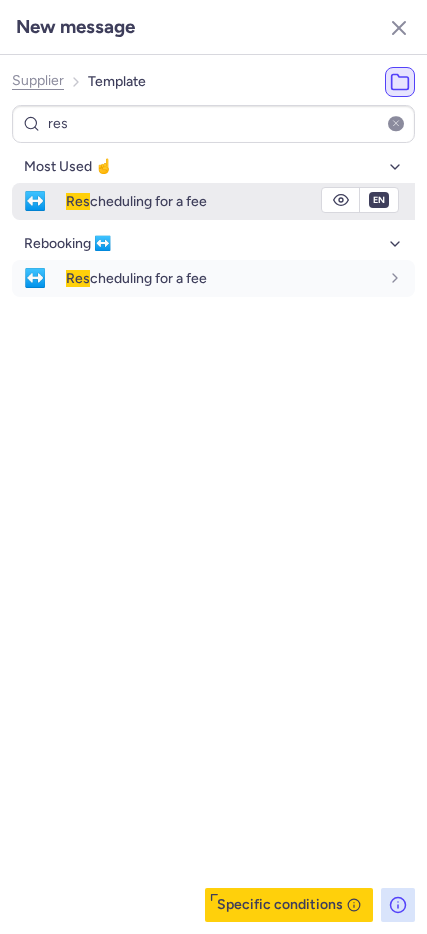 click on "↔️" at bounding box center (35, 201) 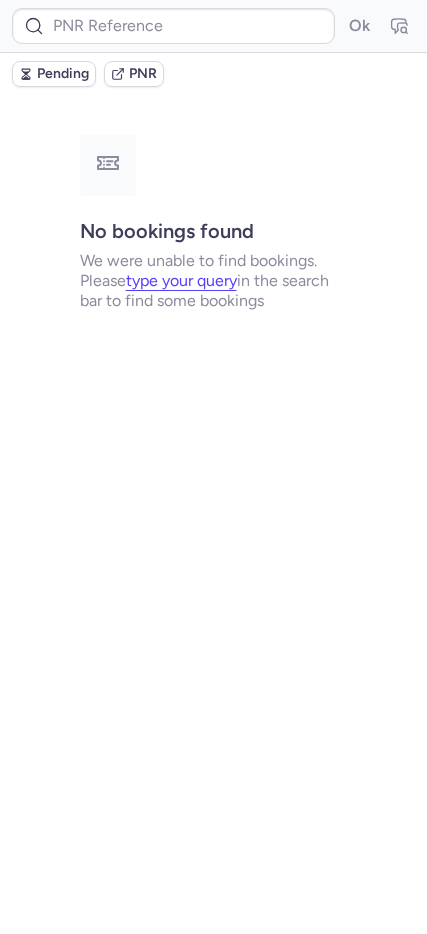 scroll, scrollTop: 0, scrollLeft: 0, axis: both 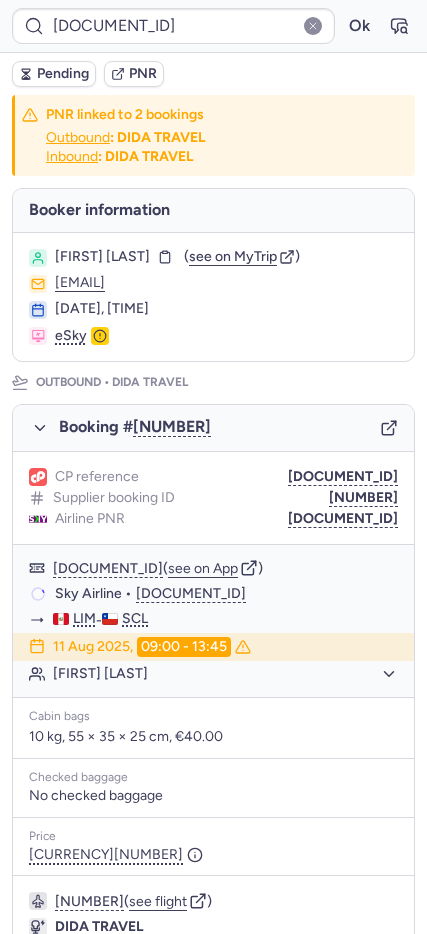 click on "Pending" at bounding box center [54, 74] 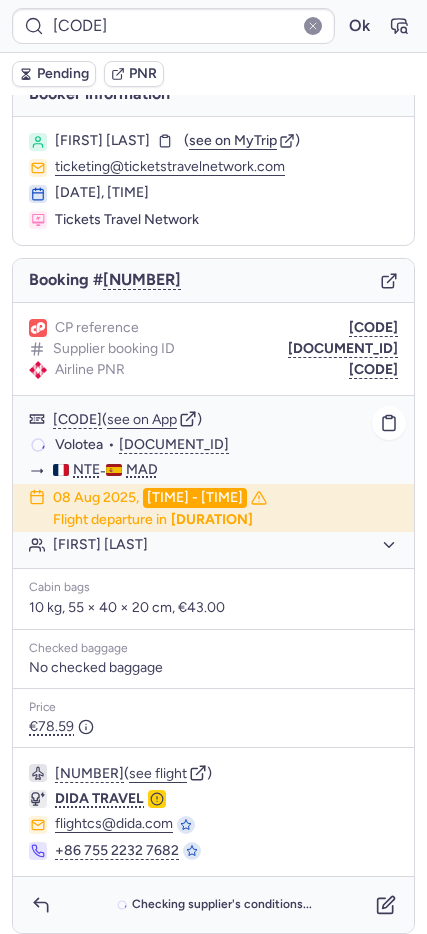 scroll, scrollTop: 35, scrollLeft: 0, axis: vertical 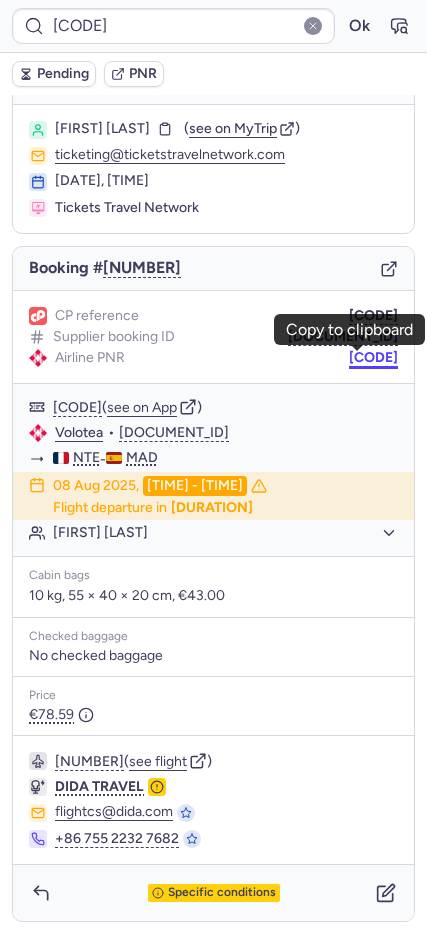 click on "P75EUS" at bounding box center (373, 358) 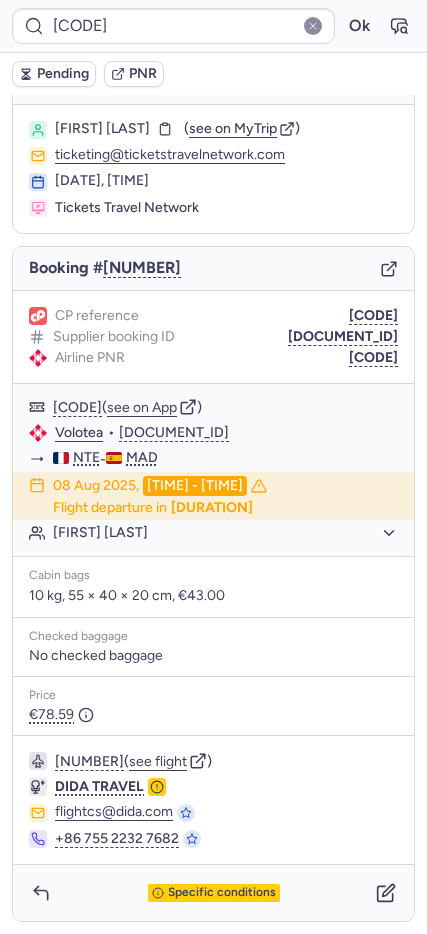 type on "[ID]" 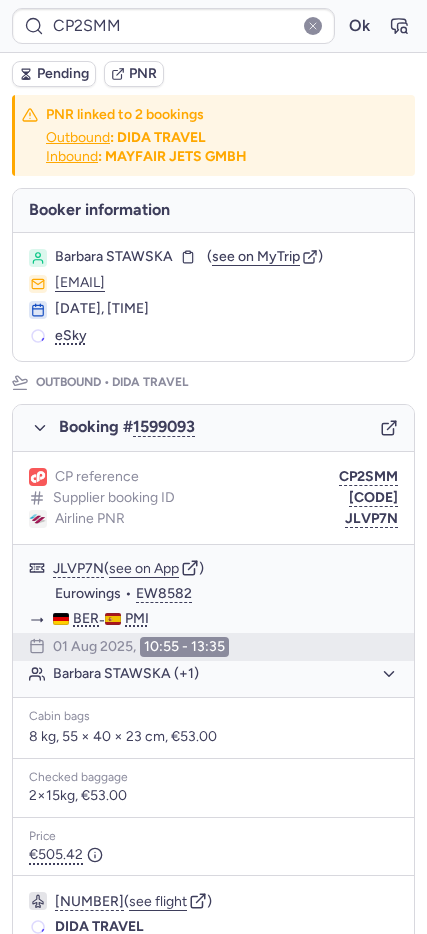 scroll, scrollTop: 905, scrollLeft: 0, axis: vertical 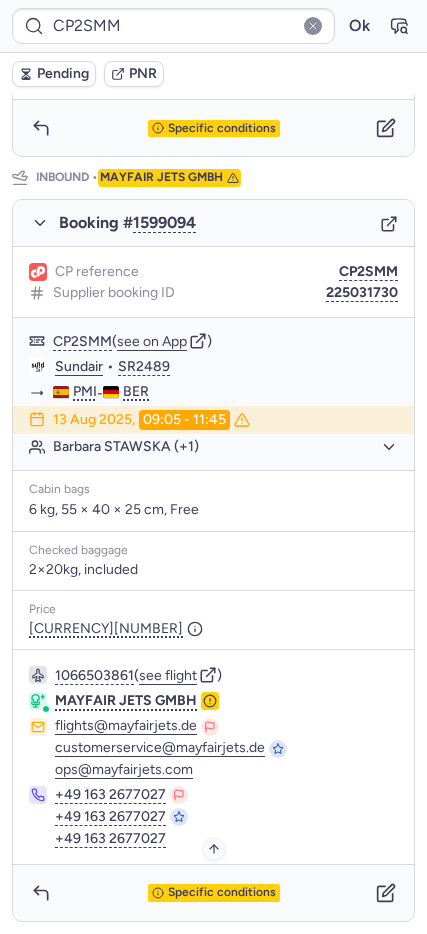 click on "Specific conditions" at bounding box center [222, 893] 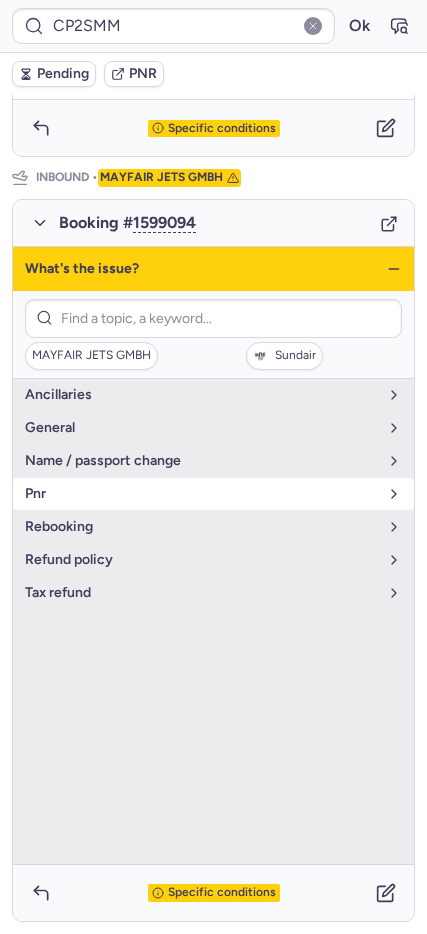 click on "pnr" at bounding box center (201, 494) 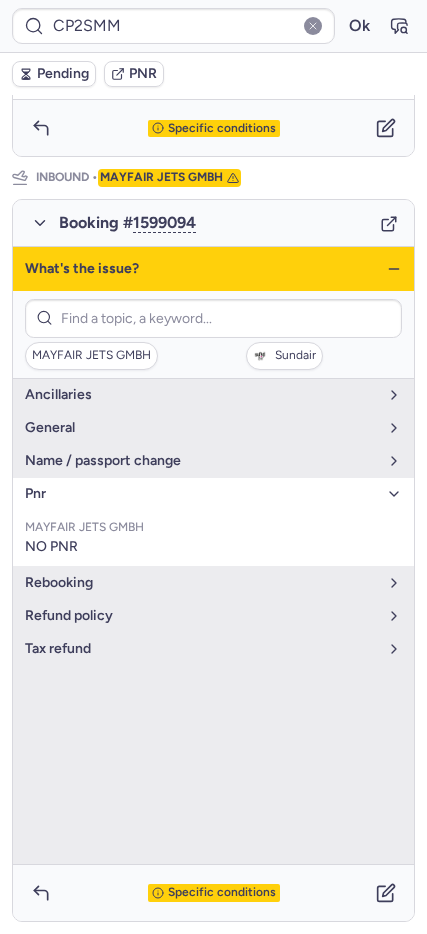 click 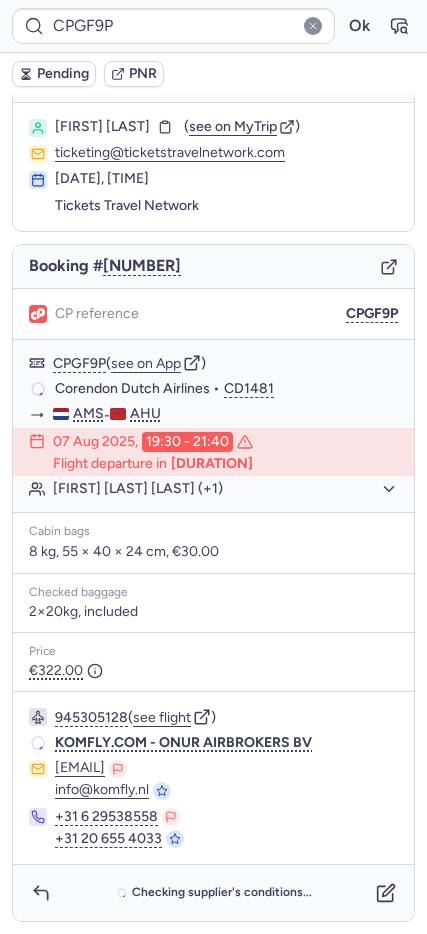 scroll, scrollTop: 37, scrollLeft: 0, axis: vertical 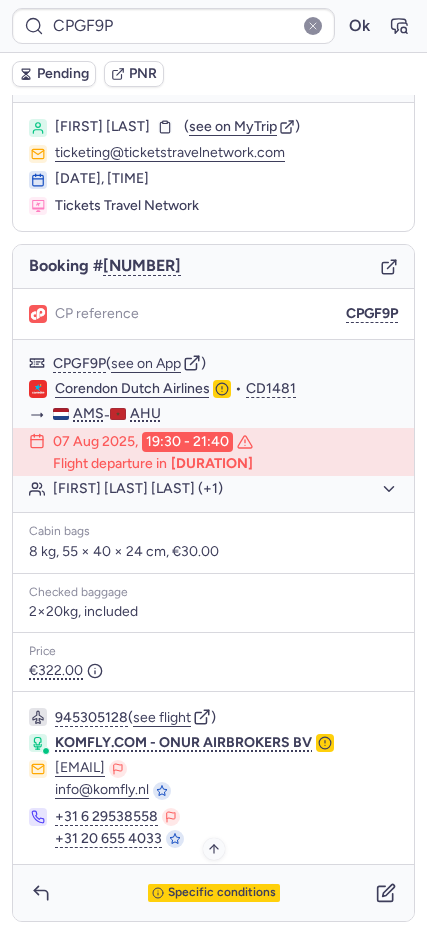 click on "Specific conditions" at bounding box center (213, 893) 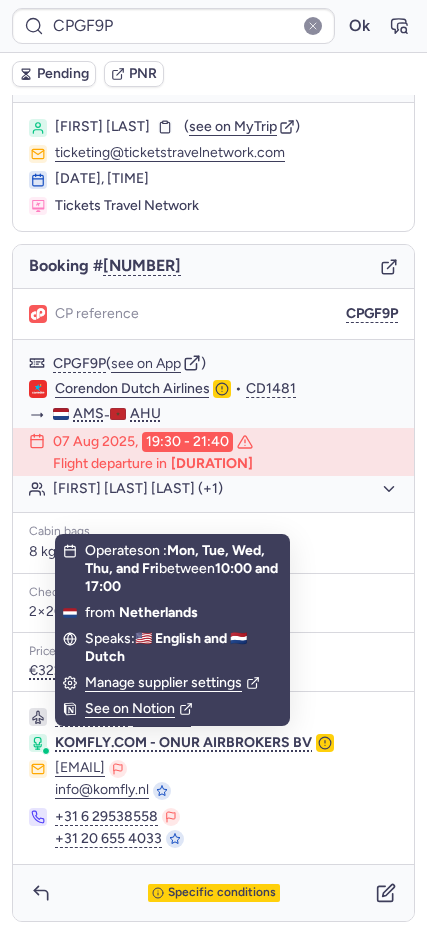 click on "Specific conditions" at bounding box center (213, 893) 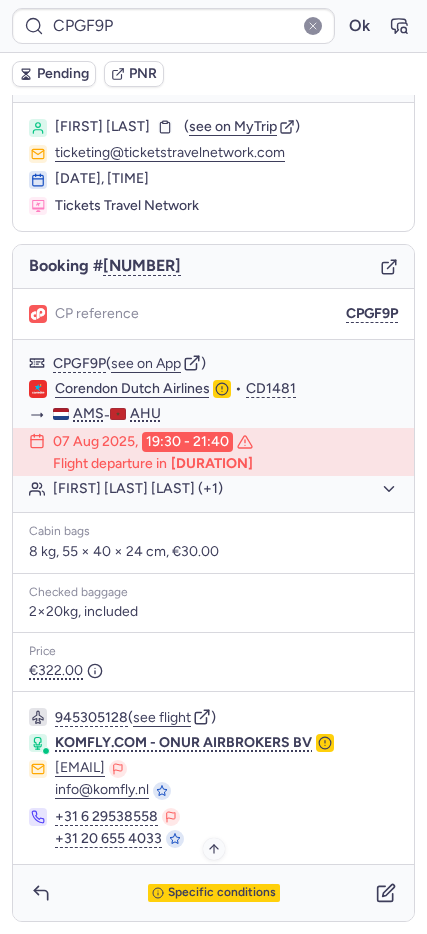 click on "Specific conditions" at bounding box center [222, 893] 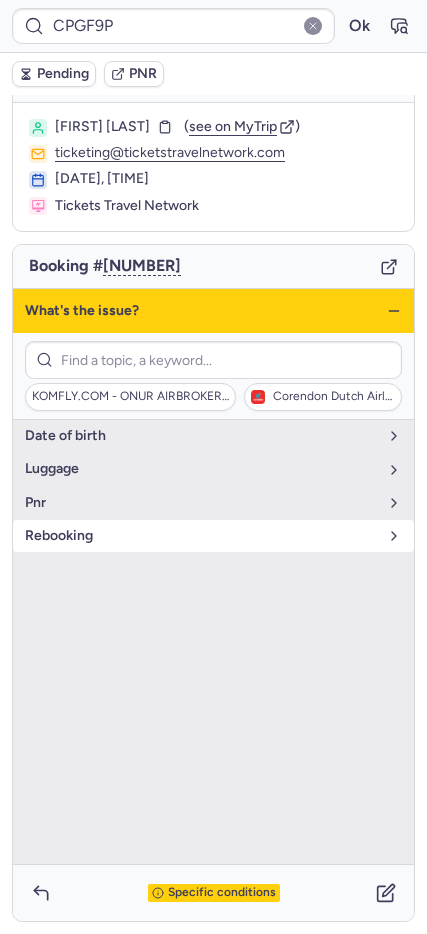 click on "rebooking" at bounding box center [201, 536] 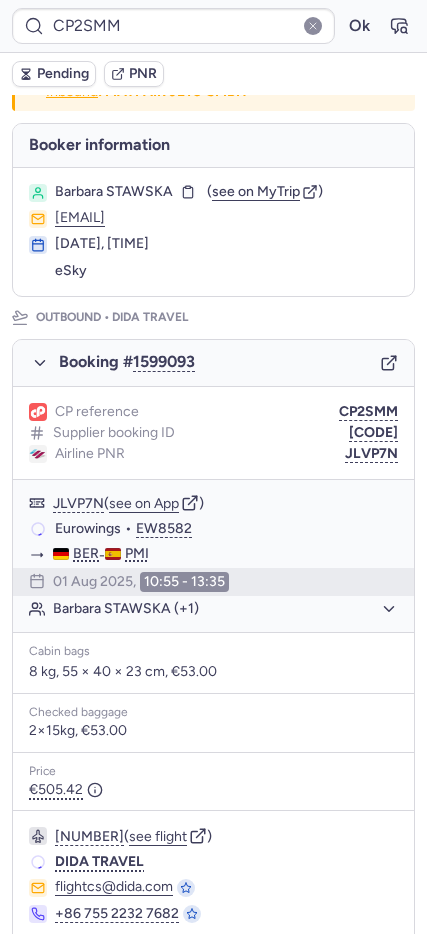scroll, scrollTop: 64, scrollLeft: 0, axis: vertical 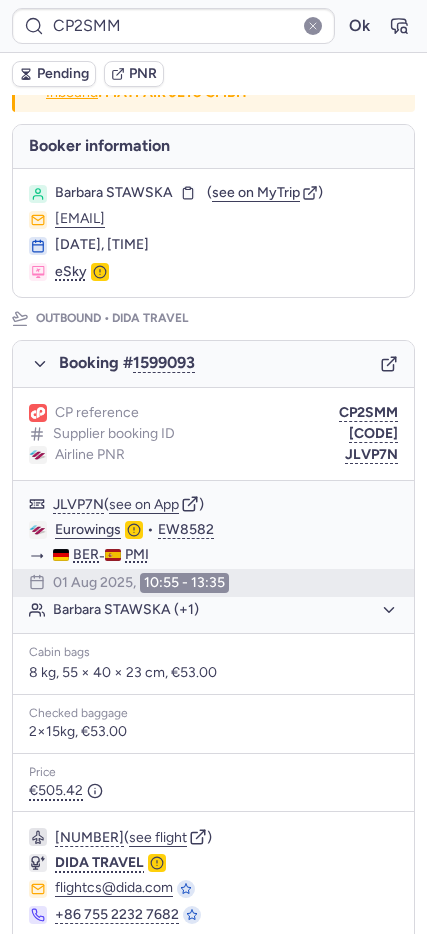 type on "CPN7HI" 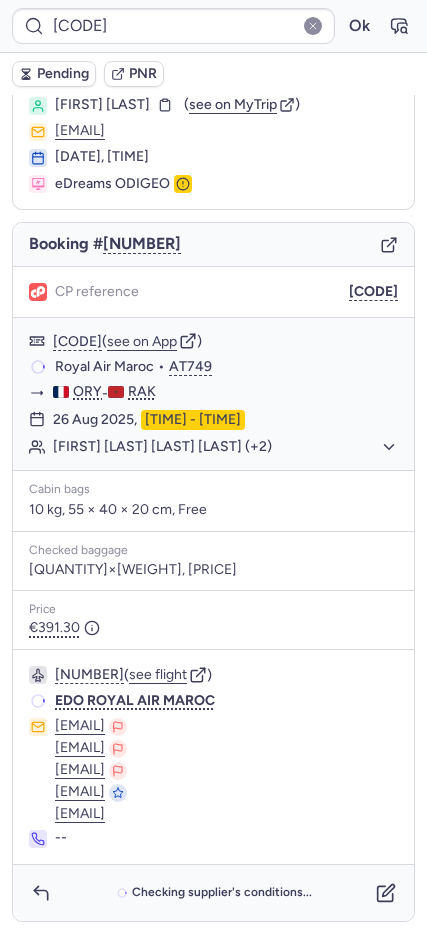 scroll, scrollTop: 73, scrollLeft: 0, axis: vertical 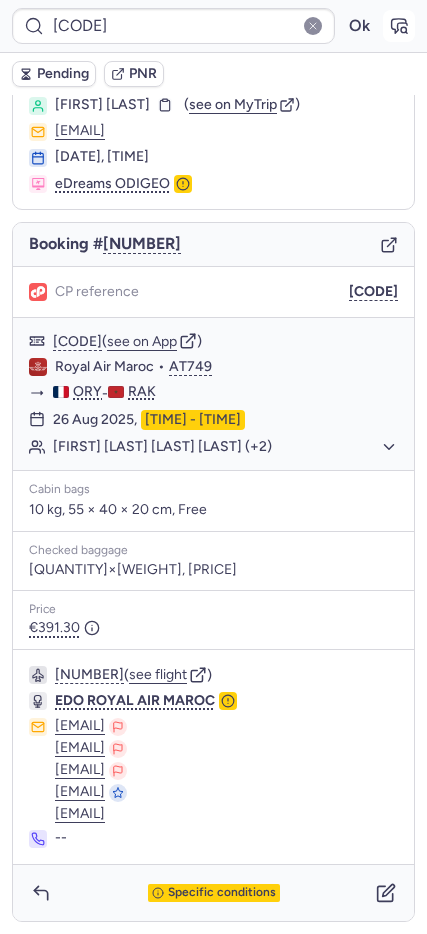 click 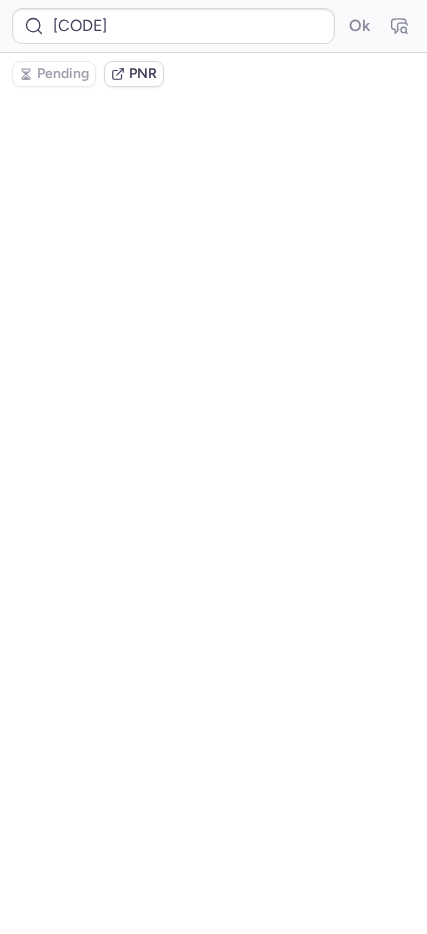 scroll, scrollTop: 0, scrollLeft: 0, axis: both 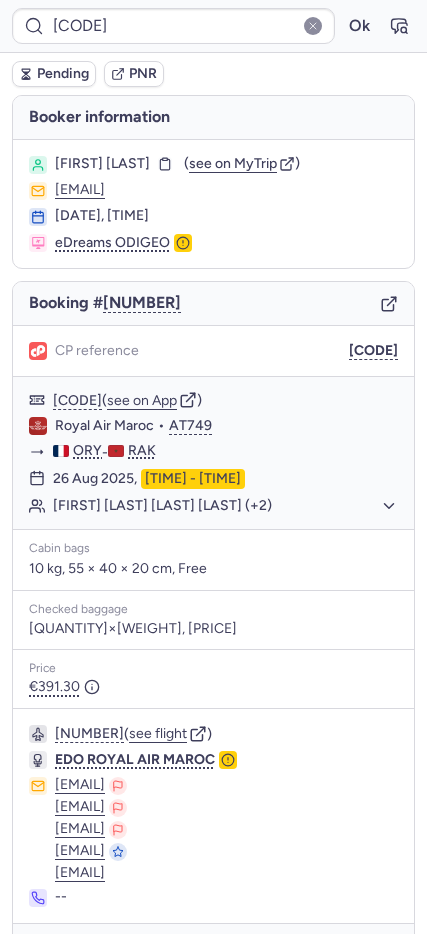 type 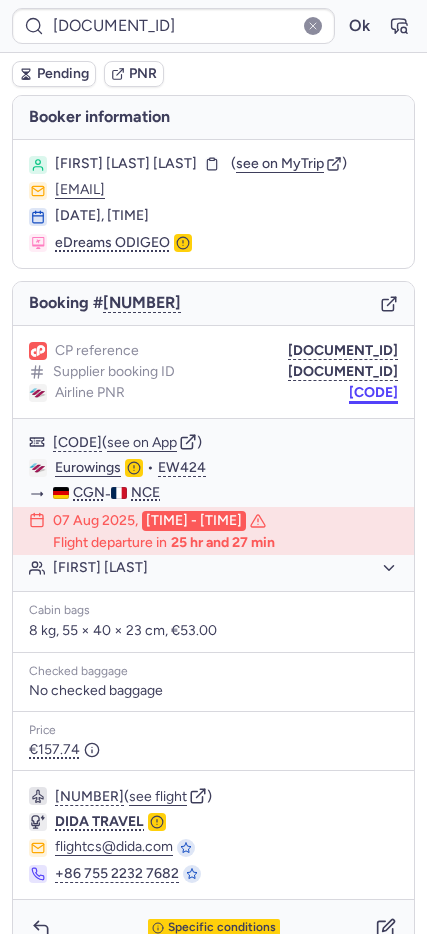 click on "RMD7KA" at bounding box center [373, 393] 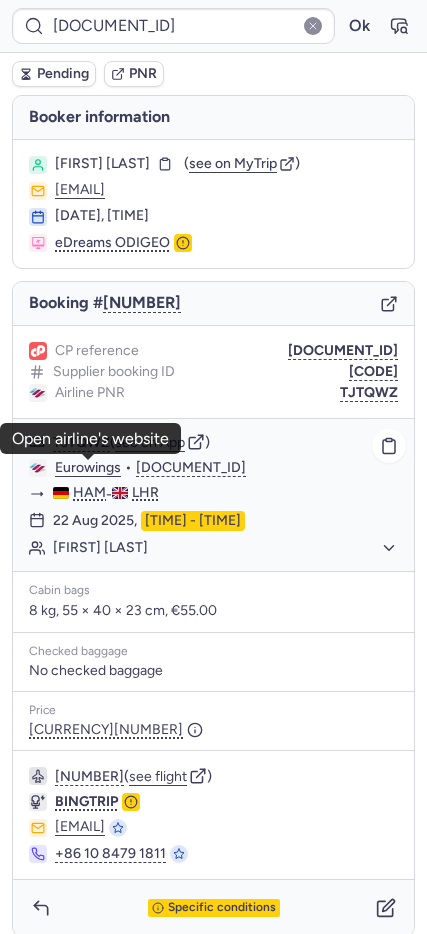 click on "Eurowings" 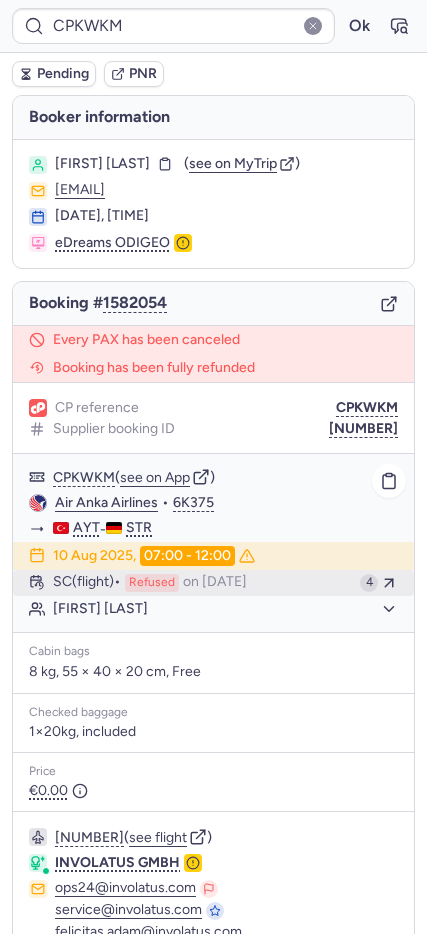 click on "SC   (flight)" at bounding box center [87, 583] 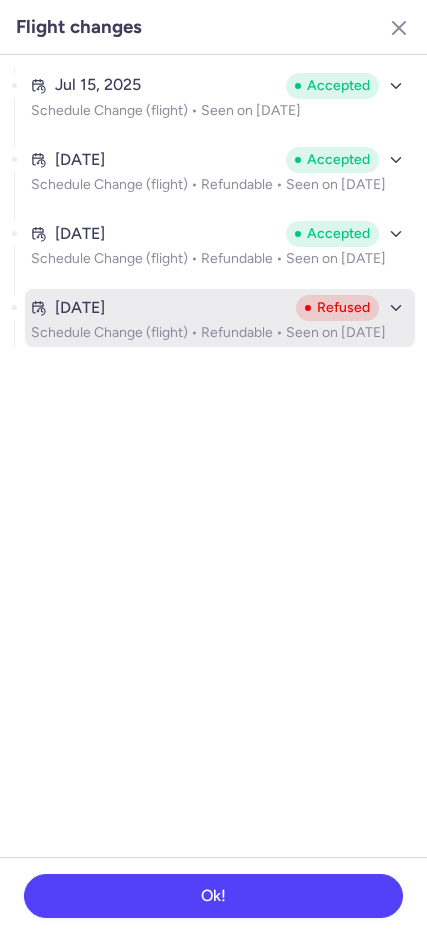 click on "Aug 5, 2025 Refused Schedule Change (flight) • Refundable • Seen on Aug 5, 2025" at bounding box center [220, 318] 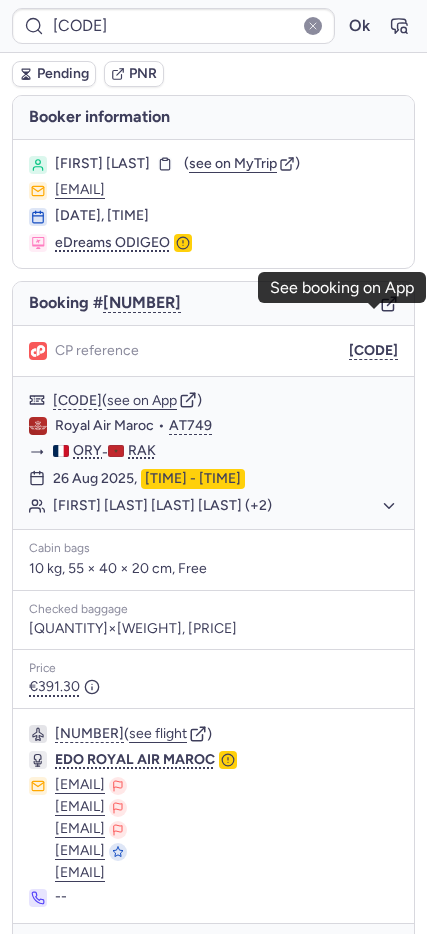 click 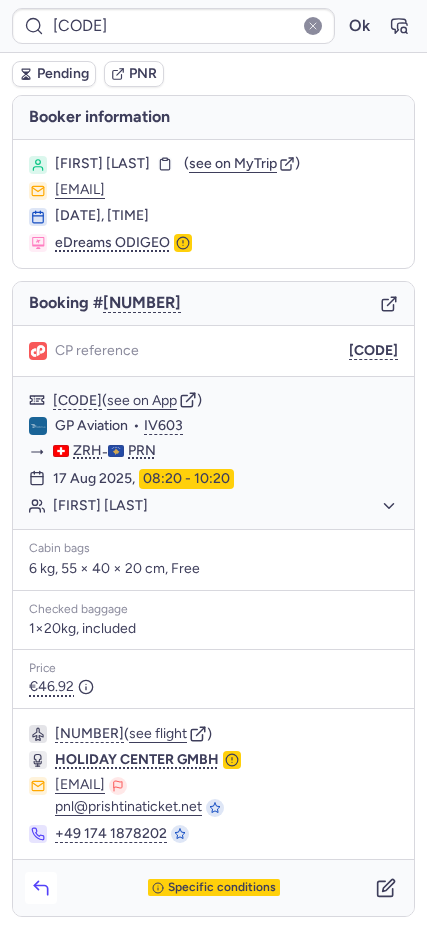 click 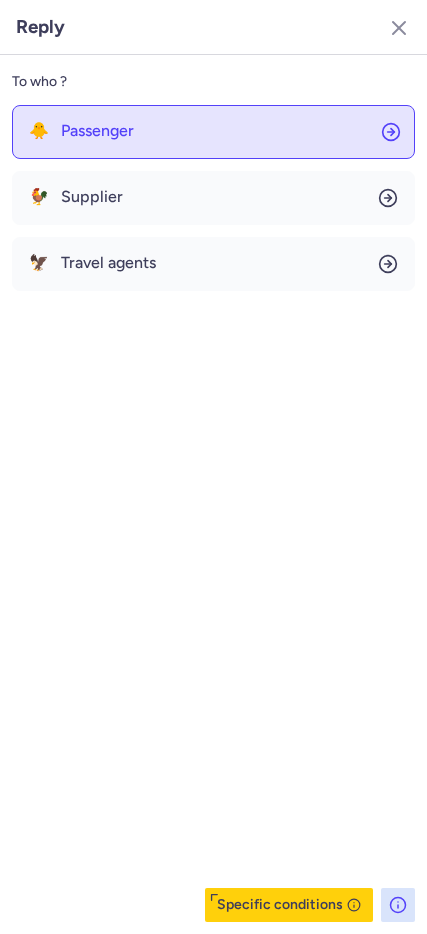 click on "🐥 Passenger" 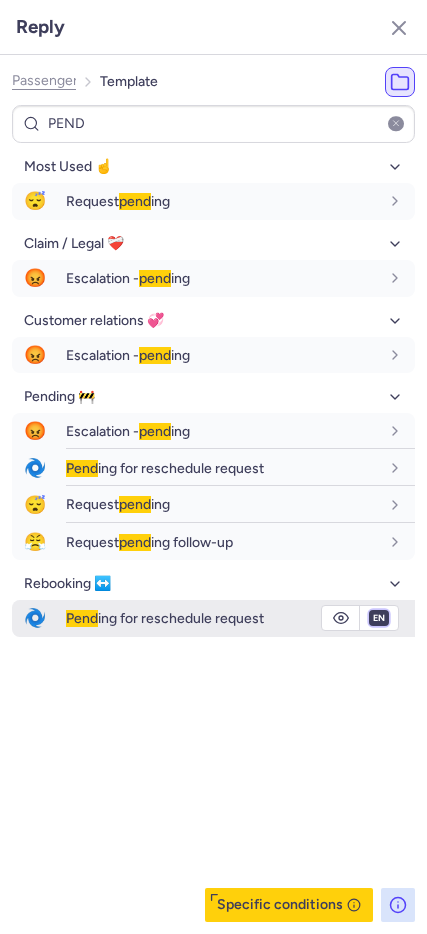 click on "fr en de nl pt es it ru" at bounding box center (379, 618) 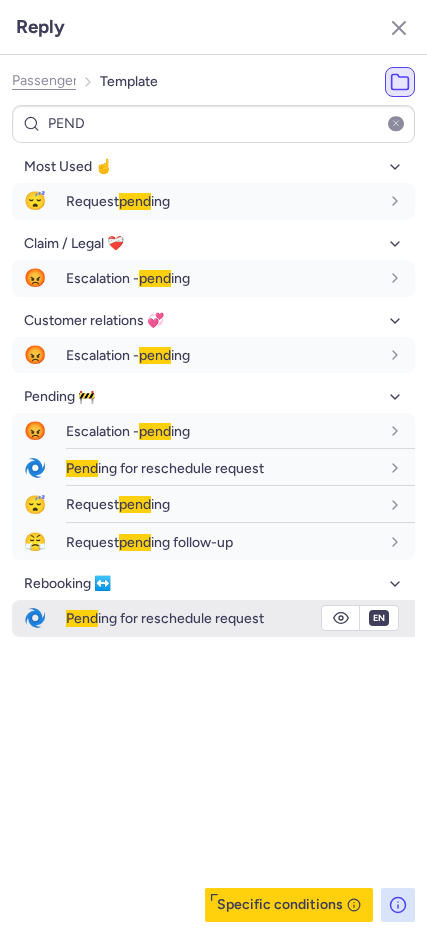 click on "fr en de nl pt es it ru" at bounding box center (379, 618) 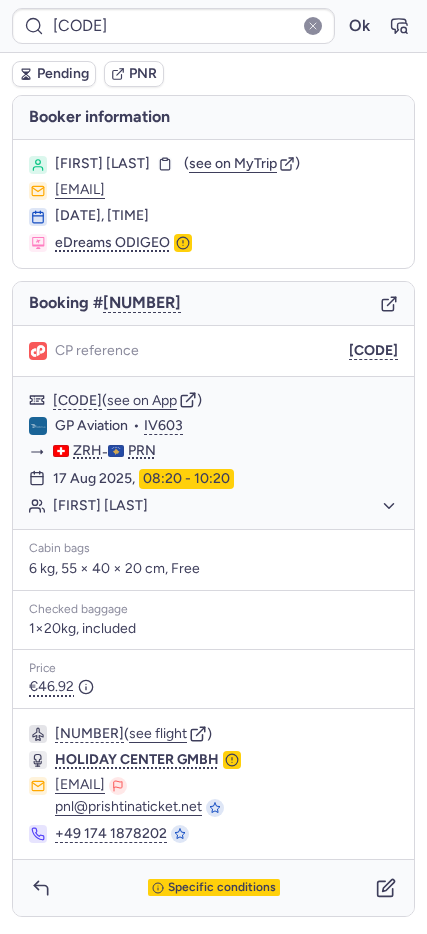 click on "Pending" at bounding box center (54, 74) 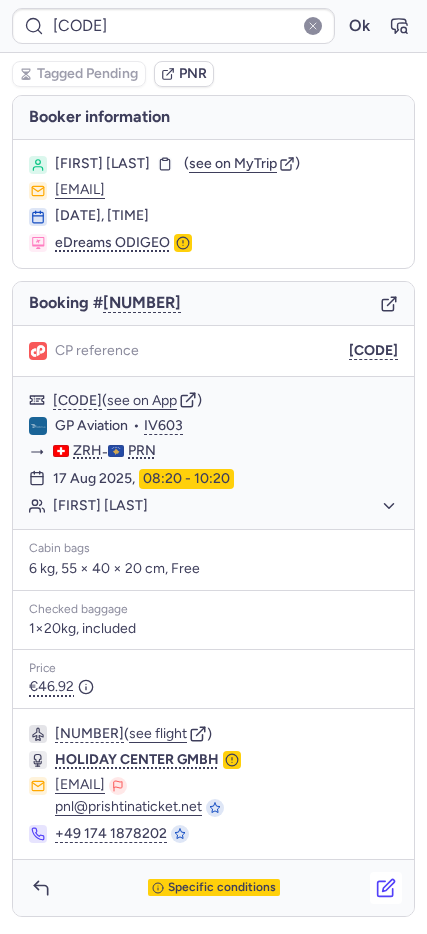 click 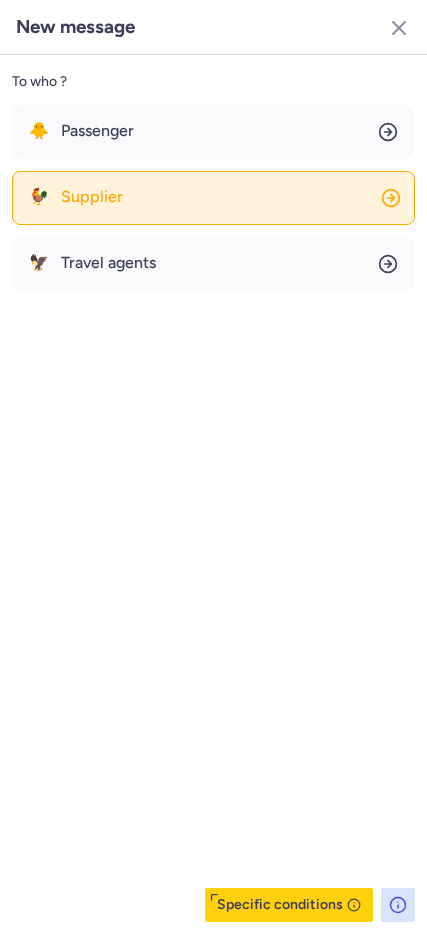 click on "🐓 Supplier" 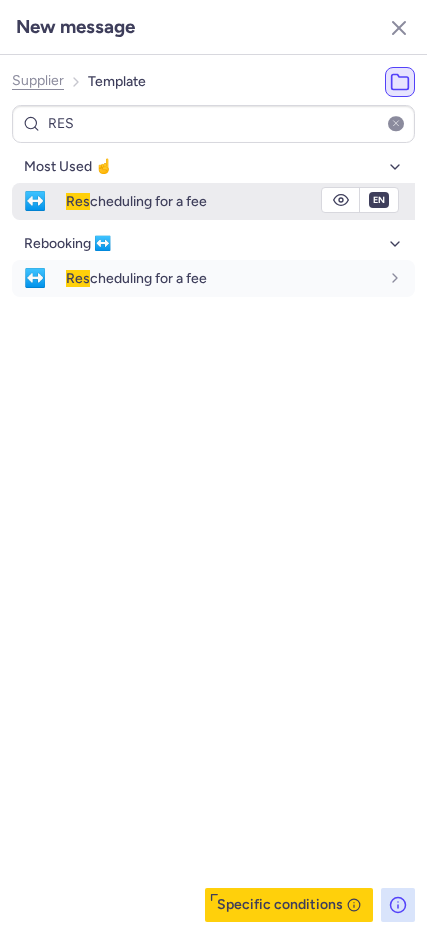 click on "↔️" at bounding box center (35, 201) 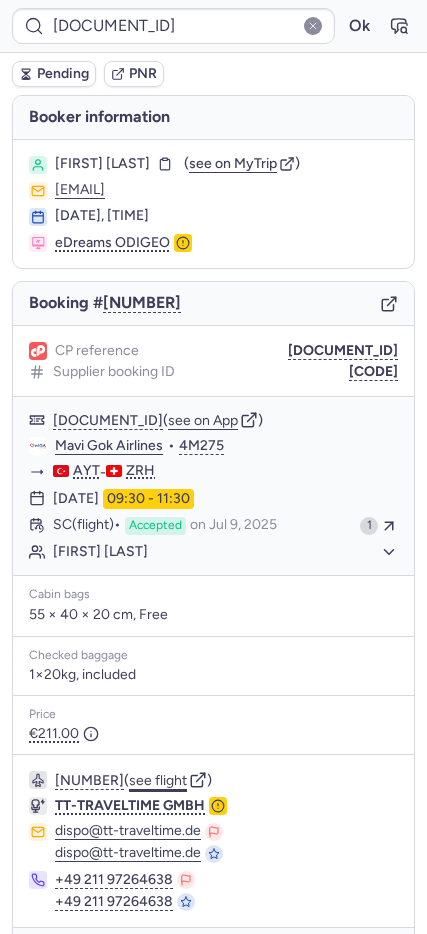 click on "see flight" 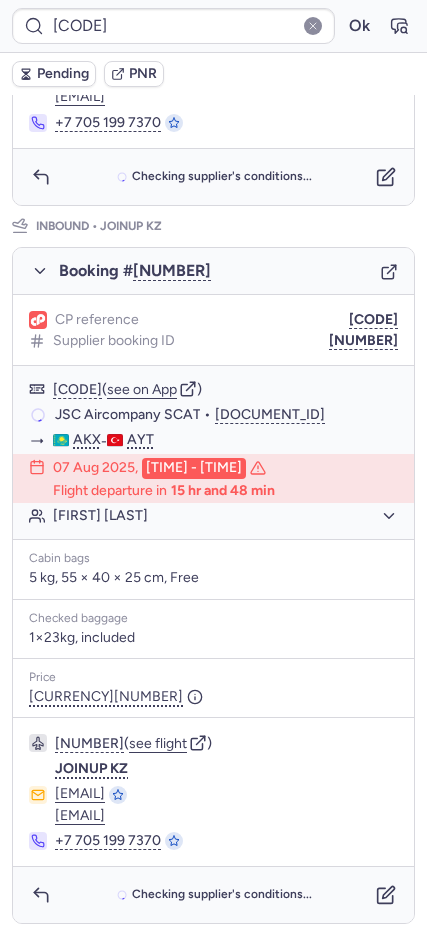 scroll, scrollTop: 857, scrollLeft: 0, axis: vertical 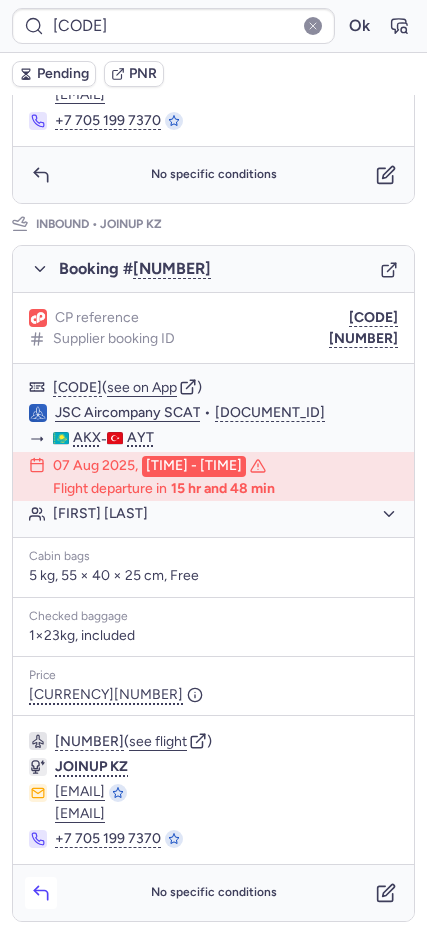 click 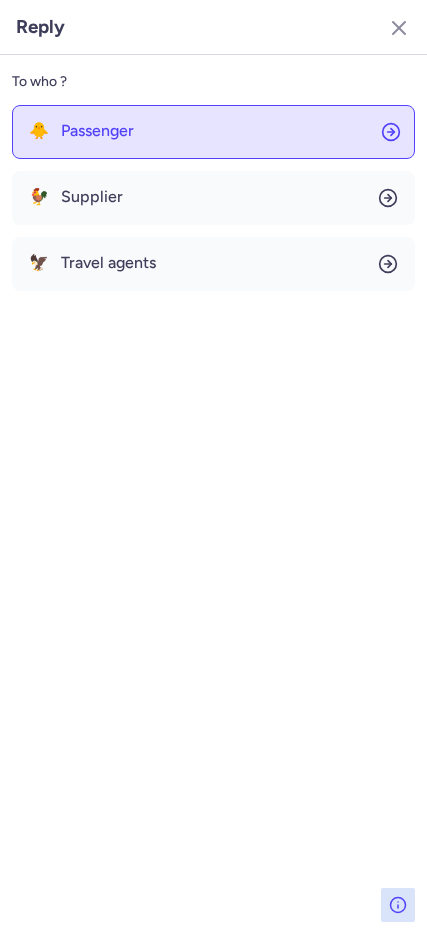 click on "🐥 Passenger" 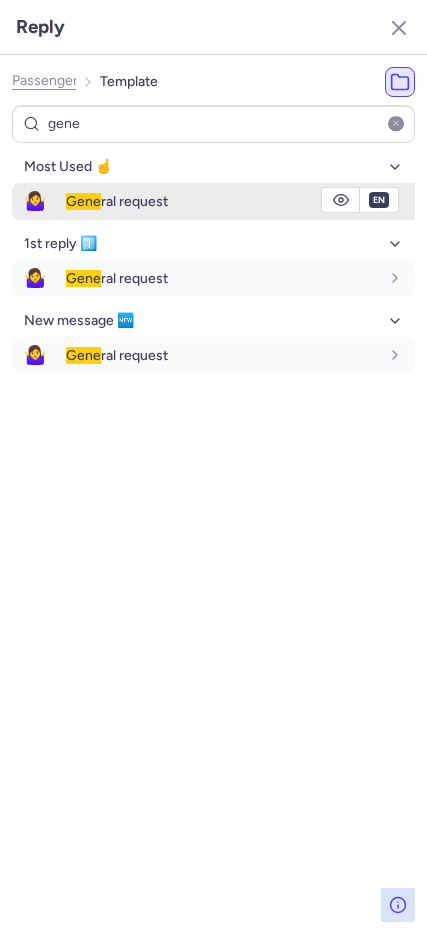 click on "🤷‍♀️" at bounding box center (35, 201) 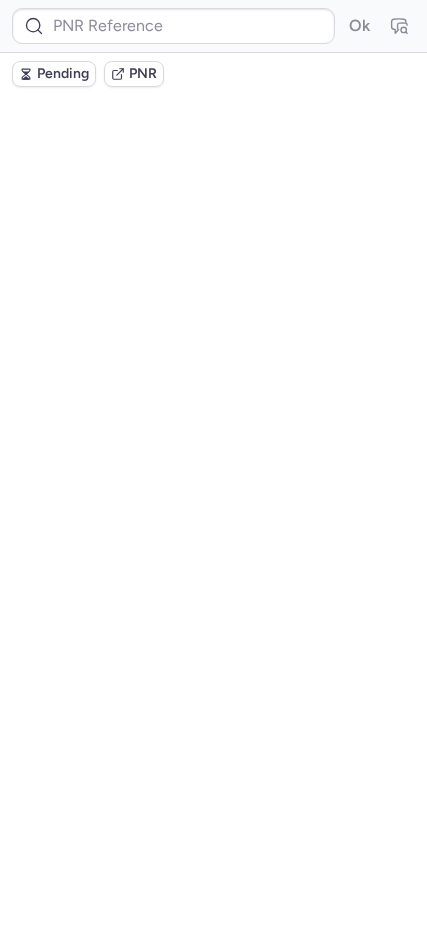 scroll, scrollTop: 0, scrollLeft: 0, axis: both 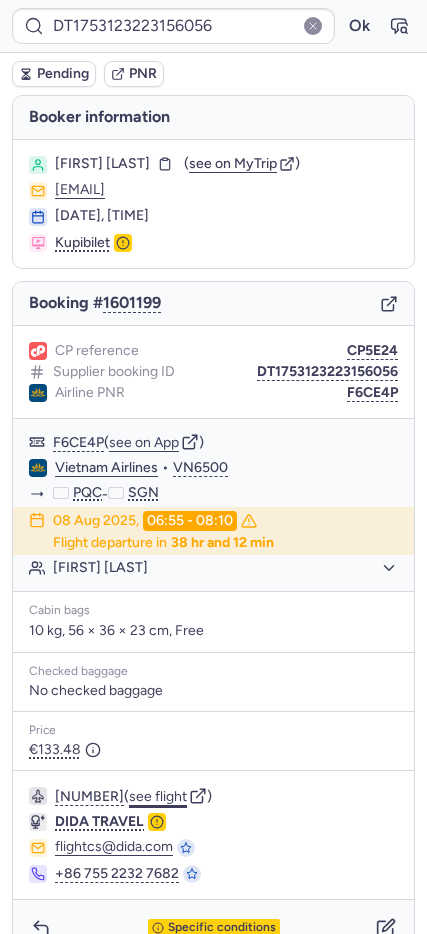 click on "see flight" 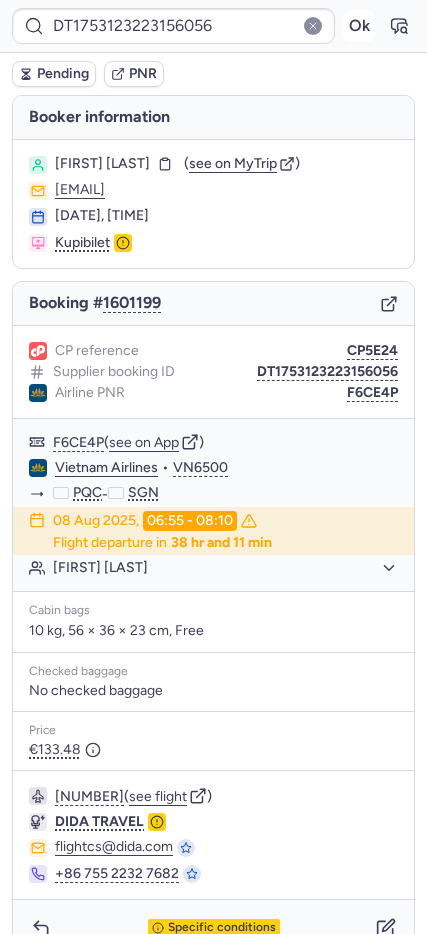 click on "Ok" at bounding box center [359, 26] 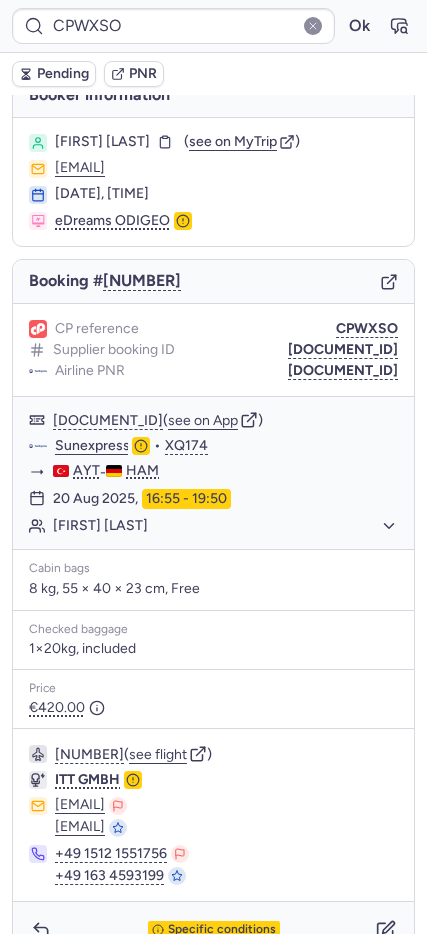 scroll, scrollTop: 59, scrollLeft: 0, axis: vertical 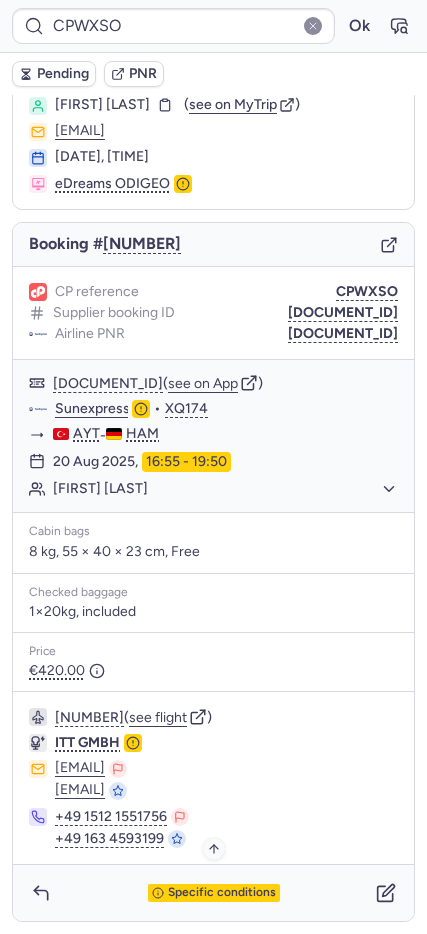 click on "Specific conditions" at bounding box center [222, 893] 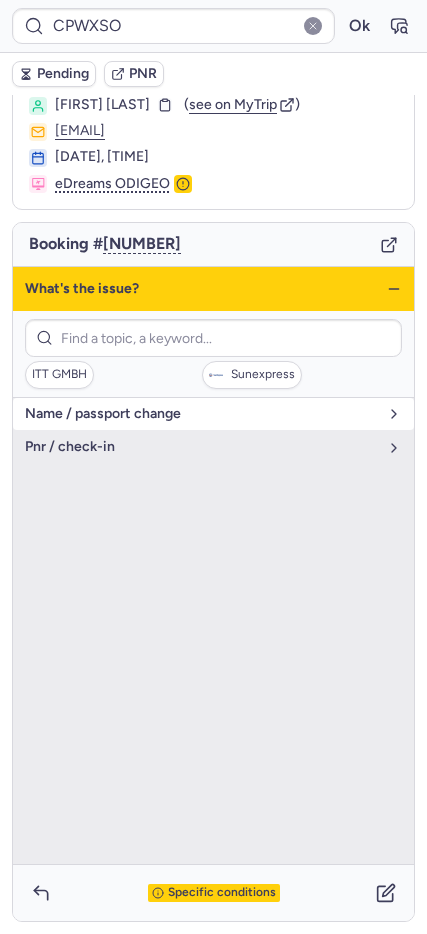click on "name / passport change" at bounding box center (201, 414) 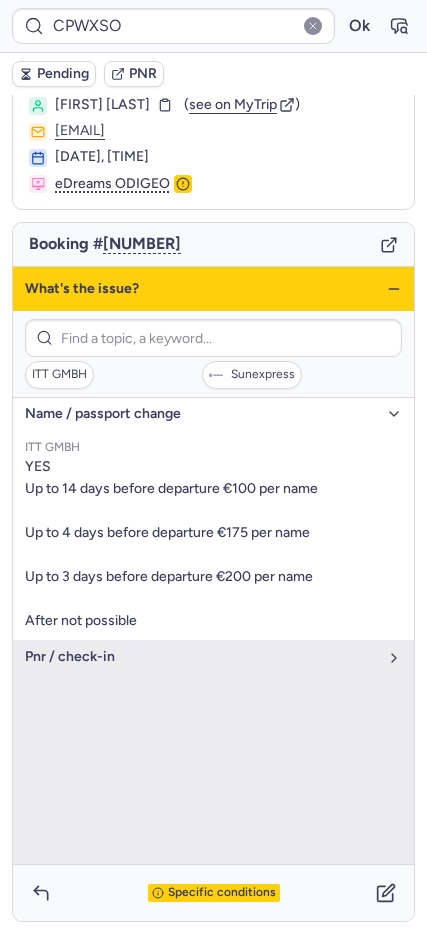 click 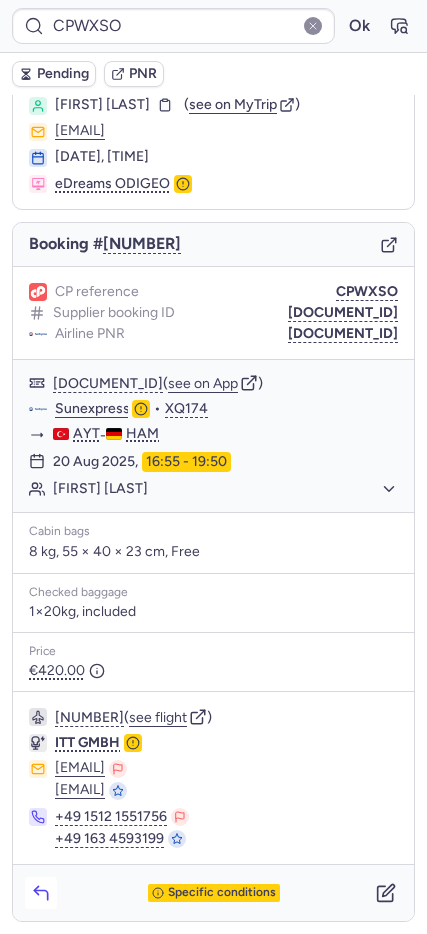 click 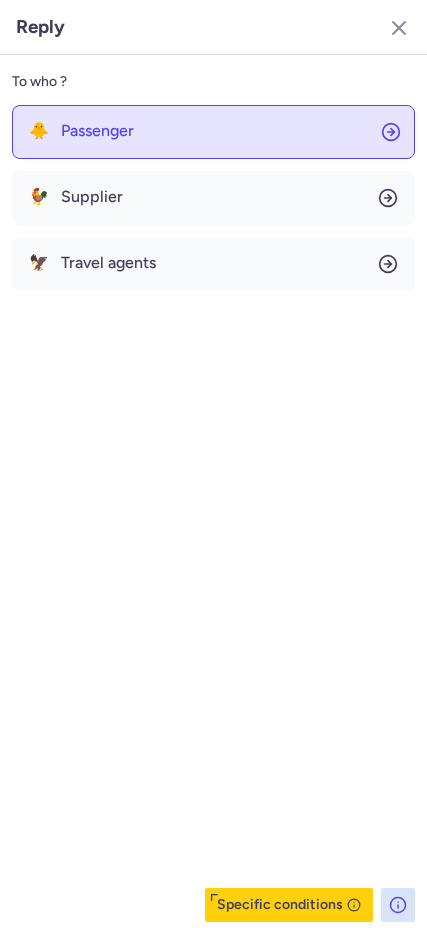 click on "🐥 Passenger" 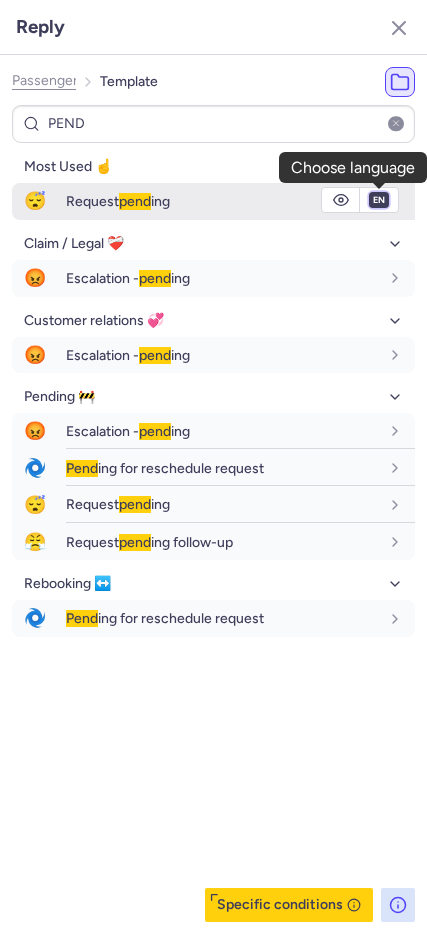 click on "fr en de nl pt es it ru" at bounding box center [379, 200] 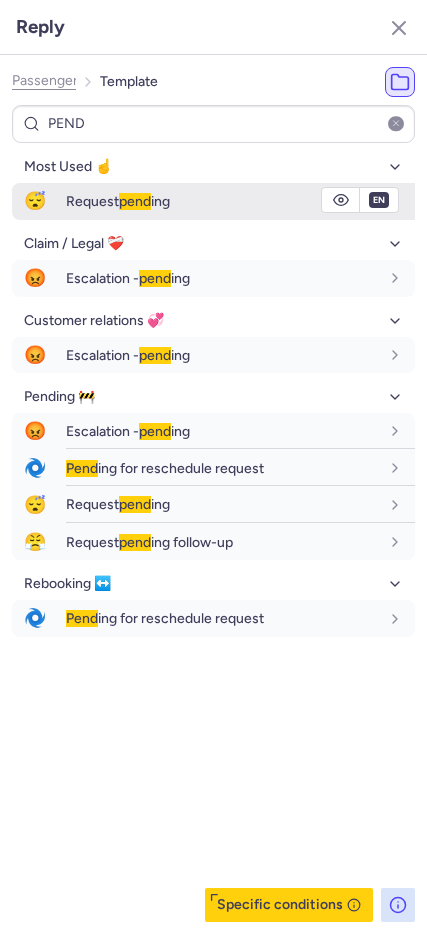 click on "fr en de nl pt es it ru" at bounding box center [379, 200] 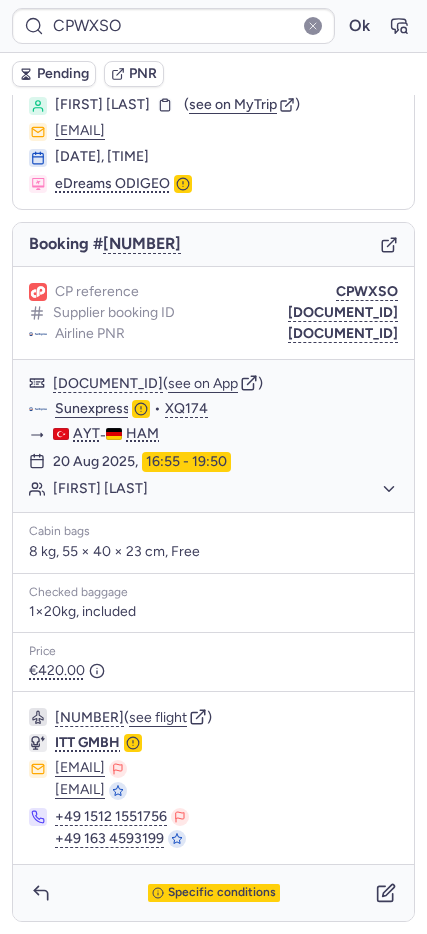 click on "Pending" at bounding box center [63, 74] 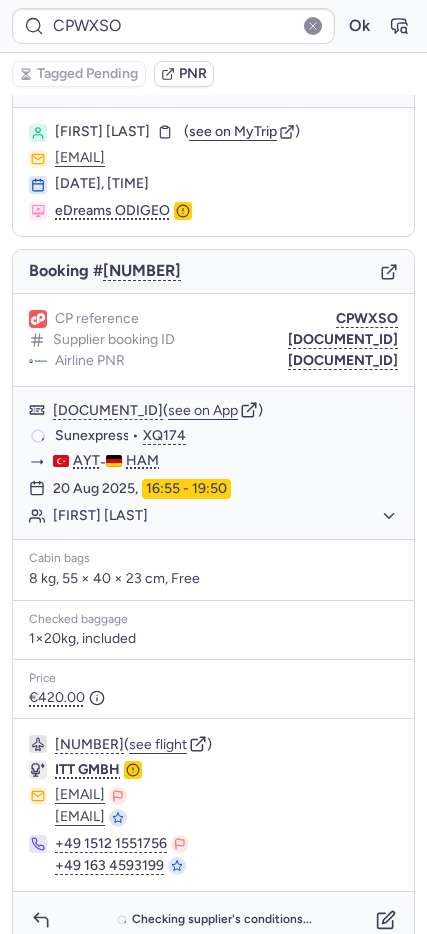 scroll, scrollTop: 59, scrollLeft: 0, axis: vertical 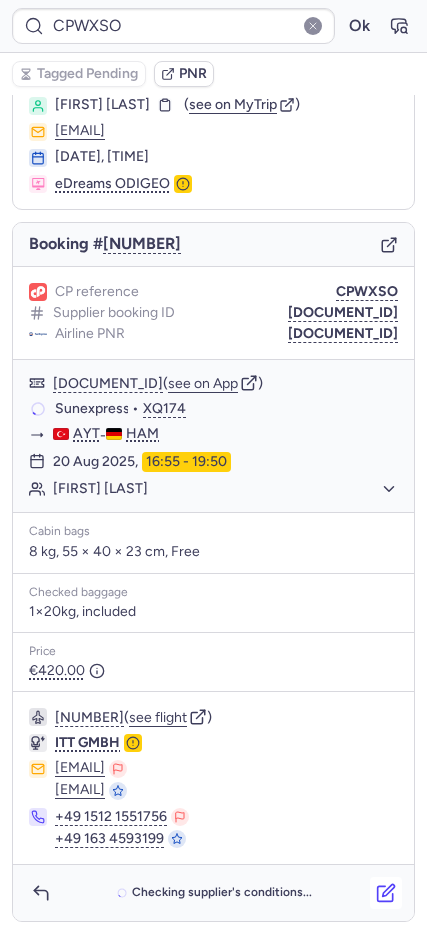 click 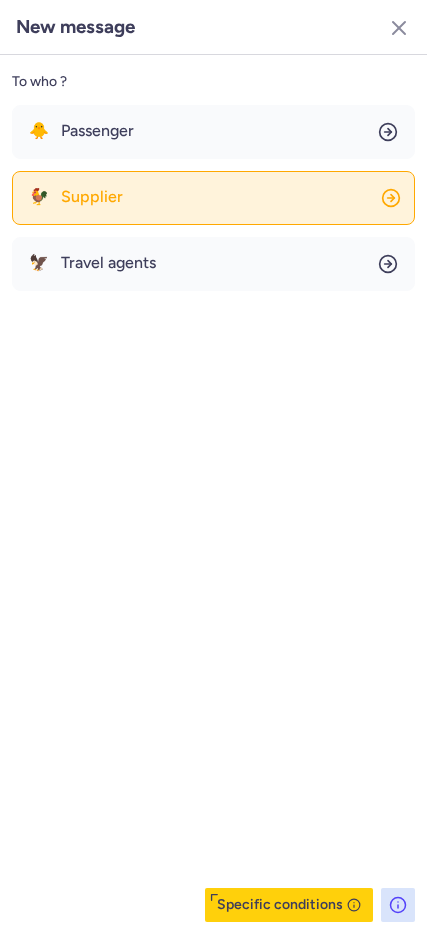 click on "🐓 Supplier" 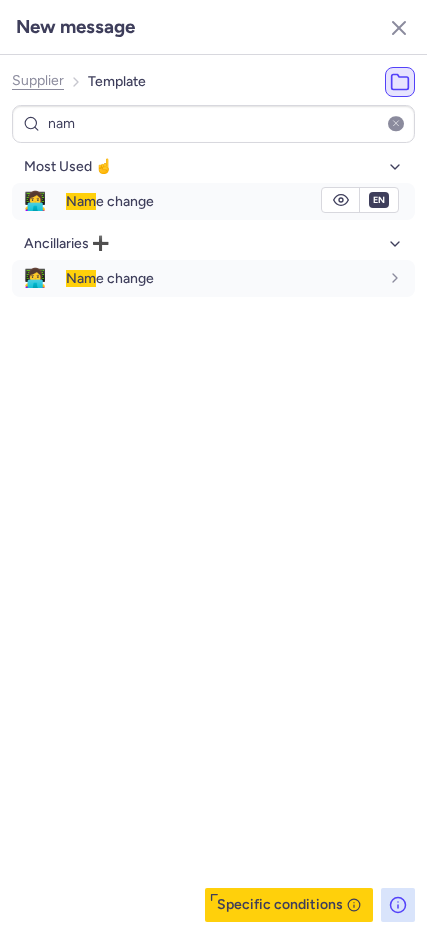 click on "Nam e change" at bounding box center [110, 201] 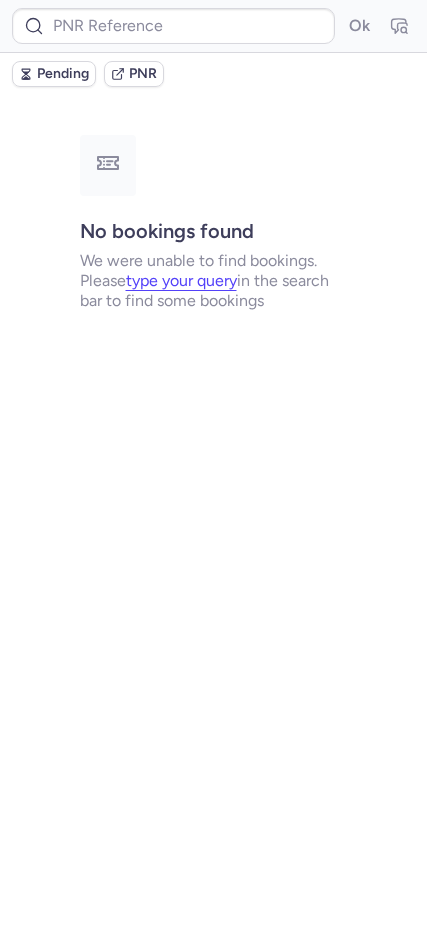 scroll, scrollTop: 0, scrollLeft: 0, axis: both 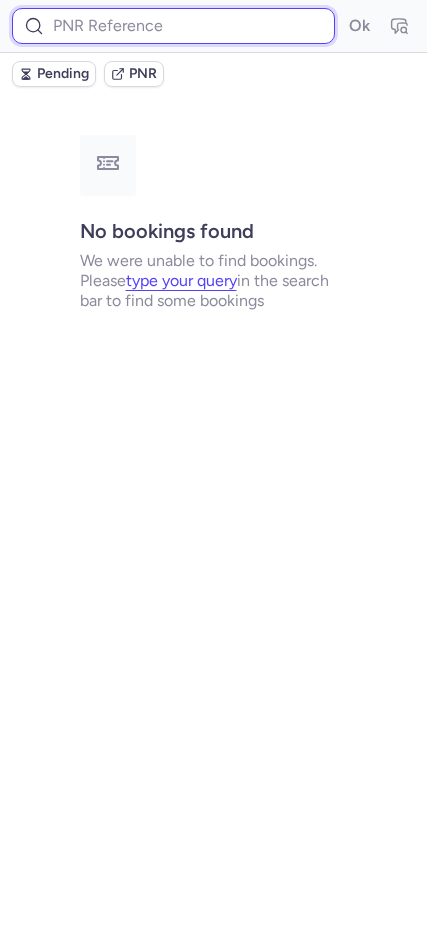 click at bounding box center [173, 26] 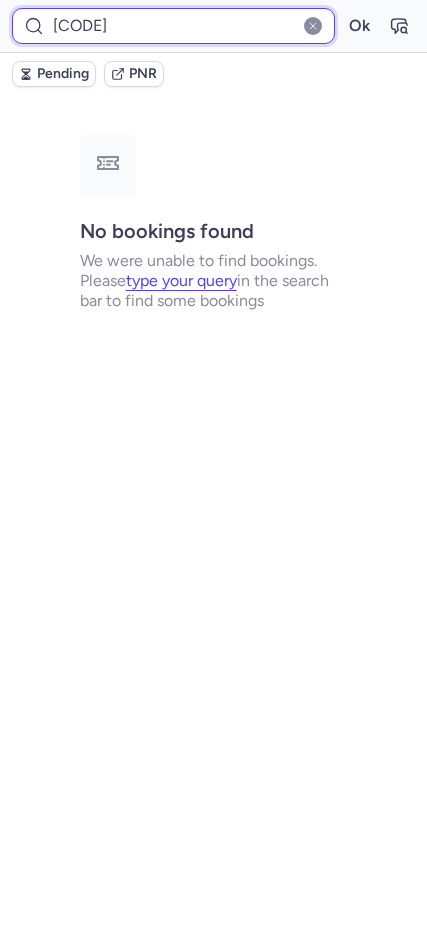 click on "Ok" at bounding box center (359, 26) 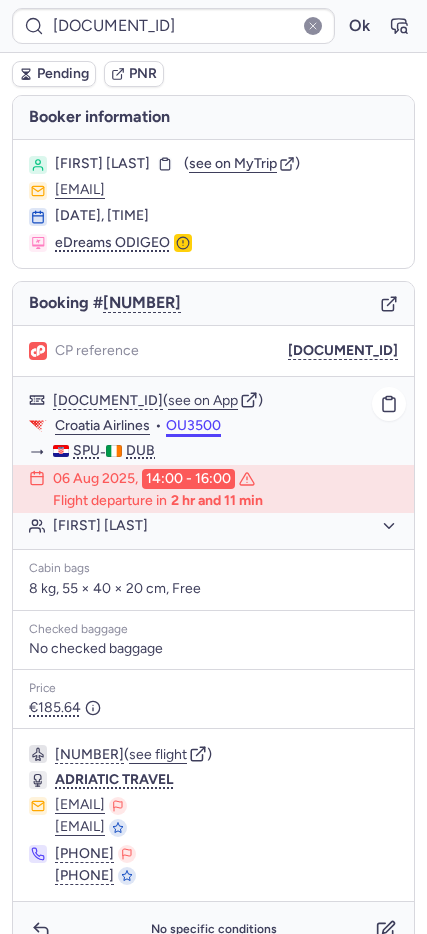click on "OU3500" at bounding box center [193, 426] 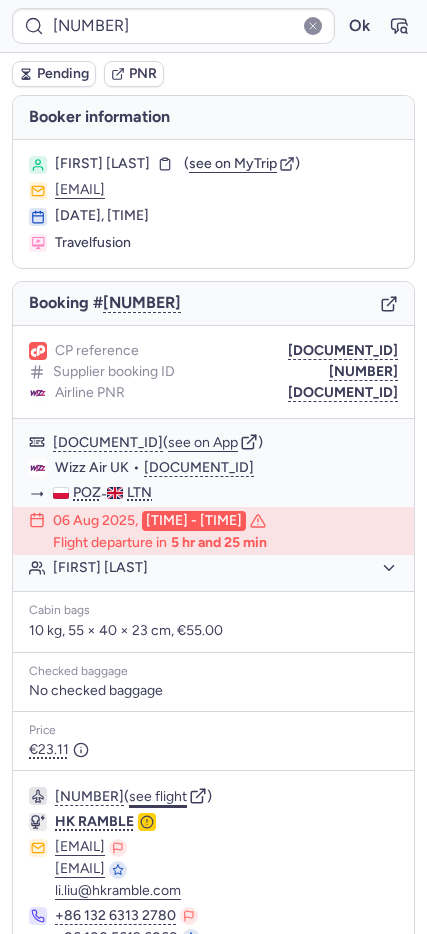 click on "see flight" 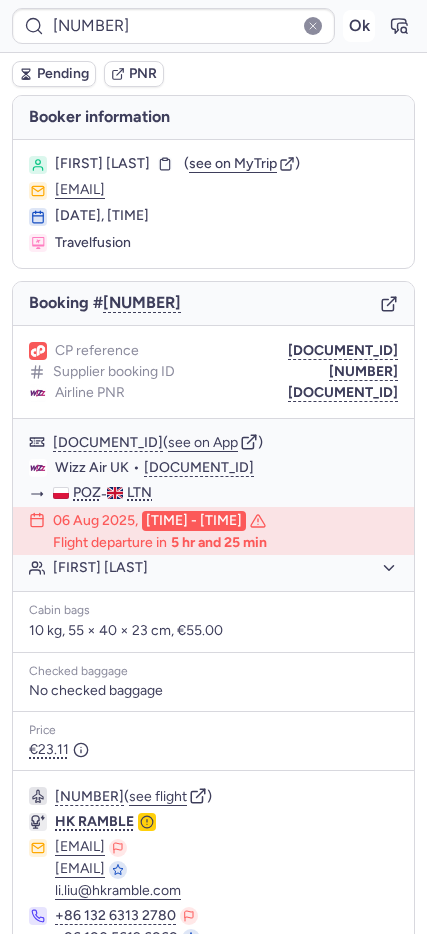 click on "Ok" at bounding box center [359, 26] 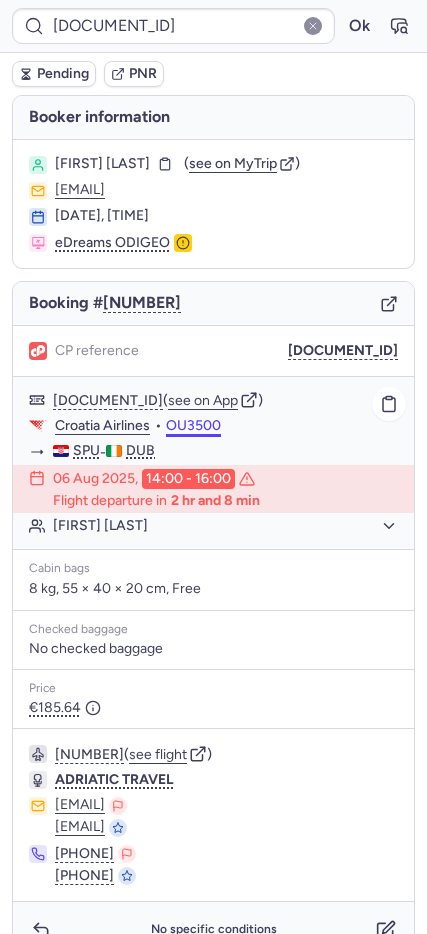 click on "OU3500" at bounding box center (193, 426) 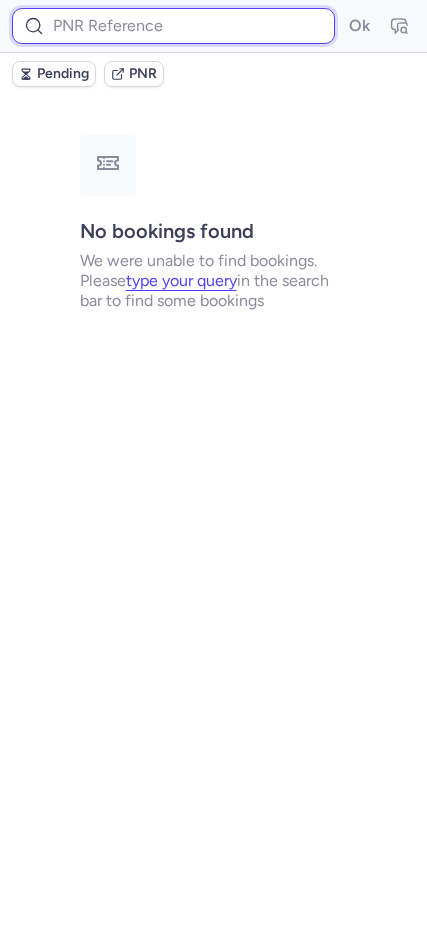 click at bounding box center (173, 26) 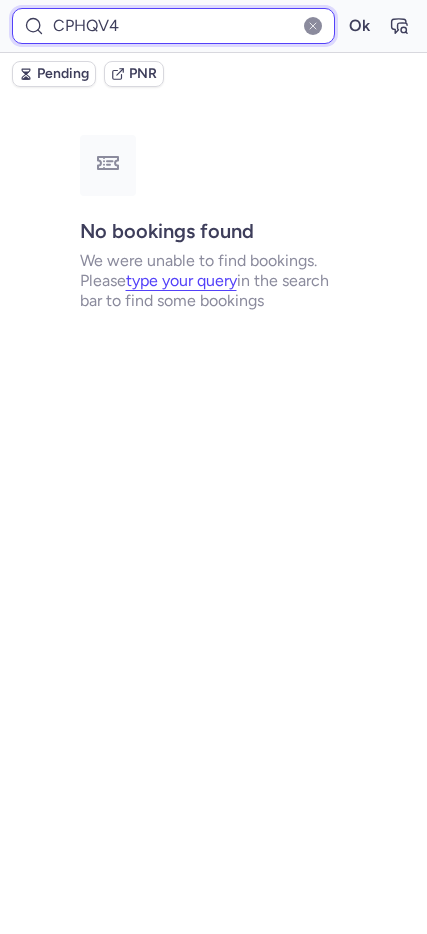 click on "Ok" at bounding box center (359, 26) 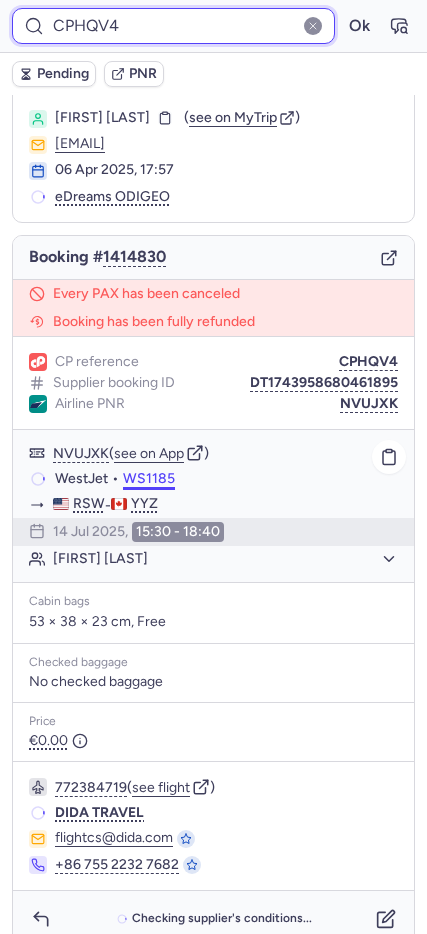 scroll, scrollTop: 72, scrollLeft: 0, axis: vertical 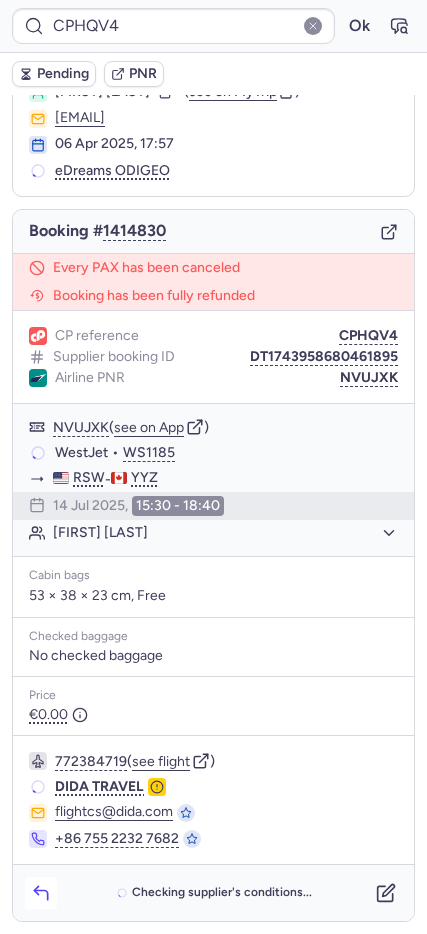 click 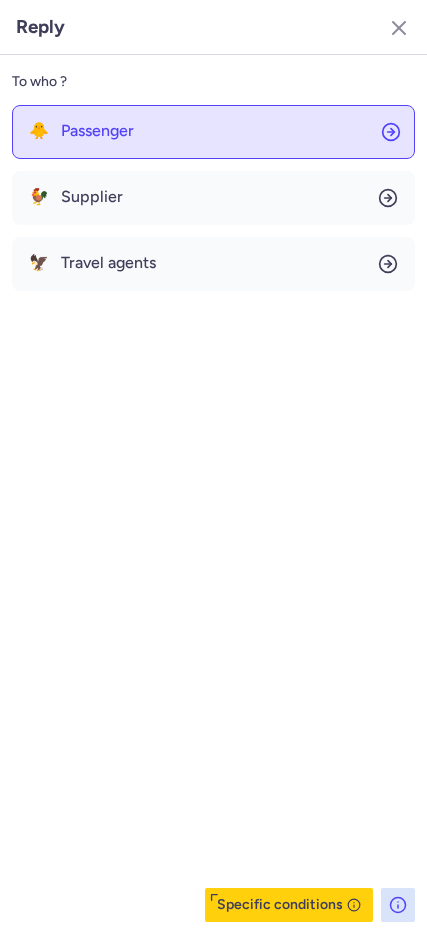 click on "🐥 Passenger" 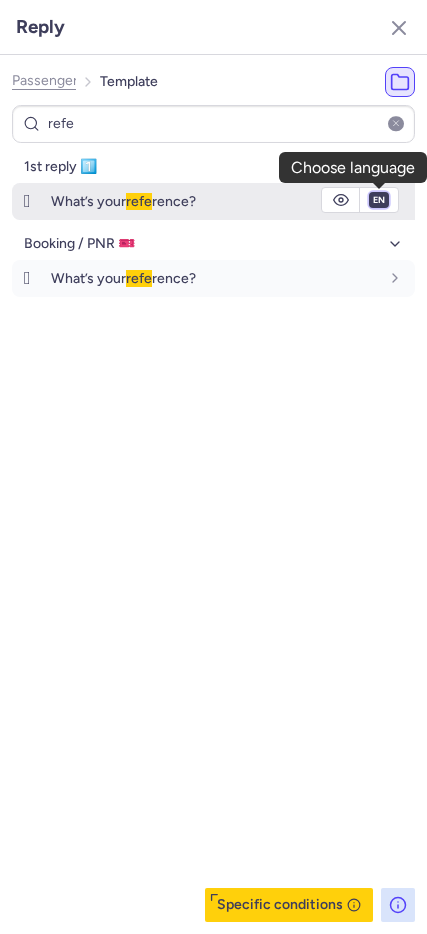drag, startPoint x: 383, startPoint y: 200, endPoint x: 379, endPoint y: 210, distance: 10.770329 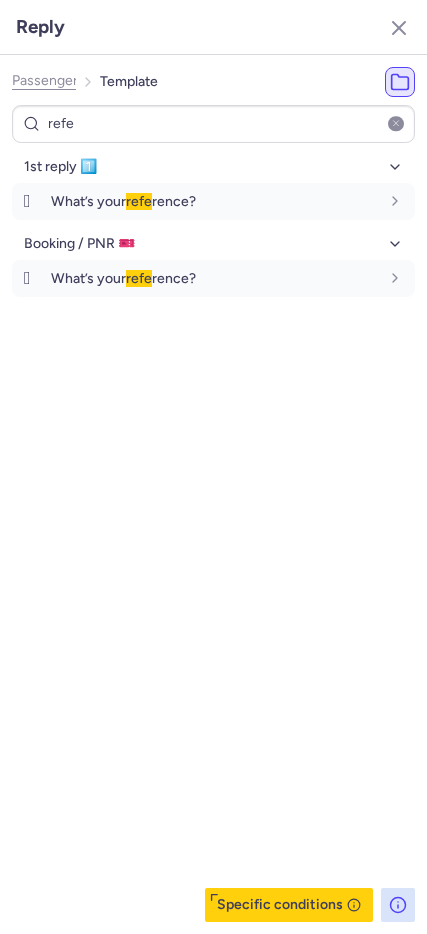 click on "fr en de nl pt es it ru" at bounding box center [379, 200] 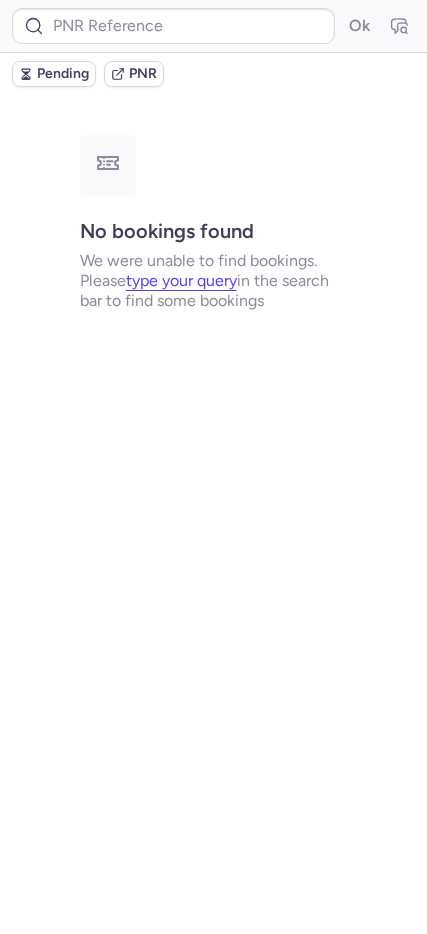 scroll, scrollTop: 0, scrollLeft: 0, axis: both 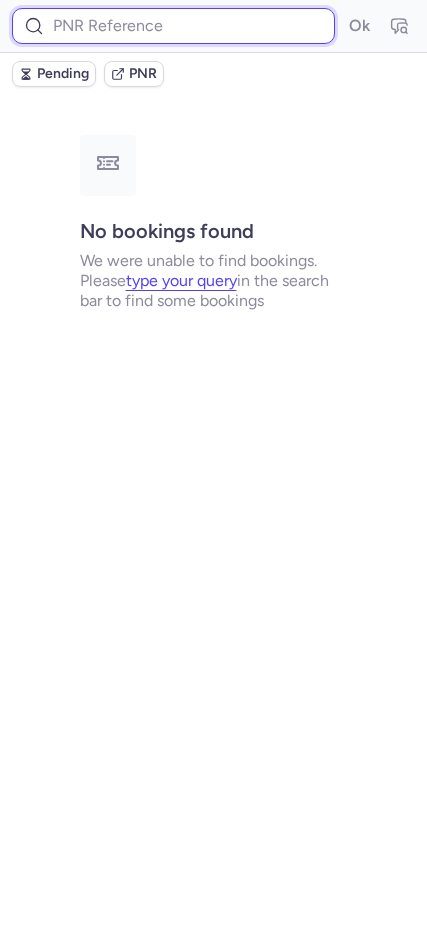 click at bounding box center (173, 26) 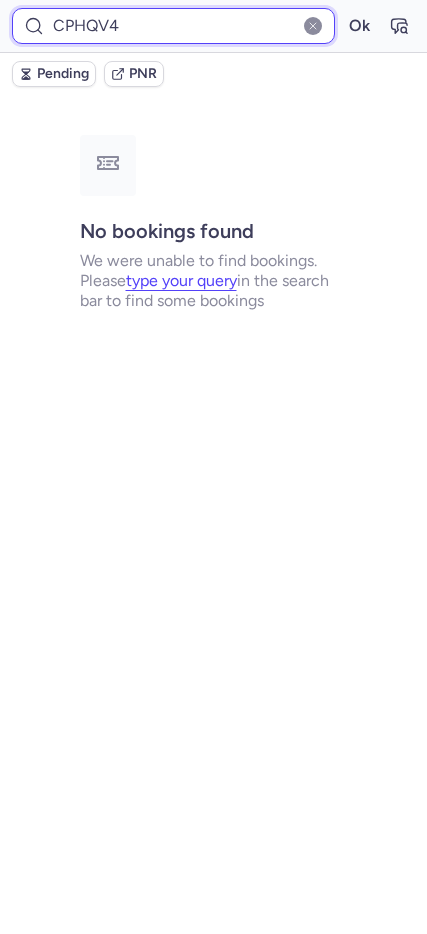 click on "Ok" at bounding box center (359, 26) 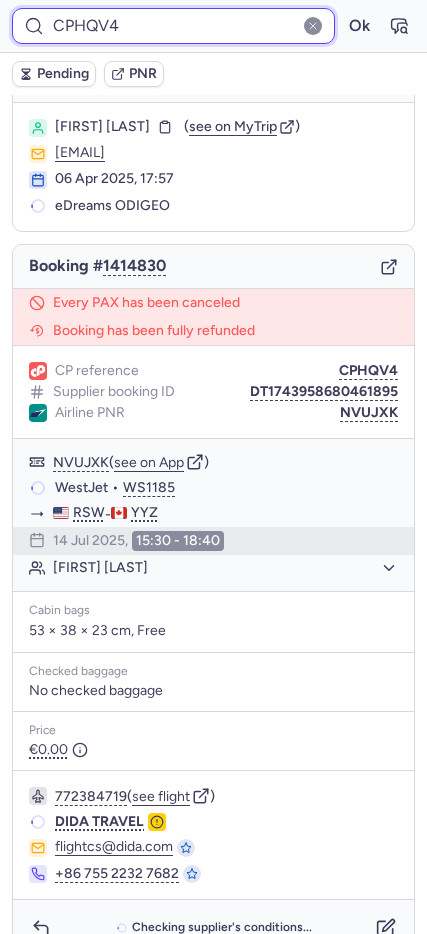 scroll, scrollTop: 72, scrollLeft: 0, axis: vertical 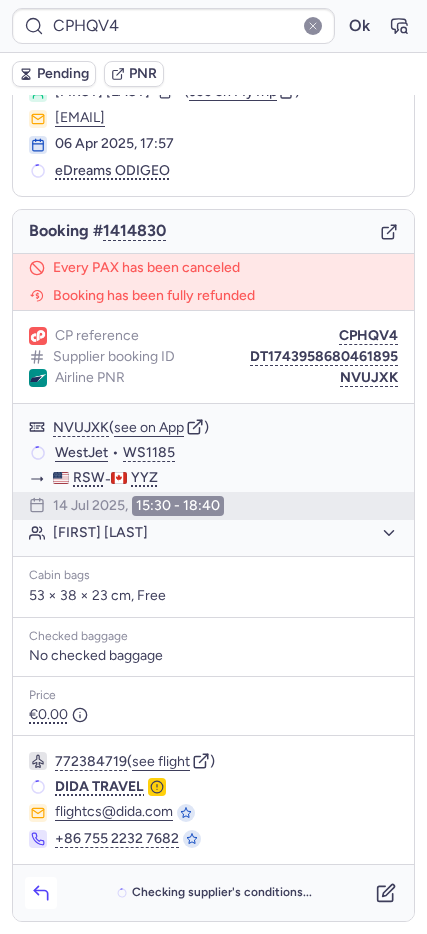 click 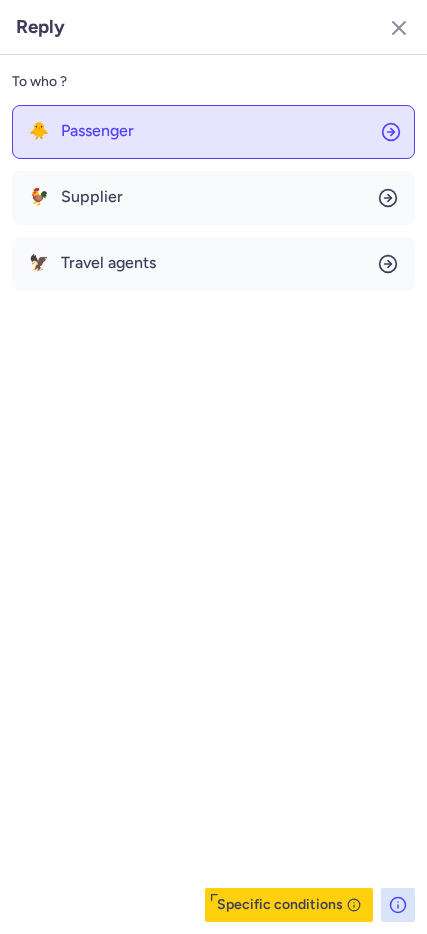 click on "🐥 Passenger" 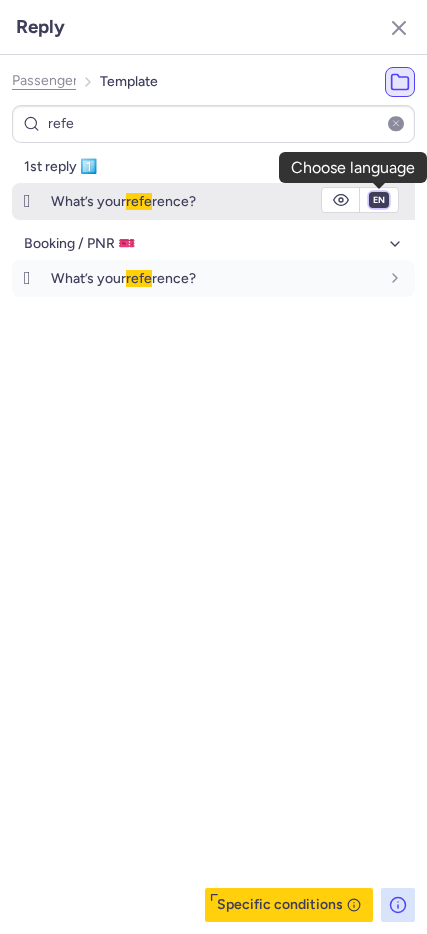 click on "fr en de nl pt es it ru" at bounding box center [379, 200] 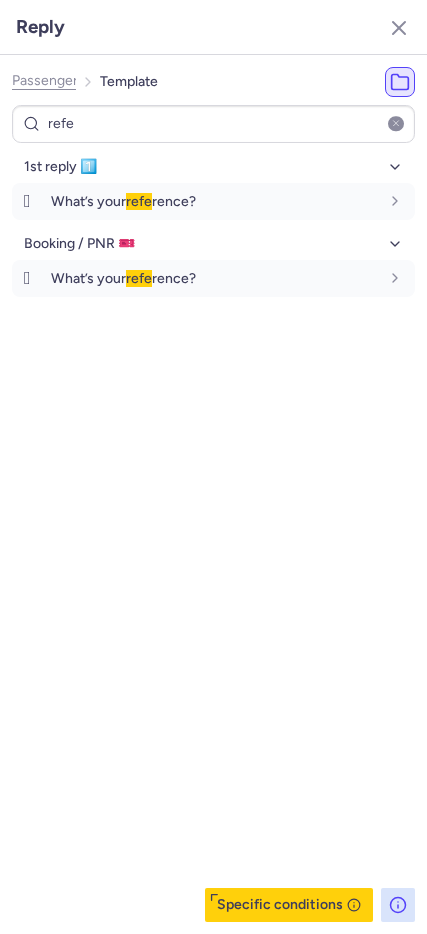 click on "fr en de nl pt es it ru" at bounding box center (379, 200) 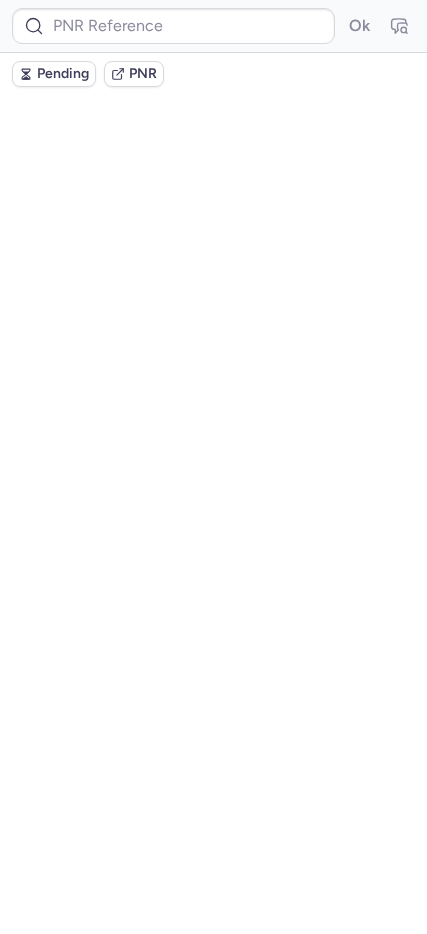 scroll, scrollTop: 0, scrollLeft: 0, axis: both 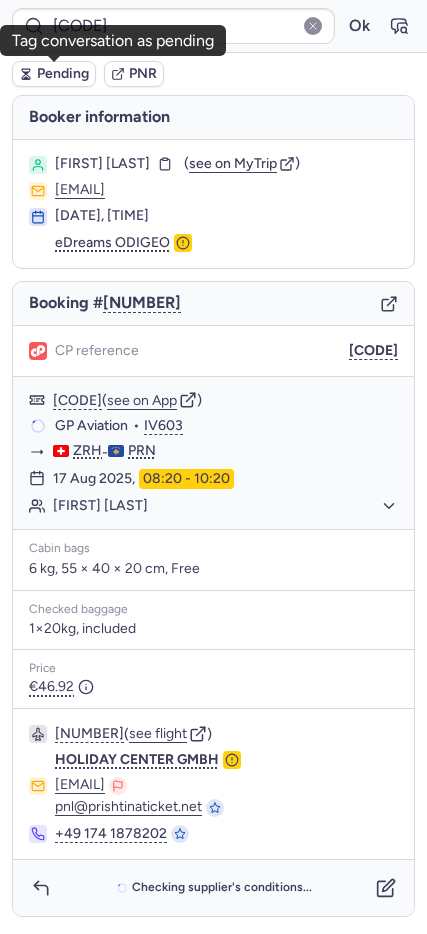 click on "Pending" at bounding box center [63, 74] 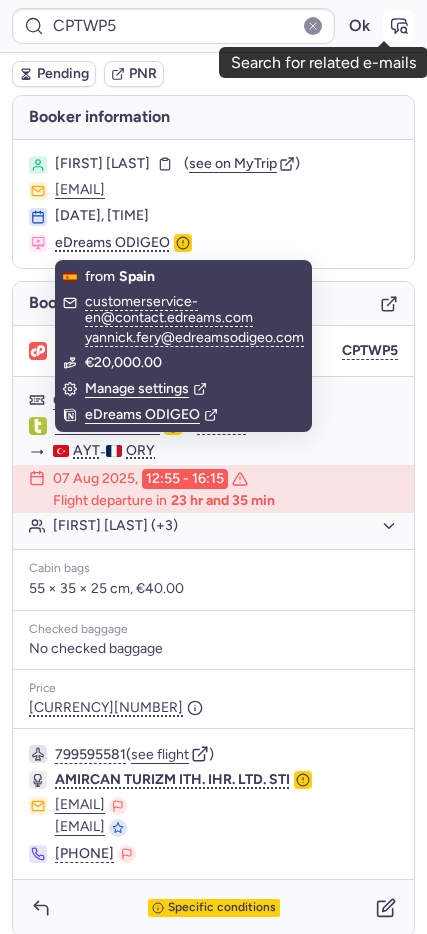 click 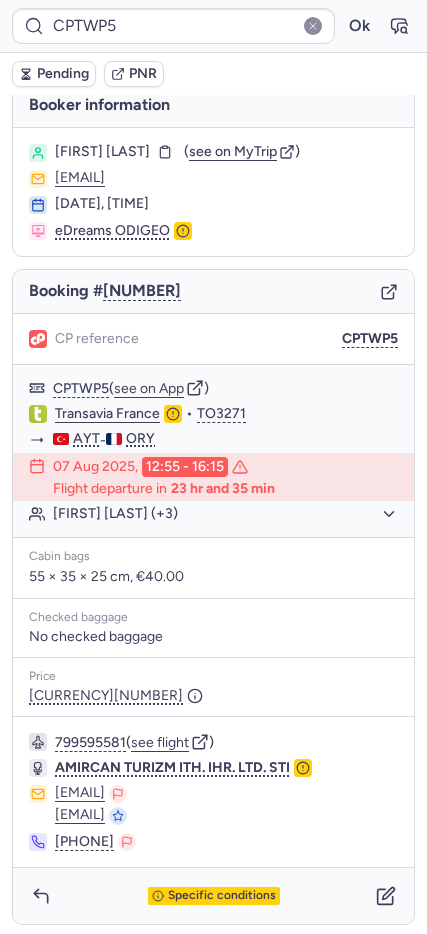 scroll, scrollTop: 15, scrollLeft: 0, axis: vertical 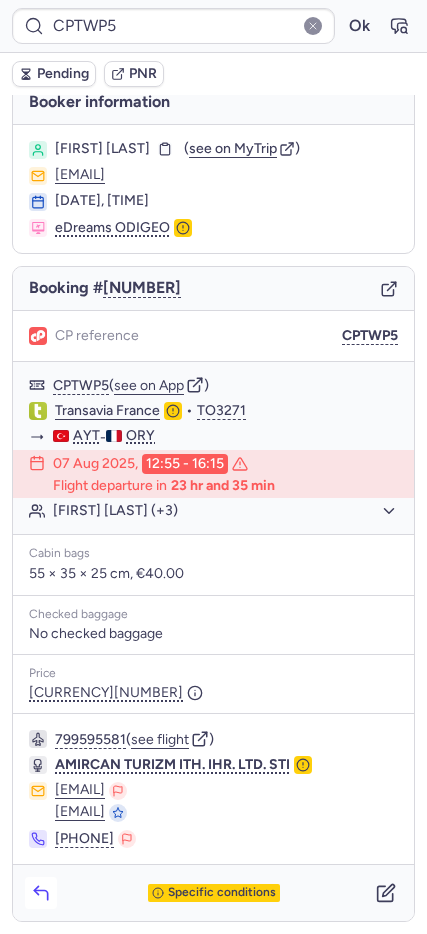 click at bounding box center (41, 893) 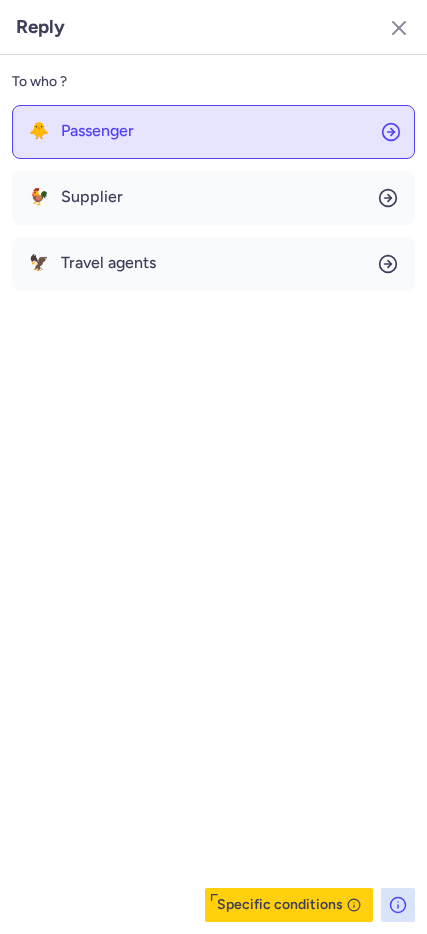 click on "Passenger" at bounding box center [97, 131] 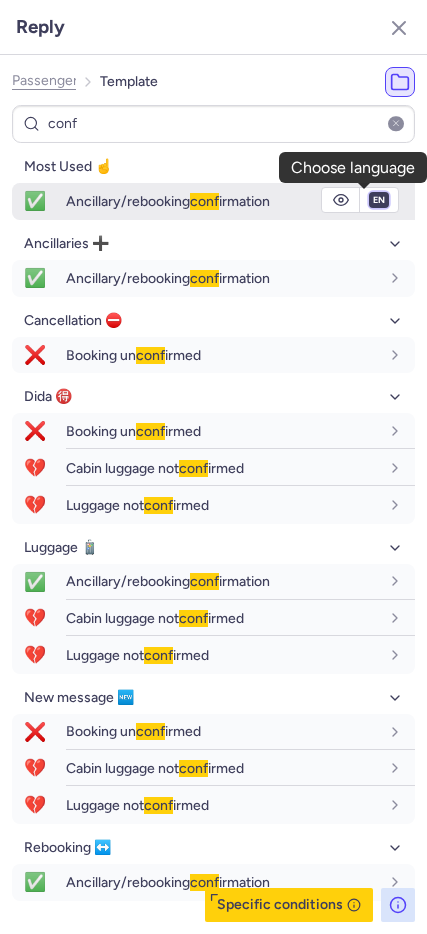click on "fr en de nl pt es it ru" at bounding box center (379, 200) 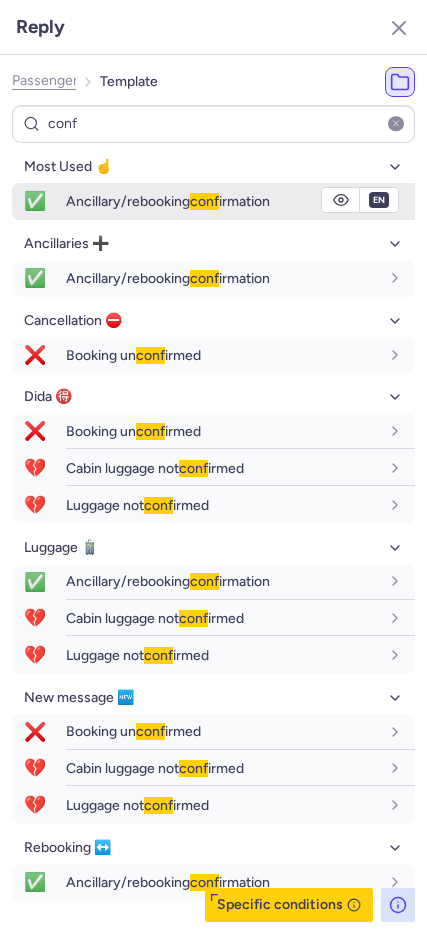 click on "fr en de nl pt es it ru" at bounding box center (379, 200) 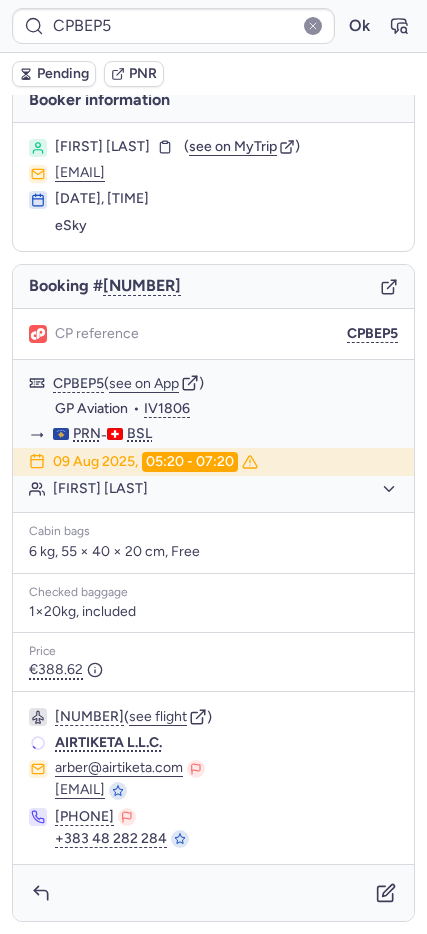 scroll, scrollTop: 16, scrollLeft: 0, axis: vertical 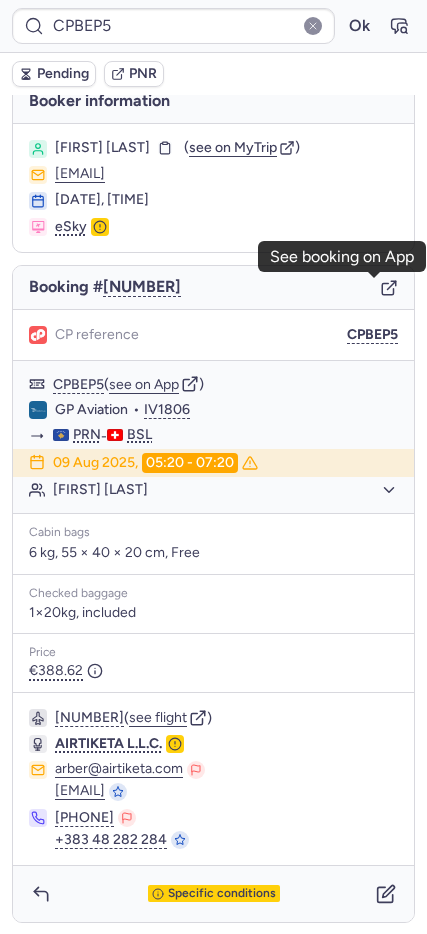 click 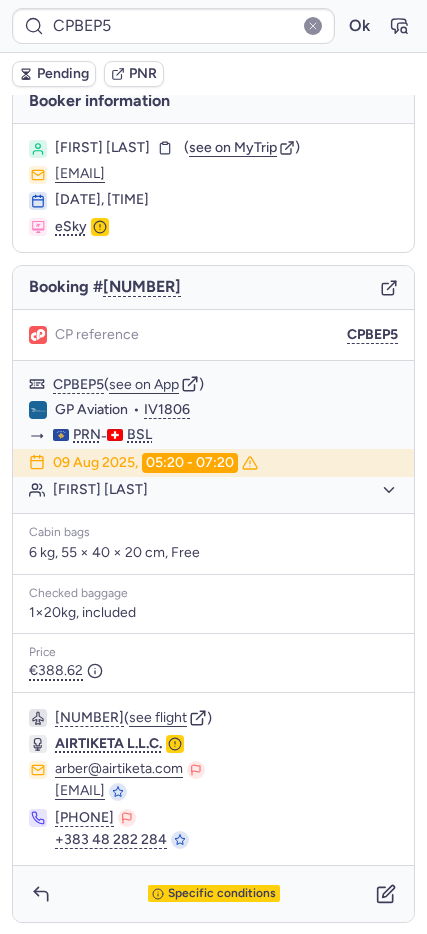 scroll, scrollTop: 0, scrollLeft: 0, axis: both 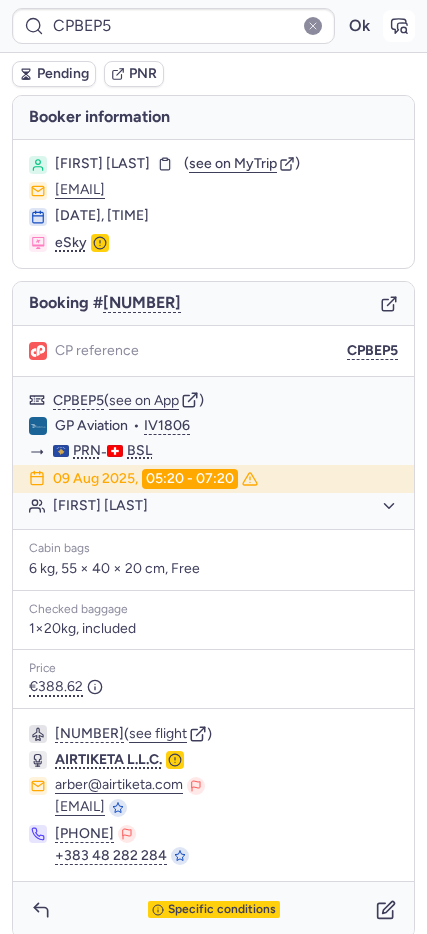 click 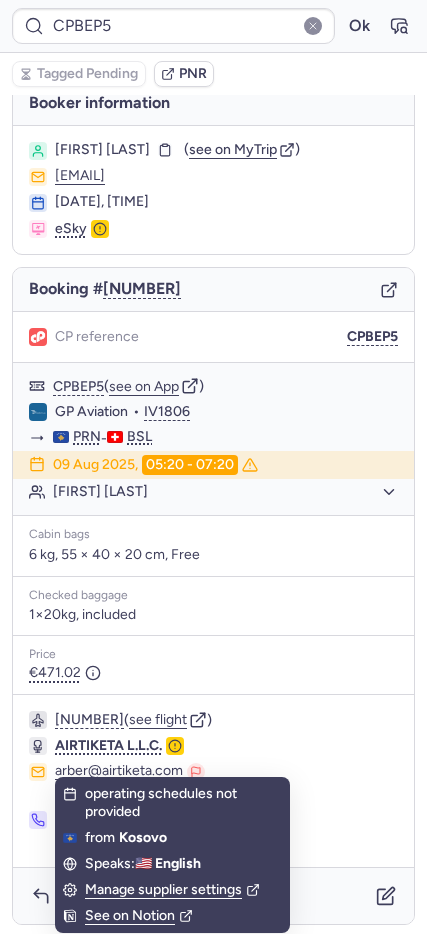 scroll, scrollTop: 17, scrollLeft: 0, axis: vertical 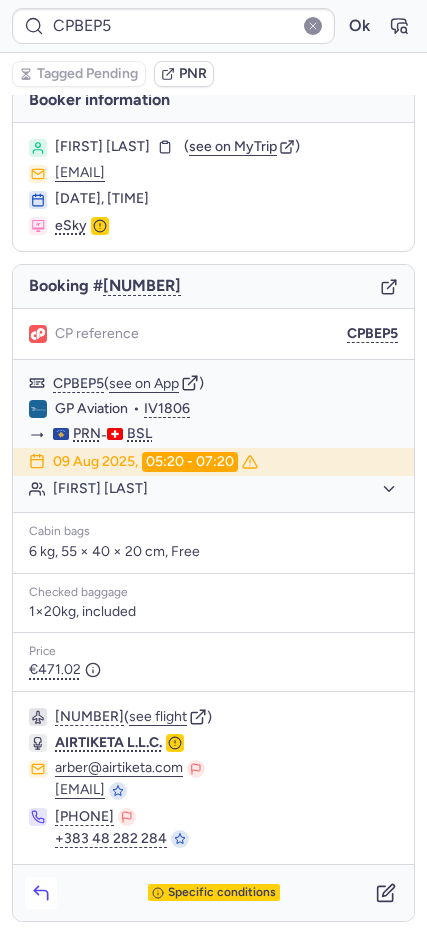 click 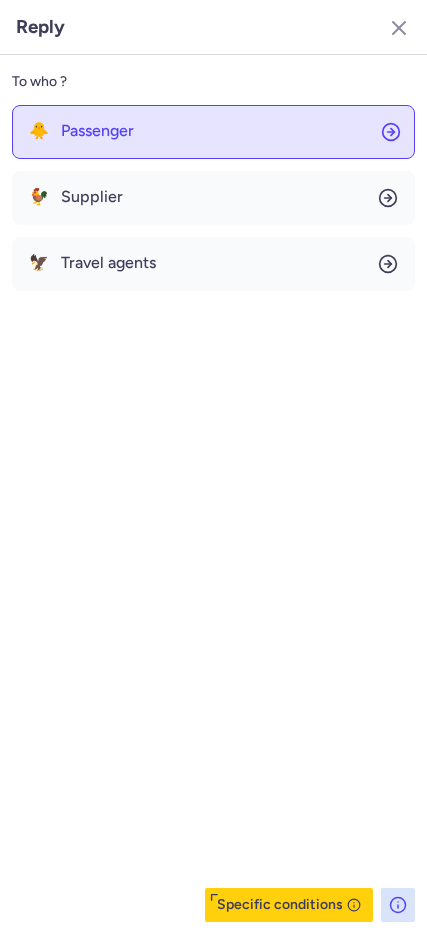 click on "🐥 Passenger" 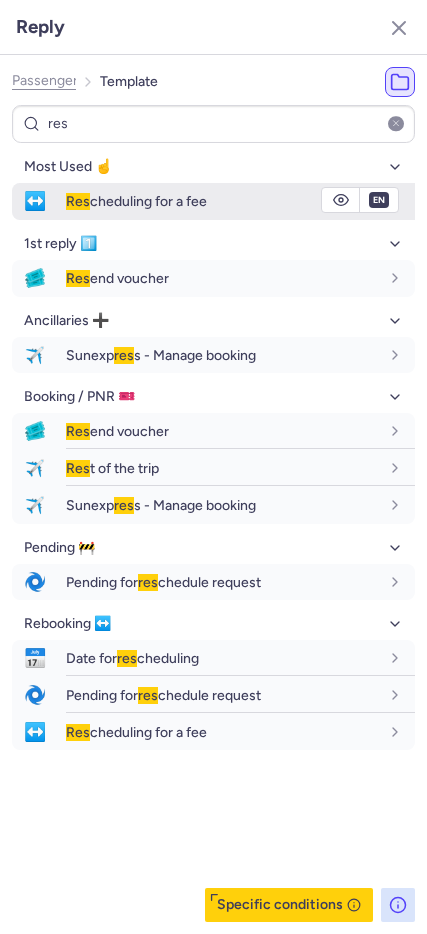 click on "Res" at bounding box center [78, 201] 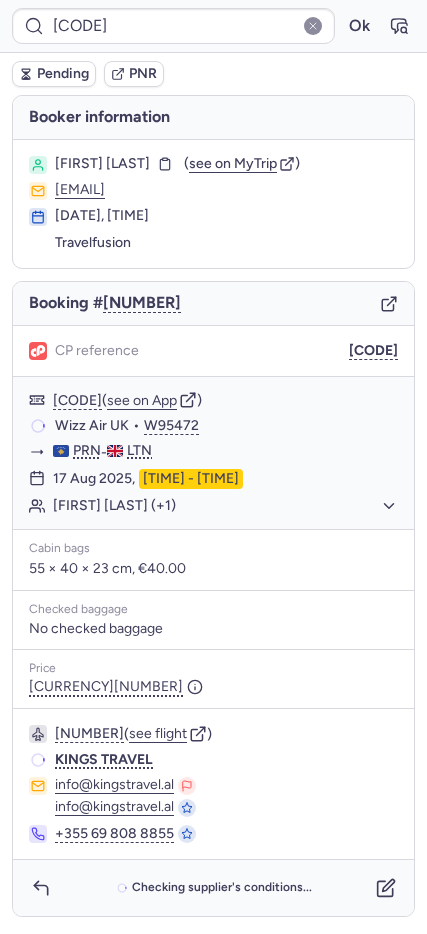 scroll, scrollTop: 0, scrollLeft: 0, axis: both 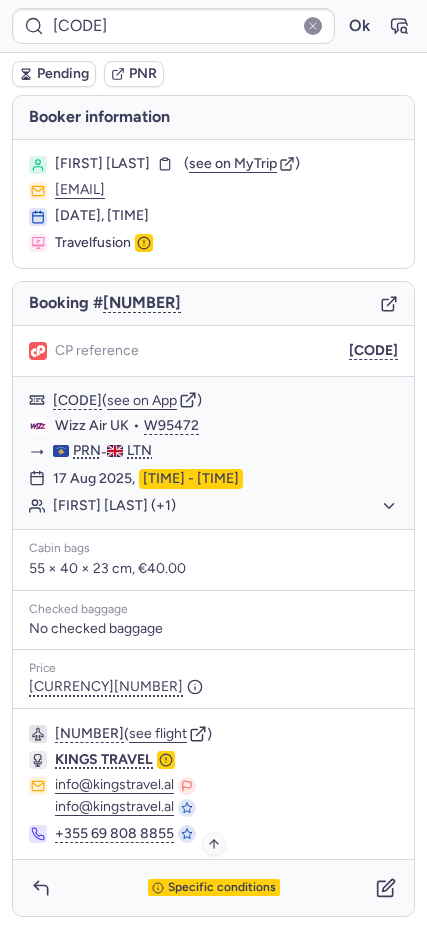 click on "Specific conditions" at bounding box center (222, 888) 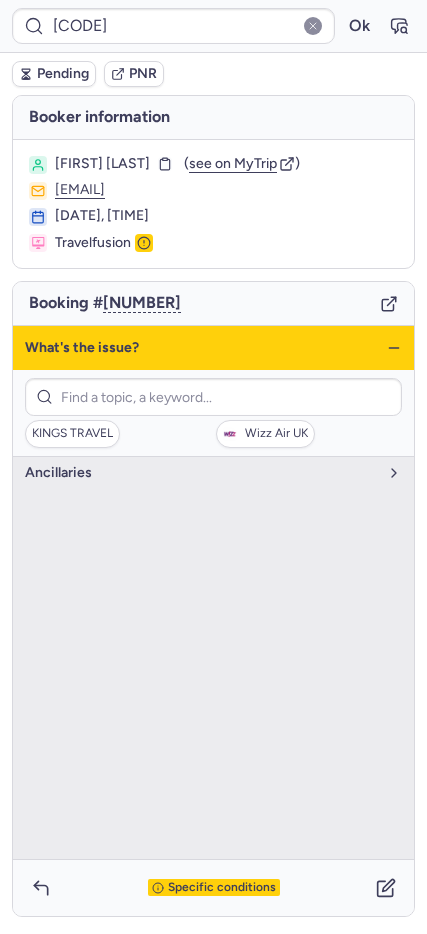 click 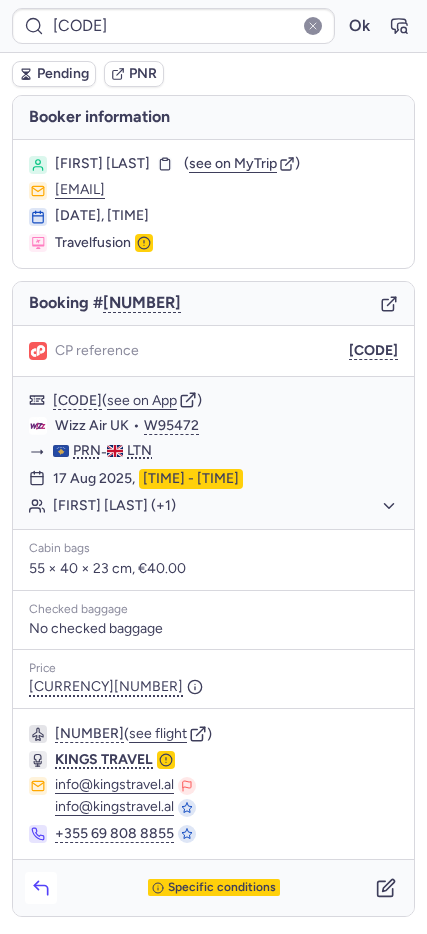 click 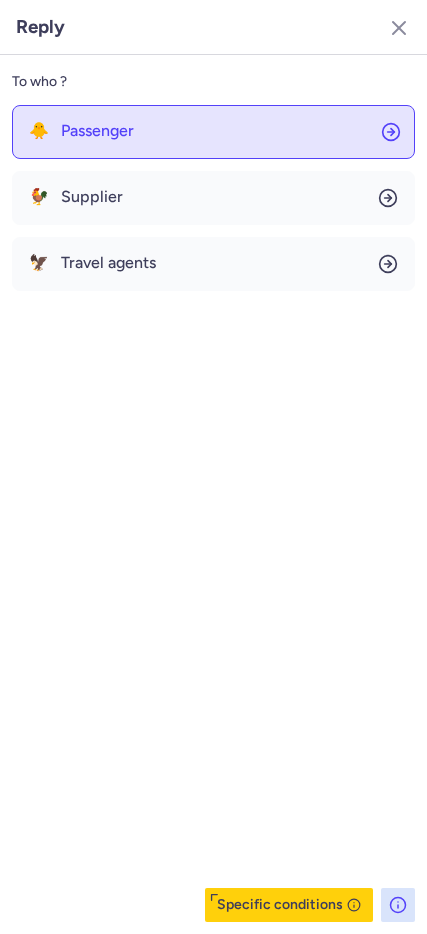 click on "🐥 Passenger" 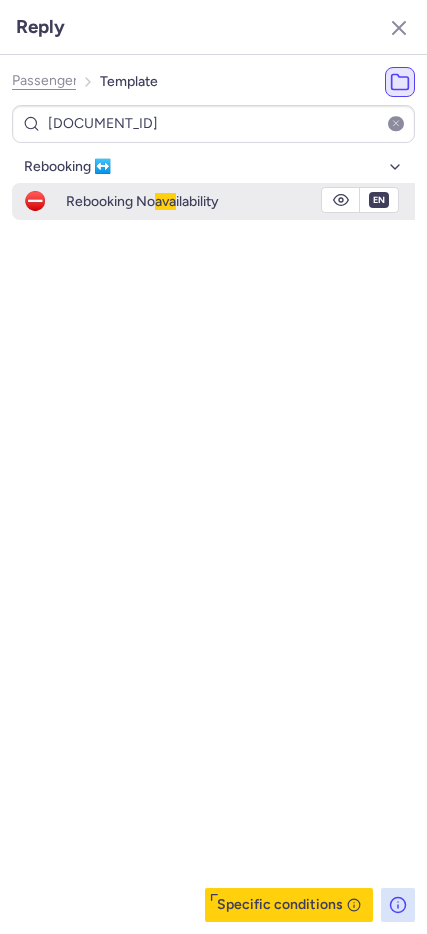 click on "Rebooking No  ava ilability" at bounding box center (142, 201) 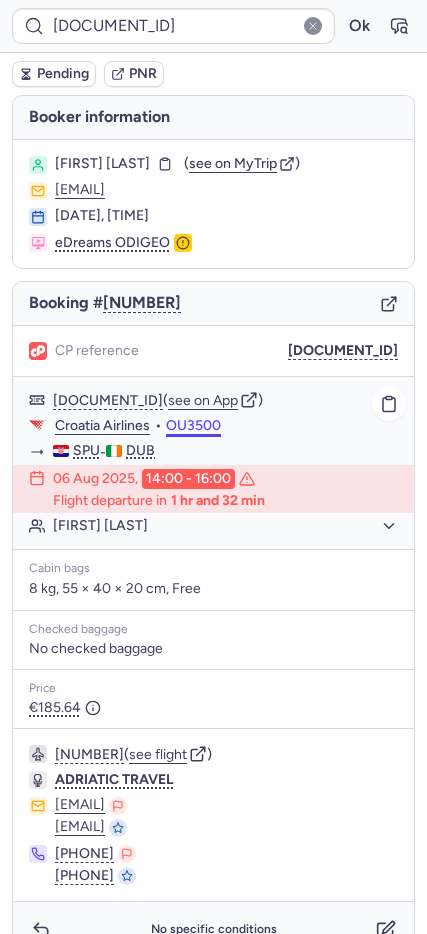 drag, startPoint x: 189, startPoint y: 428, endPoint x: 166, endPoint y: 425, distance: 23.194826 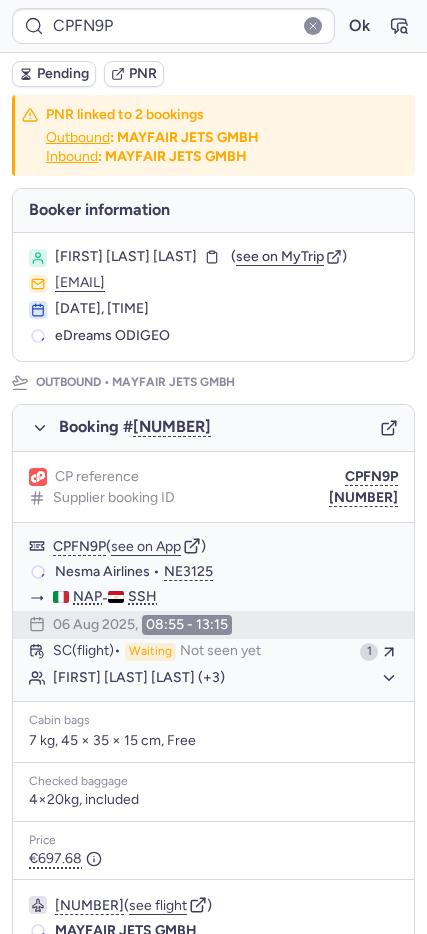 scroll, scrollTop: 0, scrollLeft: 0, axis: both 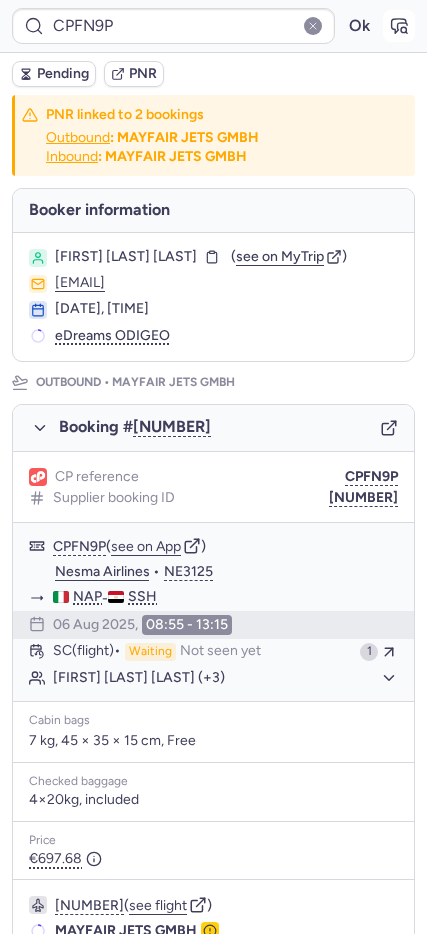 click 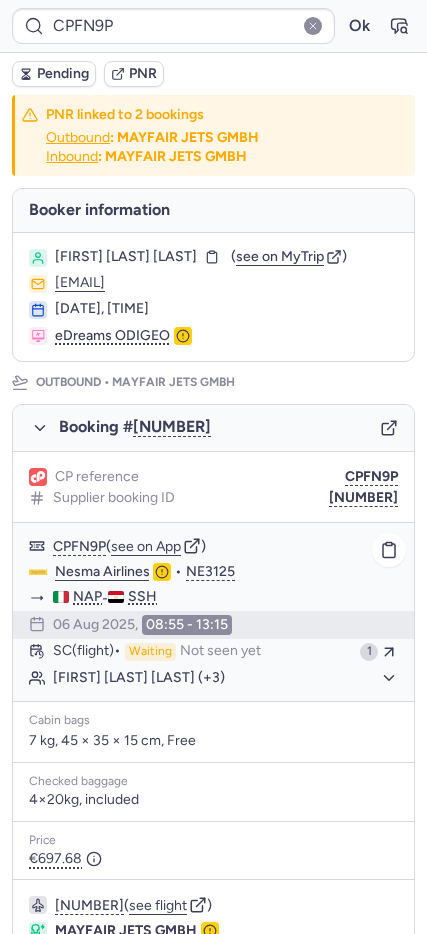 scroll, scrollTop: 817, scrollLeft: 0, axis: vertical 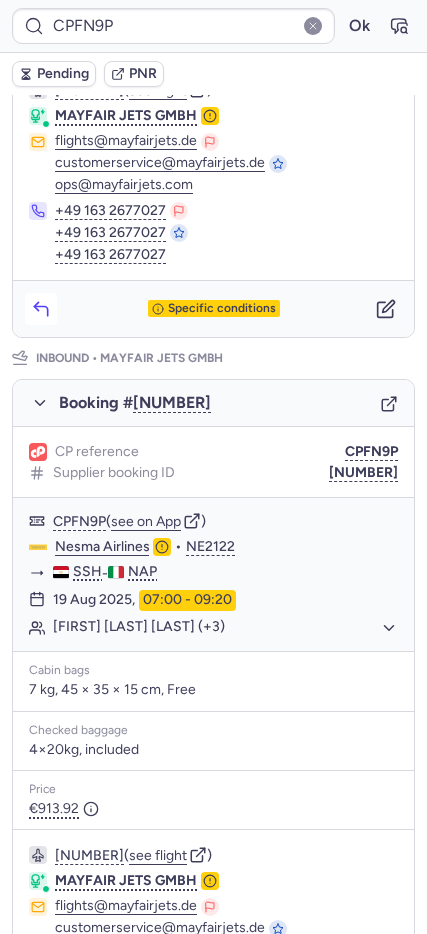 click at bounding box center [41, 309] 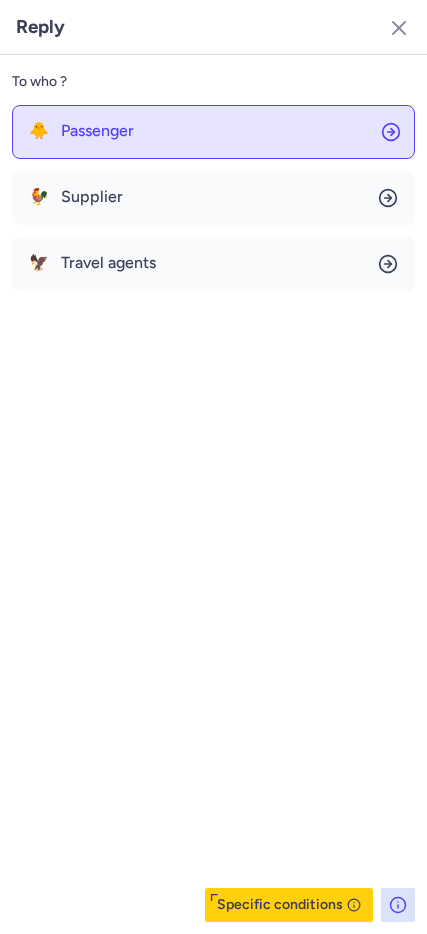 click on "Passenger" at bounding box center [97, 131] 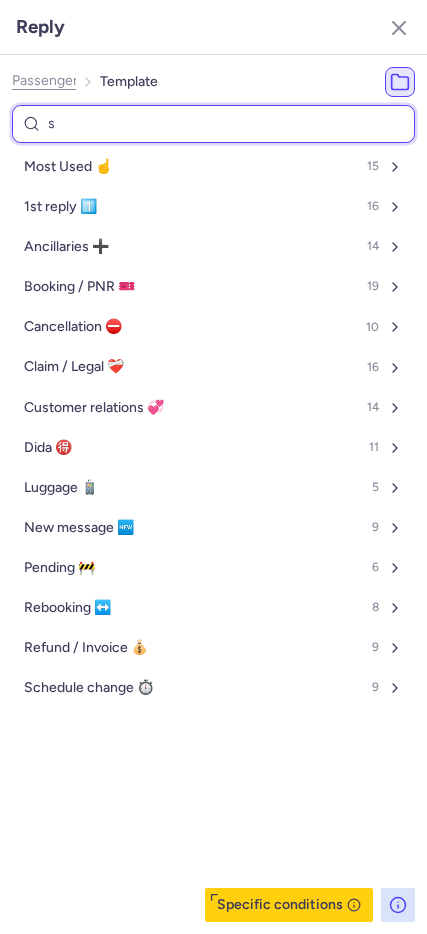 type on "sc" 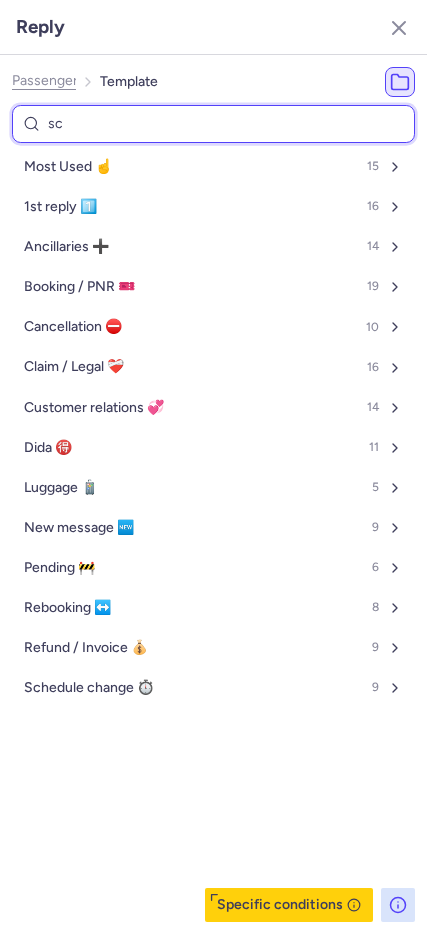 select on "en" 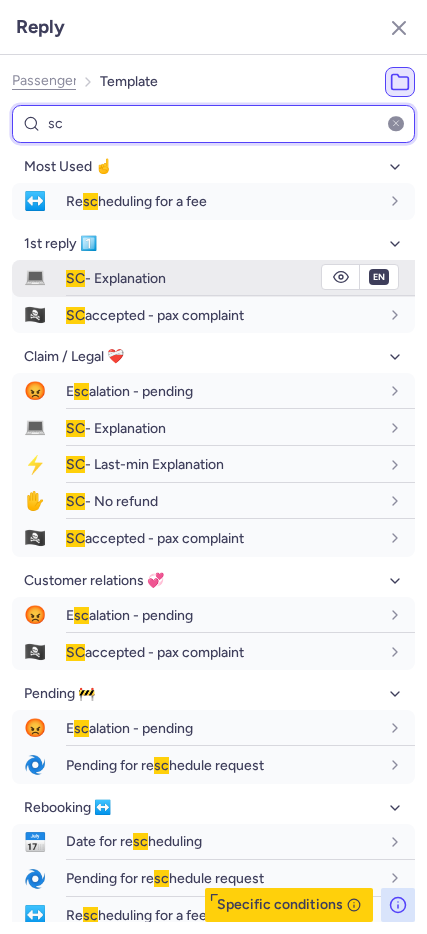 type on "sc" 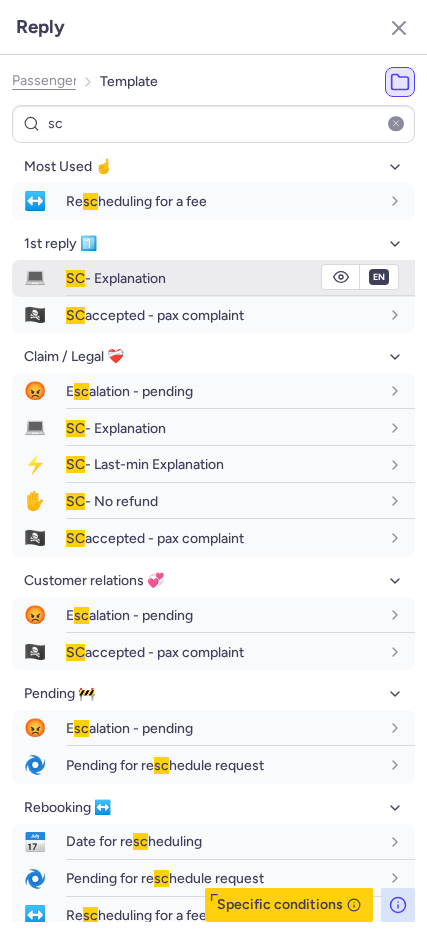 click on "SC  - Explanation" at bounding box center [222, 278] 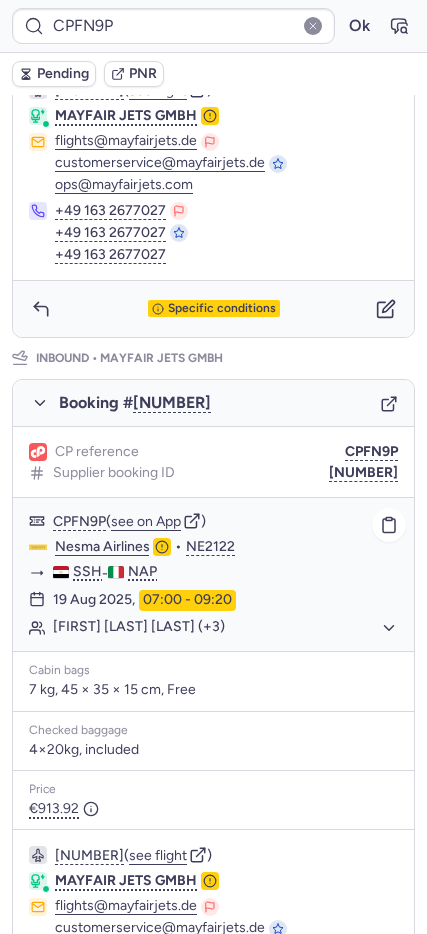 scroll, scrollTop: 0, scrollLeft: 0, axis: both 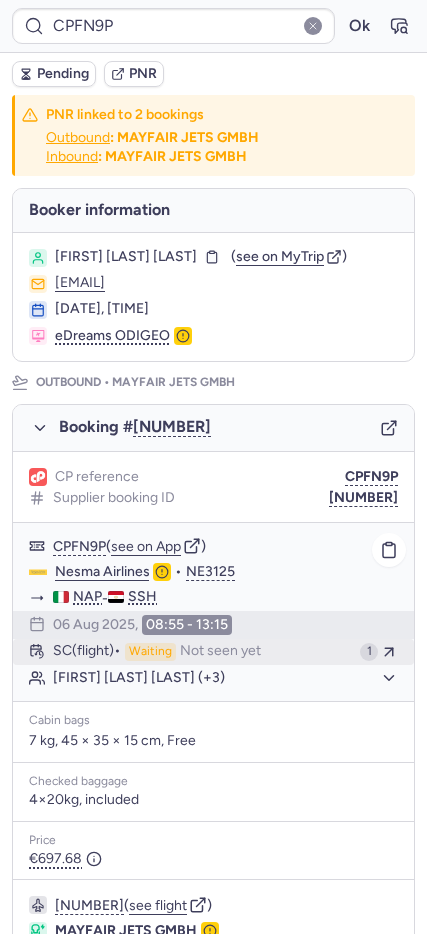 click on "Waiting" at bounding box center [150, 652] 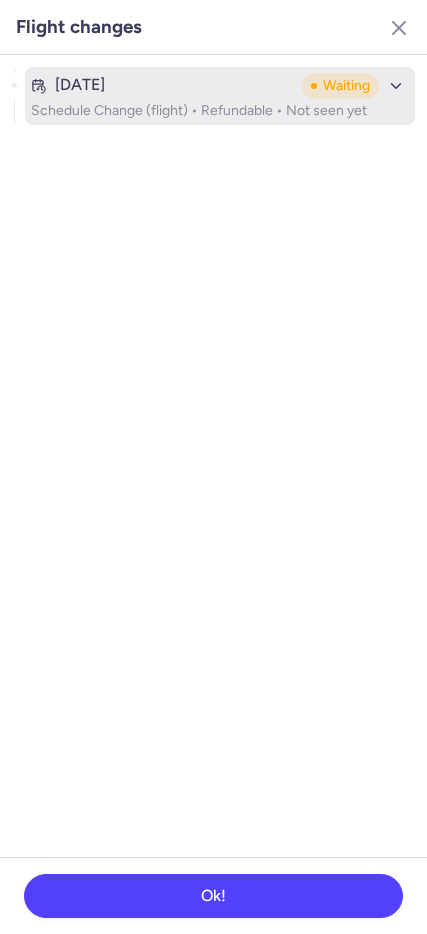 click on "Aug 5, 2025 Waiting" at bounding box center [220, 86] 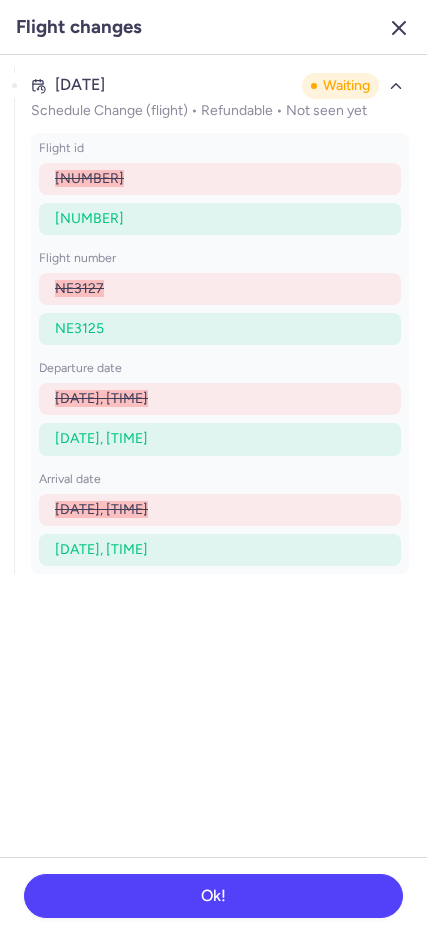 click 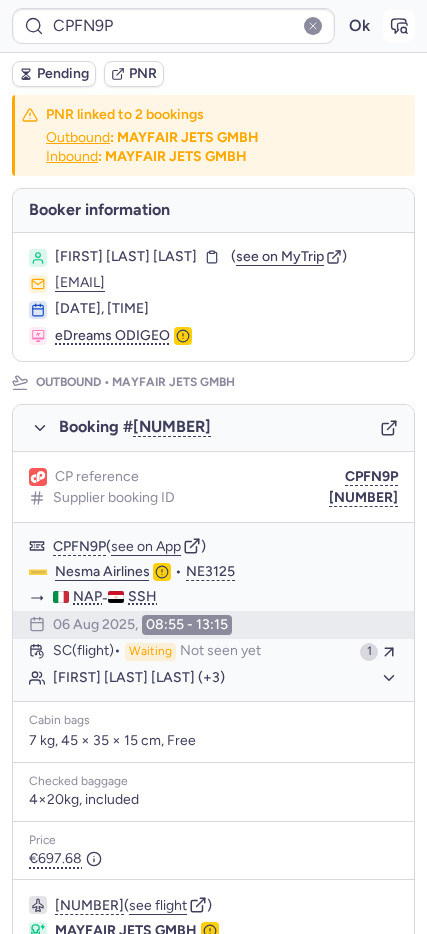 click 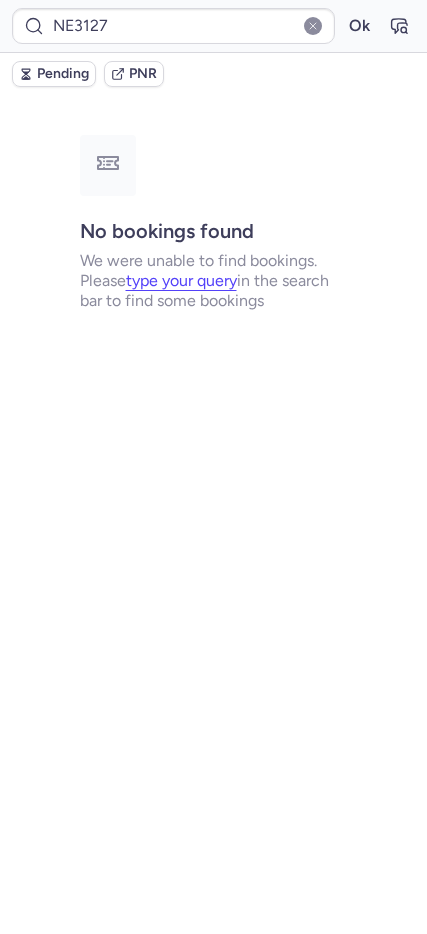 type on "CPFN9P" 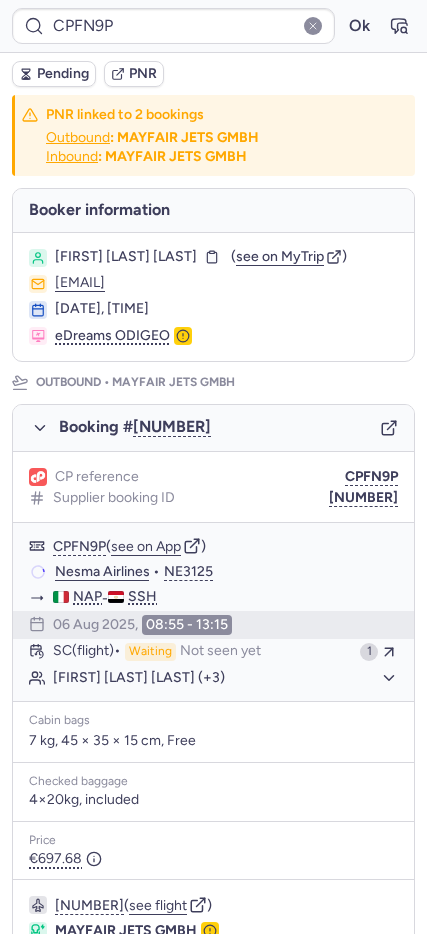 scroll, scrollTop: 817, scrollLeft: 0, axis: vertical 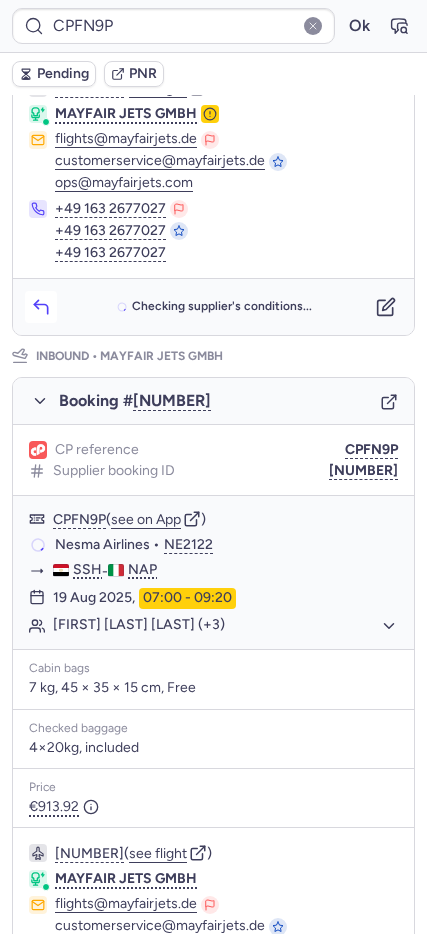 click 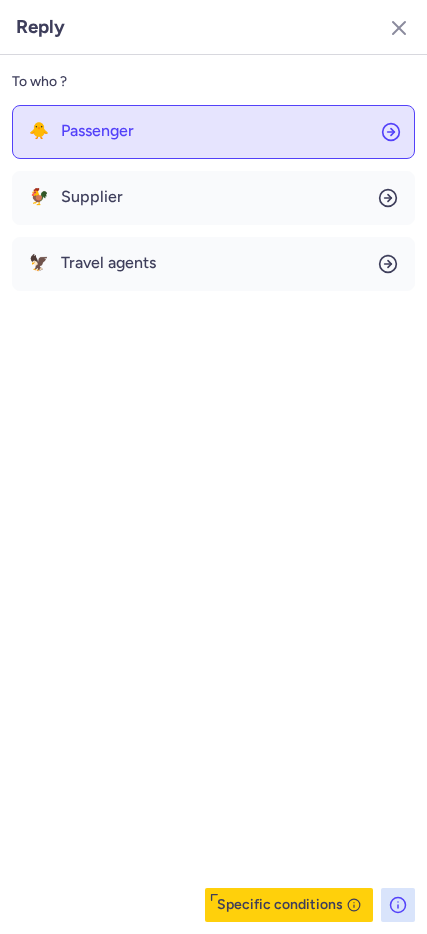 click on "Passenger" at bounding box center [97, 131] 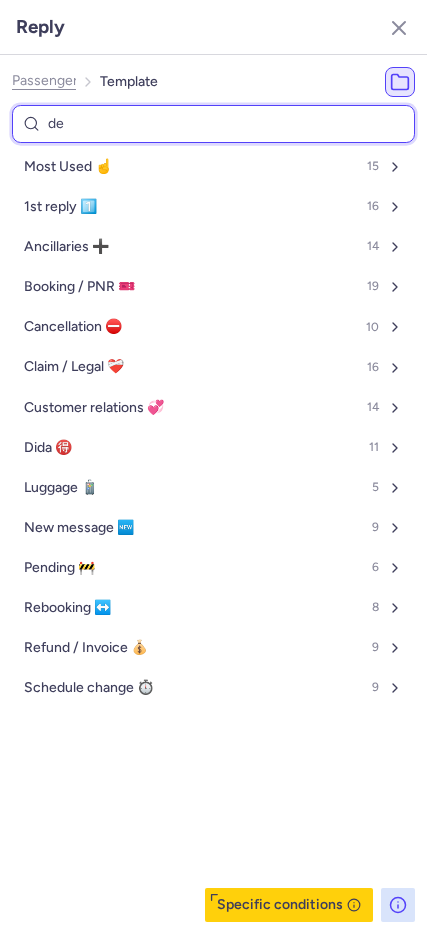 type on "den" 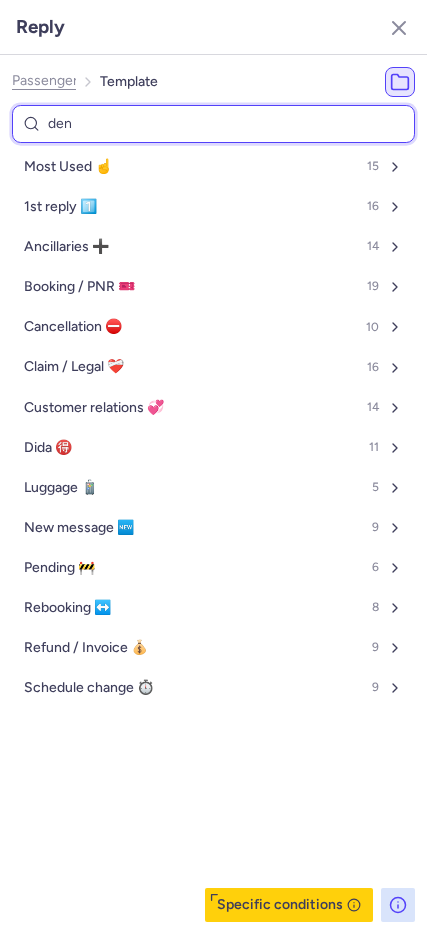 select on "en" 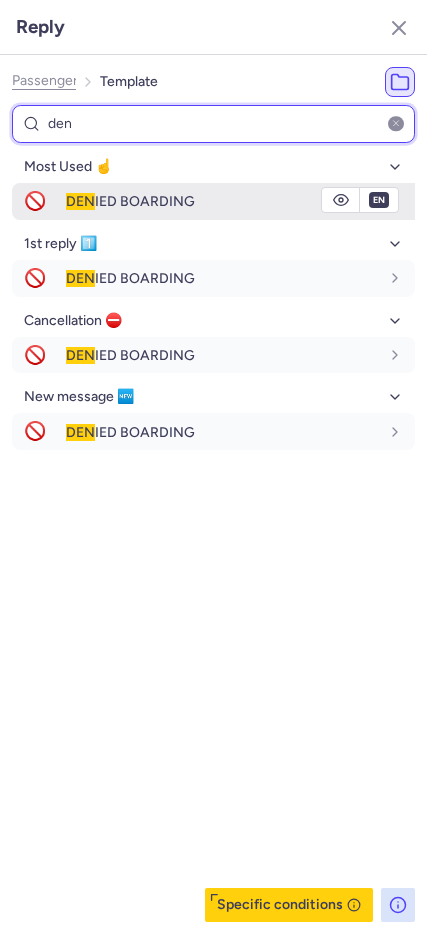 type on "den" 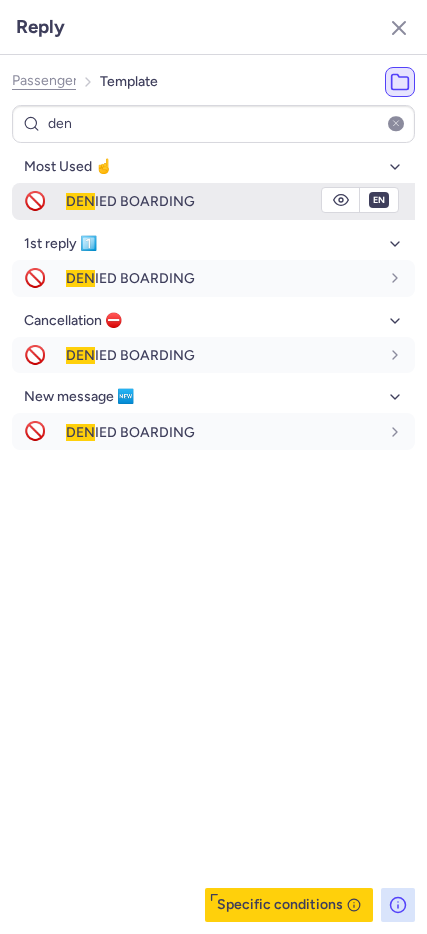 click on "🚫" at bounding box center (35, 201) 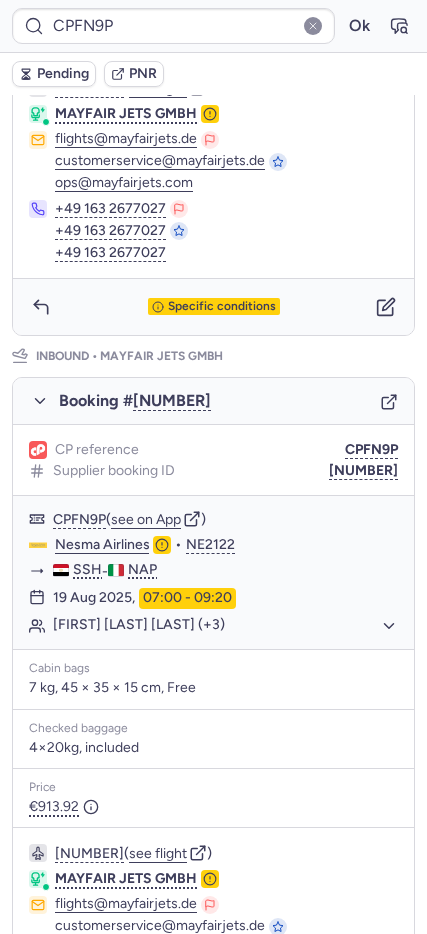click on "Pending" at bounding box center [63, 74] 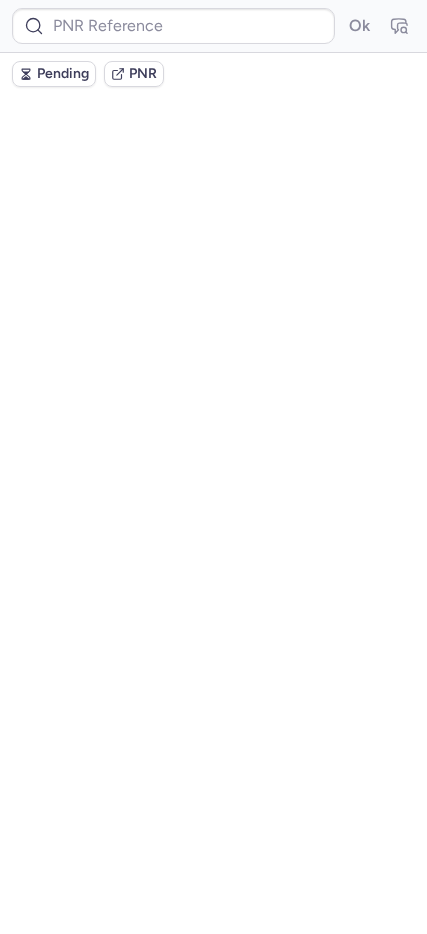 scroll, scrollTop: 0, scrollLeft: 0, axis: both 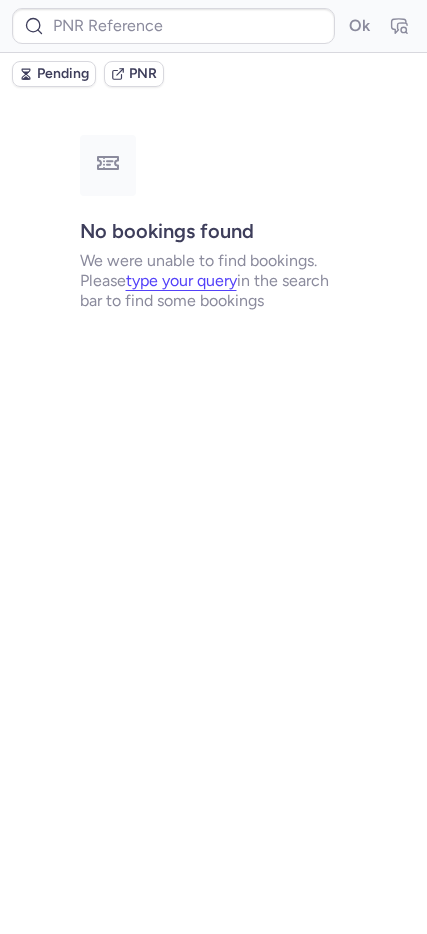 type on "CPFN9P" 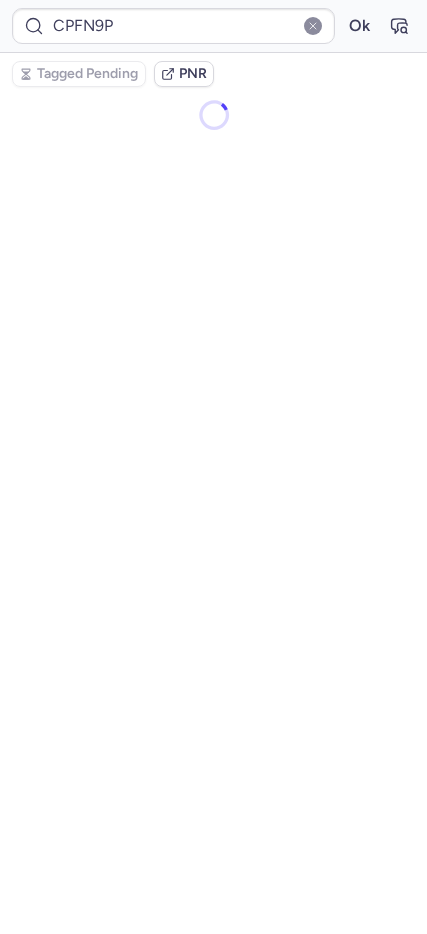 type 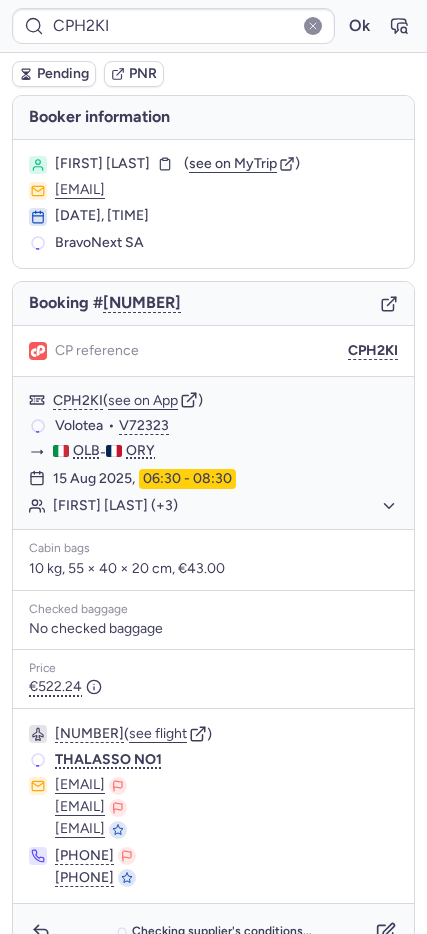 scroll, scrollTop: 0, scrollLeft: 0, axis: both 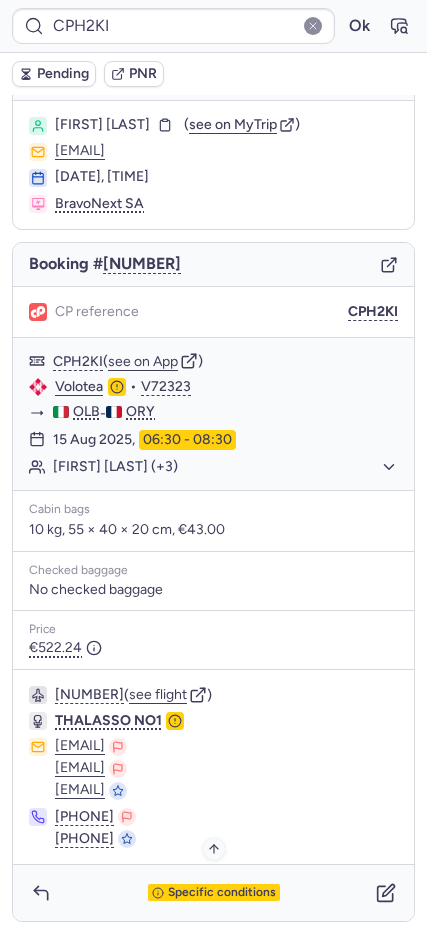 click on "Specific conditions" at bounding box center (214, 893) 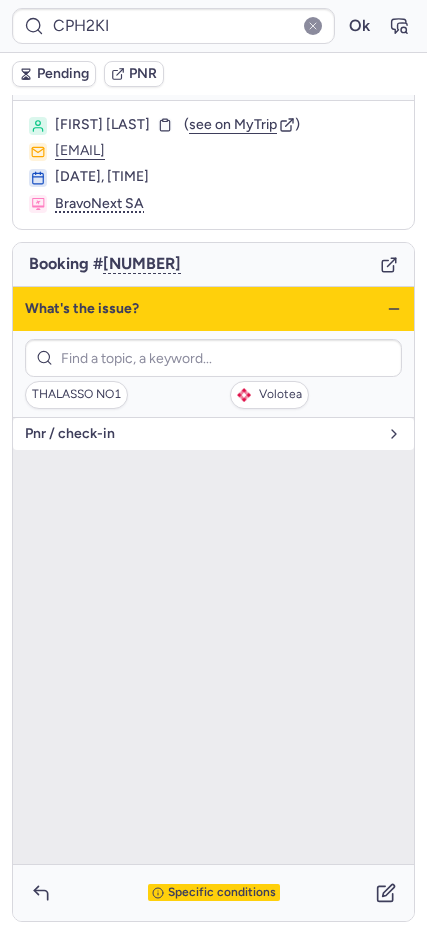 click on "pnr / check-in" at bounding box center (201, 434) 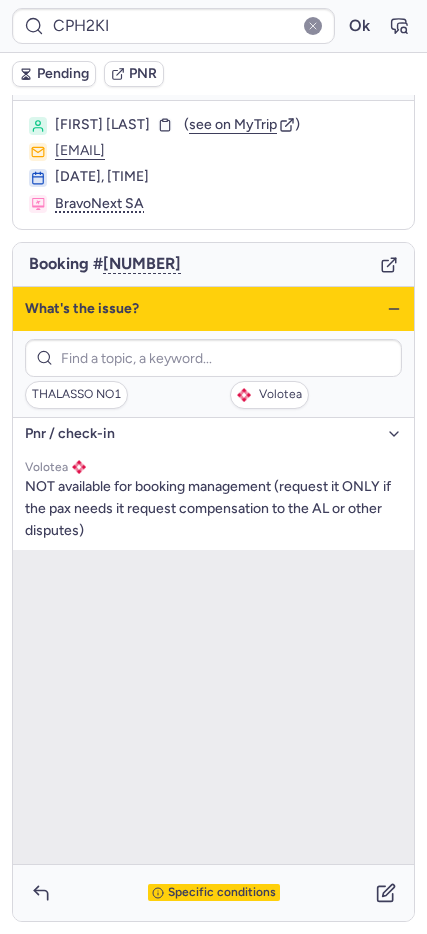 click 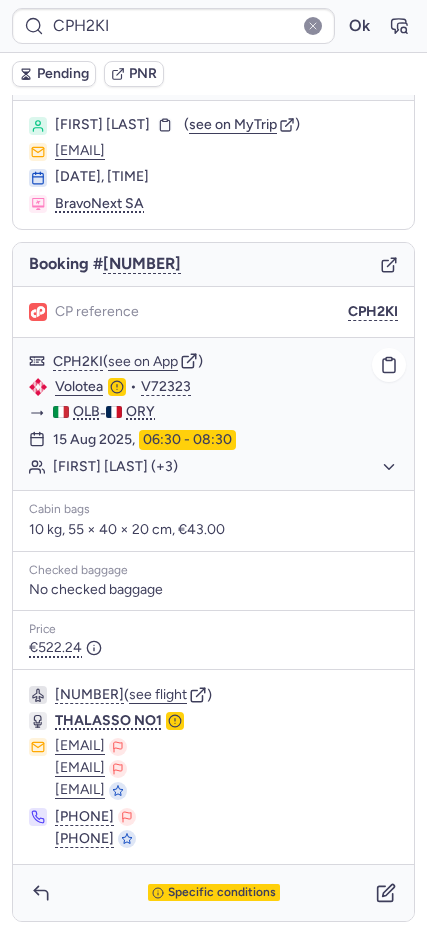 click on "Marcello ROMANO (+3)" 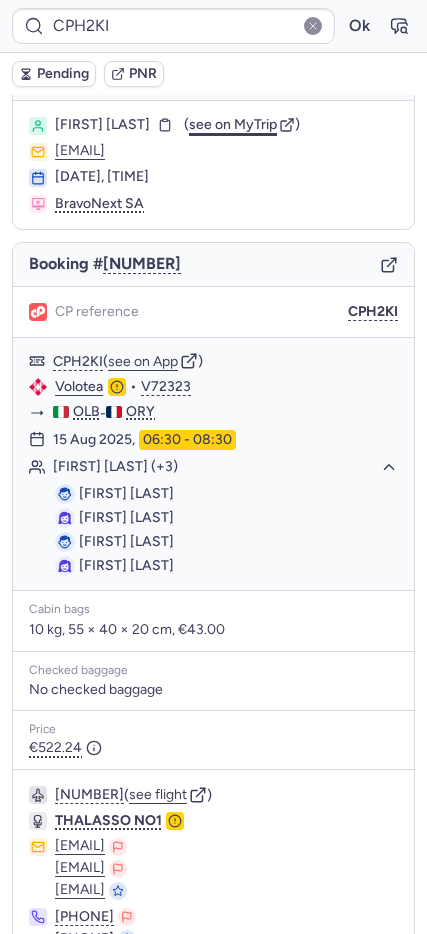 click on "see on MyTrip" at bounding box center (233, 124) 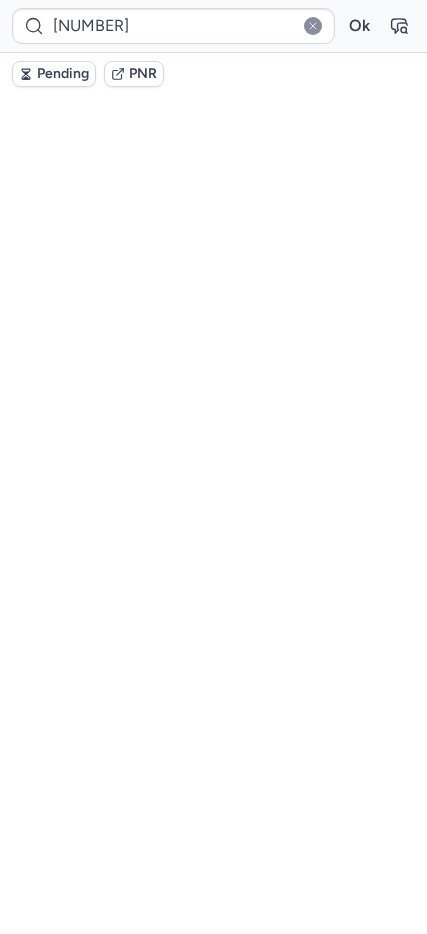 scroll, scrollTop: 0, scrollLeft: 0, axis: both 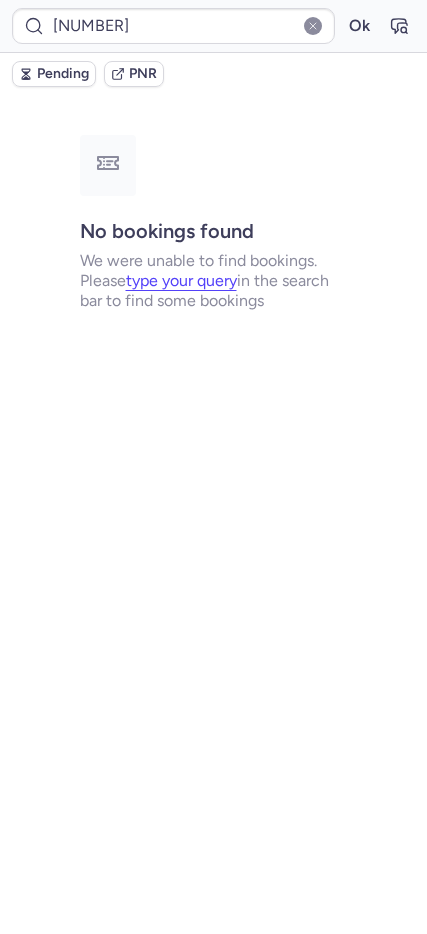 type on "CPX5SI" 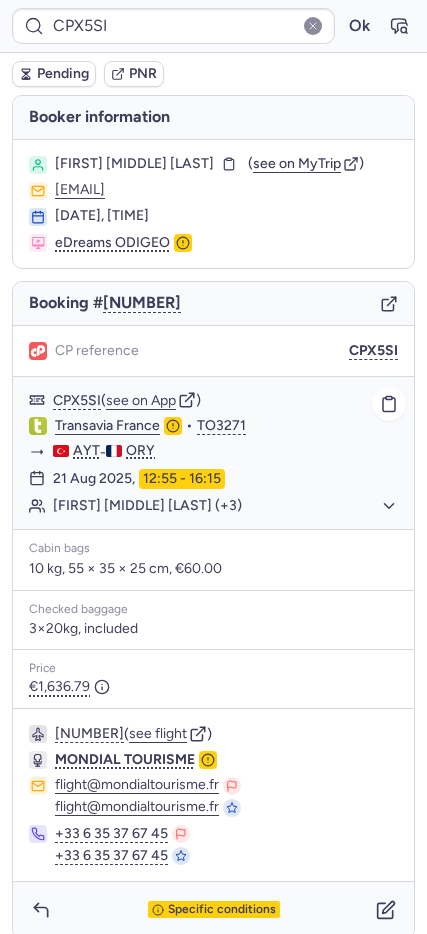 drag, startPoint x: 105, startPoint y: 510, endPoint x: 118, endPoint y: 510, distance: 13 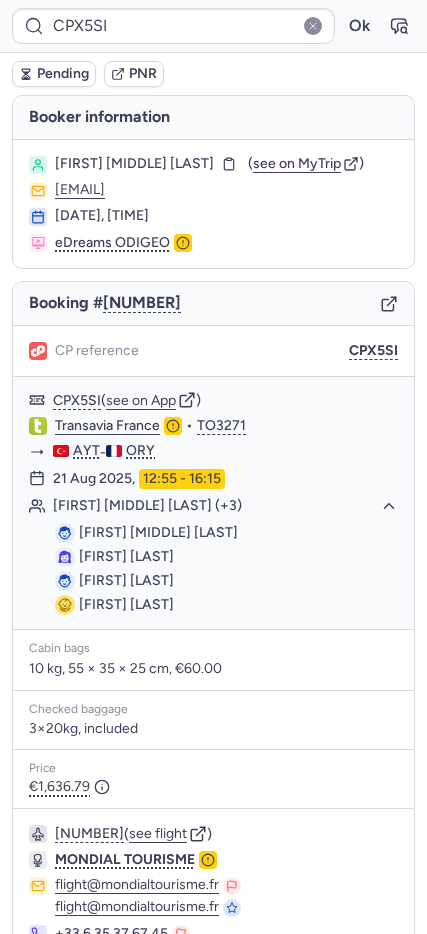 scroll, scrollTop: 117, scrollLeft: 0, axis: vertical 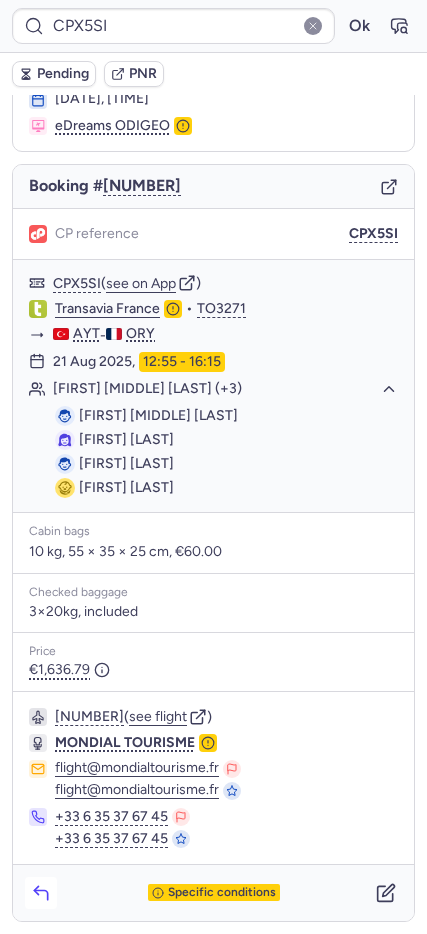 click 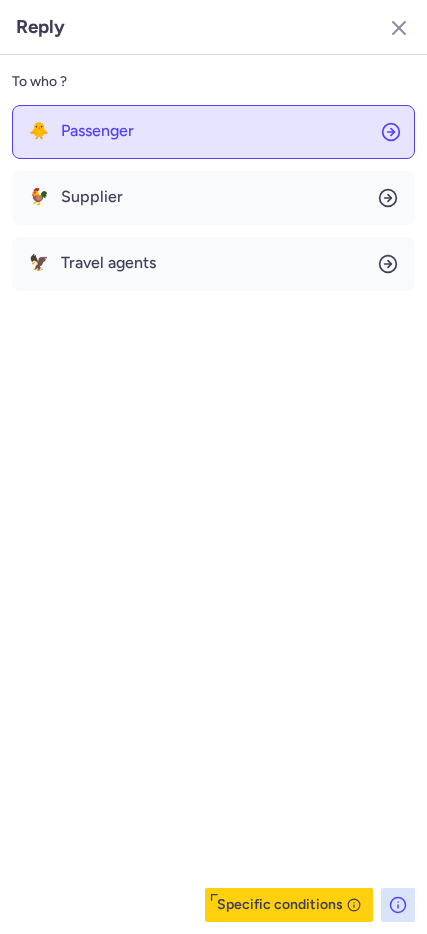 click on "Passenger" at bounding box center [97, 131] 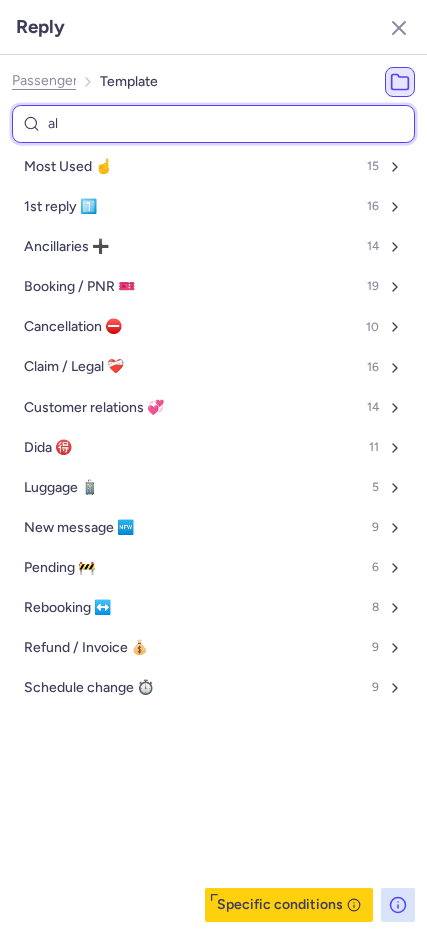 type on "all" 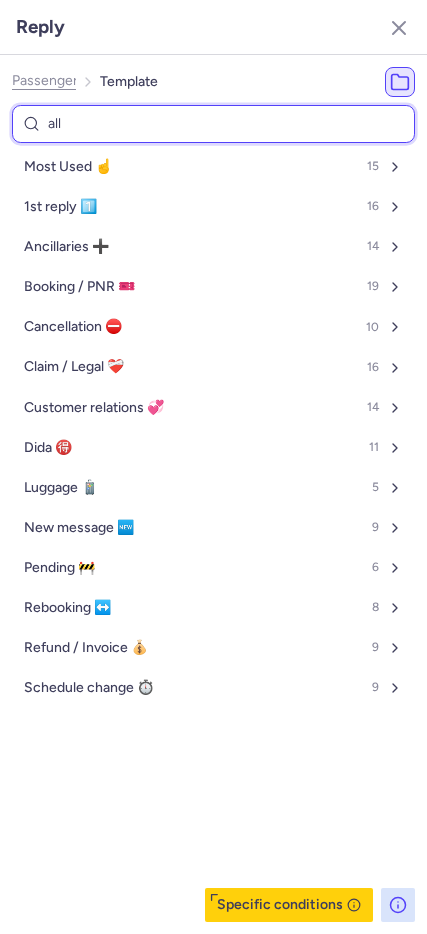select on "en" 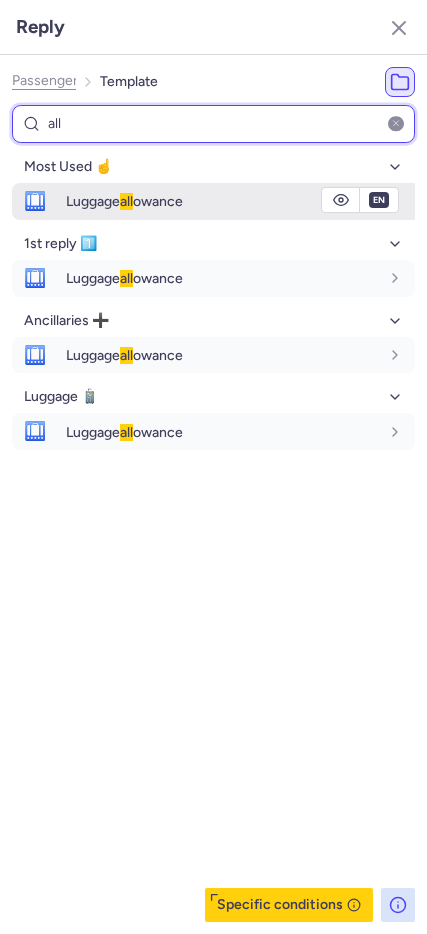 type on "all" 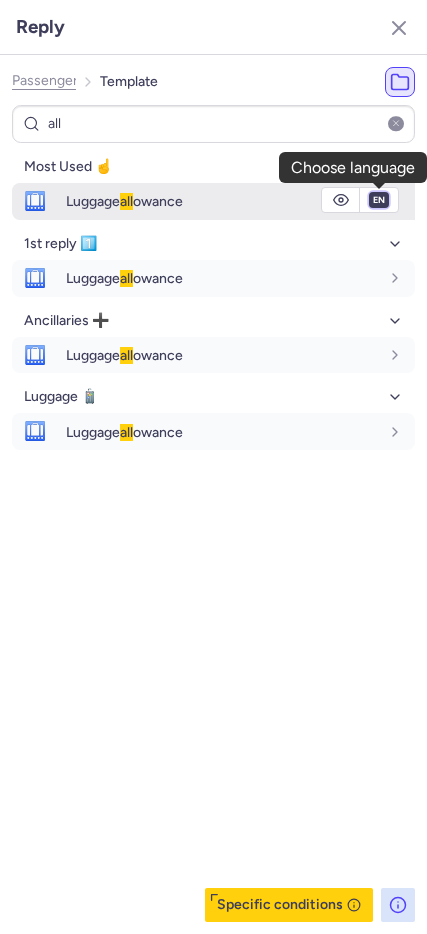 click on "fr en de nl pt es it ru" at bounding box center [379, 200] 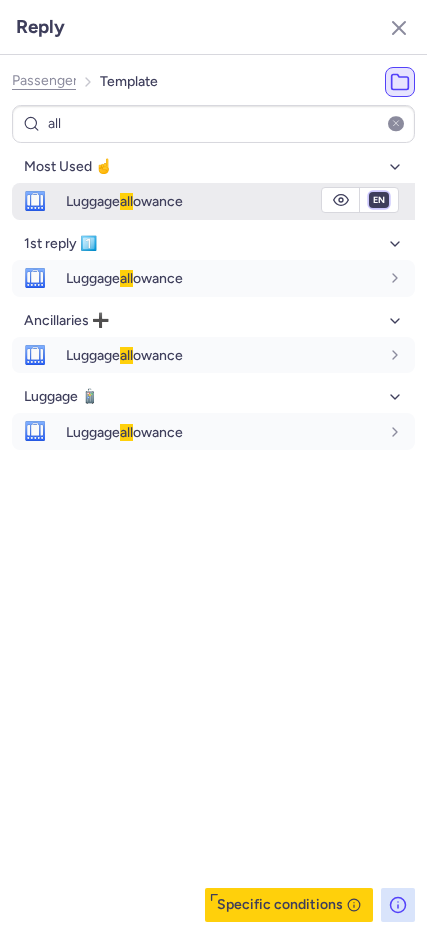 select on "fr" 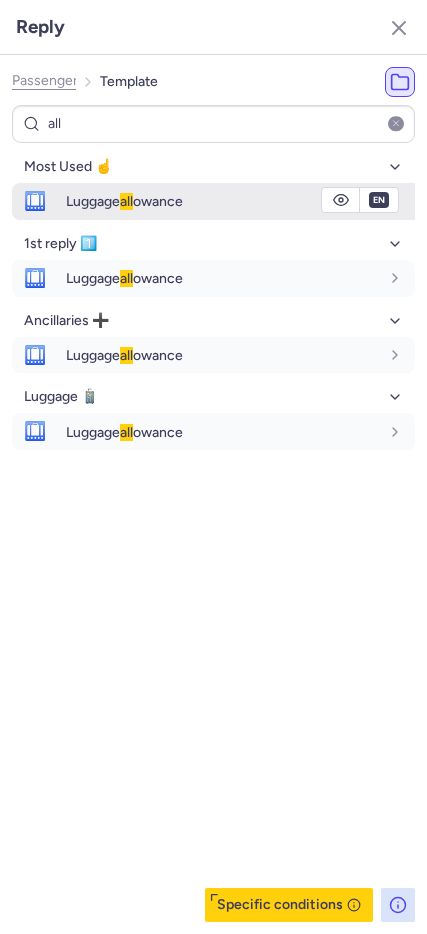 click on "fr en de nl pt es it ru" at bounding box center [379, 200] 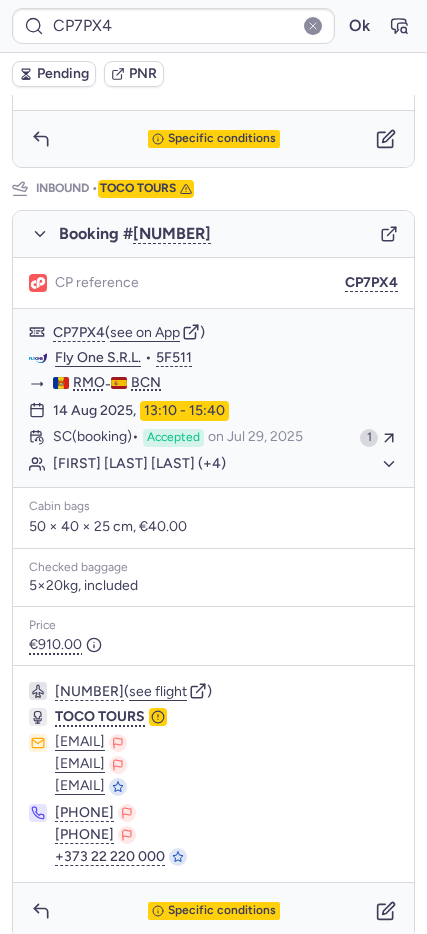 scroll, scrollTop: 1123, scrollLeft: 0, axis: vertical 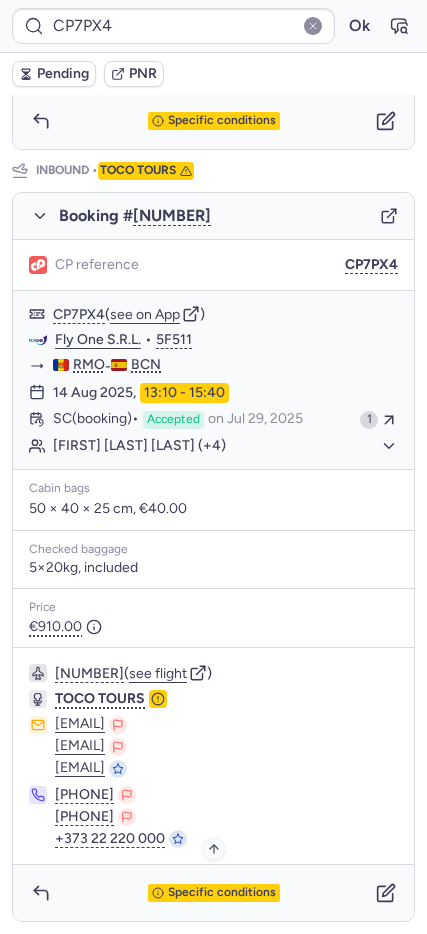 click on "Specific conditions" at bounding box center [222, 893] 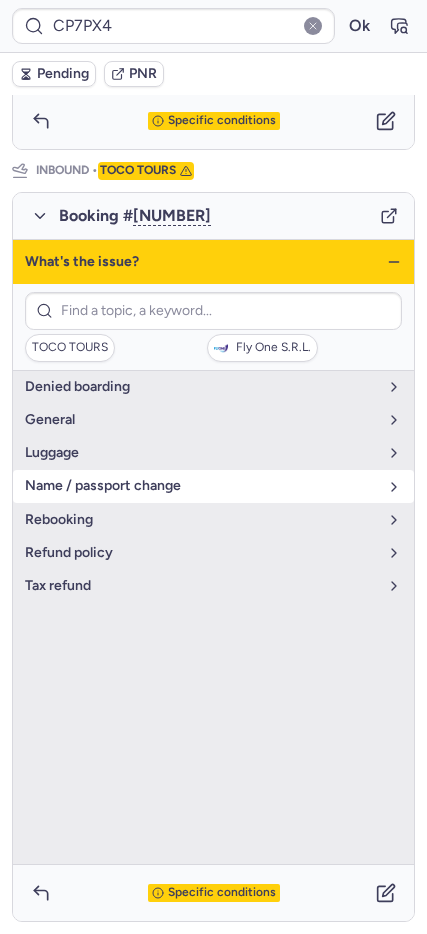 click on "name / passport change" at bounding box center [201, 486] 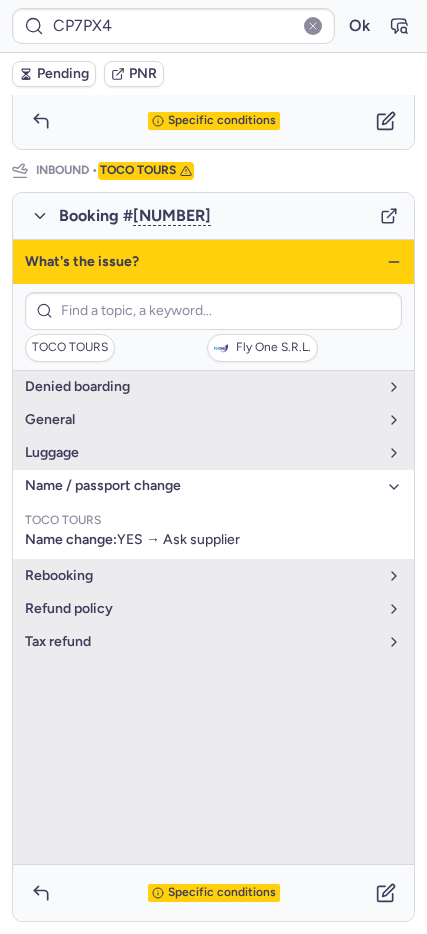 click on "name / passport change" at bounding box center [213, 486] 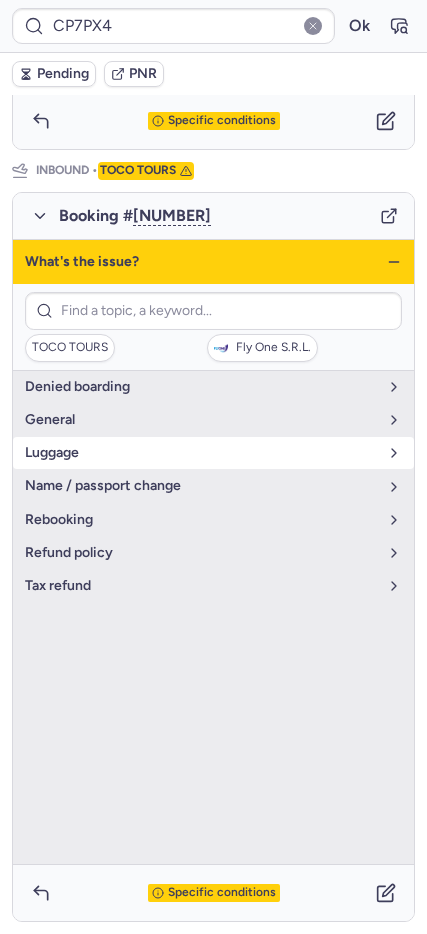 click on "luggage" at bounding box center [213, 453] 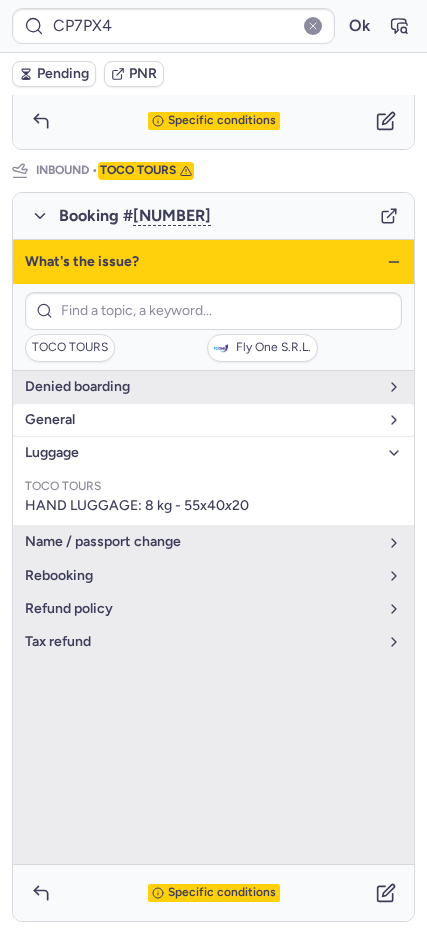 click on "general" at bounding box center [201, 420] 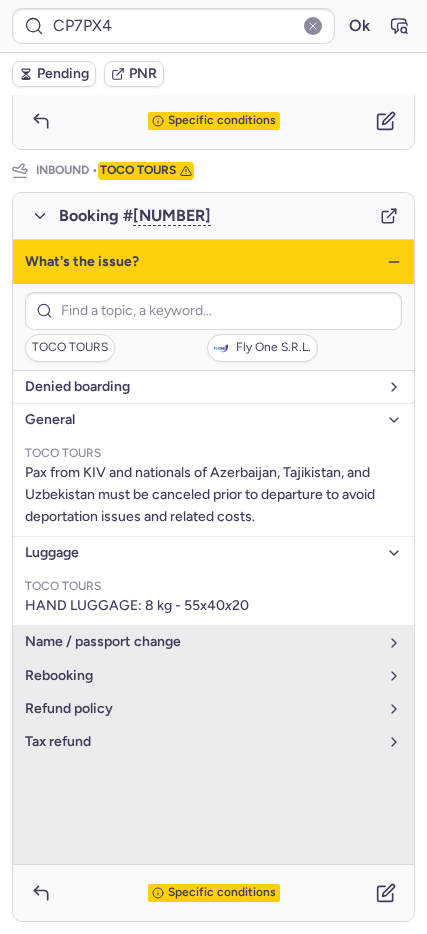 click on "denied boarding" at bounding box center [201, 387] 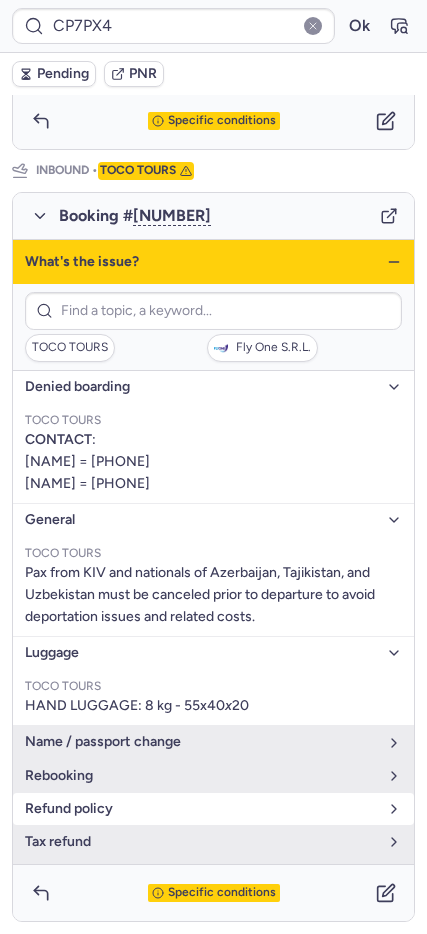 click on "refund policy" at bounding box center (201, 809) 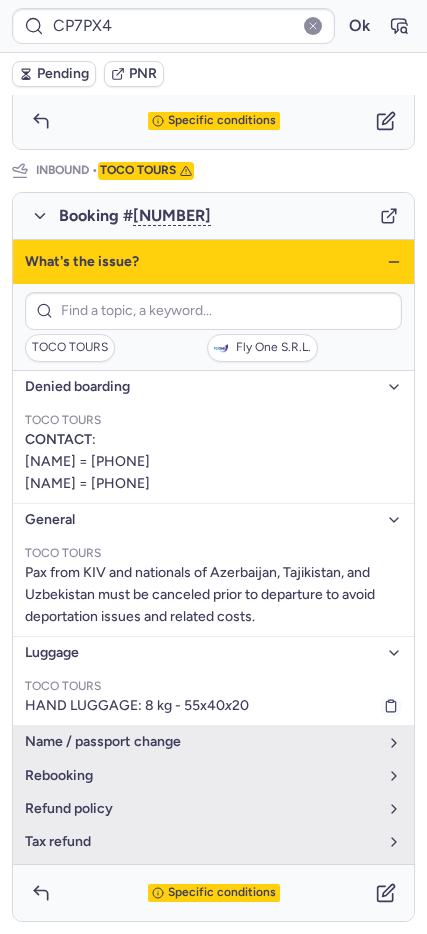 scroll, scrollTop: 8, scrollLeft: 0, axis: vertical 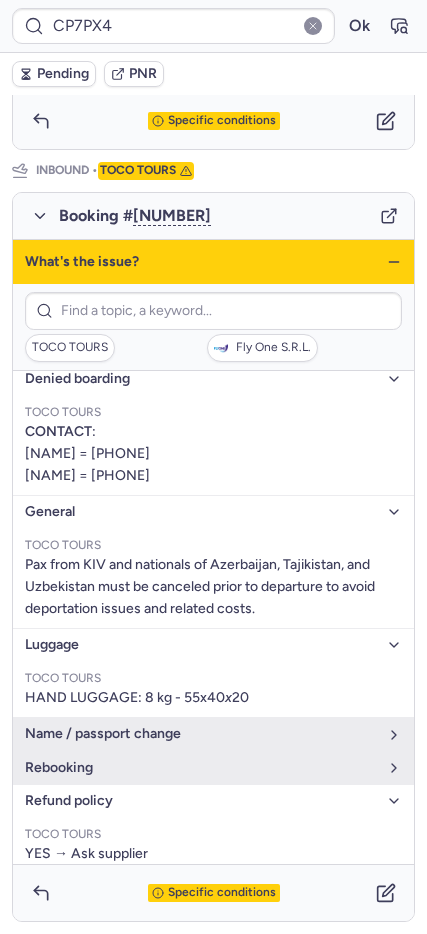 click 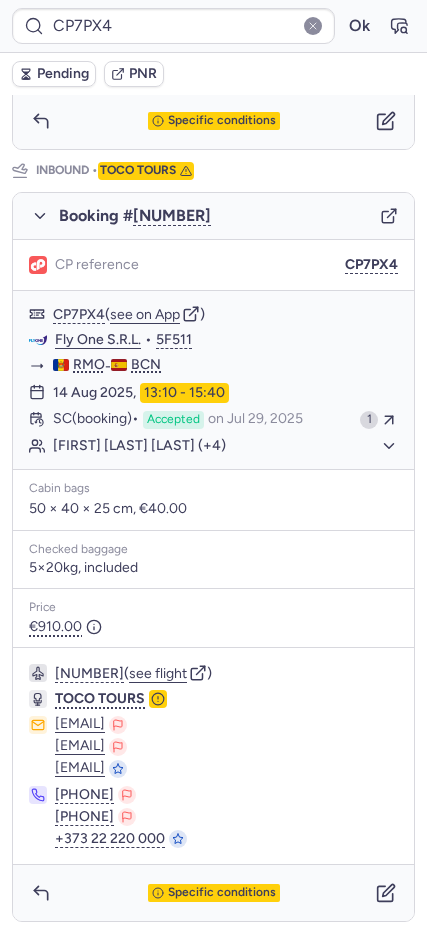 click on "Pending" at bounding box center (63, 74) 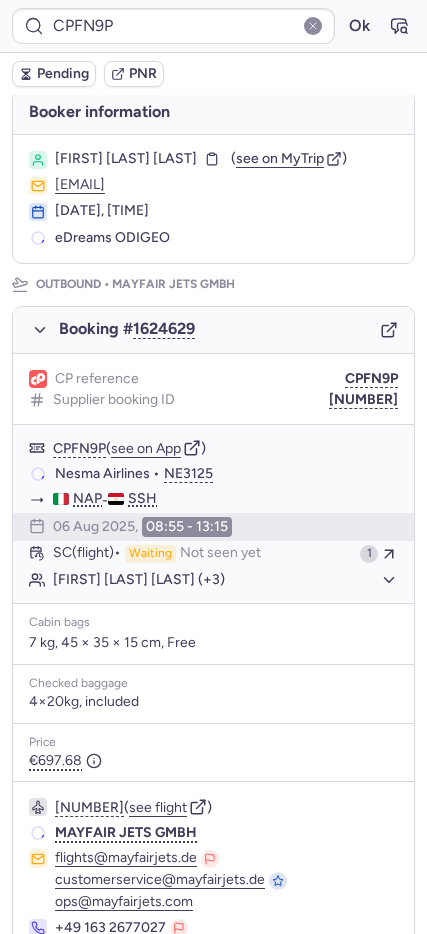 scroll, scrollTop: 97, scrollLeft: 0, axis: vertical 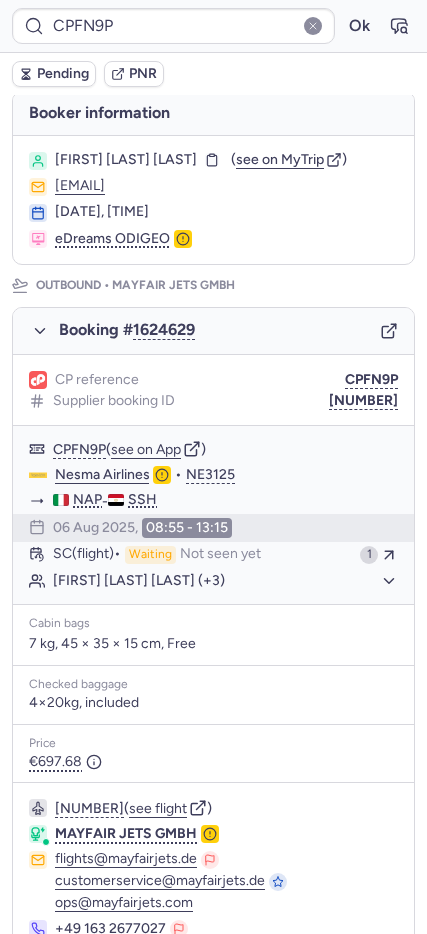 type on "CP7PX4" 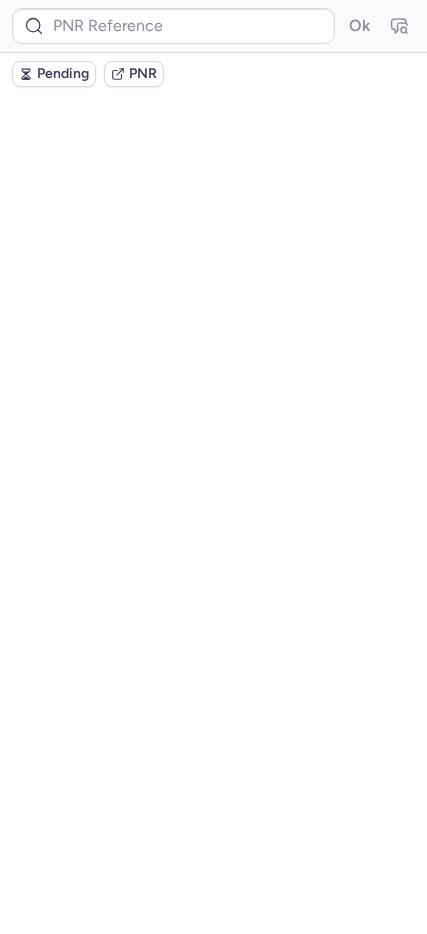 scroll, scrollTop: 0, scrollLeft: 0, axis: both 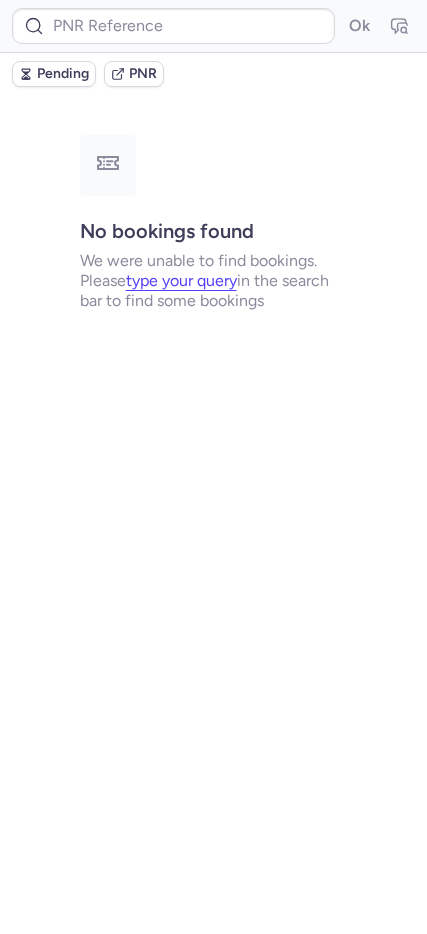 type on "CP7PX4" 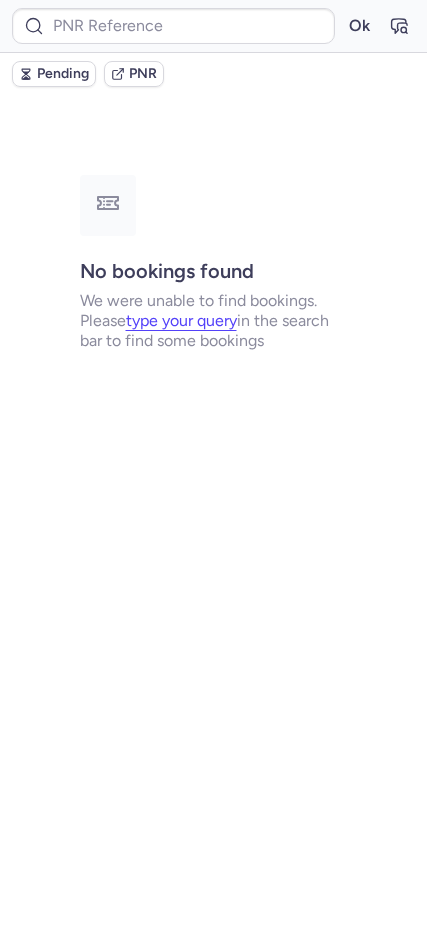 type on "CPBNT4" 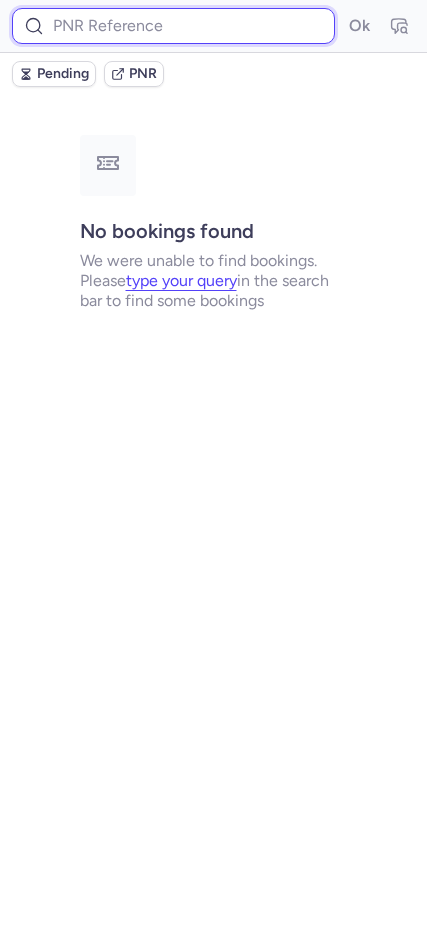 click at bounding box center [173, 26] 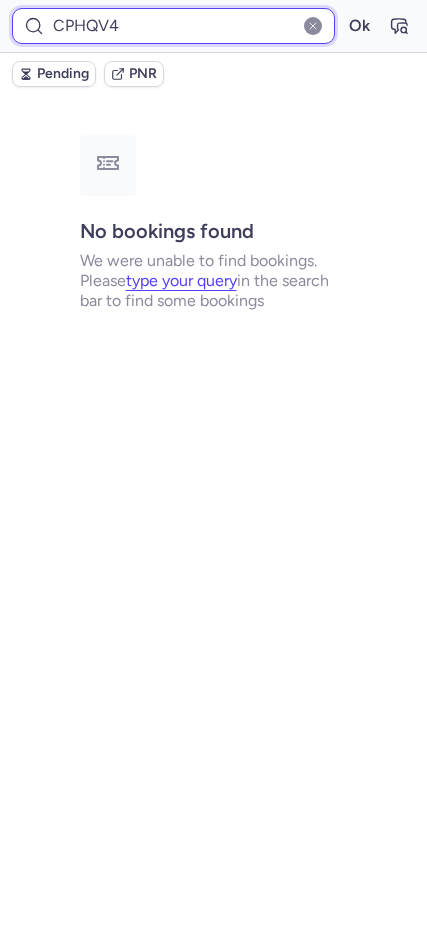 click on "Ok" at bounding box center [359, 26] 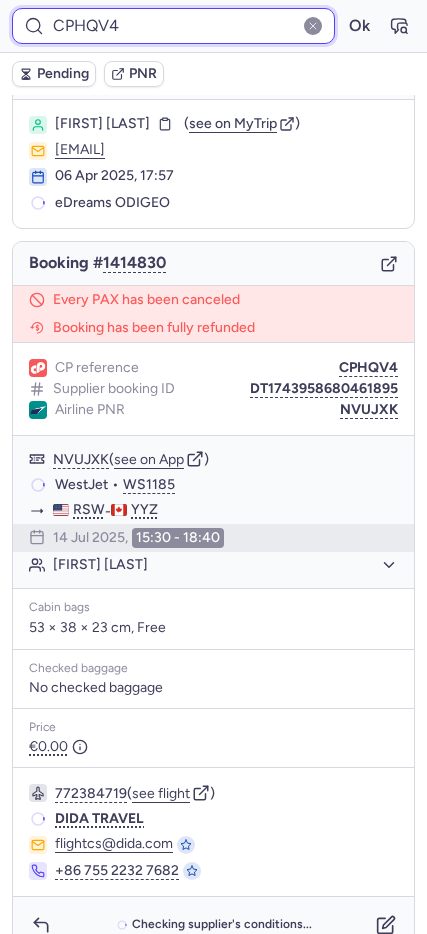 scroll, scrollTop: 72, scrollLeft: 0, axis: vertical 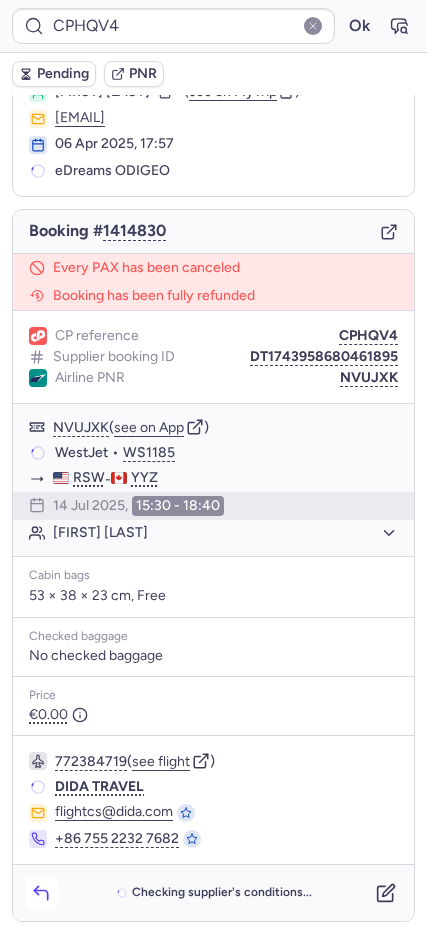 click 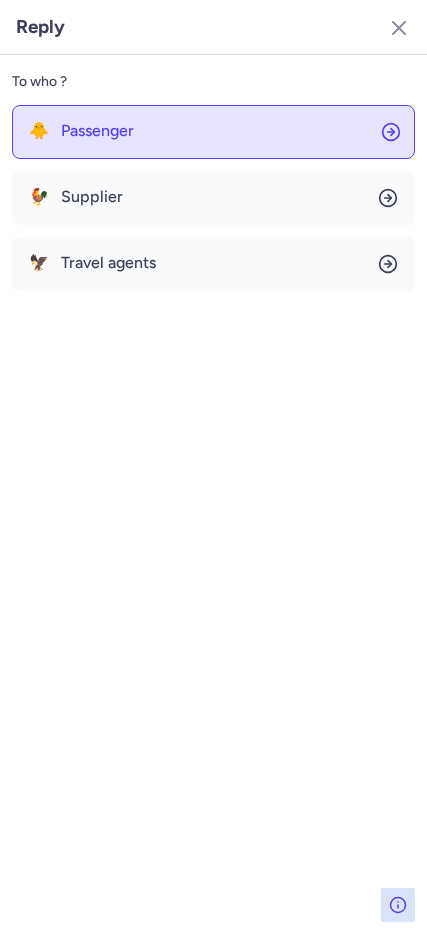 click on "Passenger" at bounding box center [97, 131] 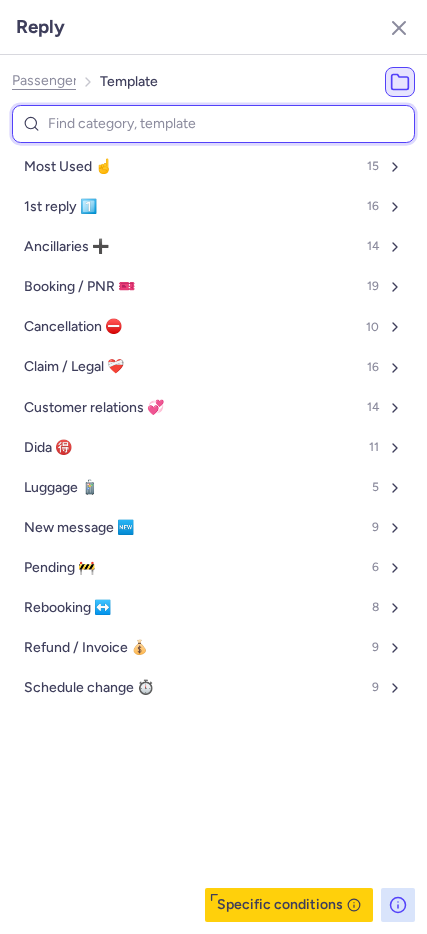 type on "e" 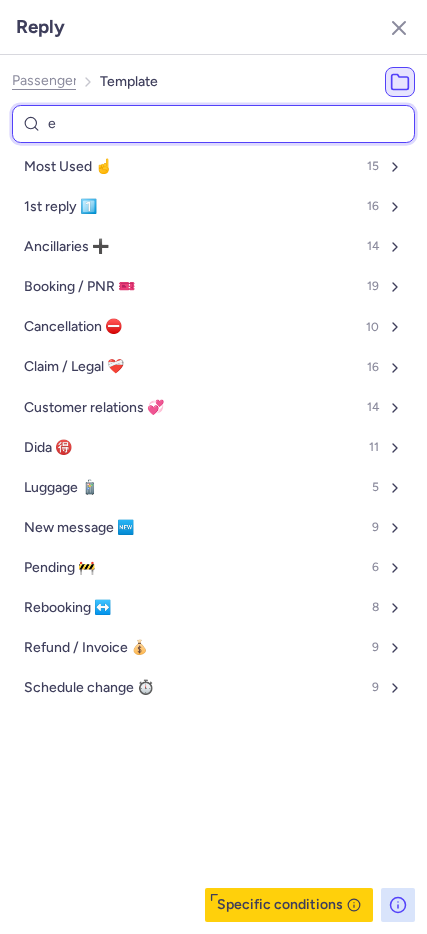 select on "en" 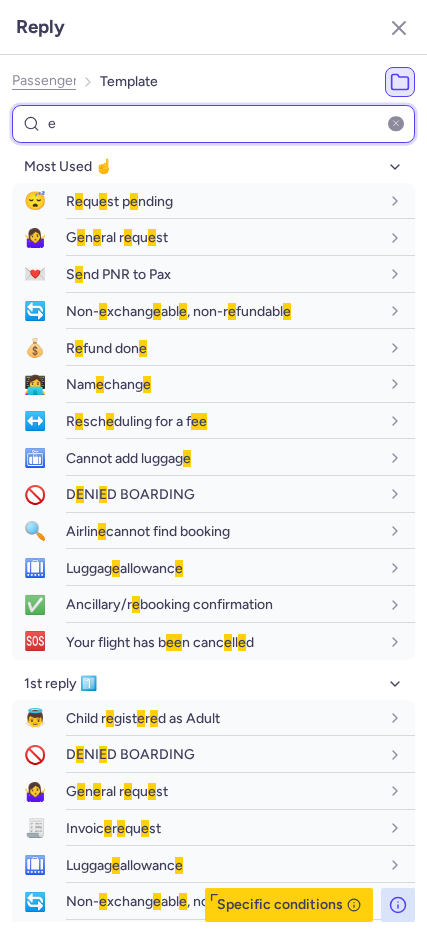 click on "e" at bounding box center [213, 124] 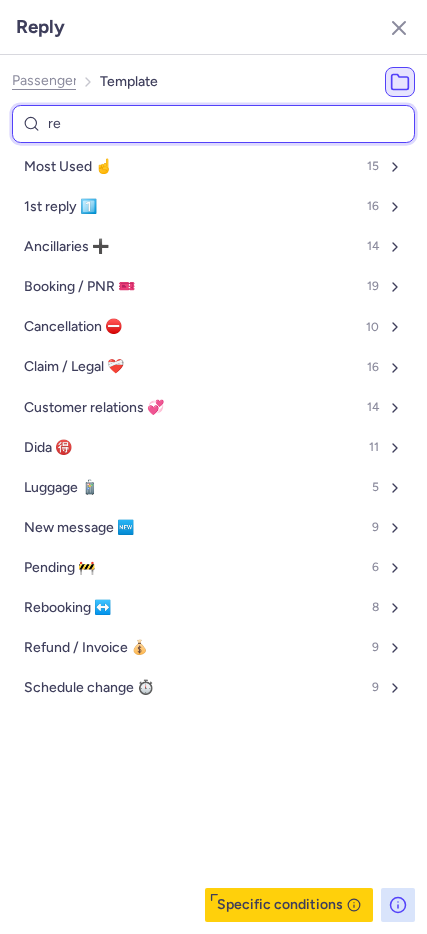 type on "ref" 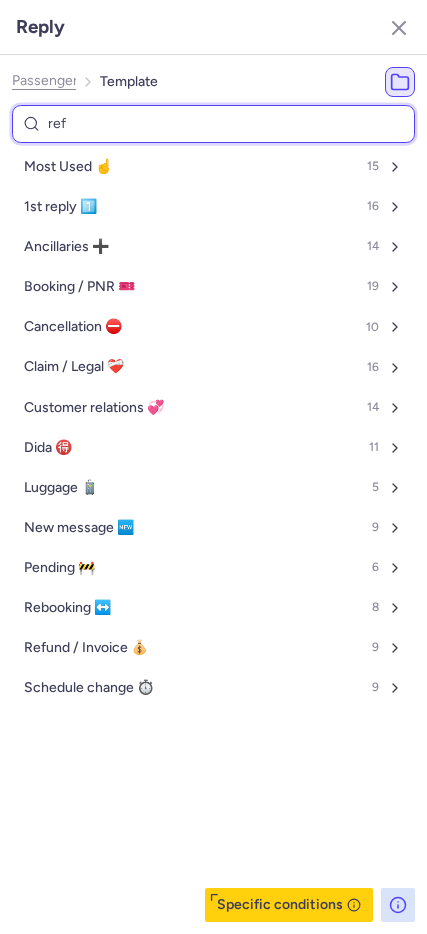 select on "en" 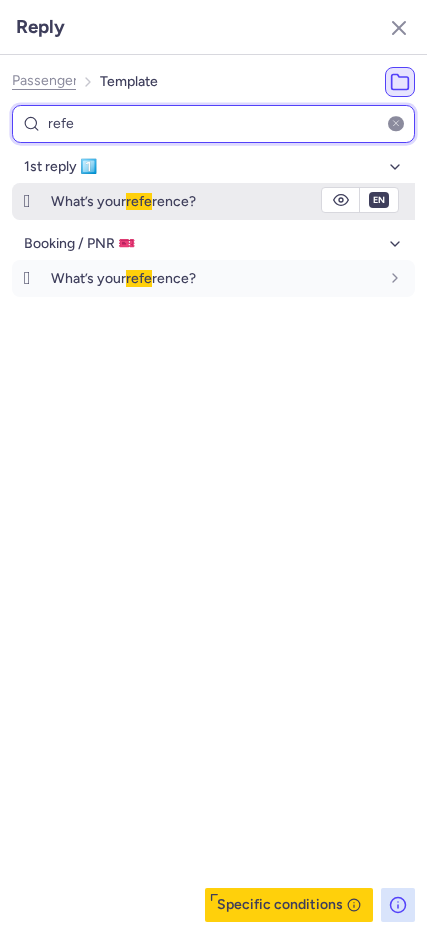 type on "refe" 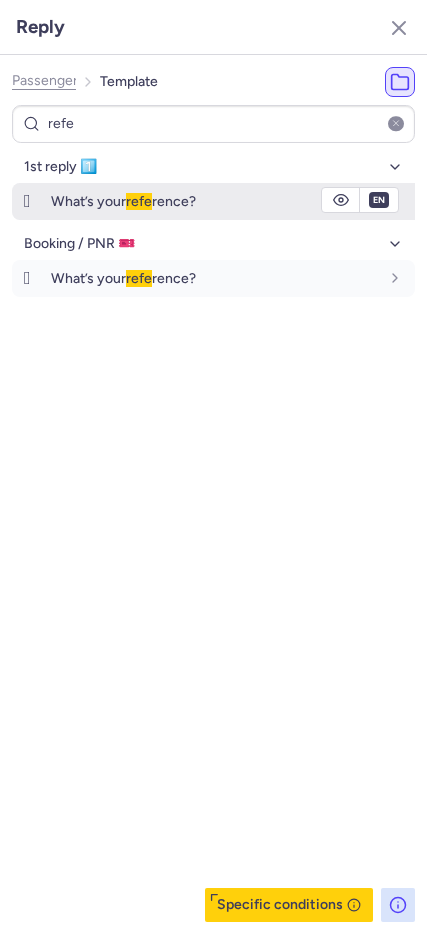 click on "What’s your  refe rence?" at bounding box center (215, 201) 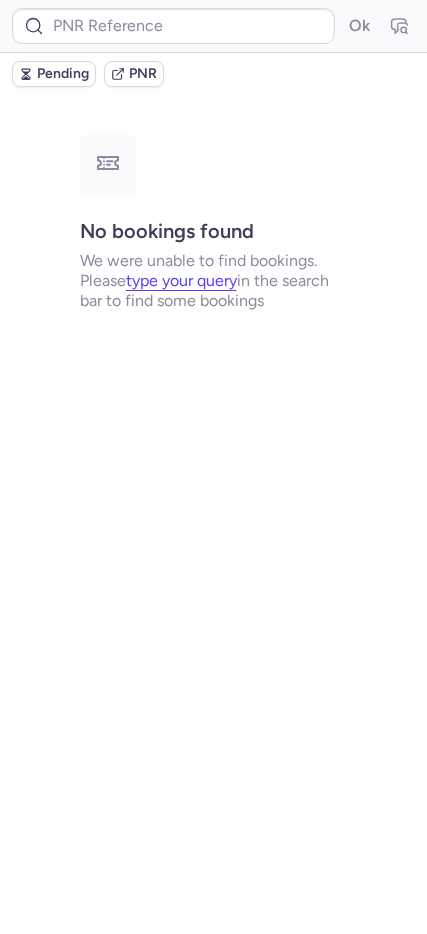 scroll, scrollTop: 0, scrollLeft: 0, axis: both 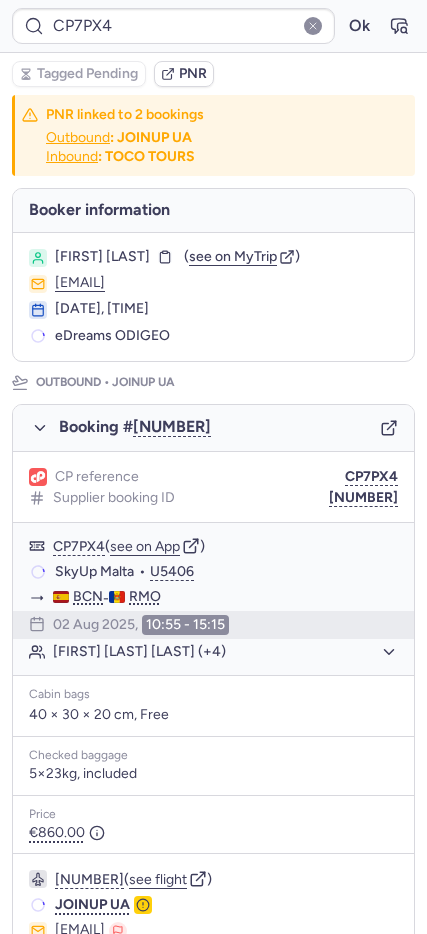 type on "CP2GLM" 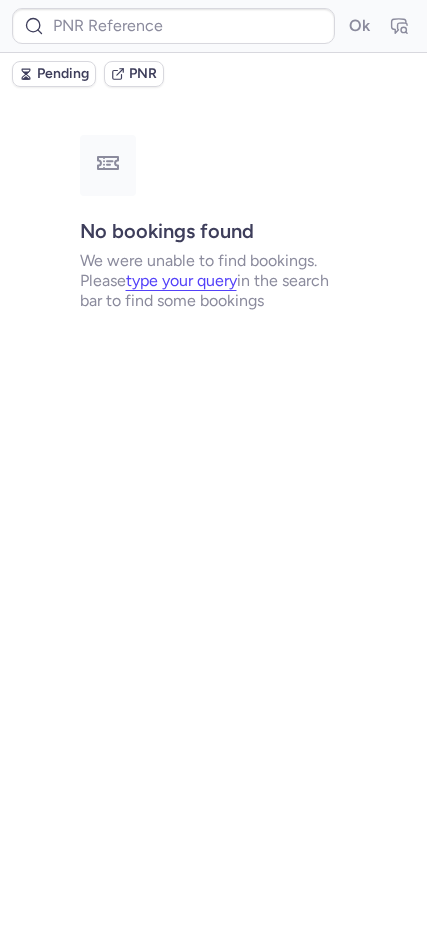 type on "CP7PX4" 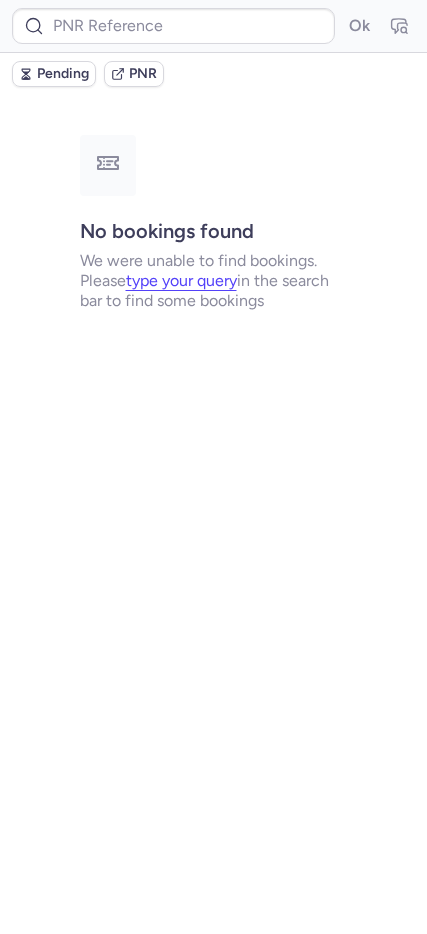type on "CPBNT4" 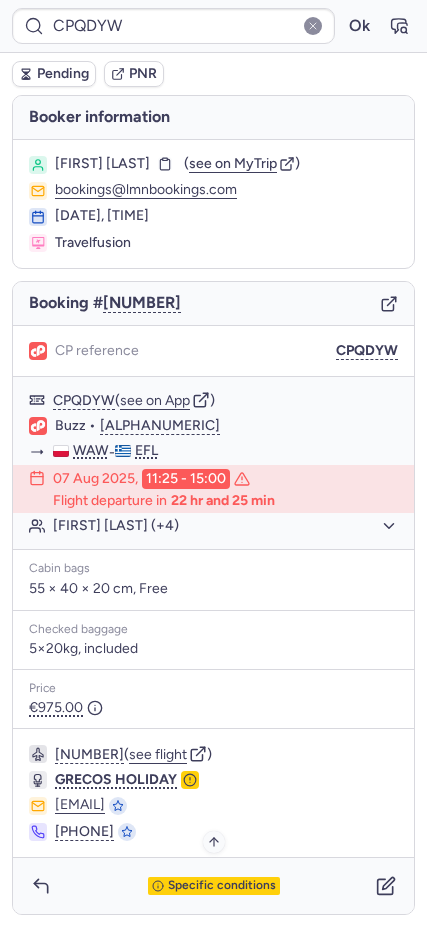 click on "Specific conditions" at bounding box center [222, 886] 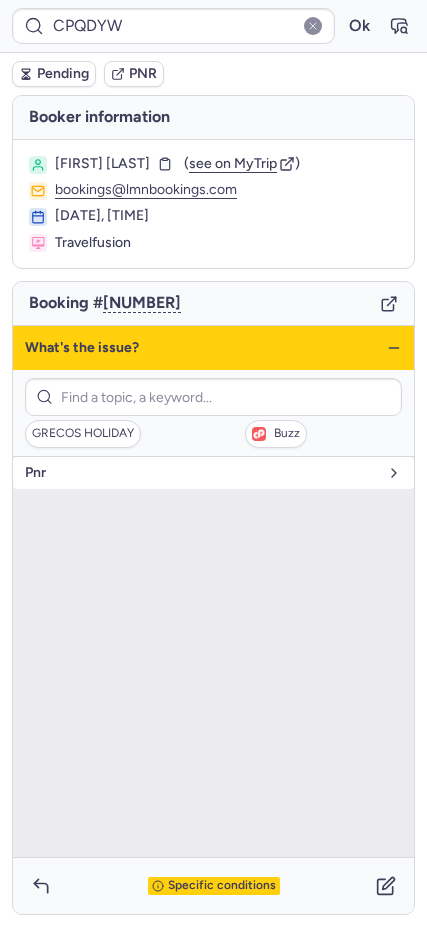 click on "pnr" at bounding box center (201, 473) 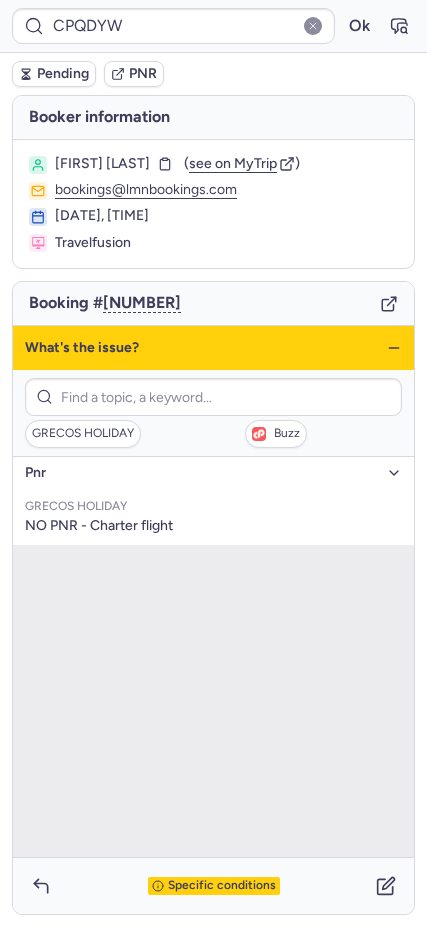 click 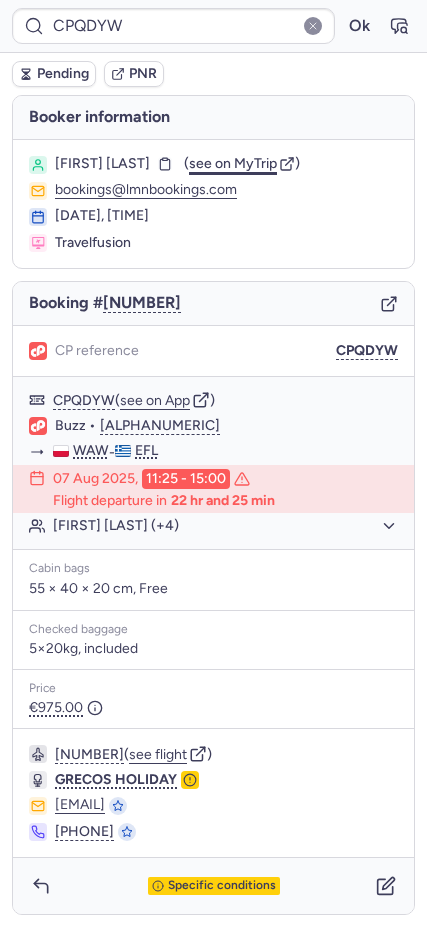 click on "see on MyTrip" at bounding box center [233, 163] 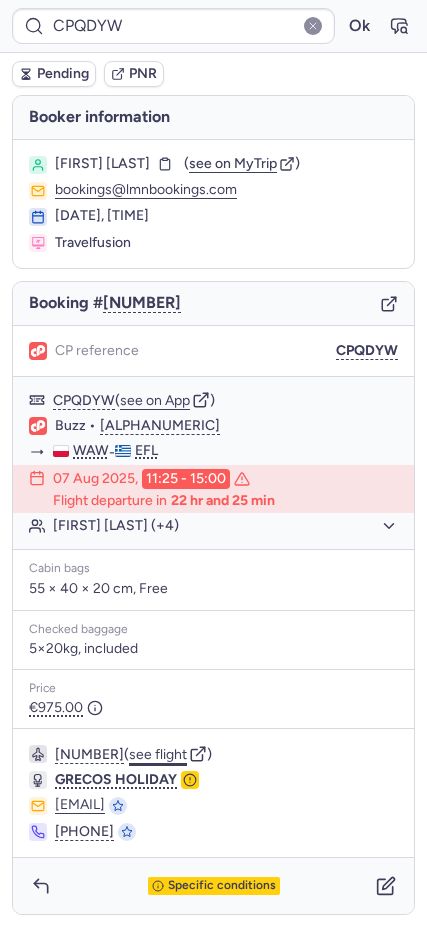 click on "see flight" 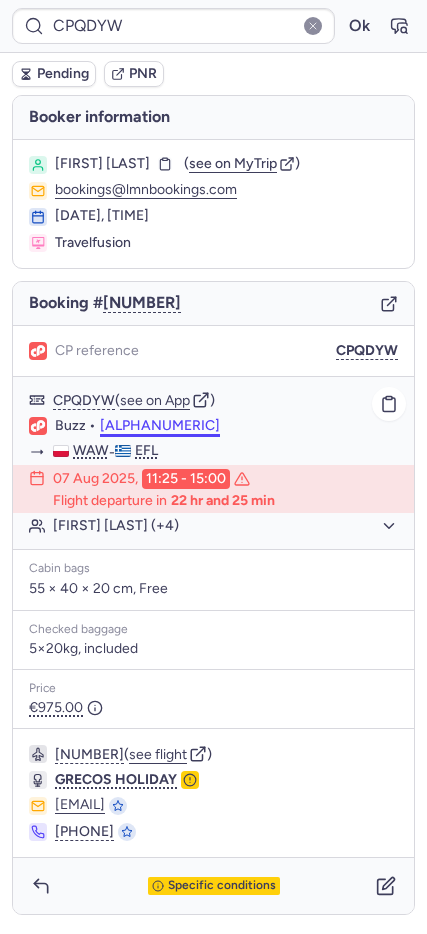 click on "1L3043" at bounding box center (160, 426) 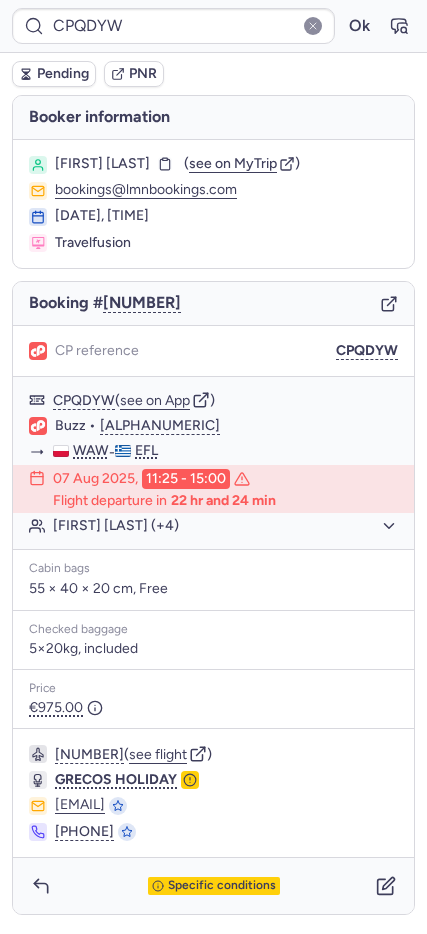 type on "7357661" 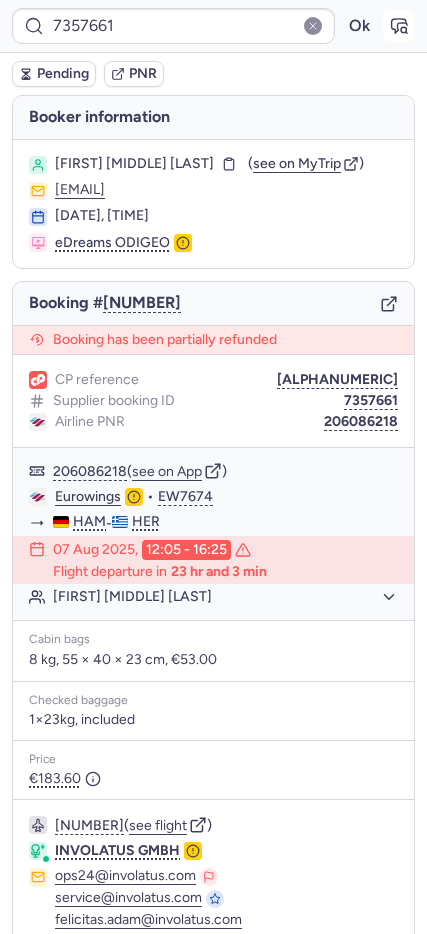 click at bounding box center (399, 26) 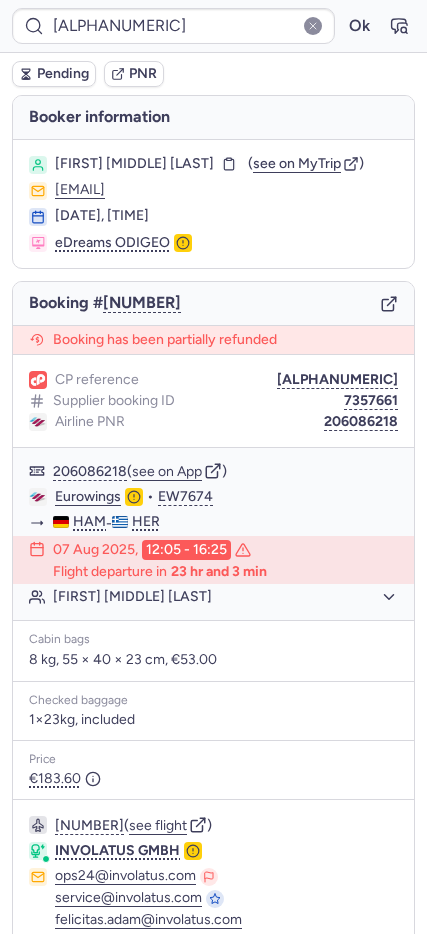 type on "7357661" 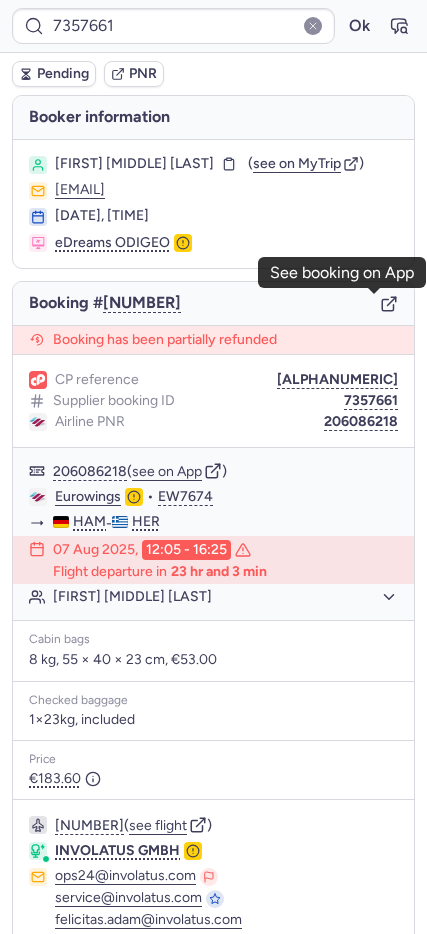 click 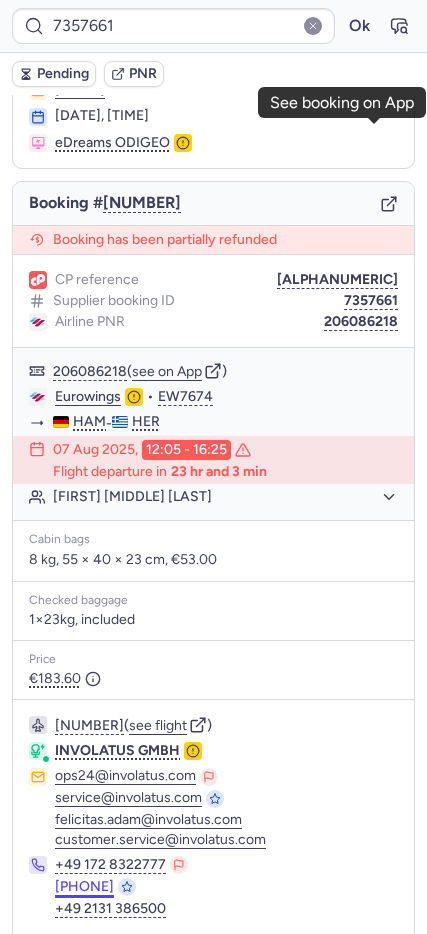 scroll, scrollTop: 170, scrollLeft: 0, axis: vertical 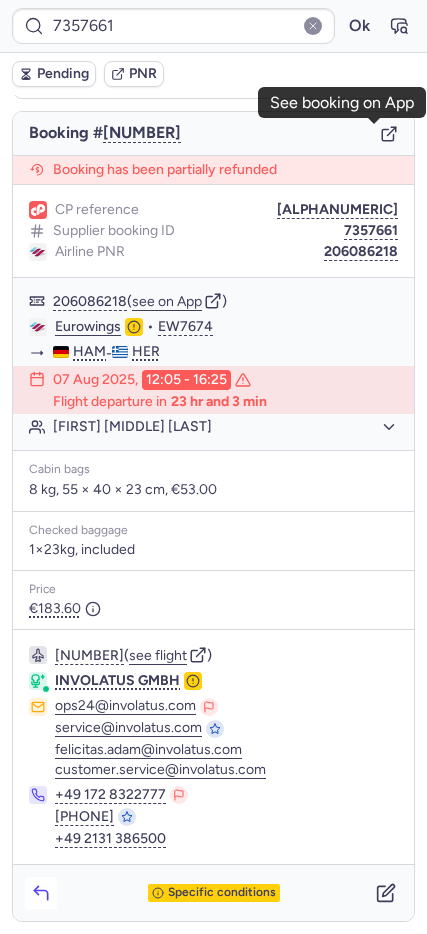 click 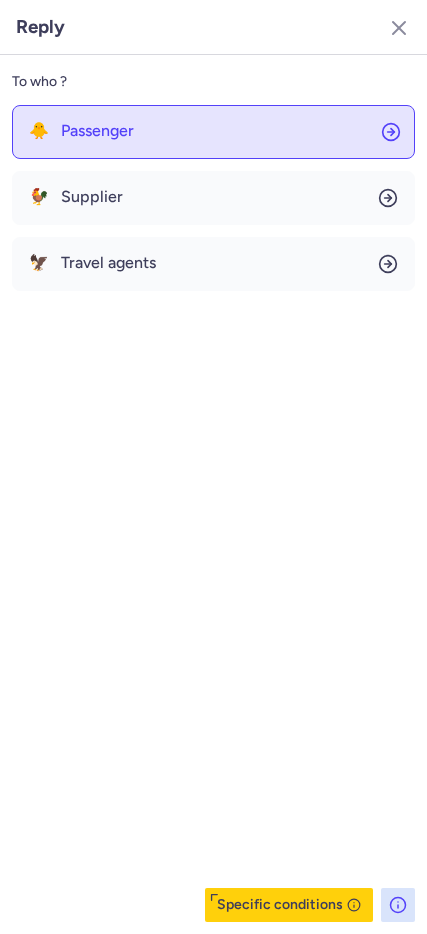 click on "Passenger" at bounding box center (97, 131) 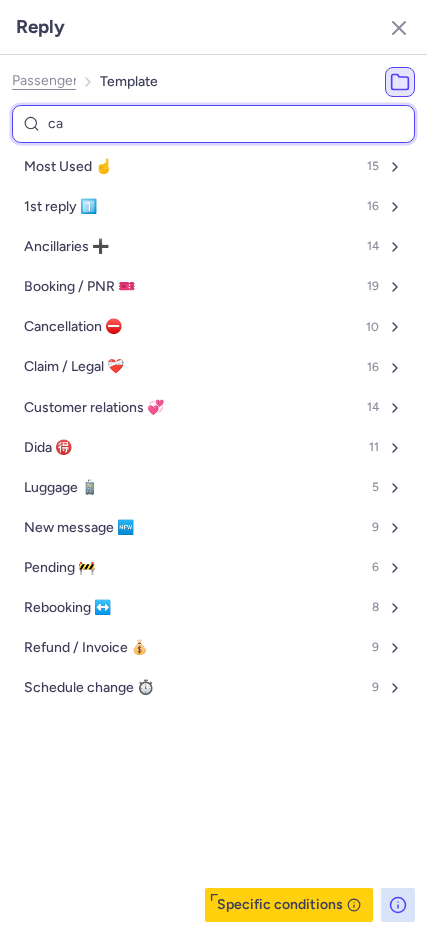 type on "cab" 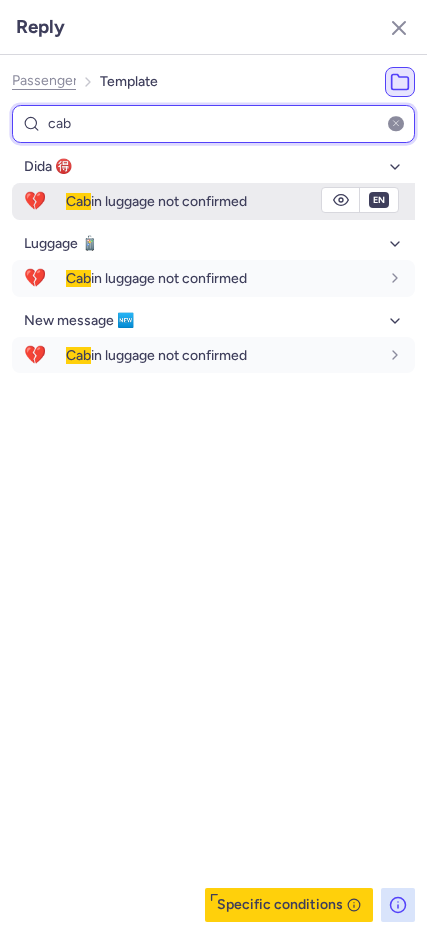 type on "cab" 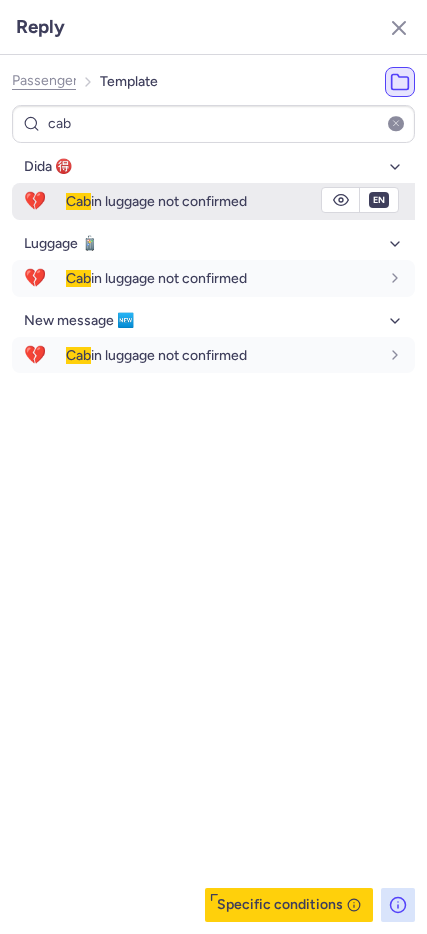 click on "Cab in luggage not confirmed" at bounding box center [156, 201] 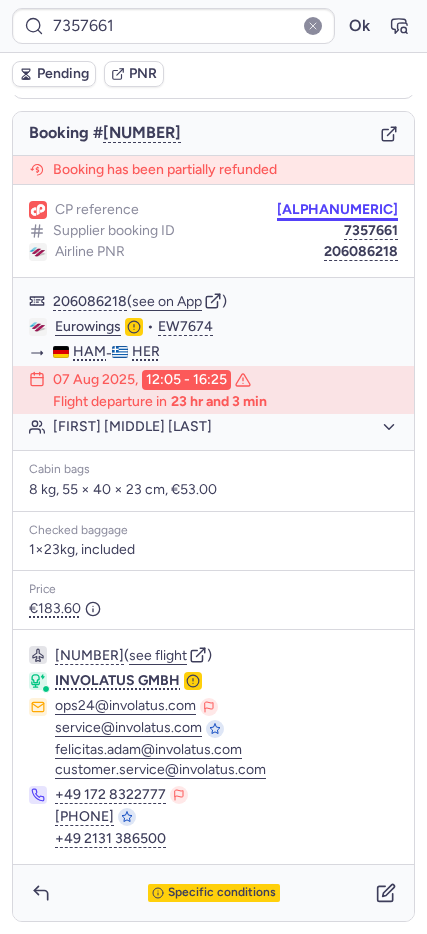 click on "CPJRIU" at bounding box center (337, 210) 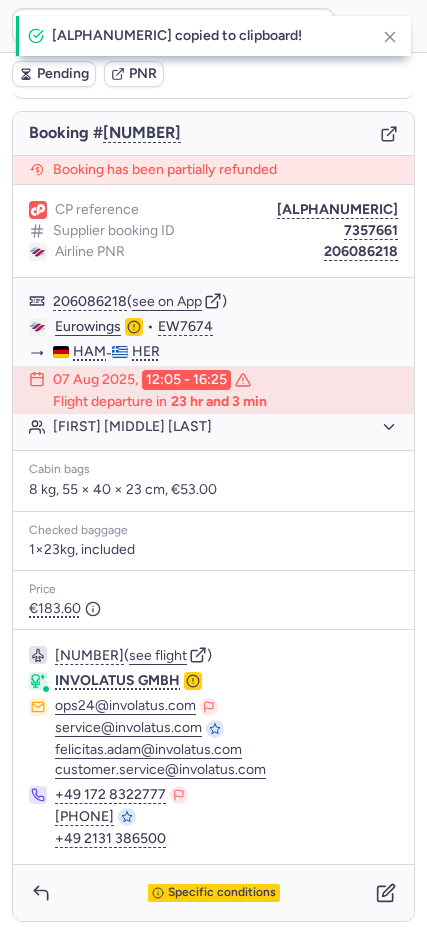 type on "CPJRIU" 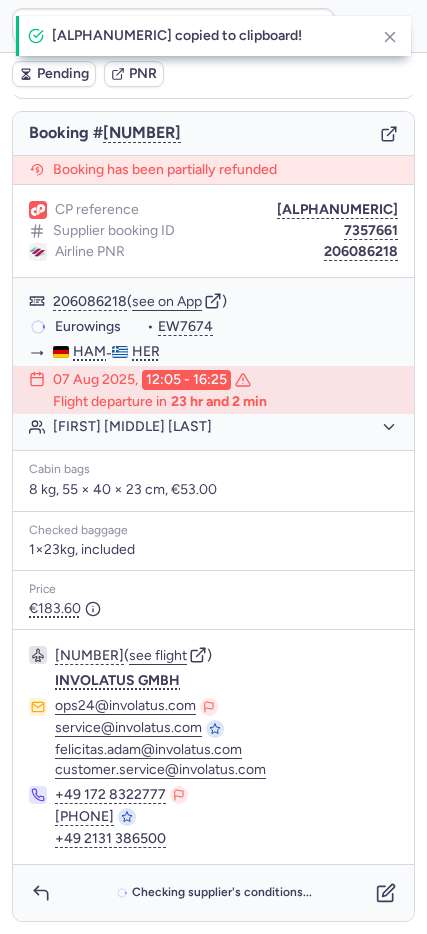 scroll, scrollTop: 170, scrollLeft: 0, axis: vertical 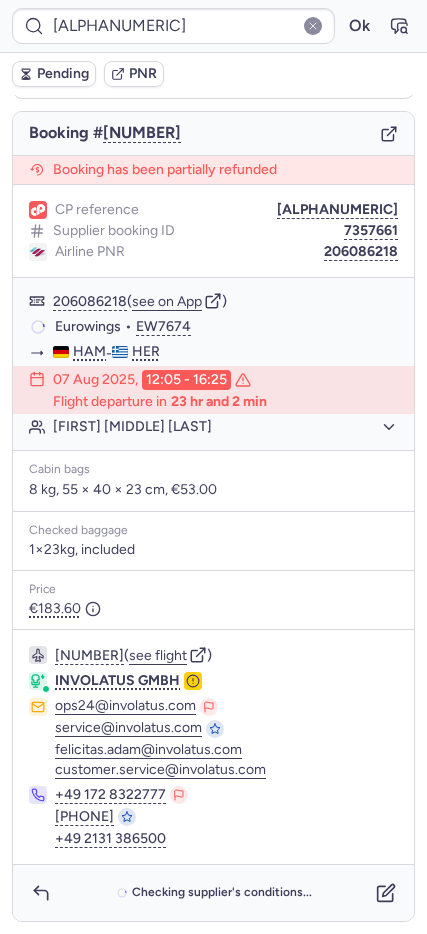 type 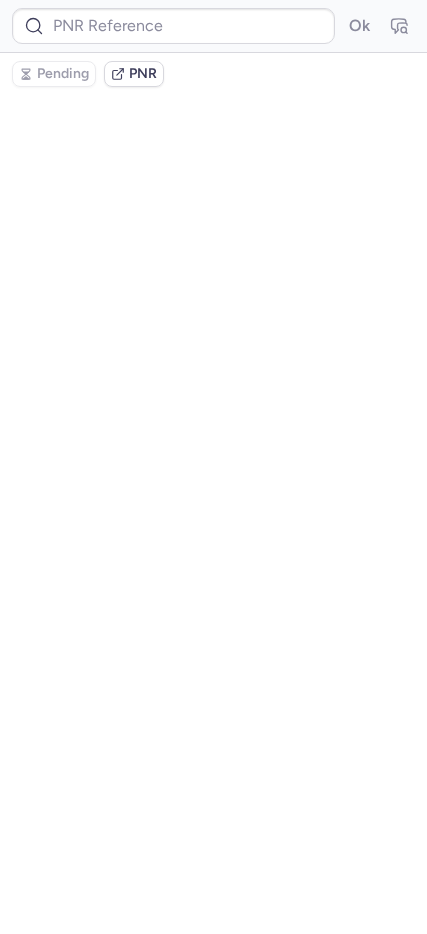 scroll, scrollTop: 0, scrollLeft: 0, axis: both 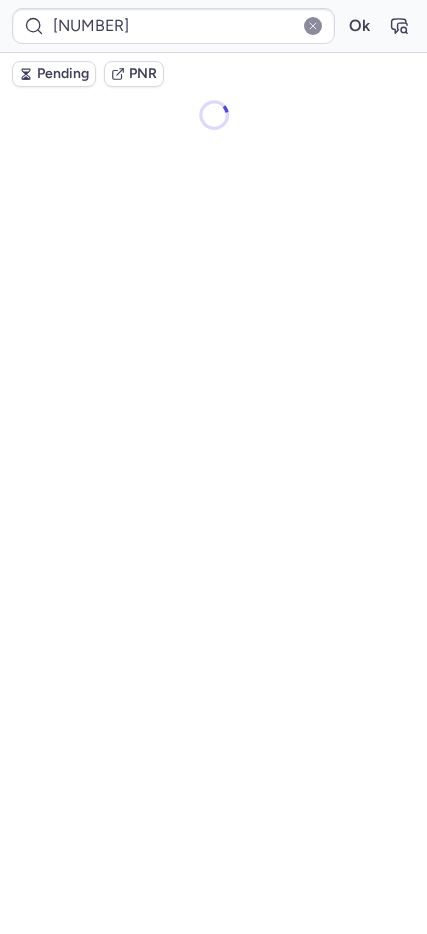 type on "CPJRIU" 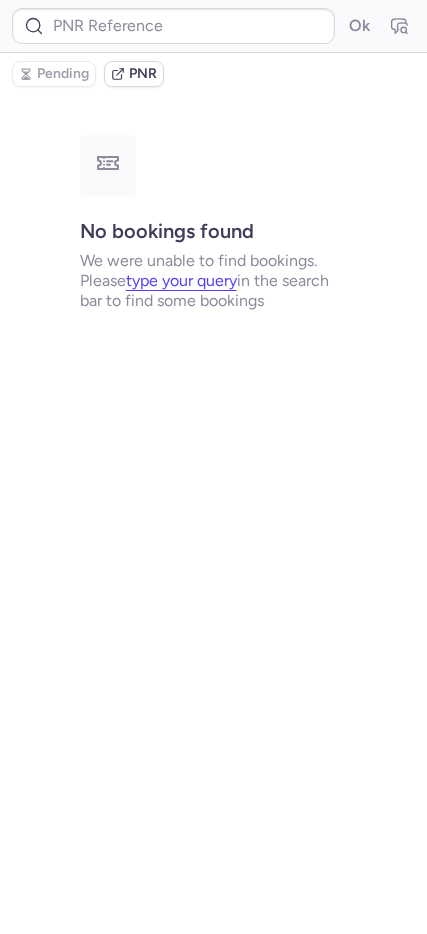 type on "CPJRIU" 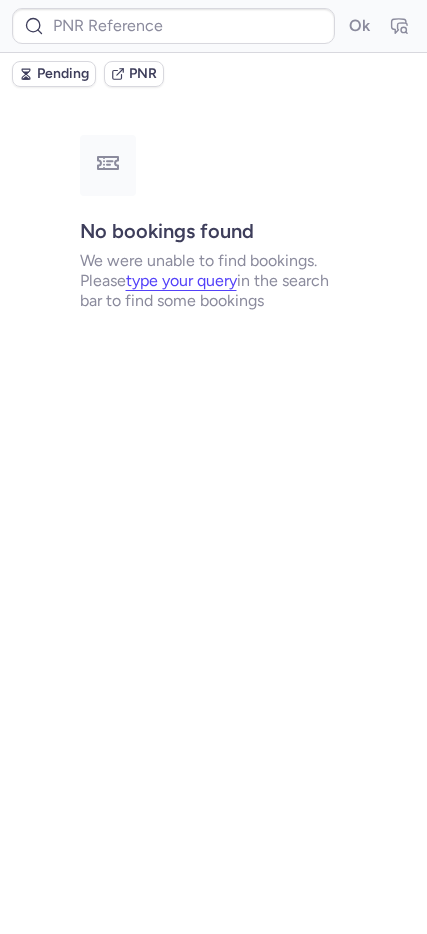type on "CPGAMV" 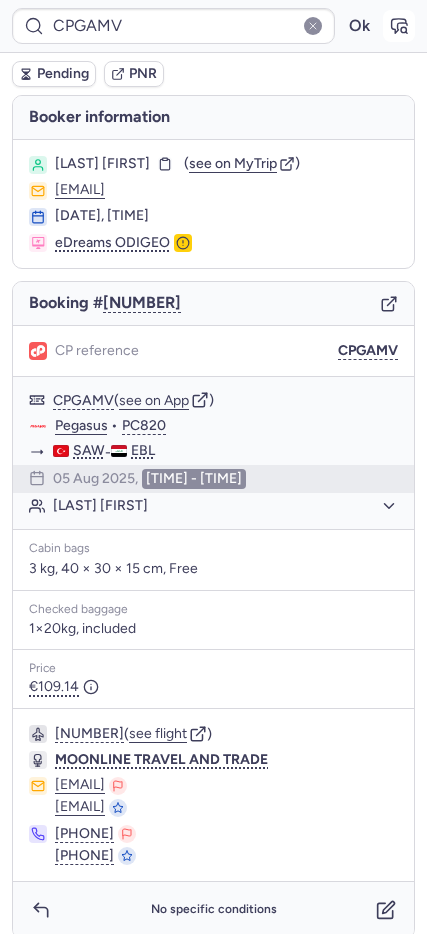 click 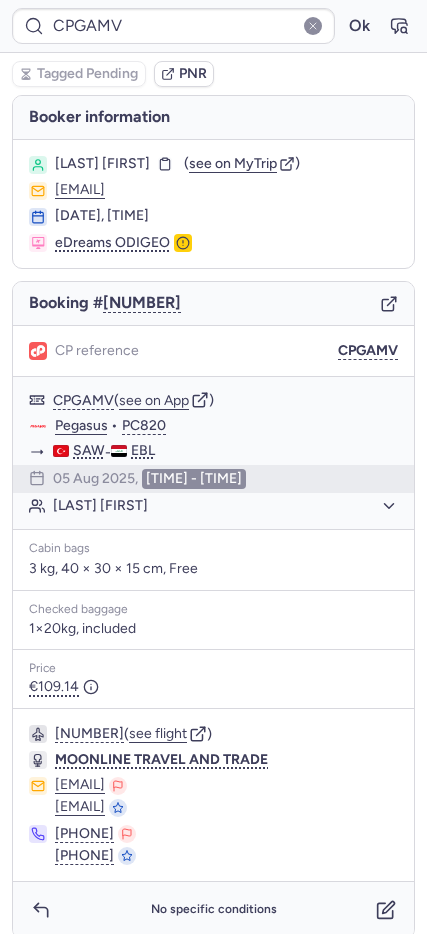 click 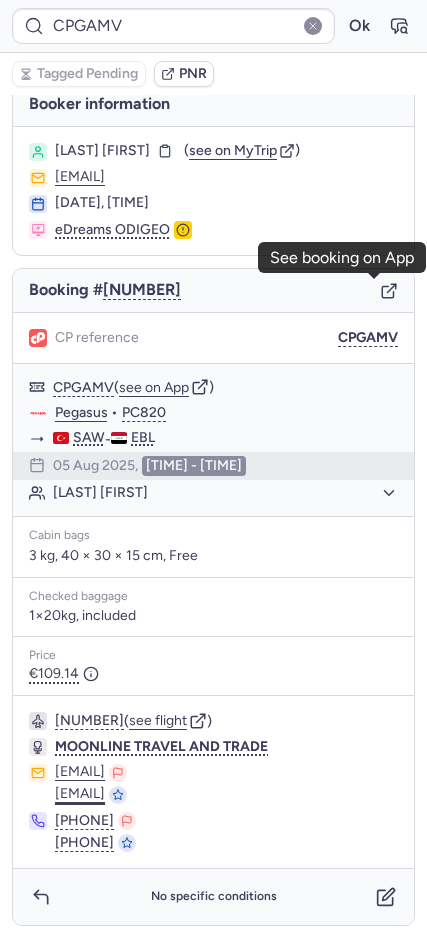 scroll, scrollTop: 17, scrollLeft: 0, axis: vertical 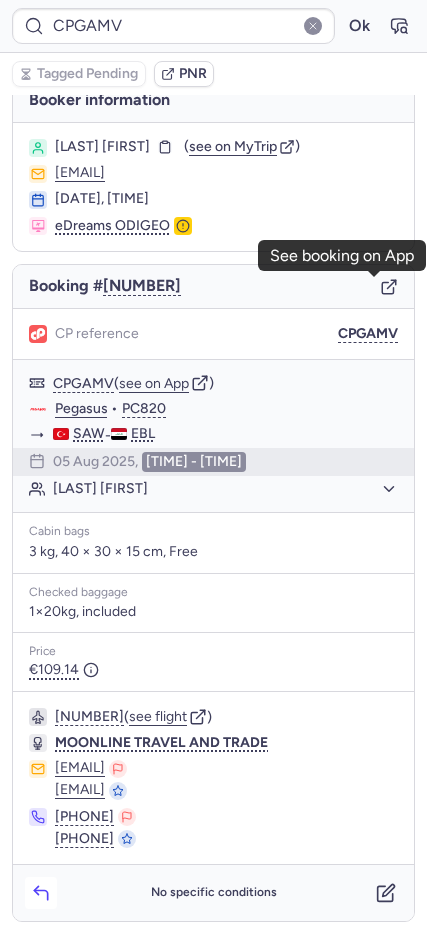 click 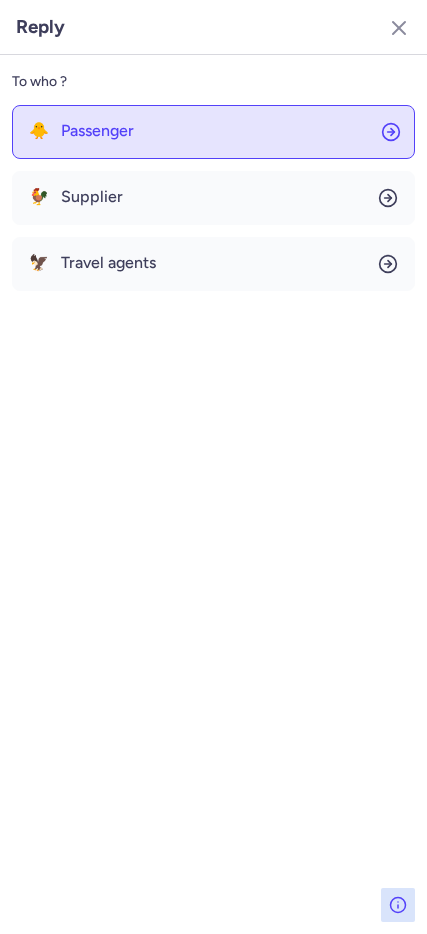 click on "🐥 Passenger" 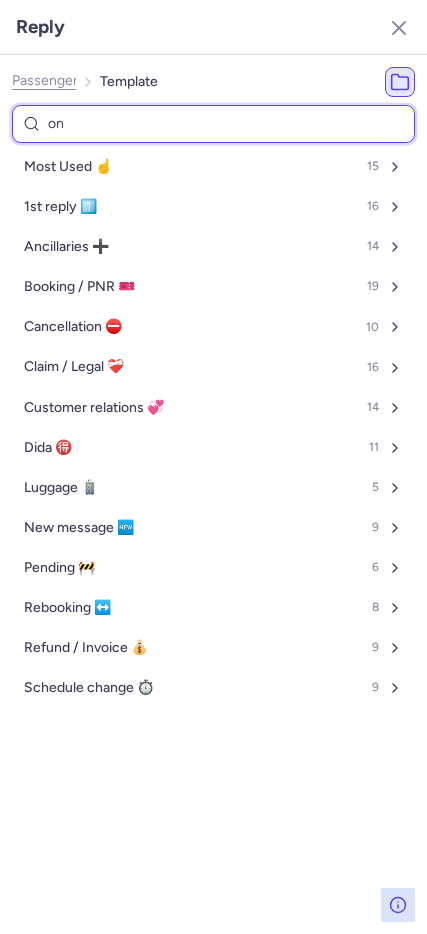 type on "one" 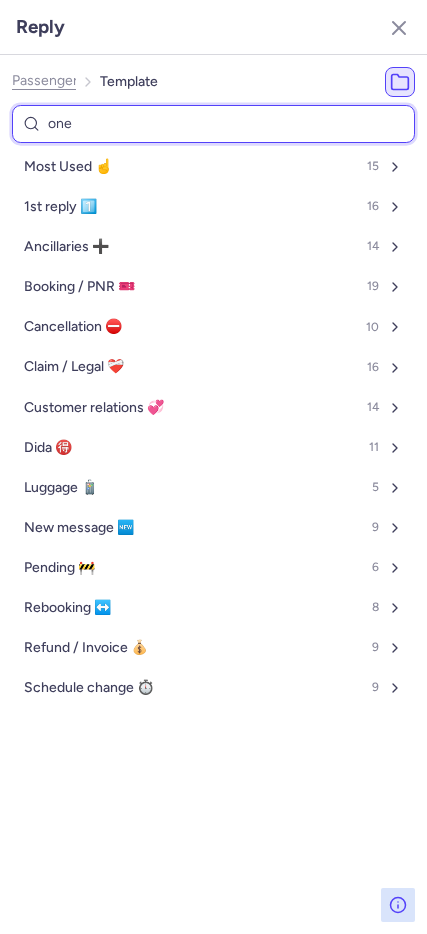 select on "en" 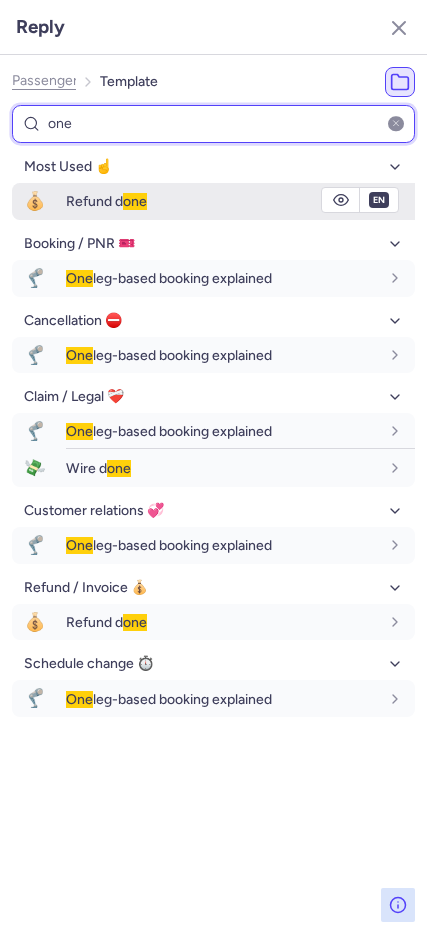type on "one" 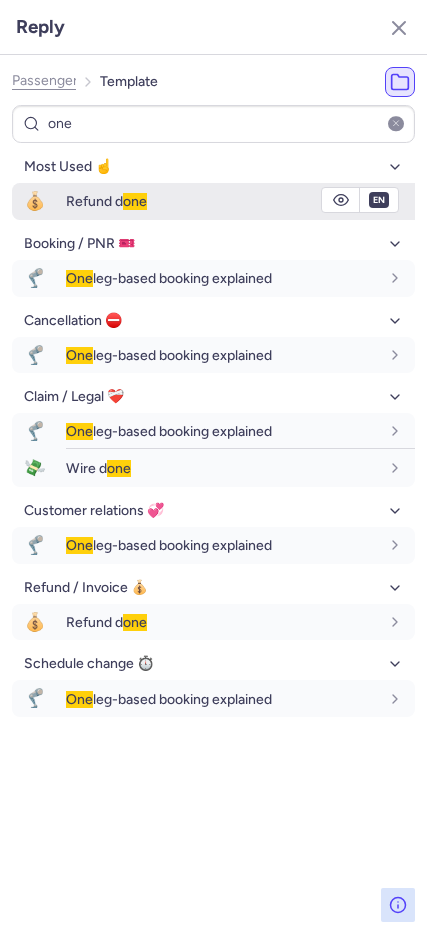 click on "💰" at bounding box center [35, 201] 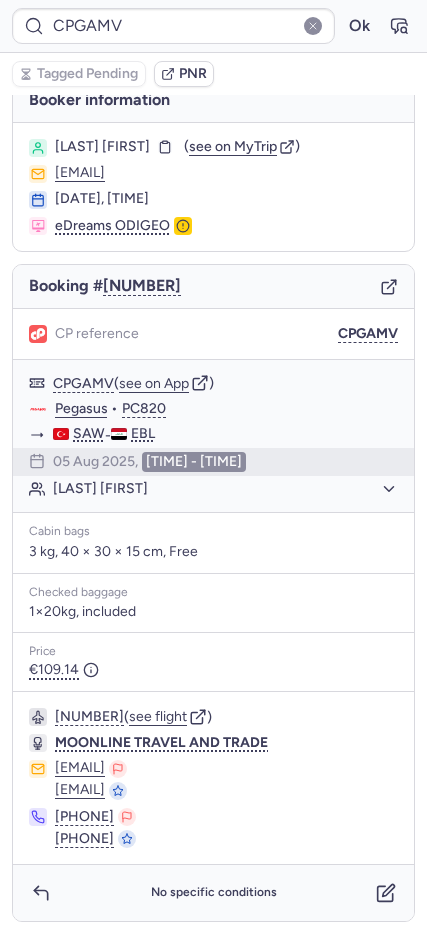 type on "CPYT7G" 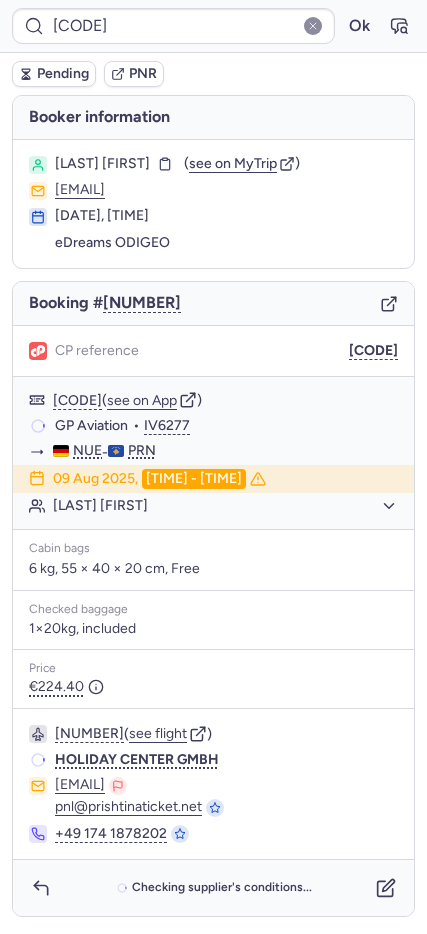 scroll, scrollTop: 0, scrollLeft: 0, axis: both 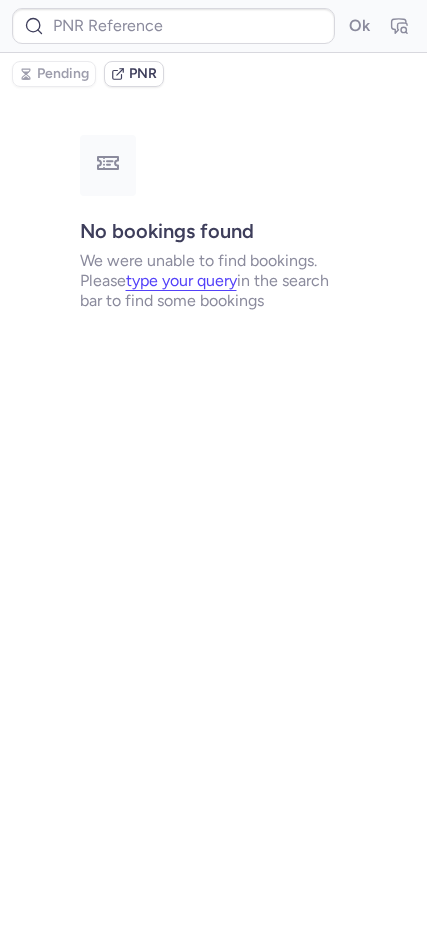 type on "CPYT7G" 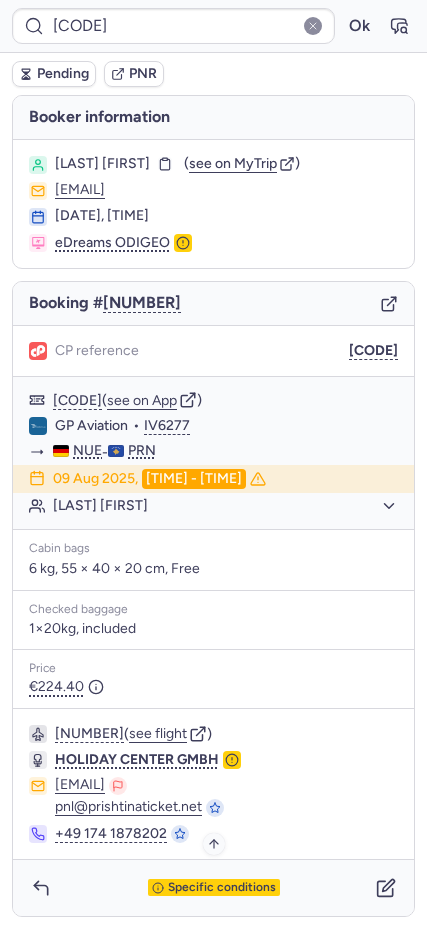 click on "Specific conditions" at bounding box center (222, 888) 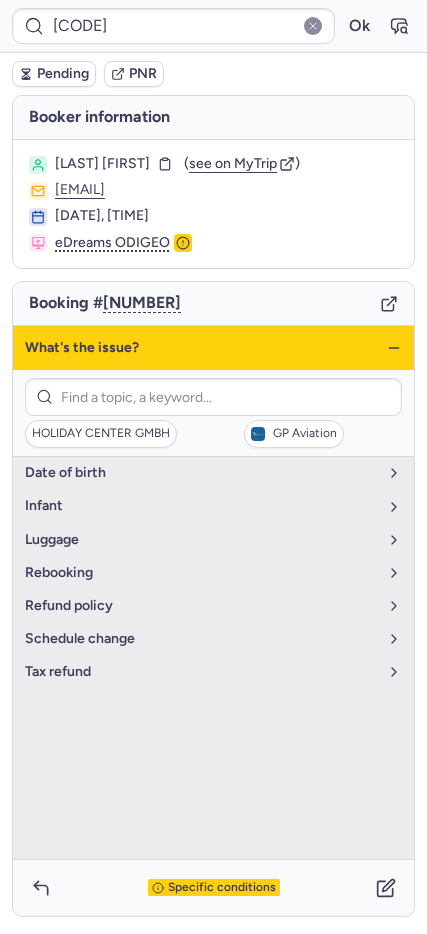 click on "Specific conditions" at bounding box center (222, 888) 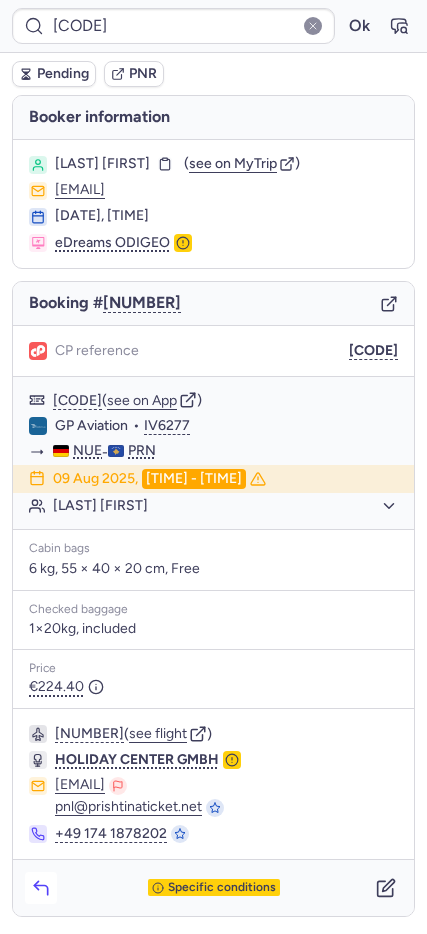 click 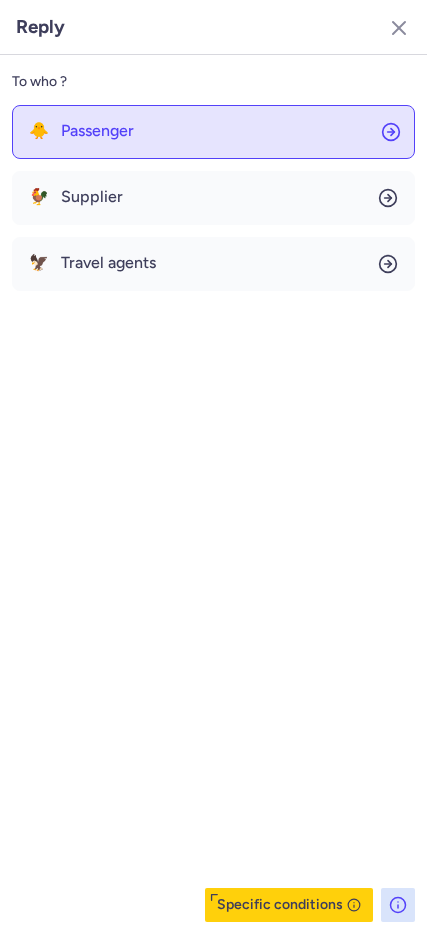 click on "Passenger" at bounding box center [97, 131] 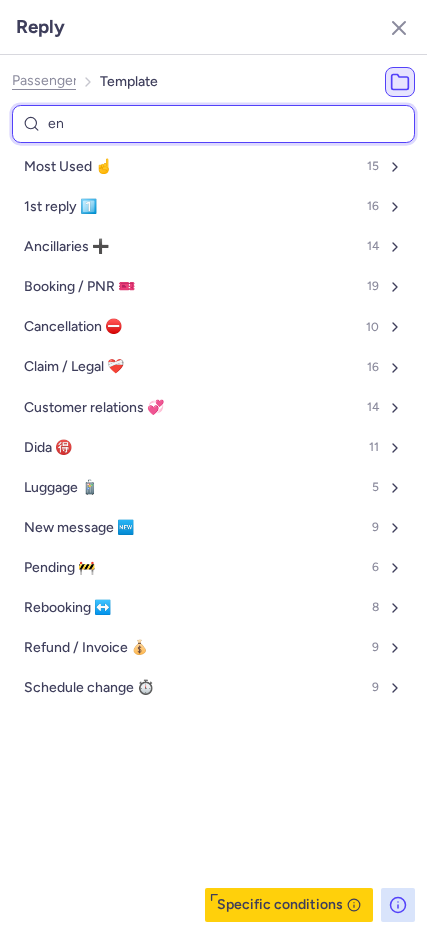 type on "end" 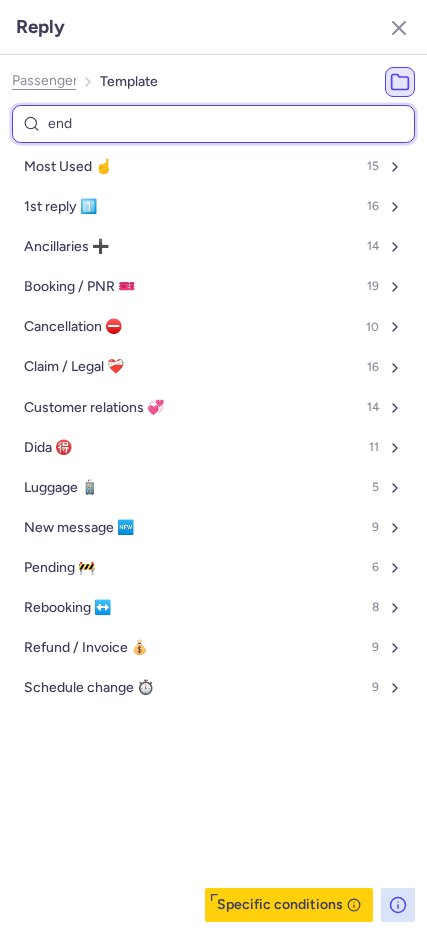 select on "en" 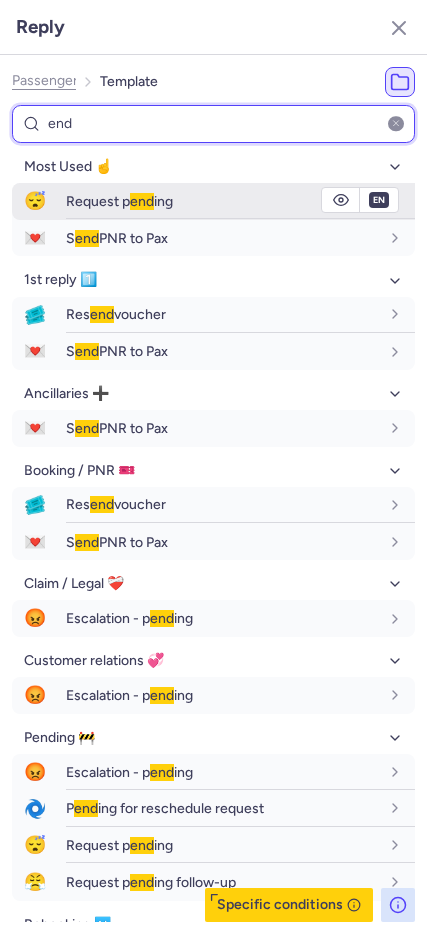 type on "end" 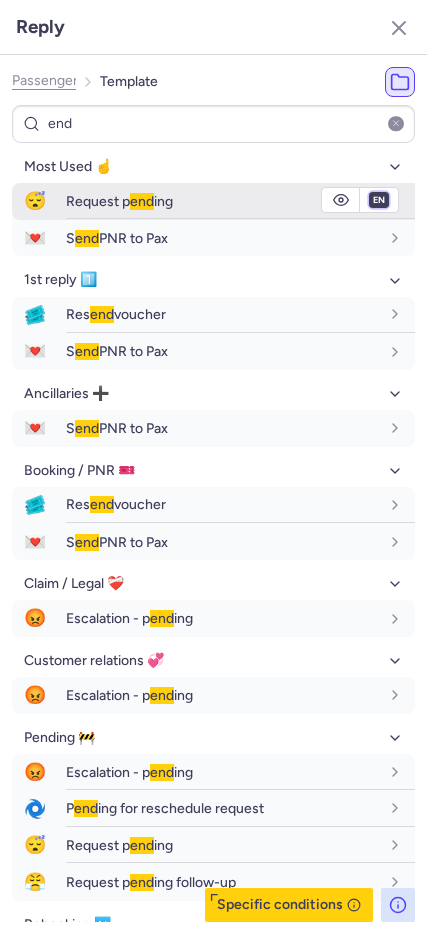 click on "fr en de nl pt es it ru" at bounding box center (379, 200) 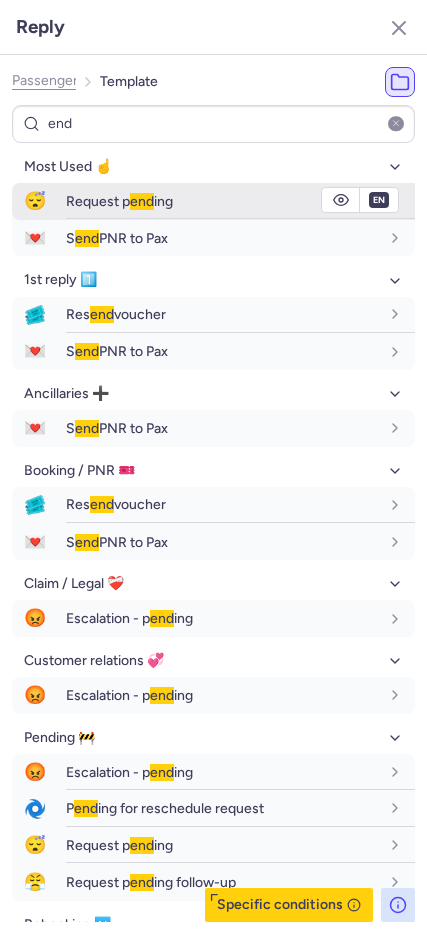 click on "fr en de nl pt es it ru" at bounding box center (379, 200) 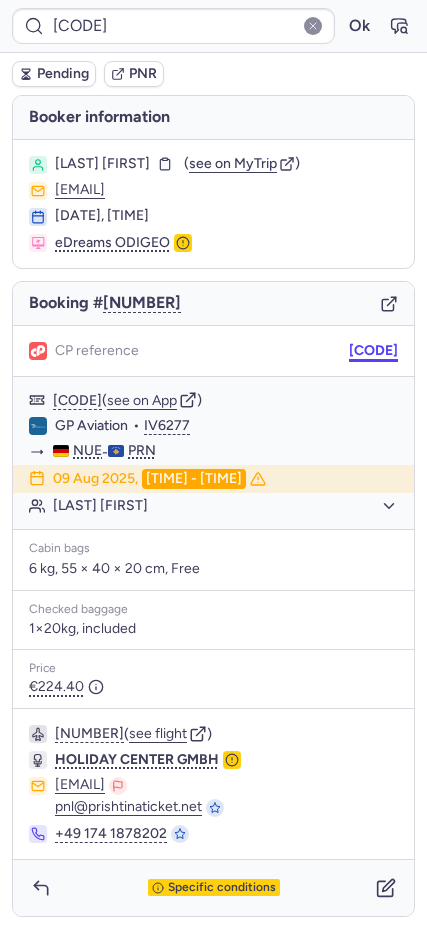 click on "CPYT7G" at bounding box center [373, 351] 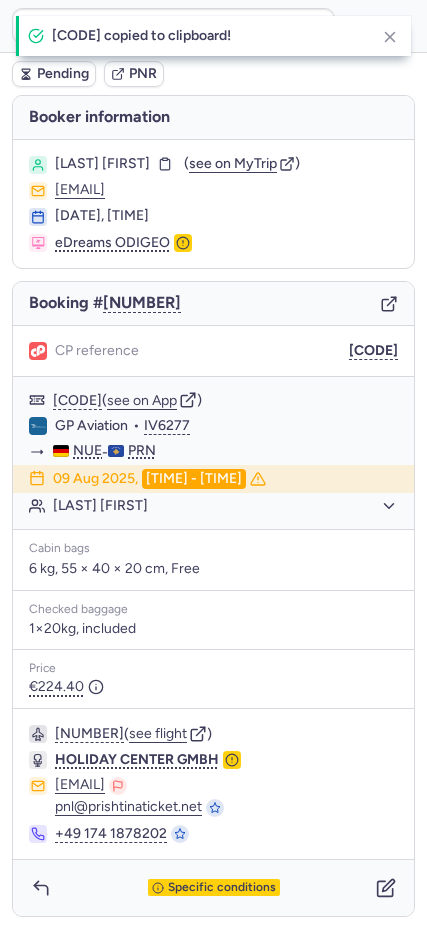 click on "Pending" at bounding box center [63, 74] 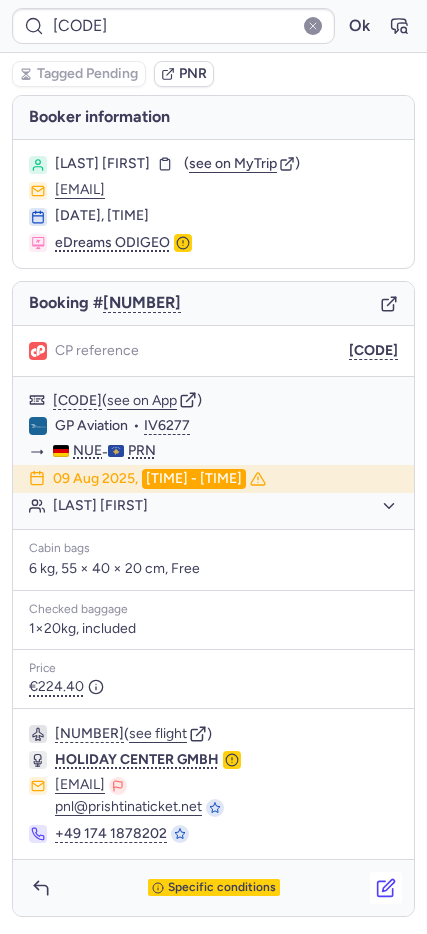 click at bounding box center (386, 888) 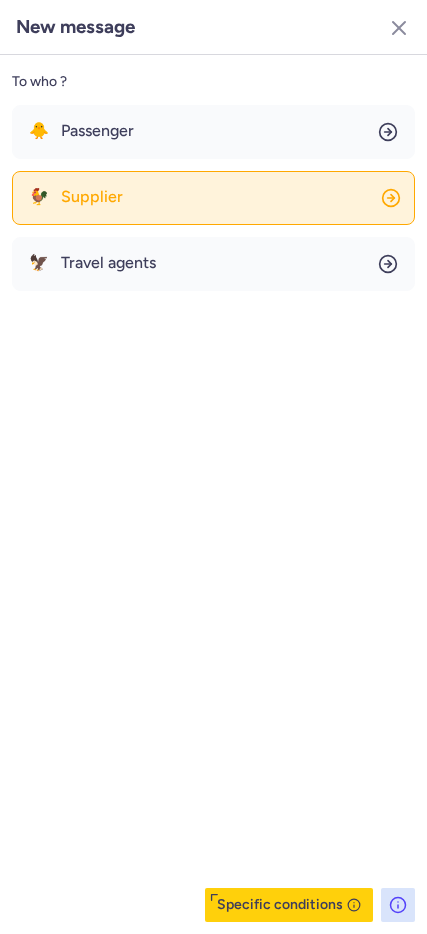 click on "🐓 Supplier" 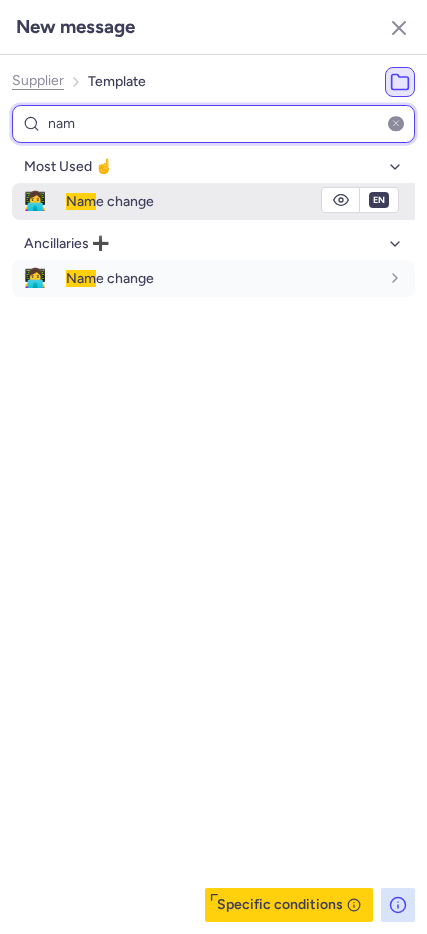 type on "nam" 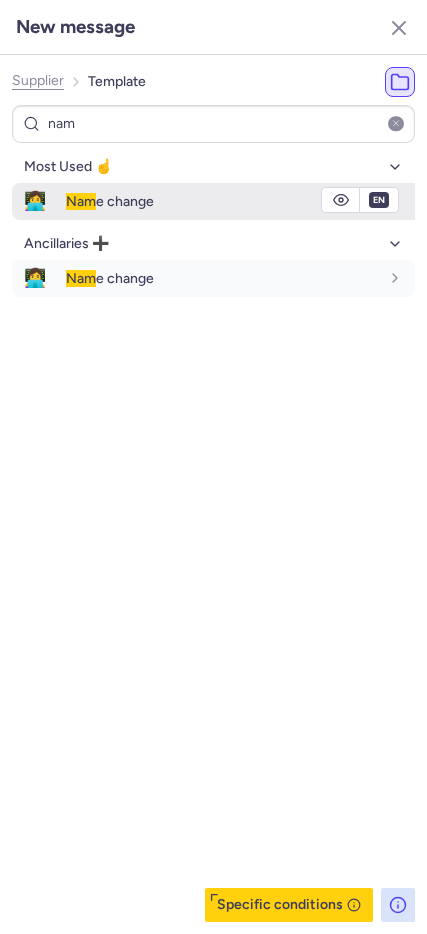click on "Nam e change" at bounding box center [222, 201] 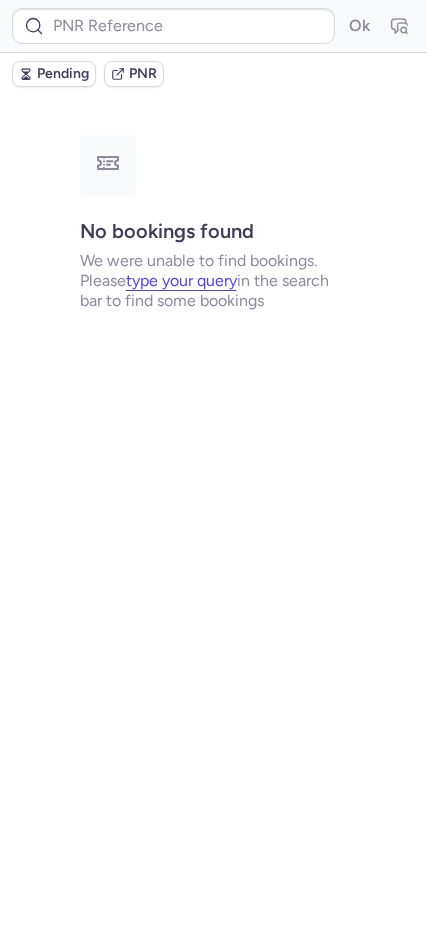 type on "CPYT7G" 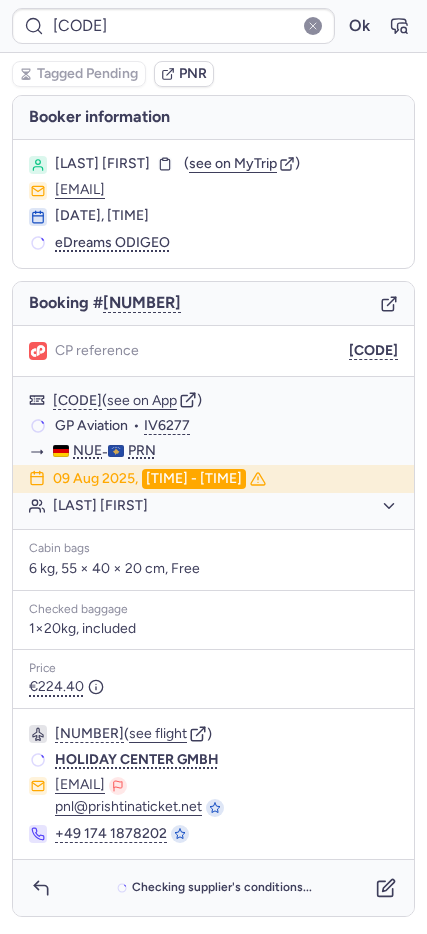 type on "CPDQVR" 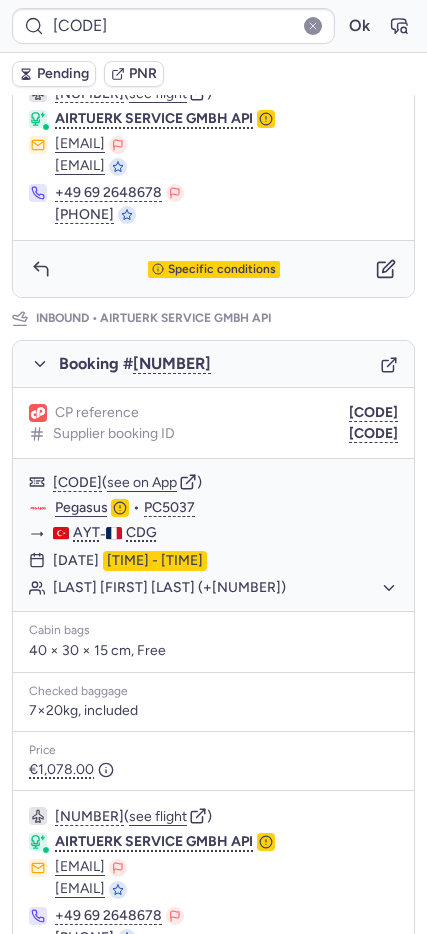 scroll, scrollTop: 810, scrollLeft: 0, axis: vertical 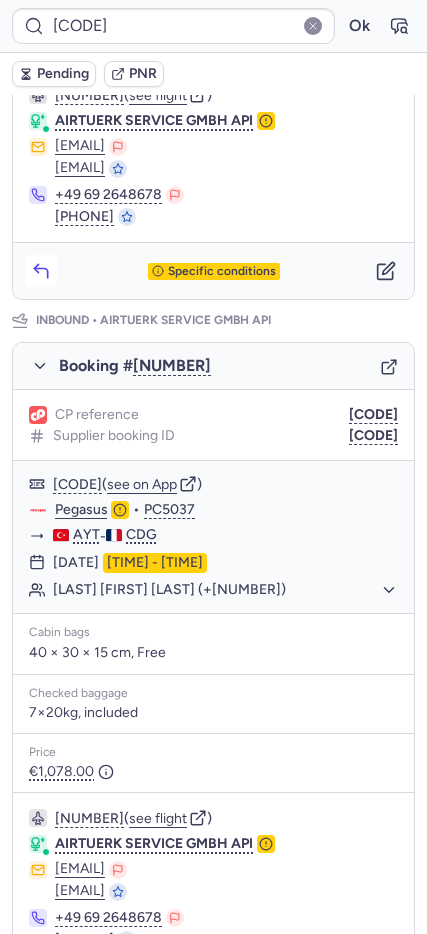 click 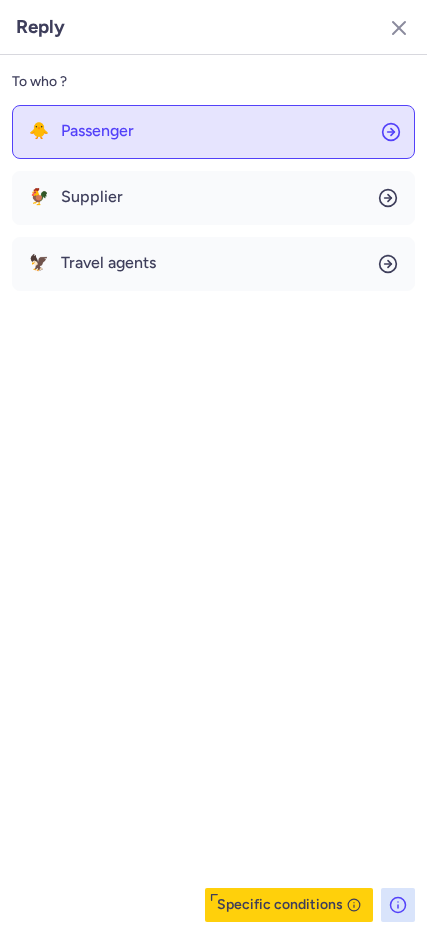 click on "🐥 Passenger" 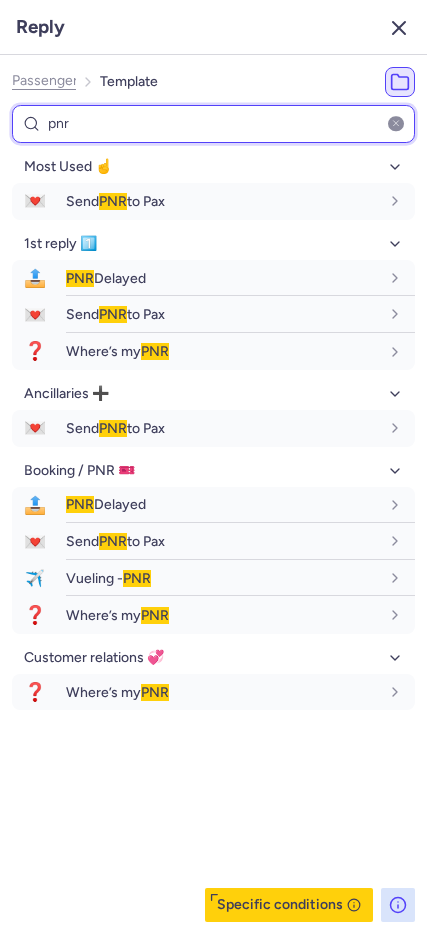 type on "pnr" 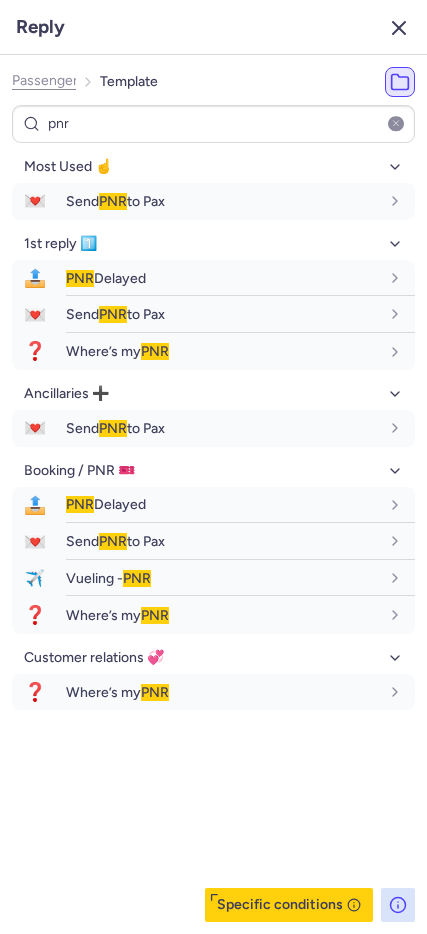 click 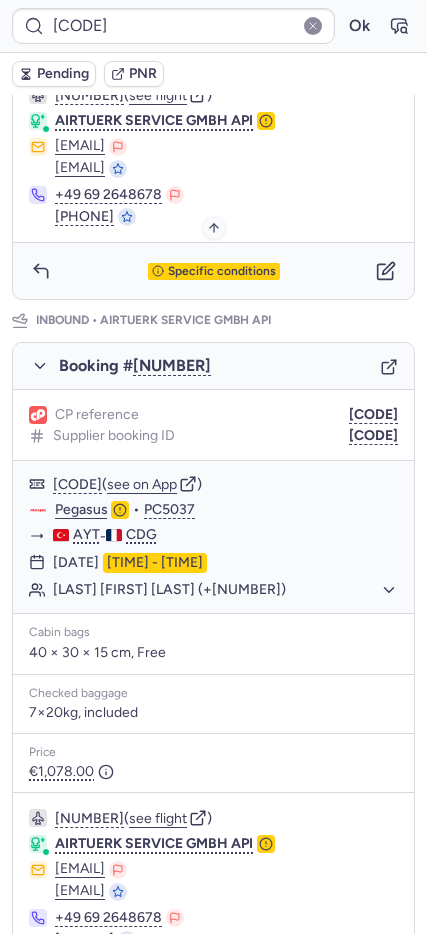 scroll, scrollTop: 0, scrollLeft: 0, axis: both 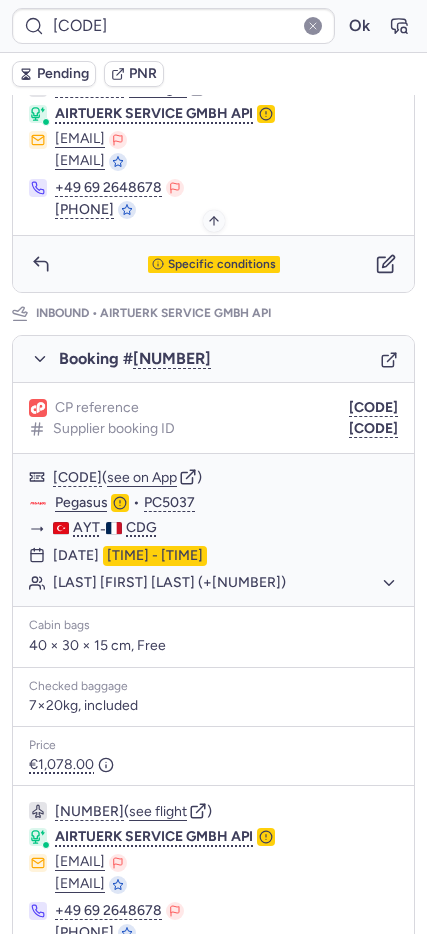 click on "Specific conditions" at bounding box center [222, 265] 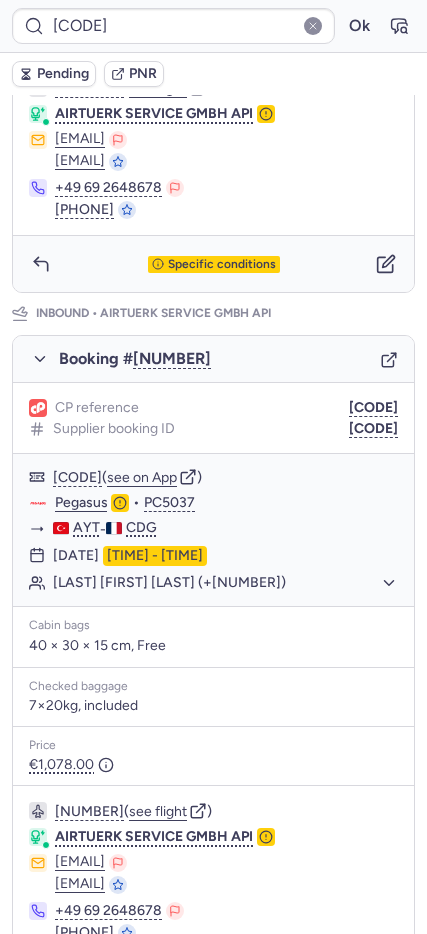 scroll, scrollTop: 117, scrollLeft: 0, axis: vertical 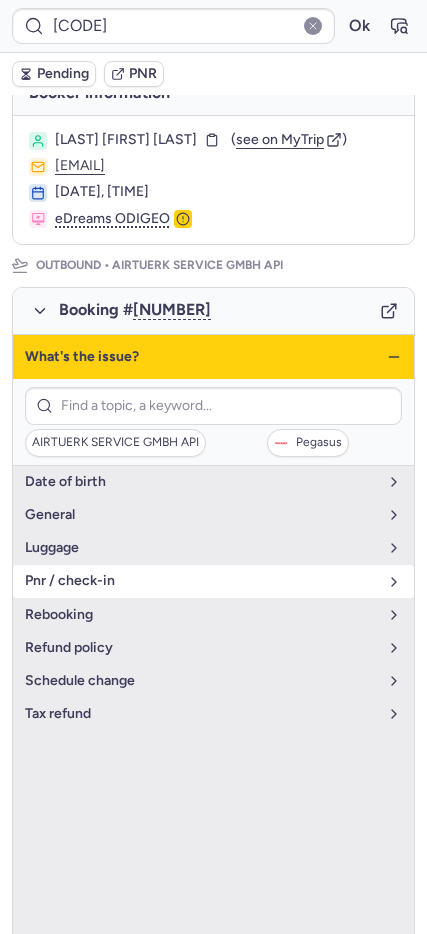 click on "pnr / check-in" at bounding box center (201, 581) 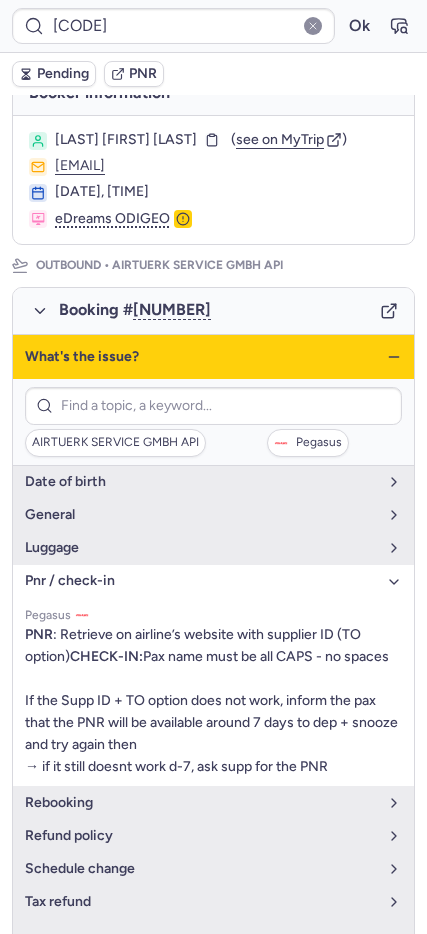click 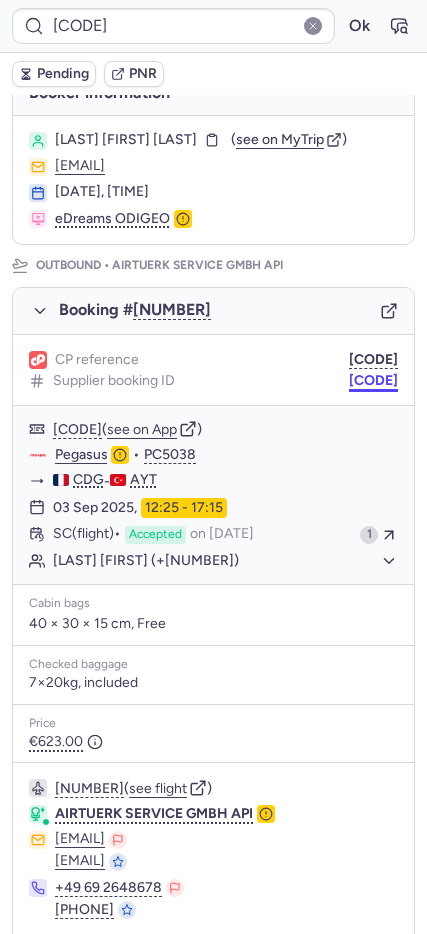click on "A1789236" at bounding box center [373, 381] 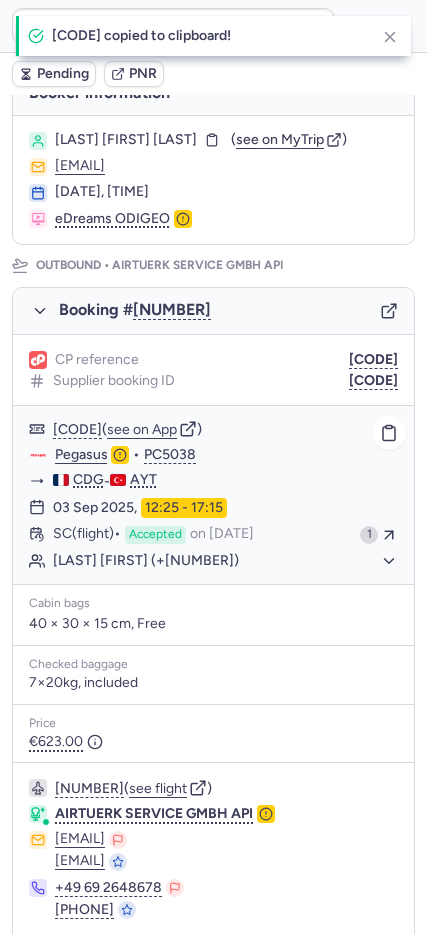 click on "Pegasus" 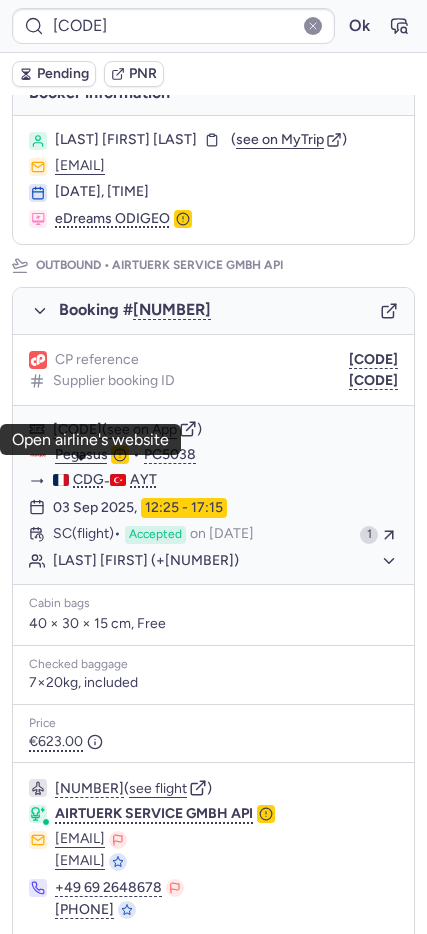 scroll, scrollTop: 925, scrollLeft: 0, axis: vertical 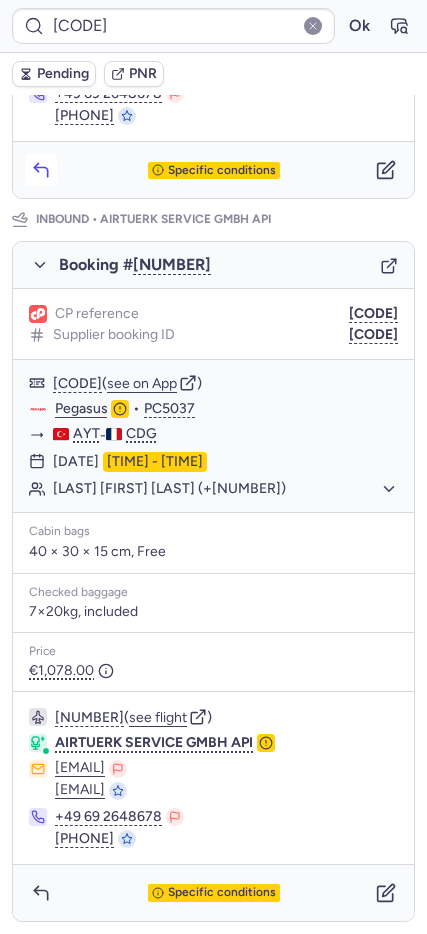 click at bounding box center (41, 170) 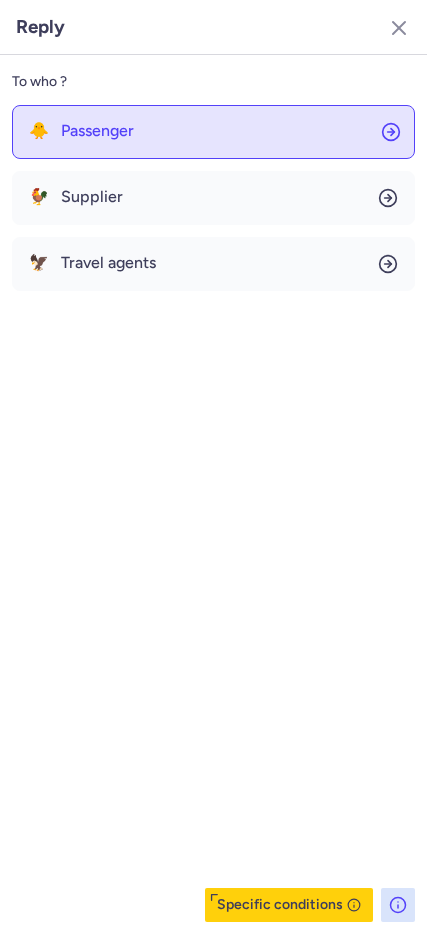 click on "Passenger" at bounding box center (97, 131) 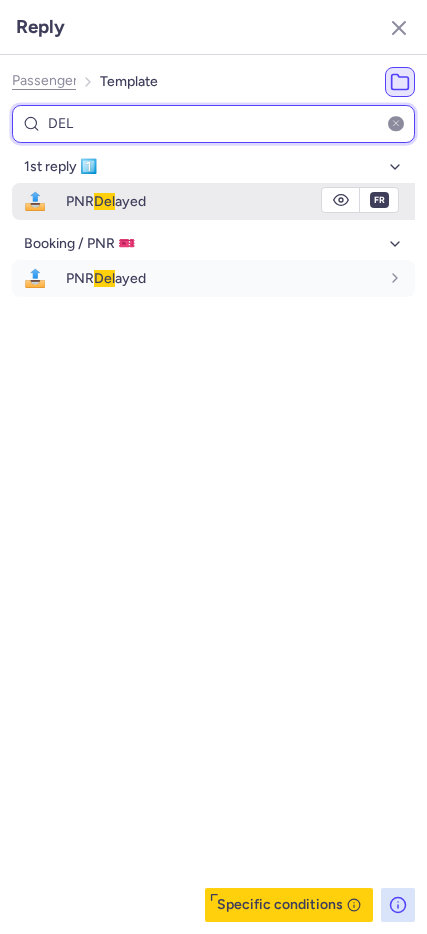 type on "DEL" 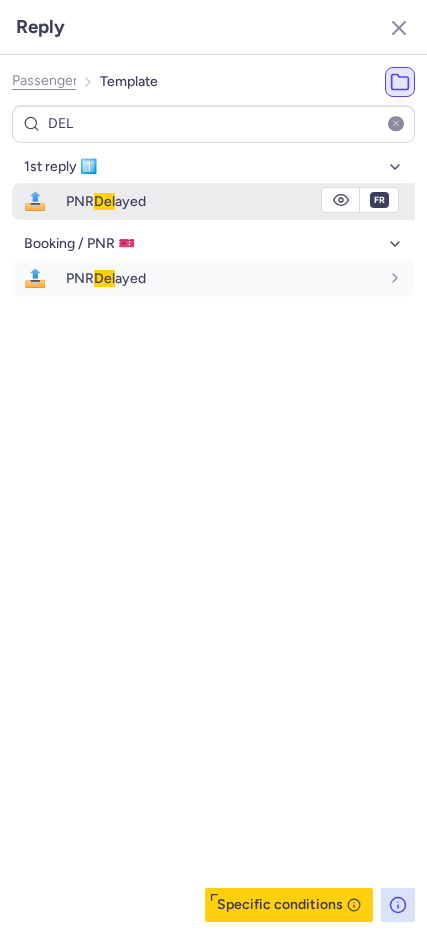 click on "📤" at bounding box center (35, 201) 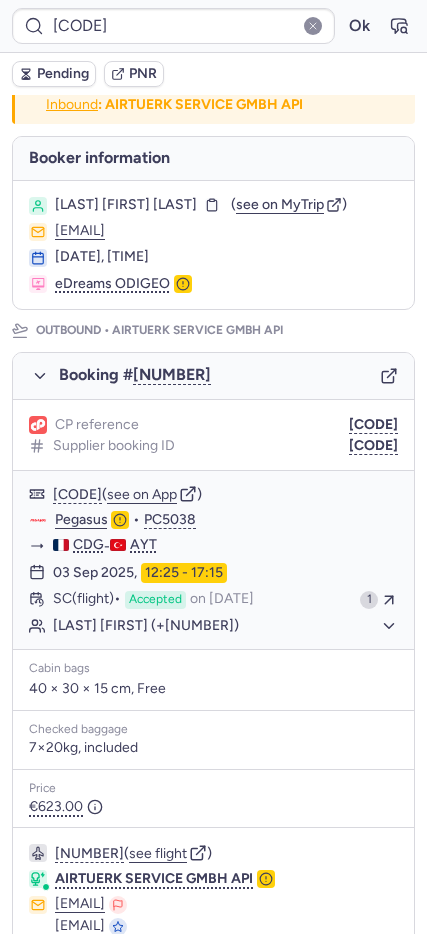 scroll, scrollTop: 0, scrollLeft: 0, axis: both 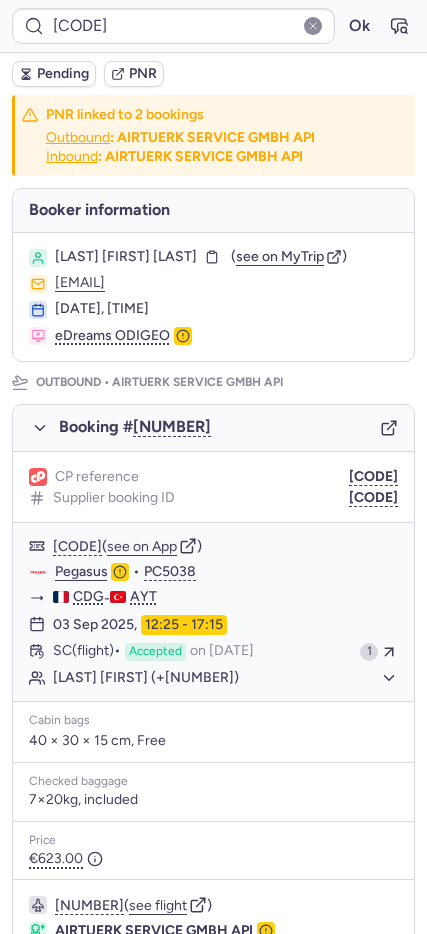 click on "Pending" at bounding box center [63, 74] 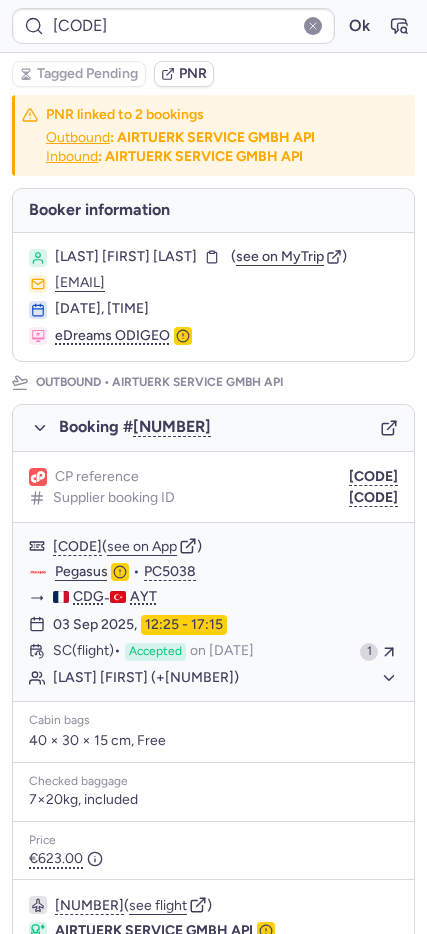 type on "CP7PX4" 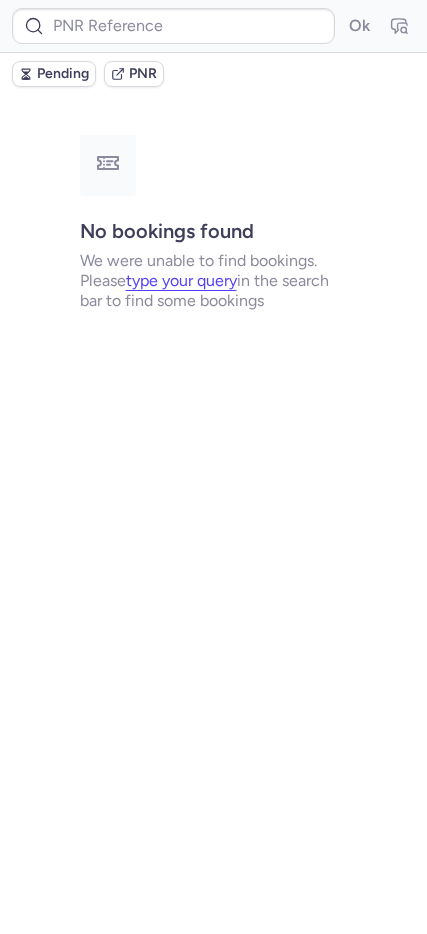 type on "CPNGOL" 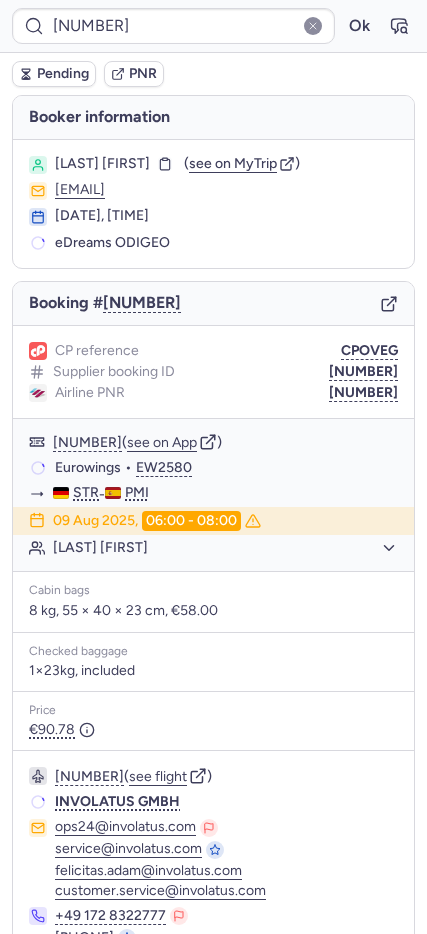 type on "CPQDT8" 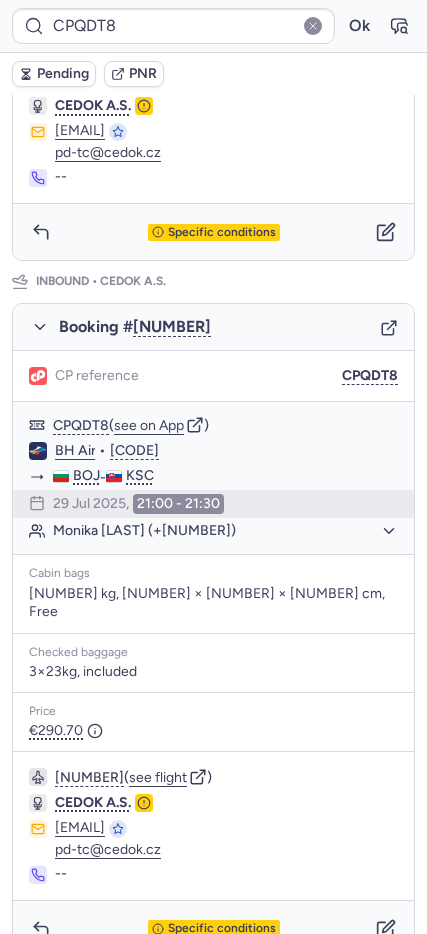 scroll, scrollTop: 0, scrollLeft: 0, axis: both 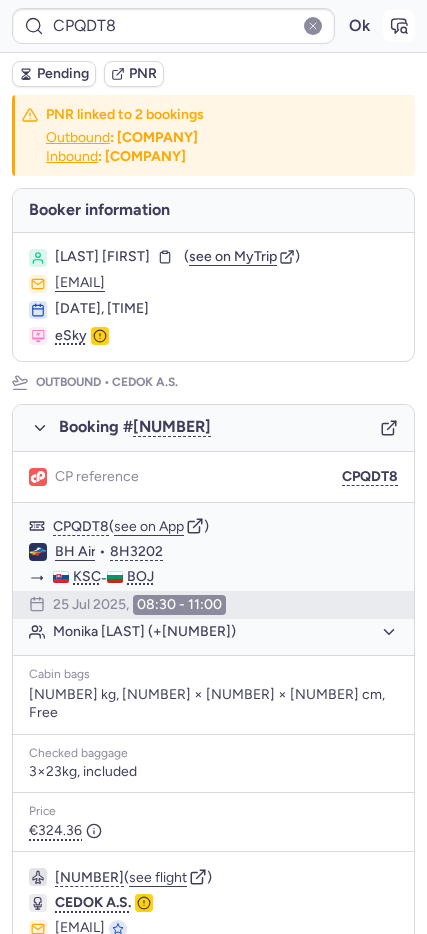 click 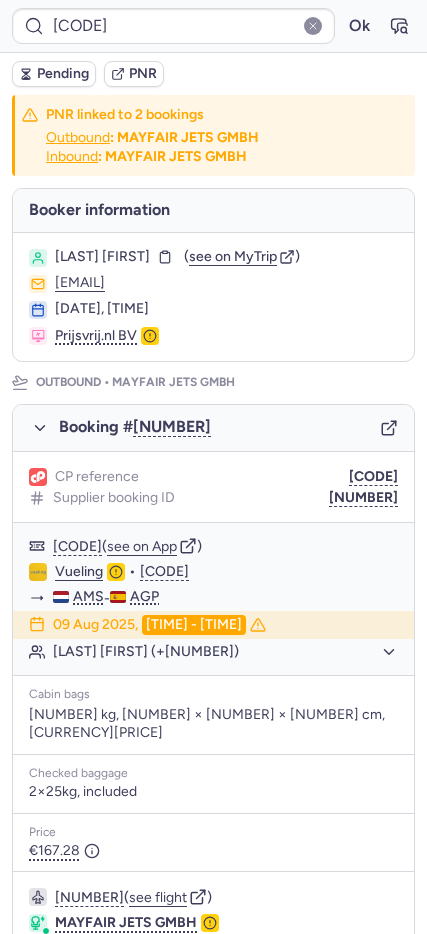 scroll, scrollTop: 817, scrollLeft: 0, axis: vertical 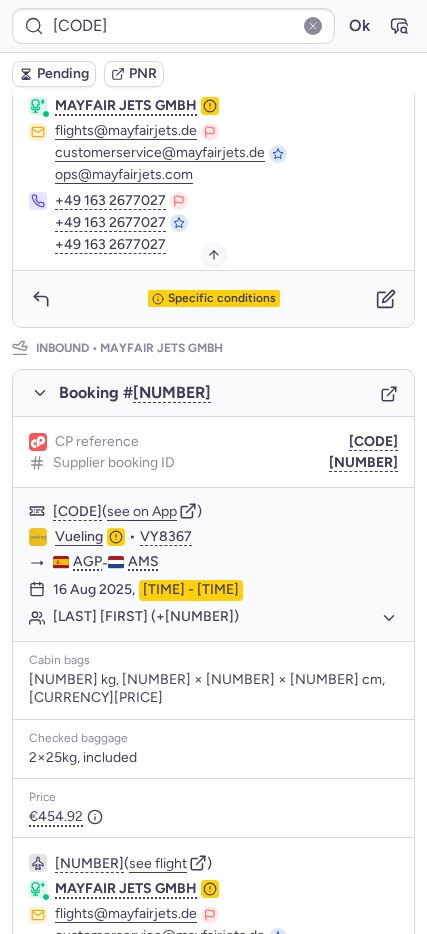 click on "Specific conditions" at bounding box center [213, 299] 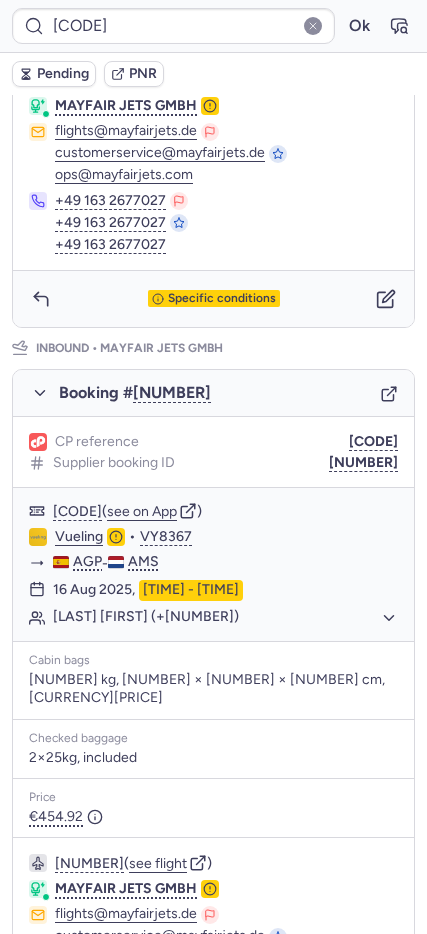 click on "Specific conditions" at bounding box center [222, 299] 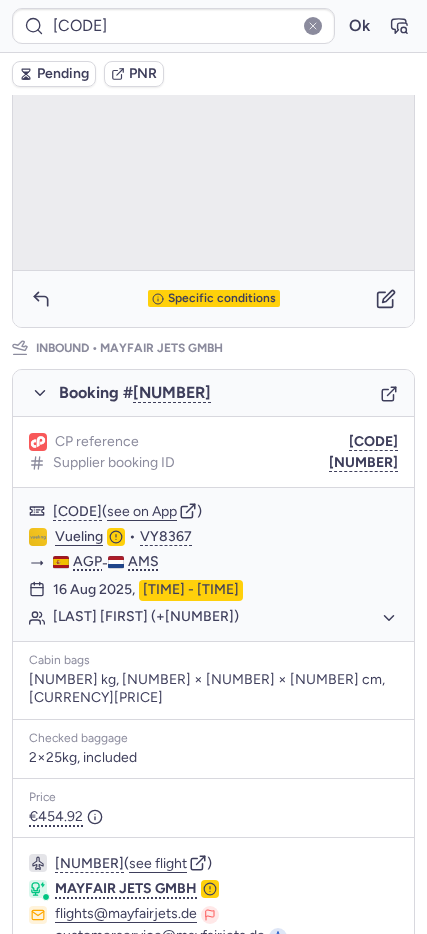 scroll, scrollTop: 103, scrollLeft: 0, axis: vertical 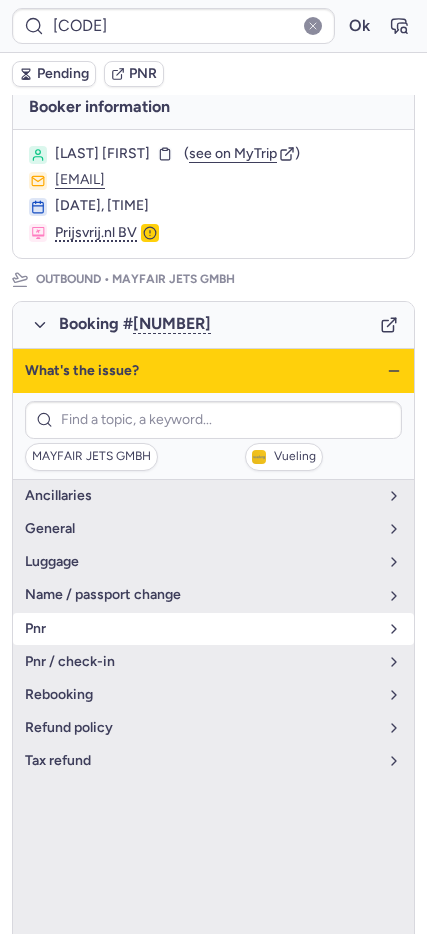click on "pnr" at bounding box center (201, 629) 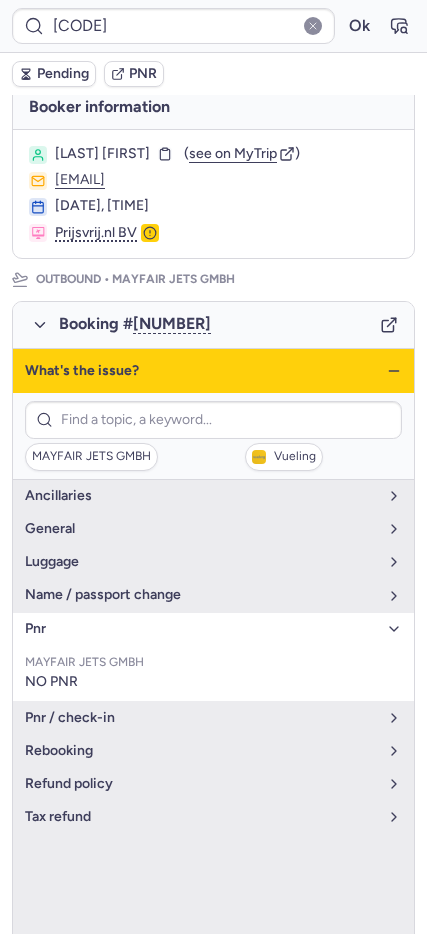 drag, startPoint x: 124, startPoint y: 631, endPoint x: 135, endPoint y: 645, distance: 17.804493 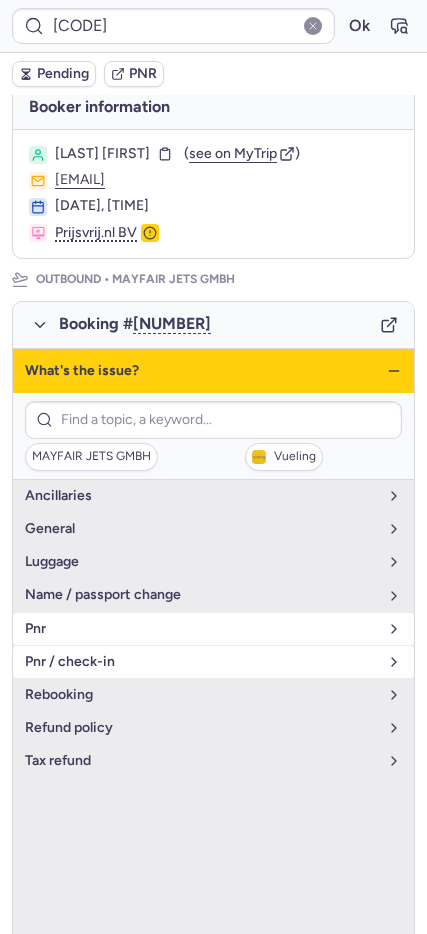 click on "pnr / check-in" at bounding box center [201, 662] 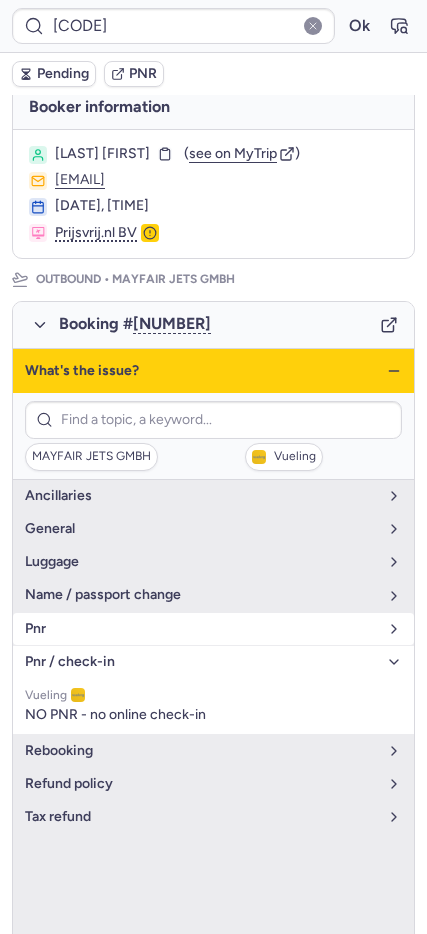 click on "Vueling NO PNR - no online check-in" at bounding box center [213, 706] 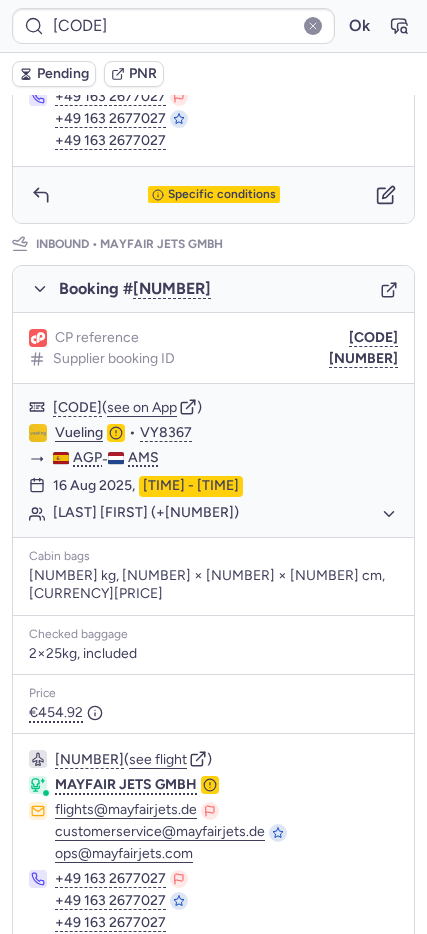 scroll, scrollTop: 0, scrollLeft: 0, axis: both 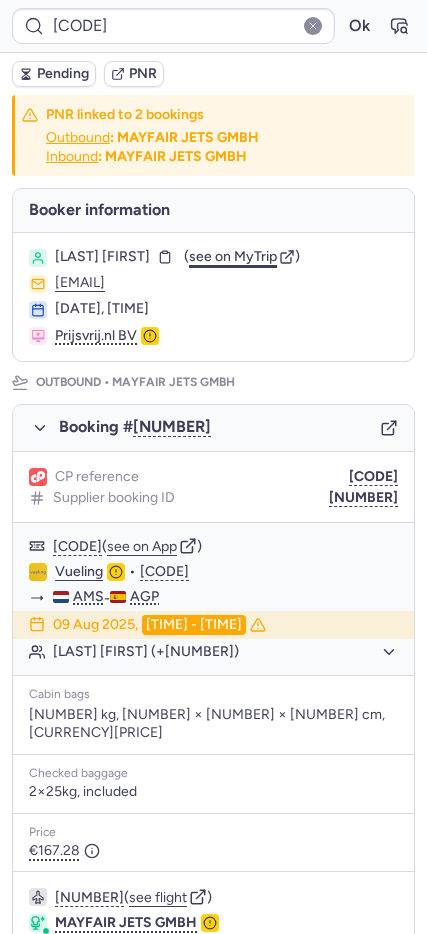 click on "see on MyTrip" at bounding box center (233, 256) 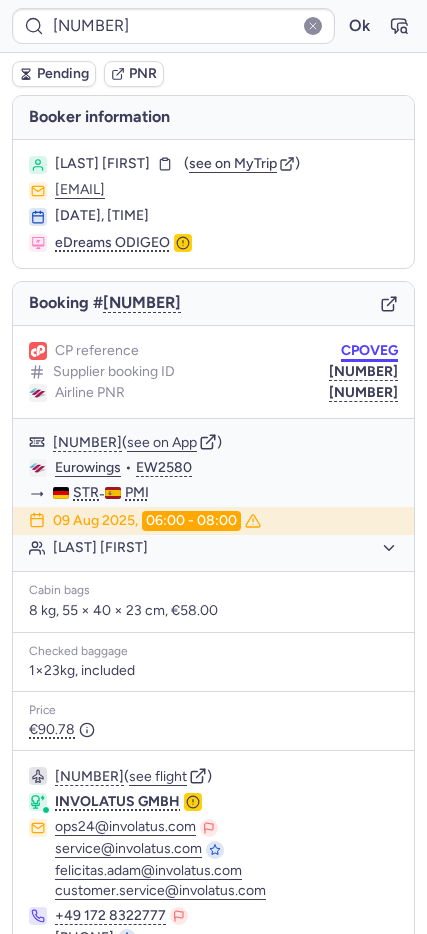 click on "CPOVEG" at bounding box center [369, 351] 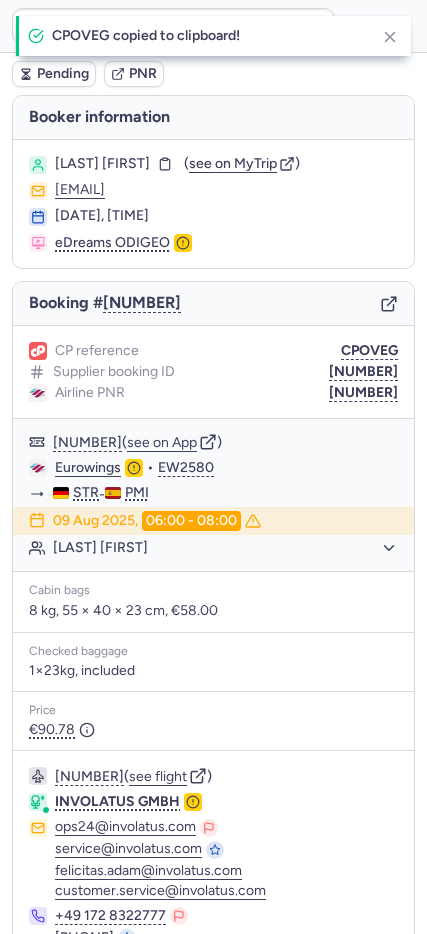 type on "CPOVEG" 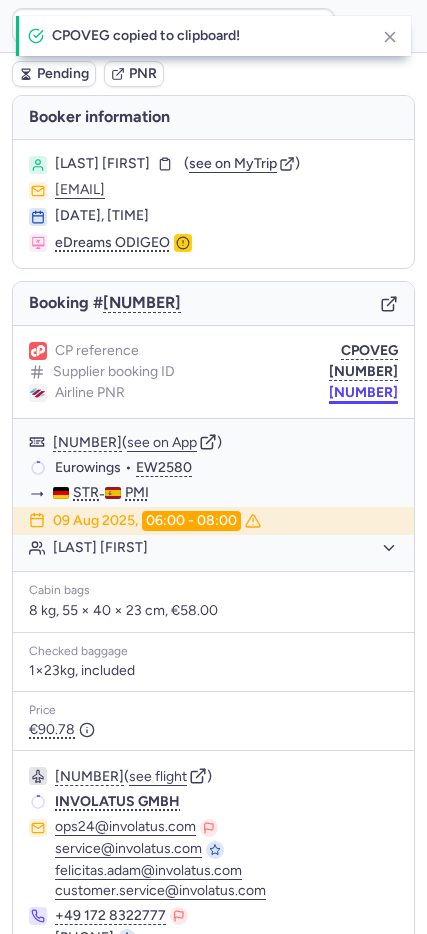 click on "7374088" at bounding box center [363, 393] 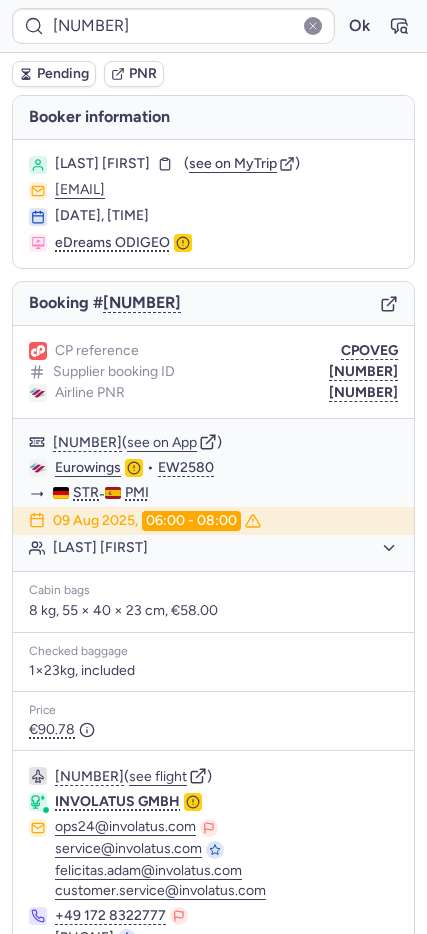 type on "CPOVEG" 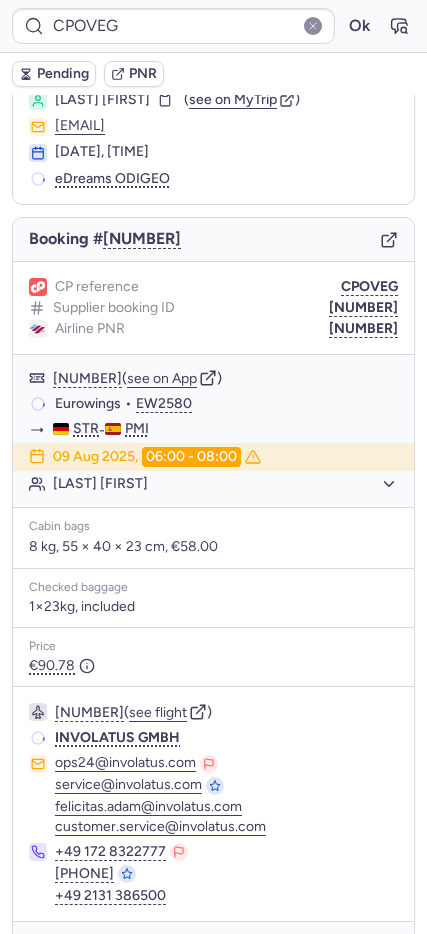 scroll, scrollTop: 121, scrollLeft: 0, axis: vertical 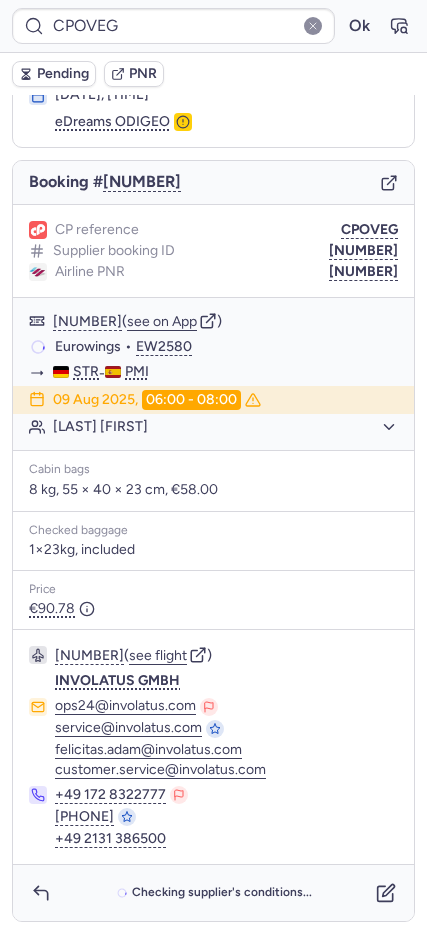 click on "Checking supplier's conditions..." at bounding box center (213, 893) 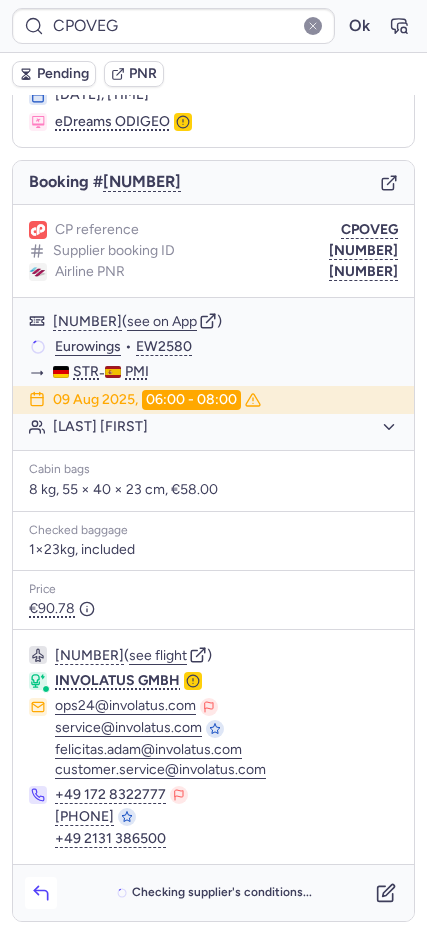 click 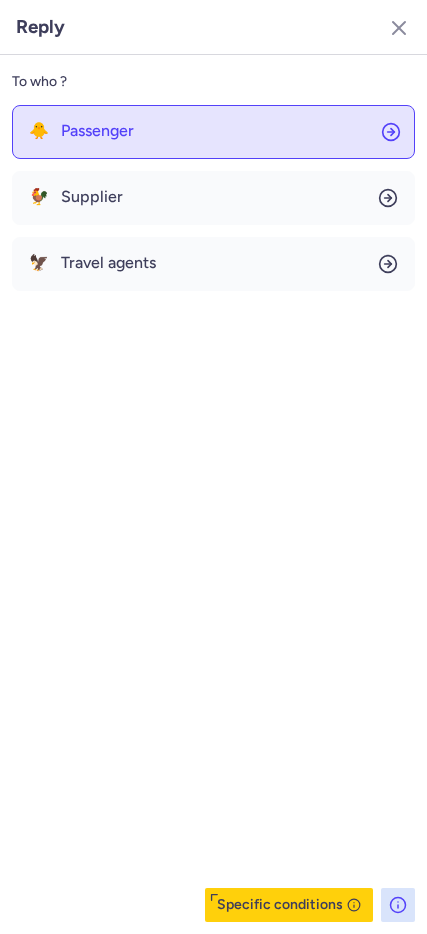 click on "Passenger" at bounding box center (97, 131) 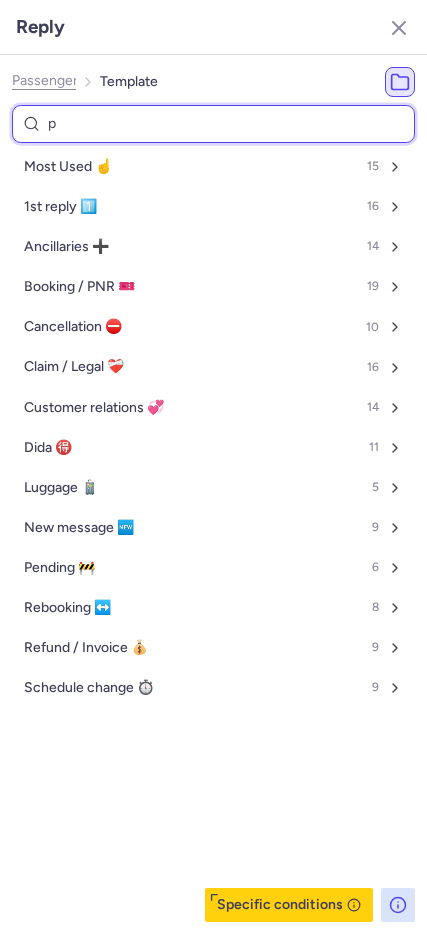 type on "pe" 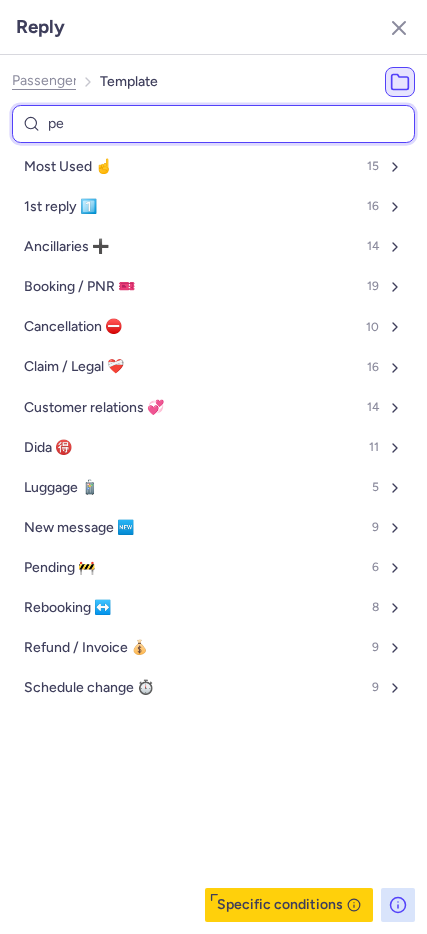 select on "en" 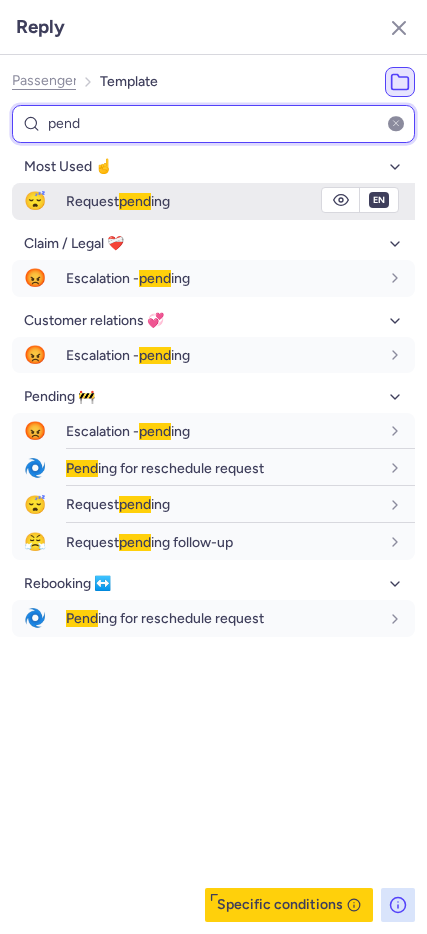 type on "pend" 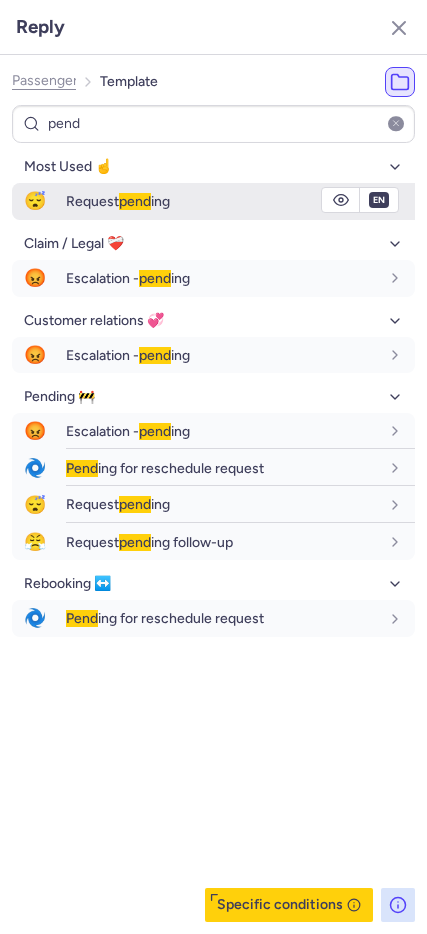 click on "😴 Request  pend ing" at bounding box center (213, 201) 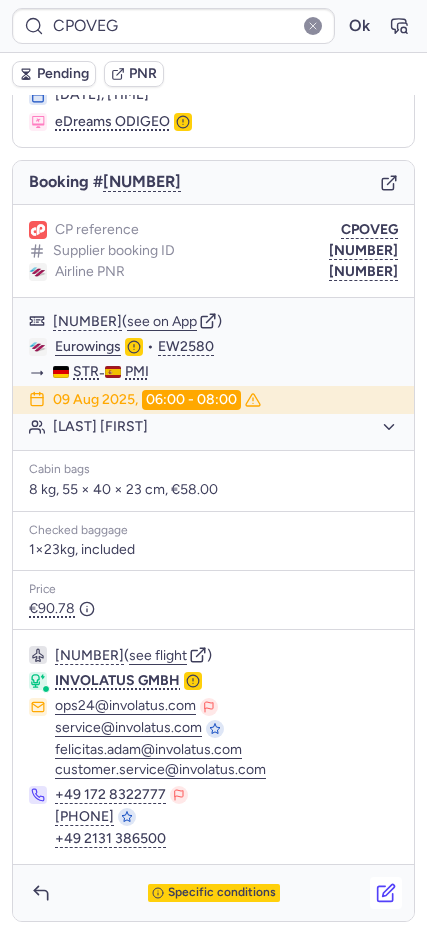 click 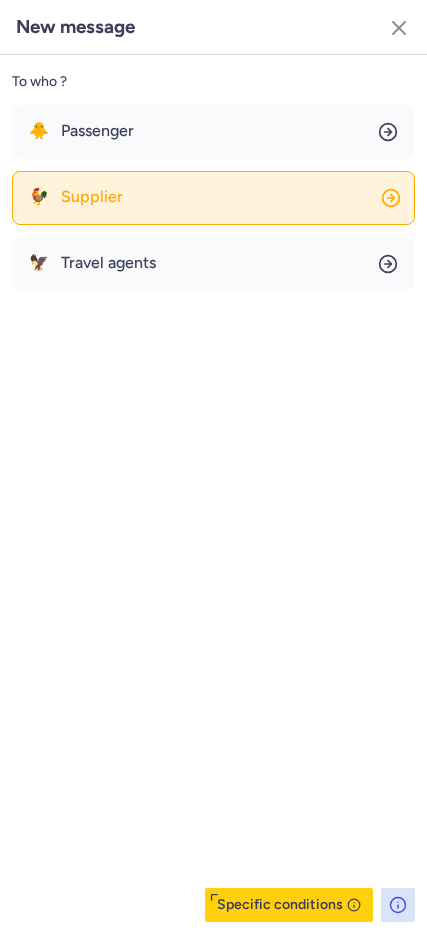 click on "Supplier" at bounding box center [92, 197] 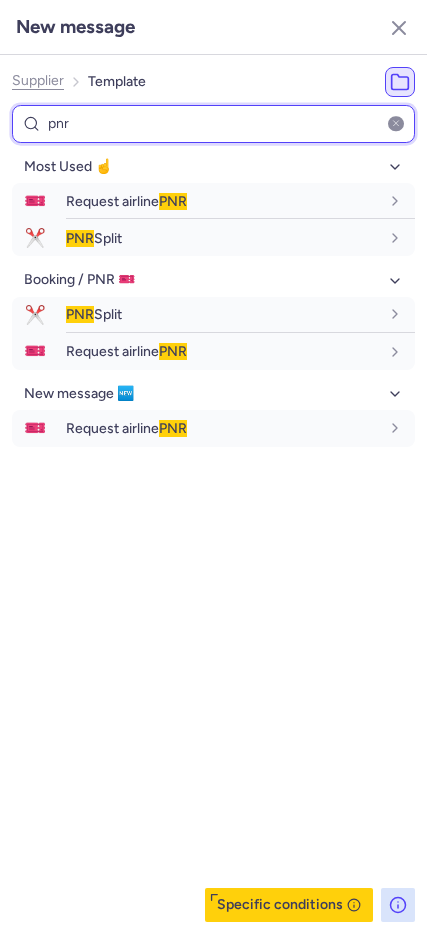 type on "pnr" 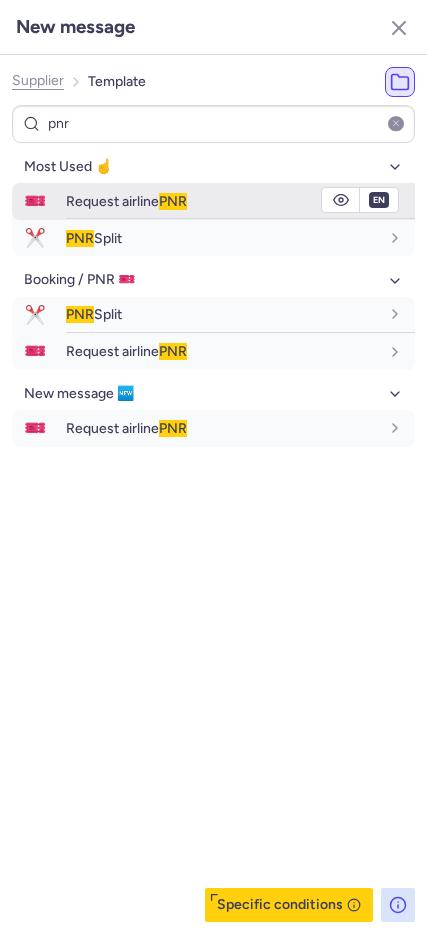 click on "Request airline  PNR" at bounding box center (126, 201) 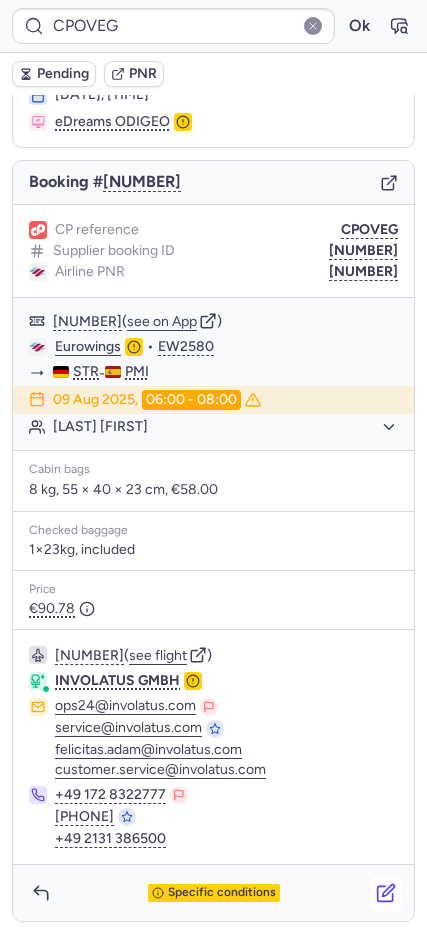 click 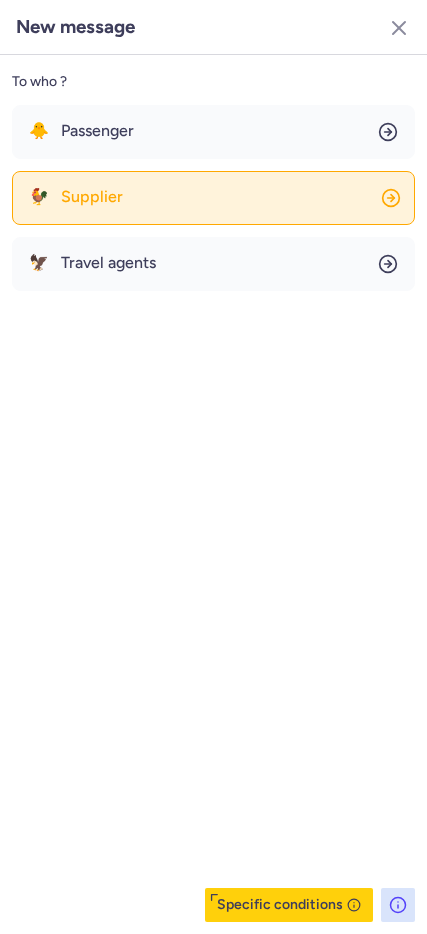 click on "Supplier" at bounding box center [92, 197] 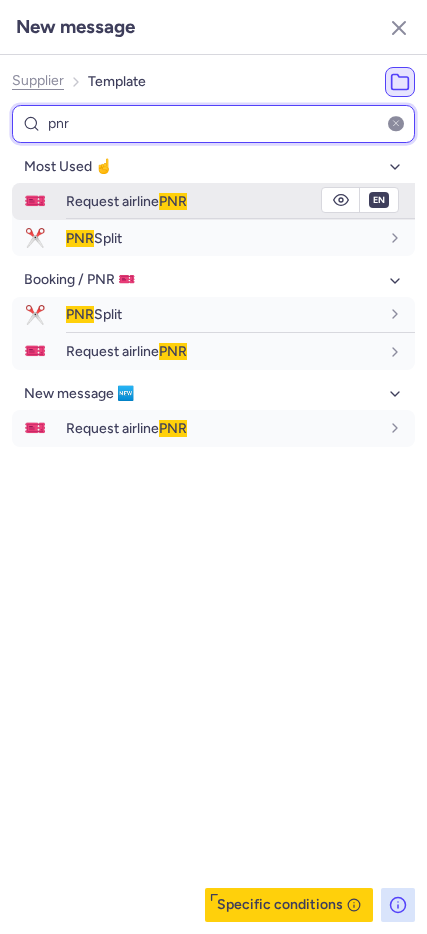 type on "pnr" 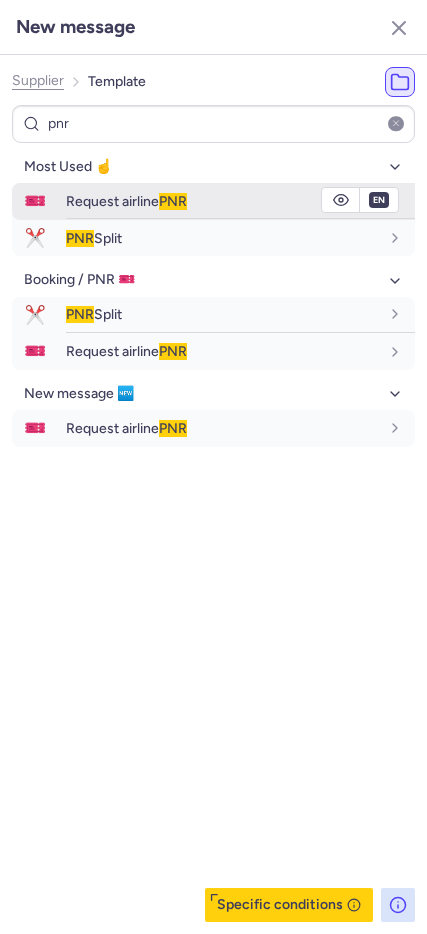 click on "Request airline  PNR" at bounding box center [240, 201] 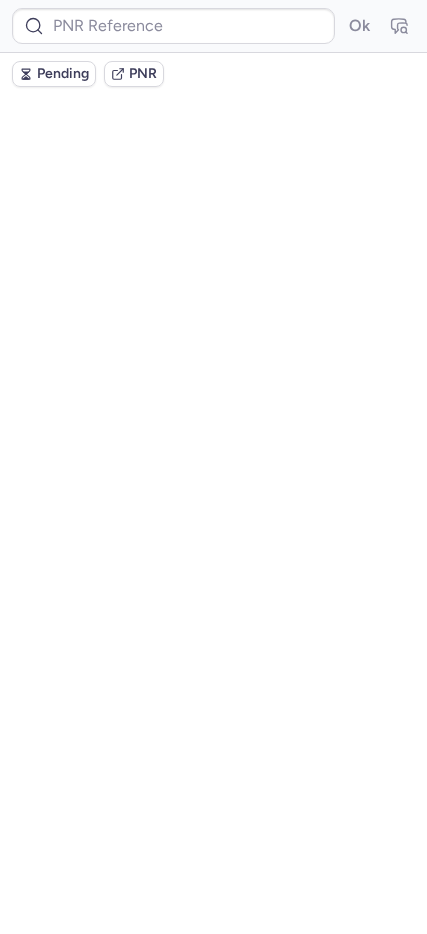 scroll, scrollTop: 0, scrollLeft: 0, axis: both 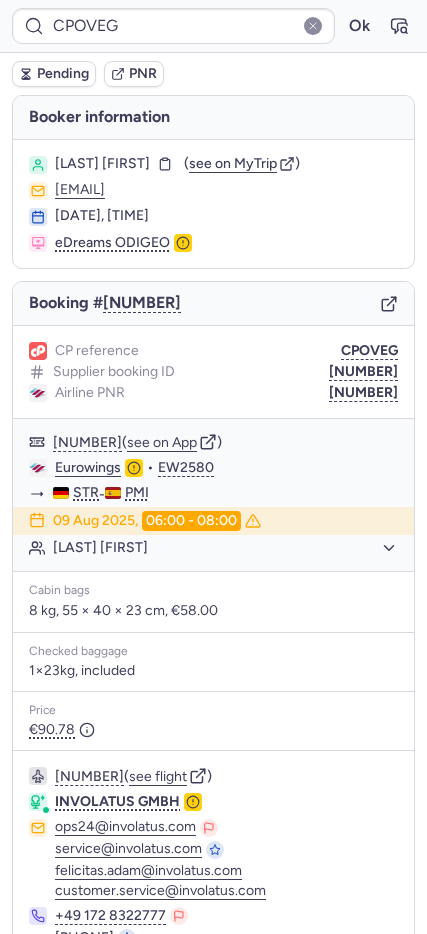 click 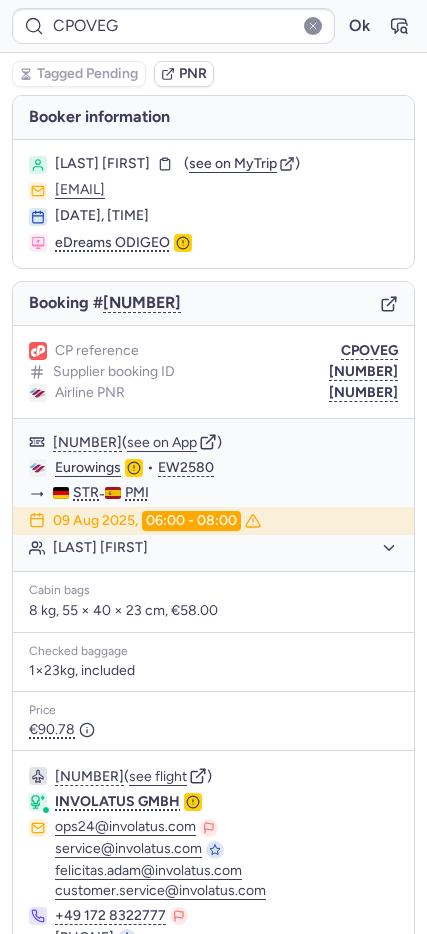 type on "0CGR4Q" 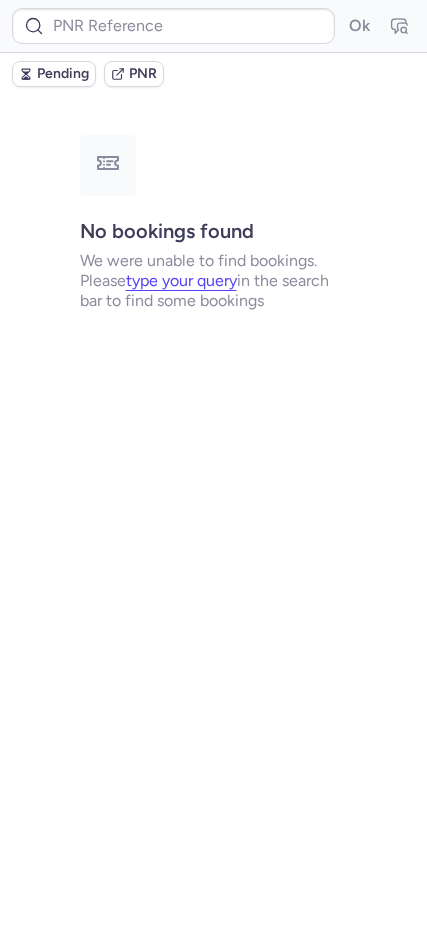 type on "CPIW5F" 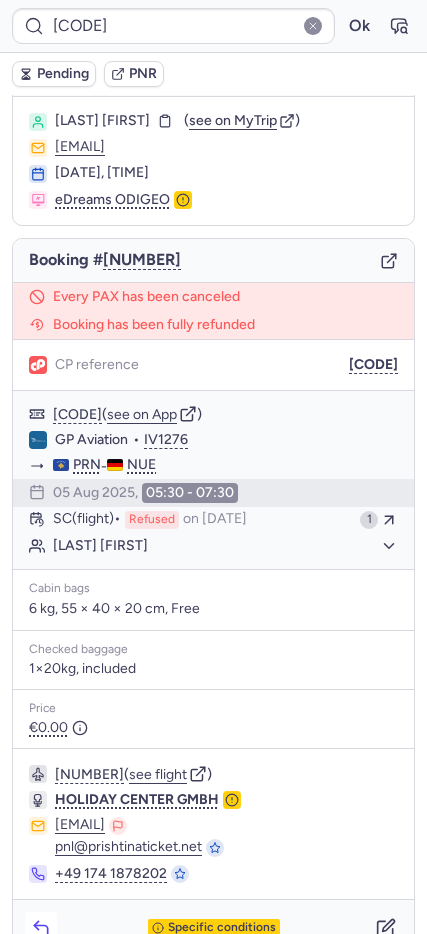 scroll, scrollTop: 78, scrollLeft: 0, axis: vertical 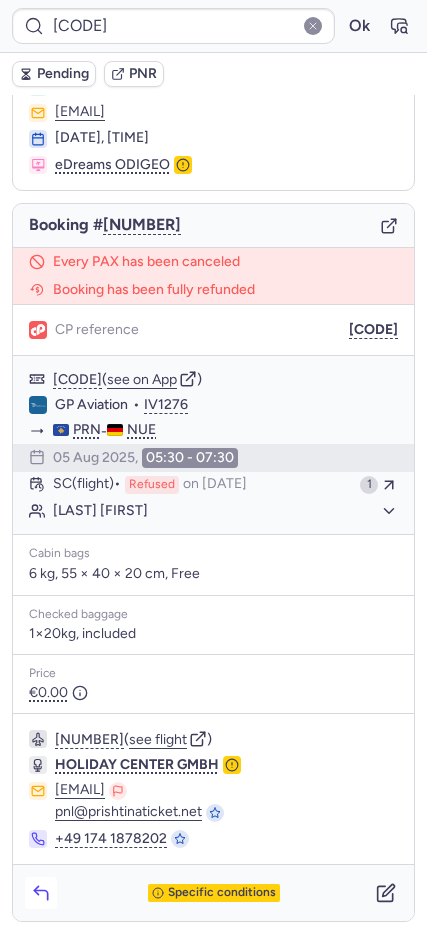 click 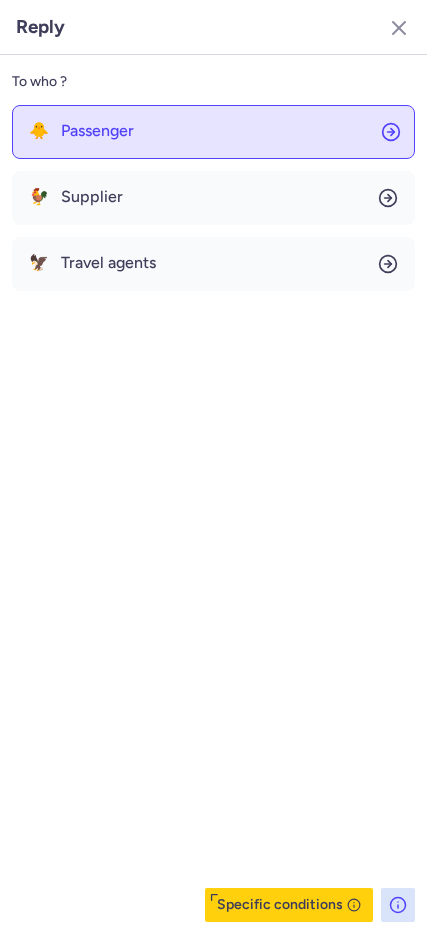 click on "🐥 Passenger" 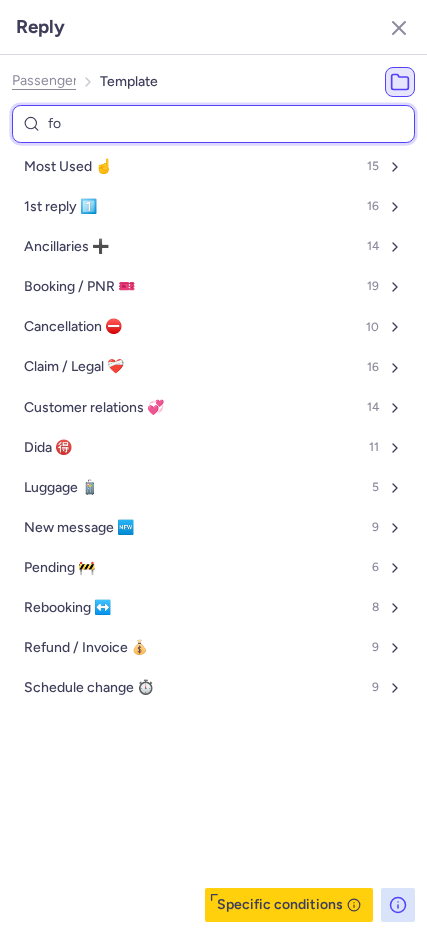 type on "fol" 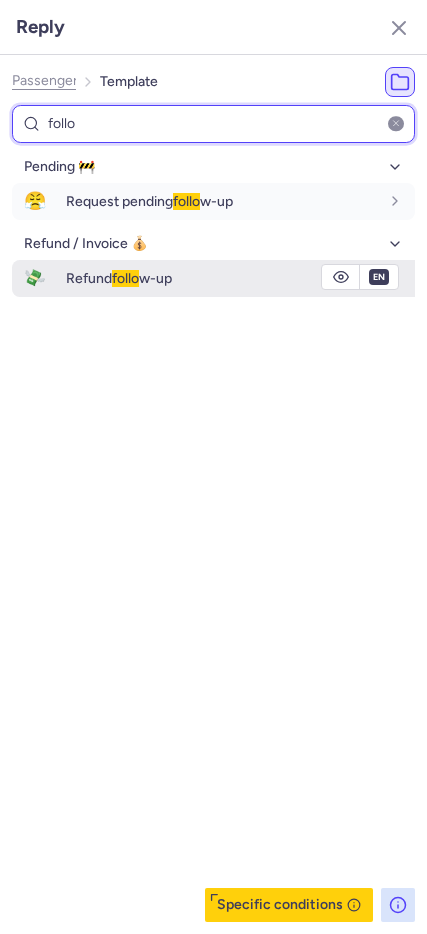type on "follo" 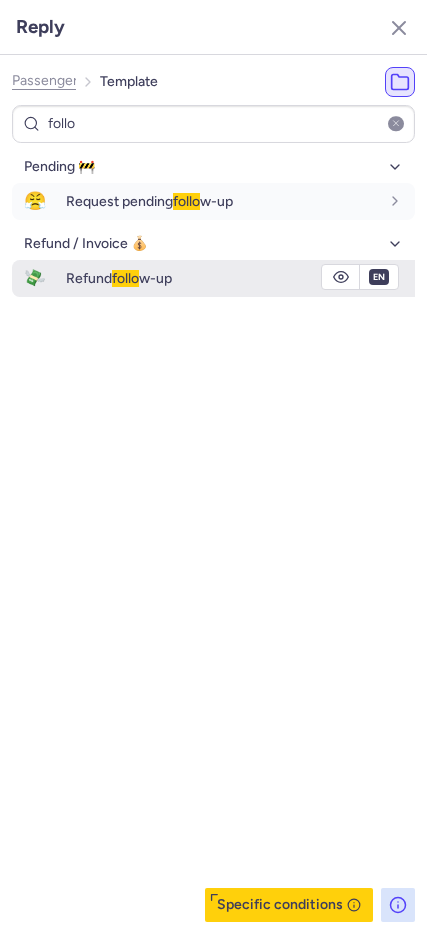 click on "Refund  follo w-up" at bounding box center (222, 278) 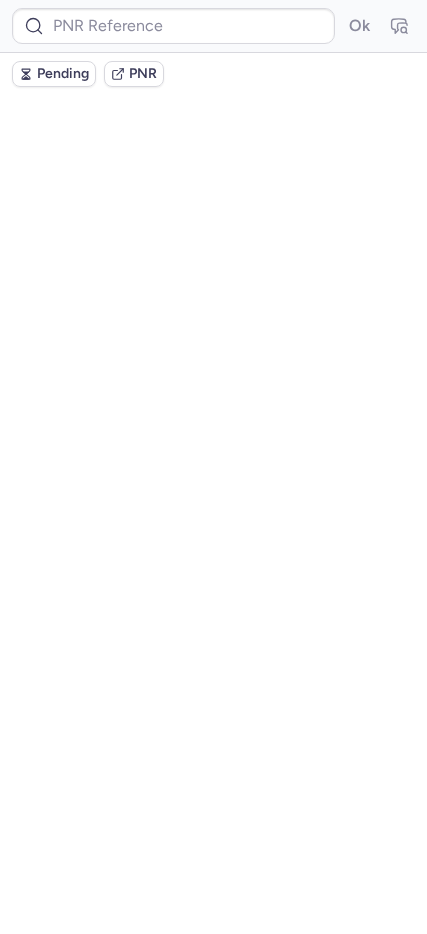 scroll, scrollTop: 0, scrollLeft: 0, axis: both 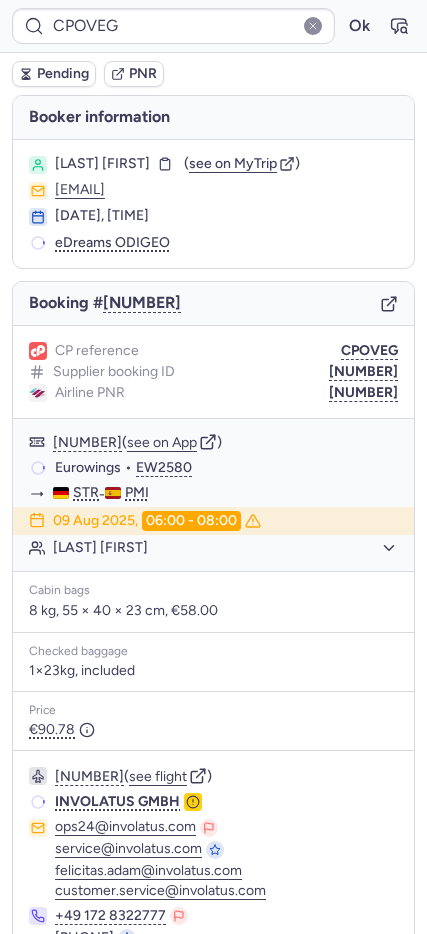 type on "CPWTH5" 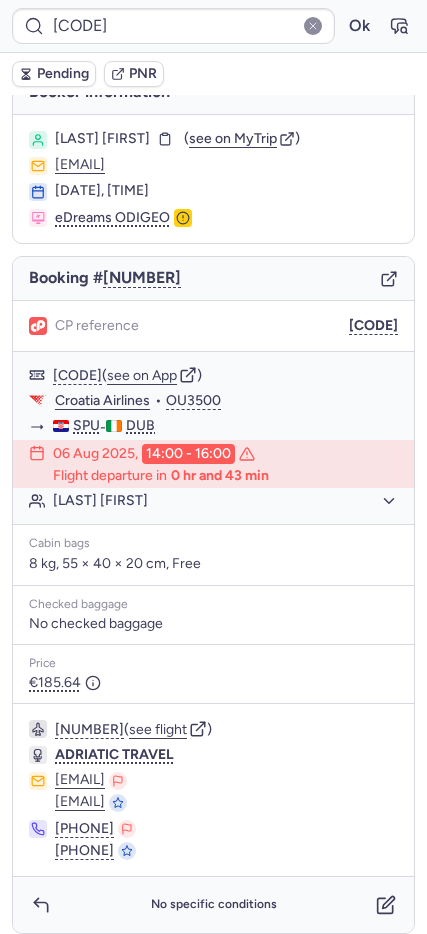 scroll, scrollTop: 37, scrollLeft: 0, axis: vertical 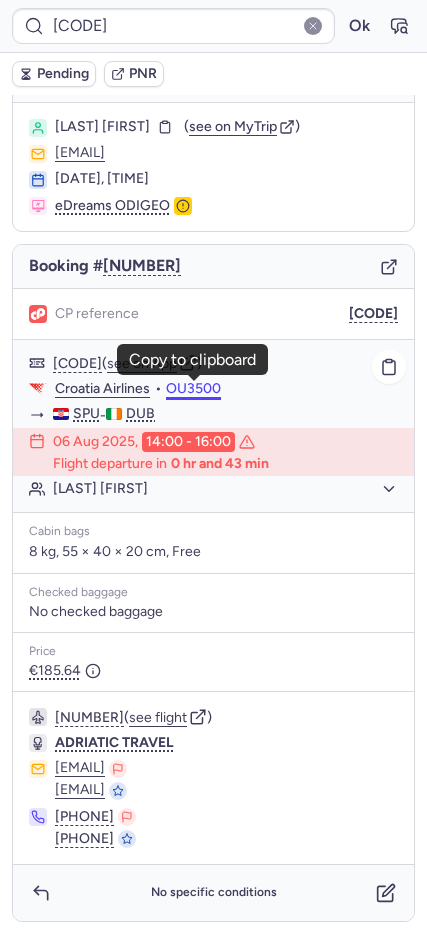 click on "OU3500" at bounding box center [193, 389] 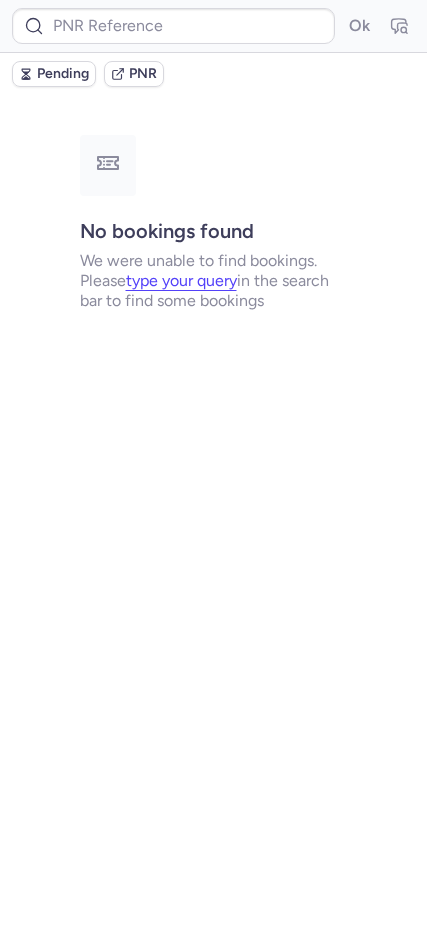 scroll, scrollTop: 0, scrollLeft: 0, axis: both 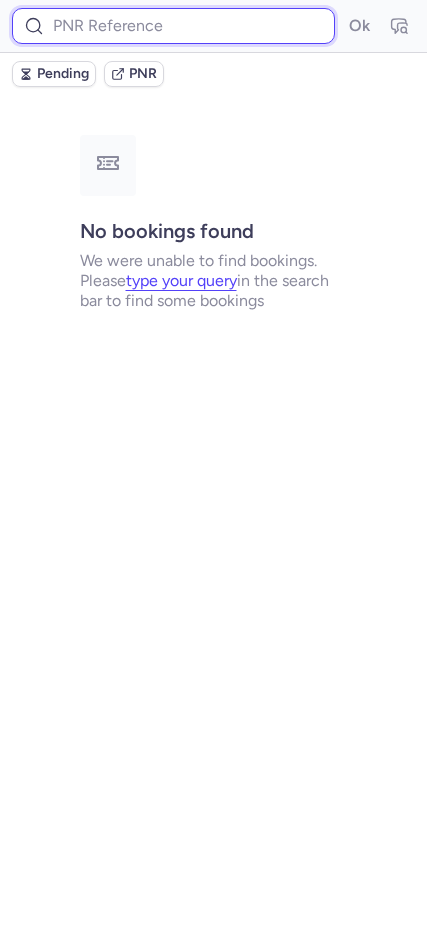 click at bounding box center [173, 26] 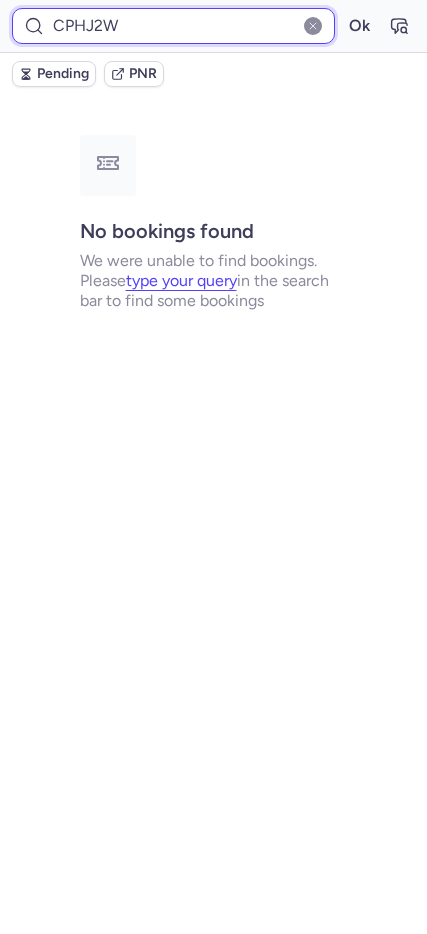 type on "CPHJ2W" 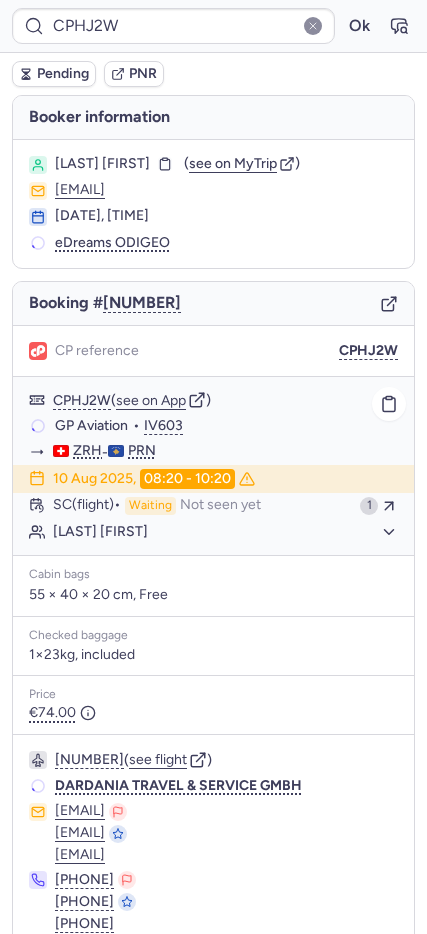 click on "Egzon MALIQI" 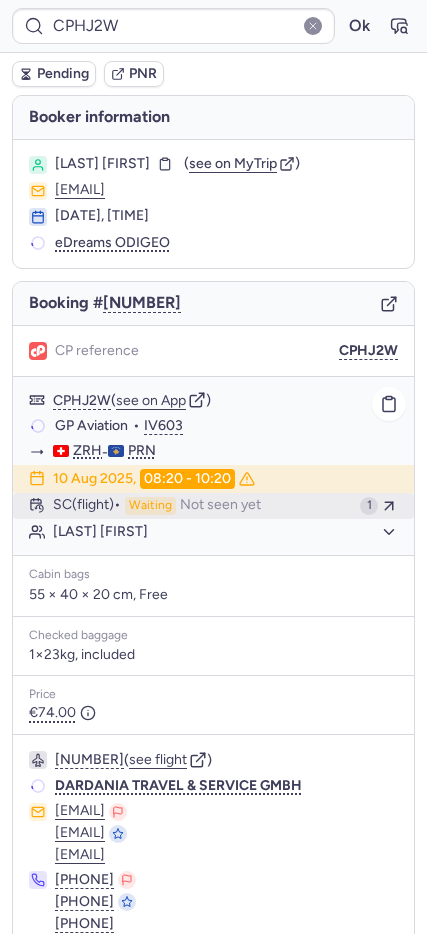 click on "Not seen yet" at bounding box center (220, 506) 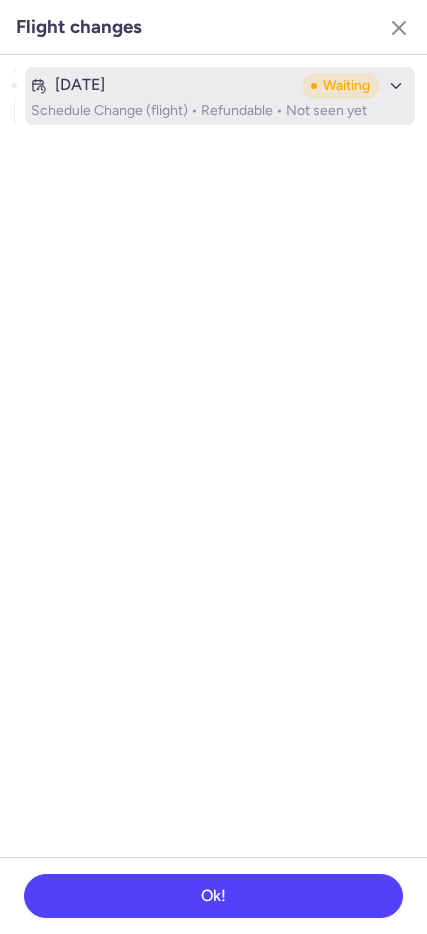 click on "Schedule Change (flight) • Refundable • Not seen yet" at bounding box center [220, 111] 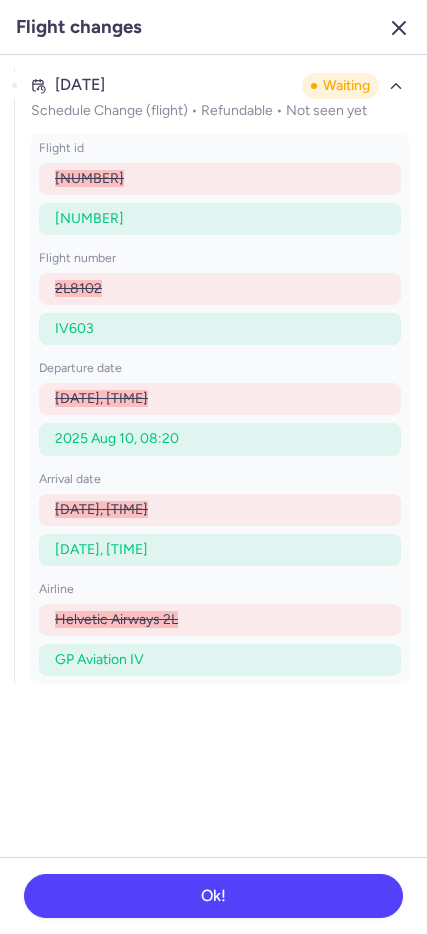 click 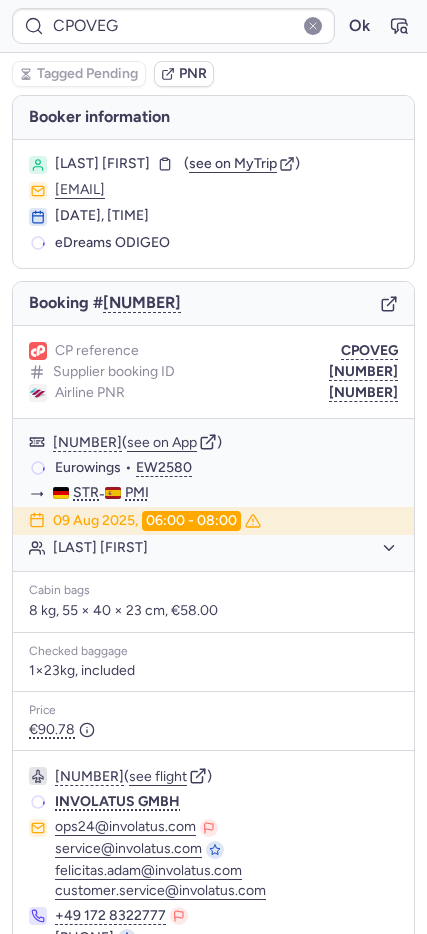 type on "CP4HH9" 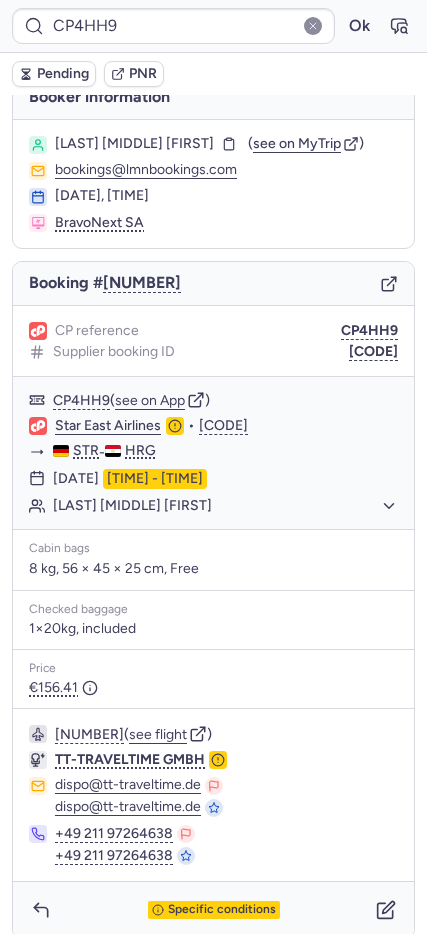 scroll, scrollTop: 37, scrollLeft: 0, axis: vertical 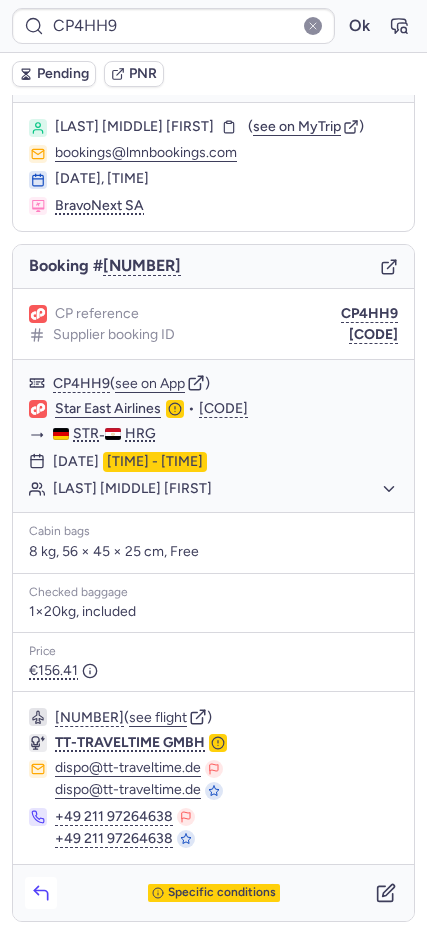 click 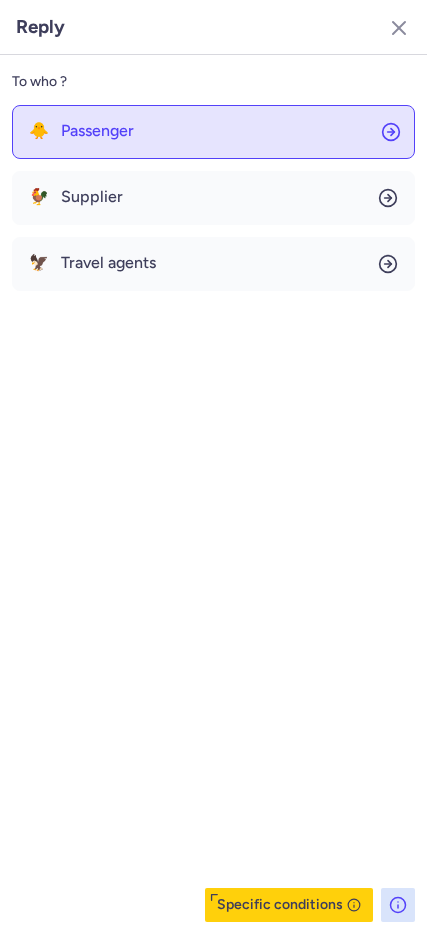 click on "Passenger" at bounding box center (97, 131) 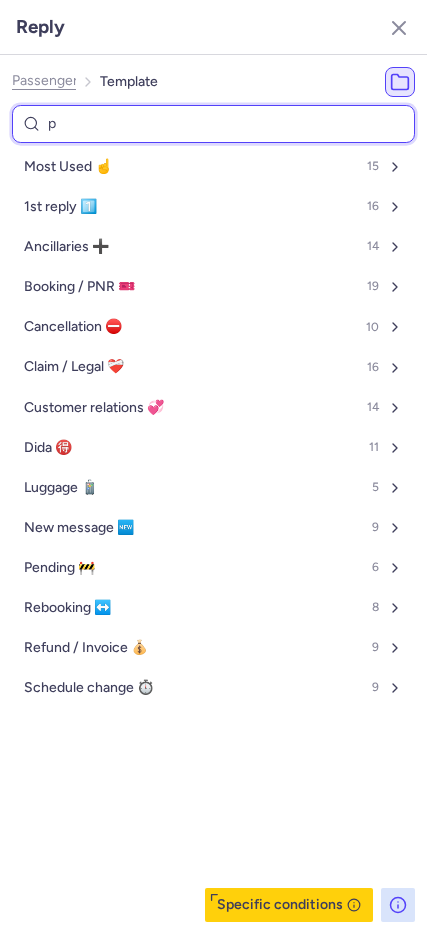 type on "pe" 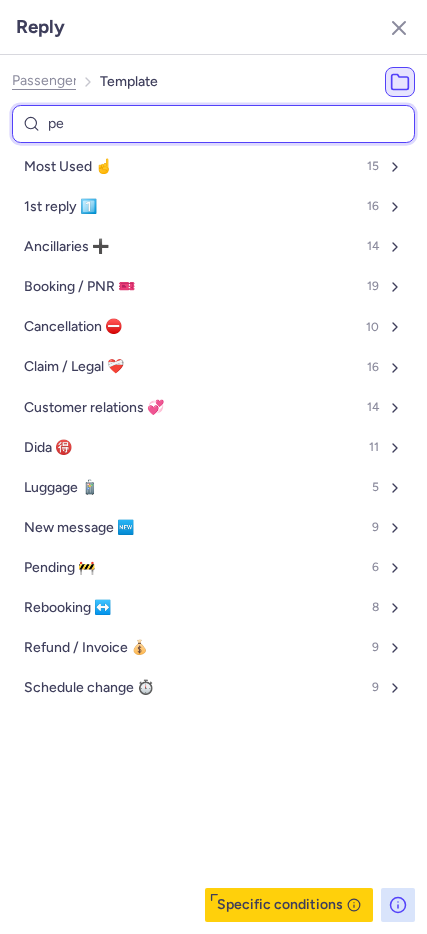 select on "en" 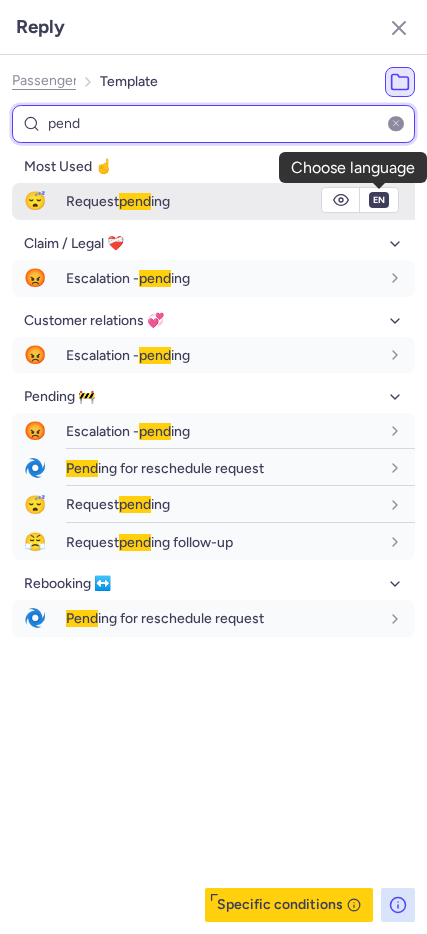 type on "pend" 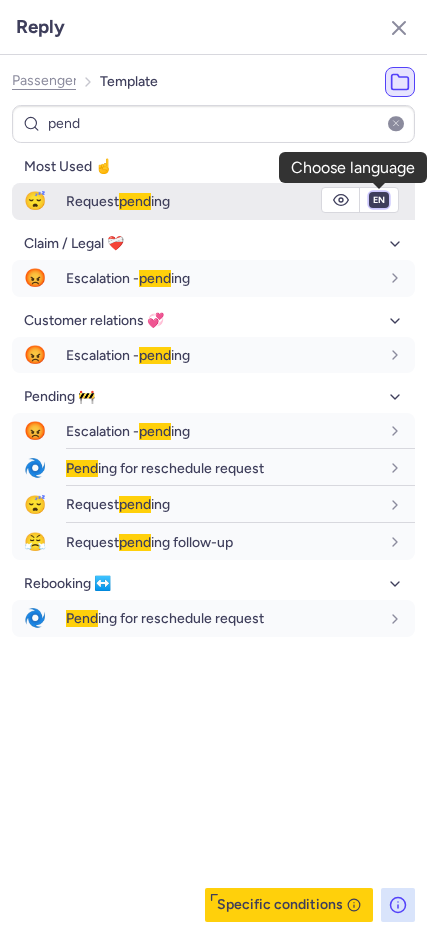 click on "fr en de nl pt es it ru" at bounding box center (379, 200) 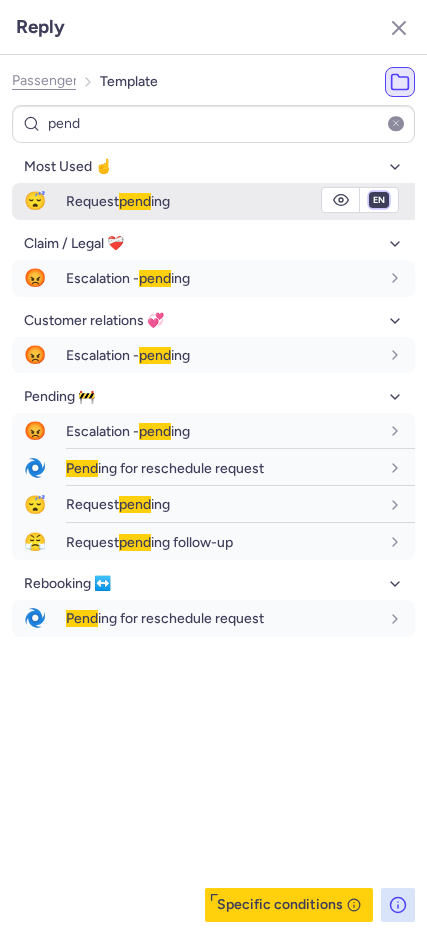 select on "de" 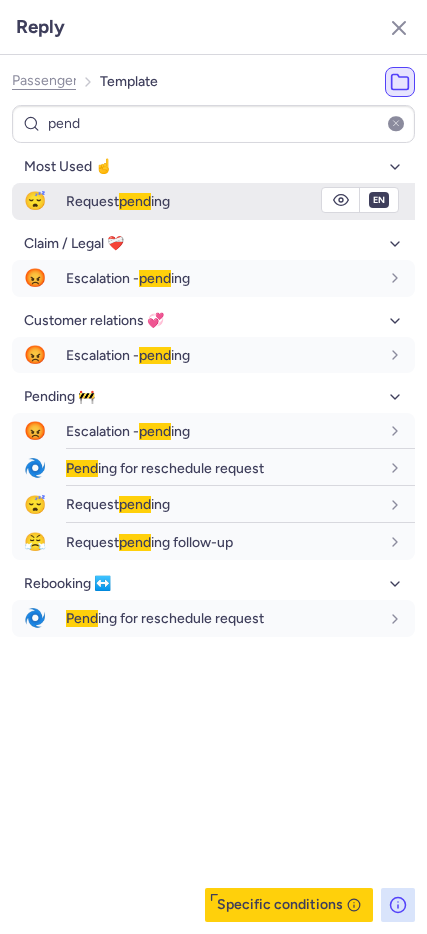 click on "fr en de nl pt es it ru" at bounding box center [379, 200] 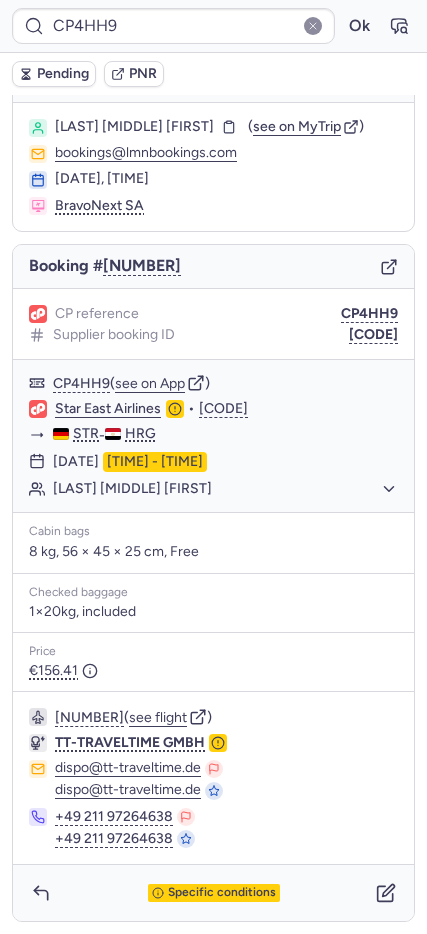click on "Pending" at bounding box center [63, 74] 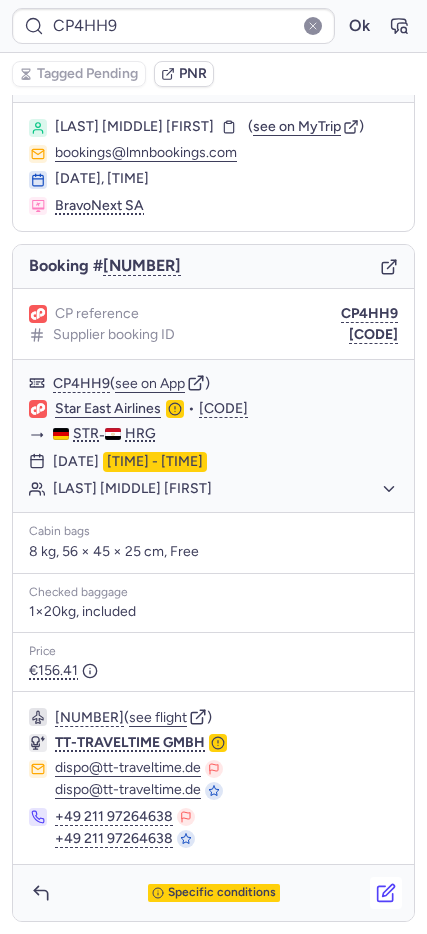 click 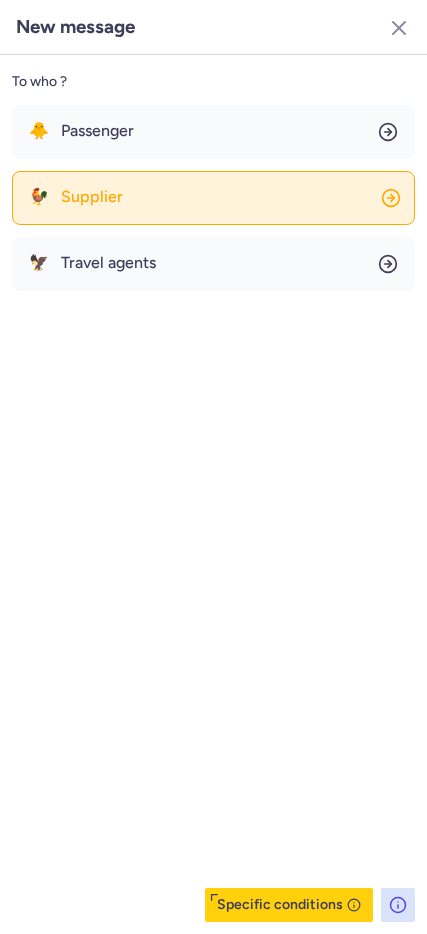 click on "🐓 Supplier" at bounding box center (76, 197) 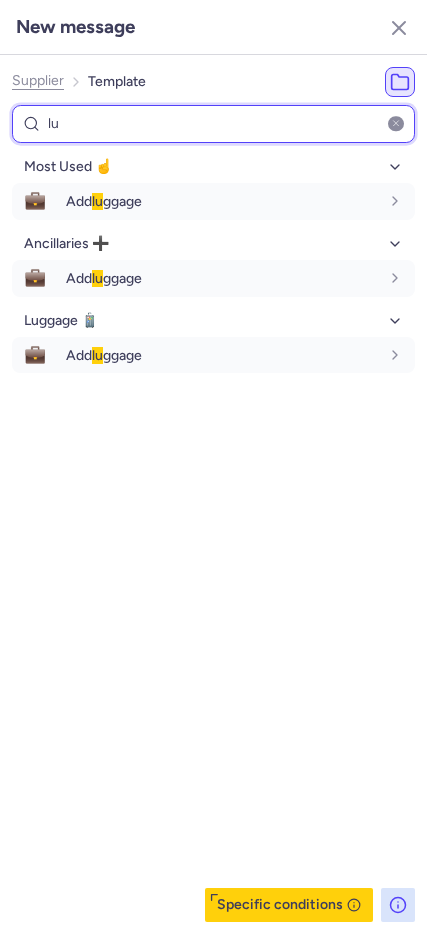 type on "lu" 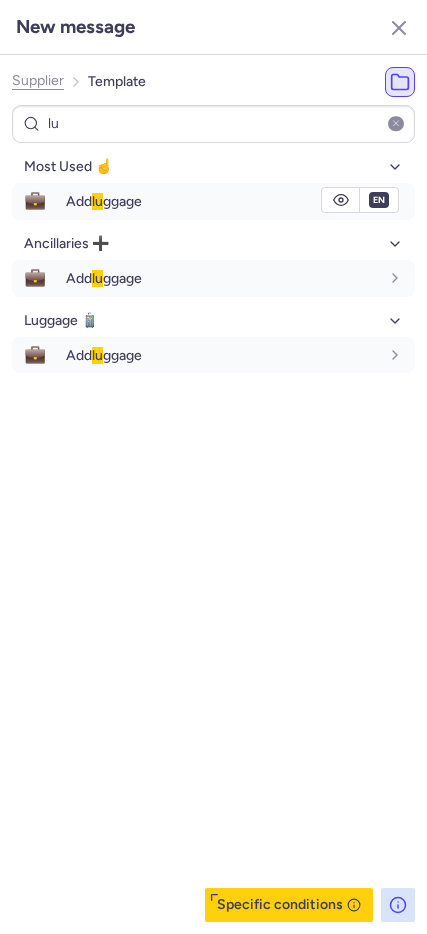 click on "💼" at bounding box center [35, 201] 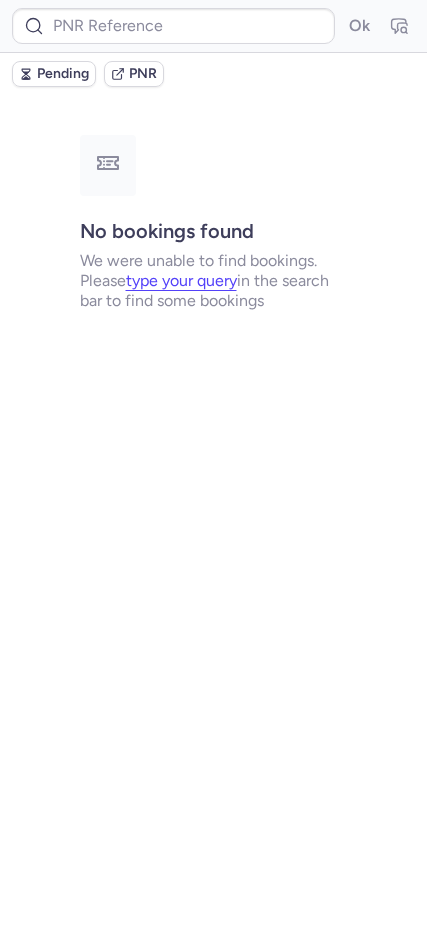 scroll, scrollTop: 0, scrollLeft: 0, axis: both 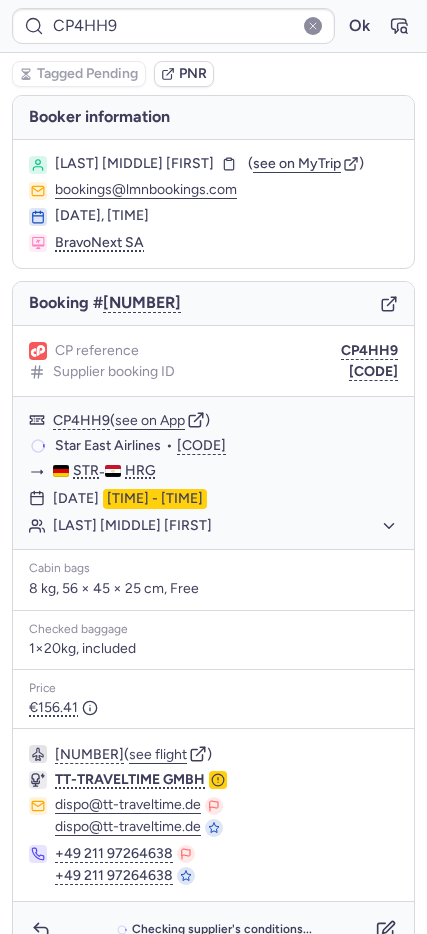 type on "CPESGU" 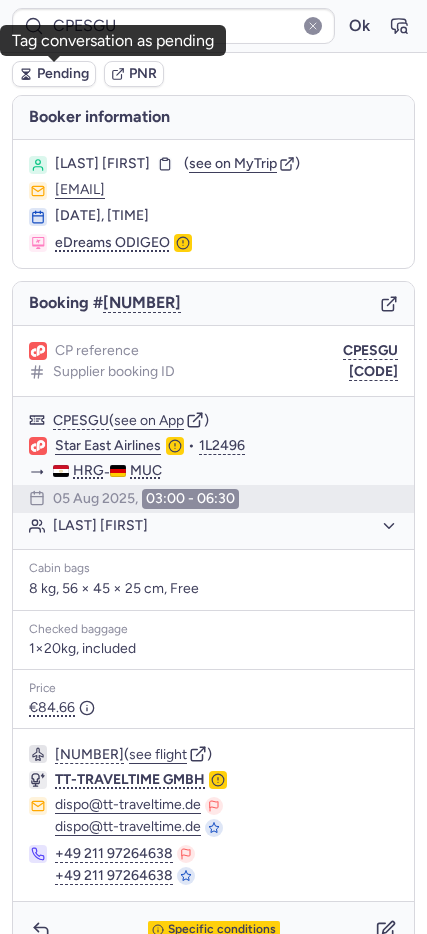click on "Pending" at bounding box center (63, 74) 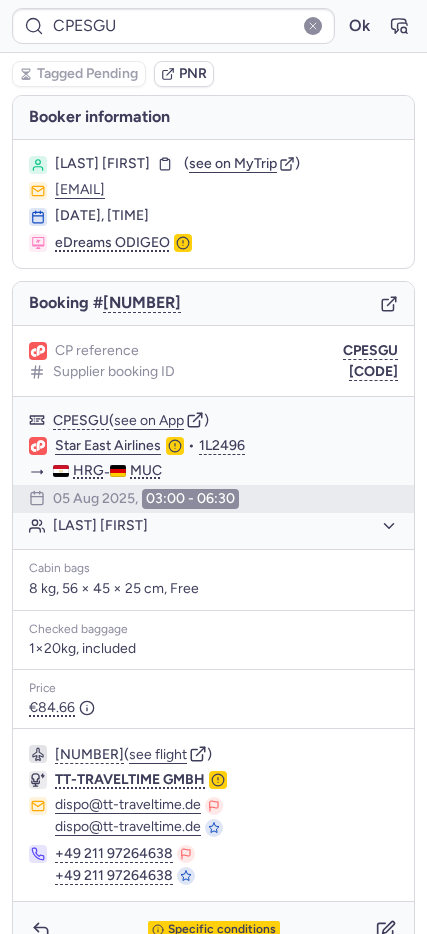 type on "CPVTE6" 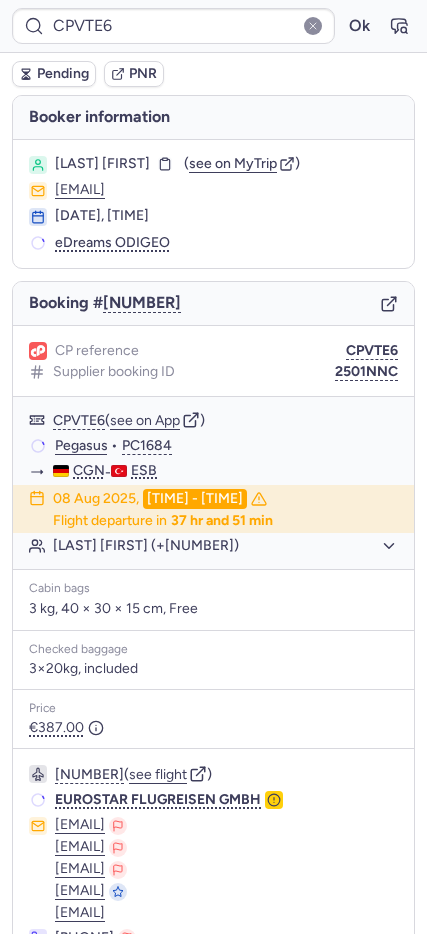 type 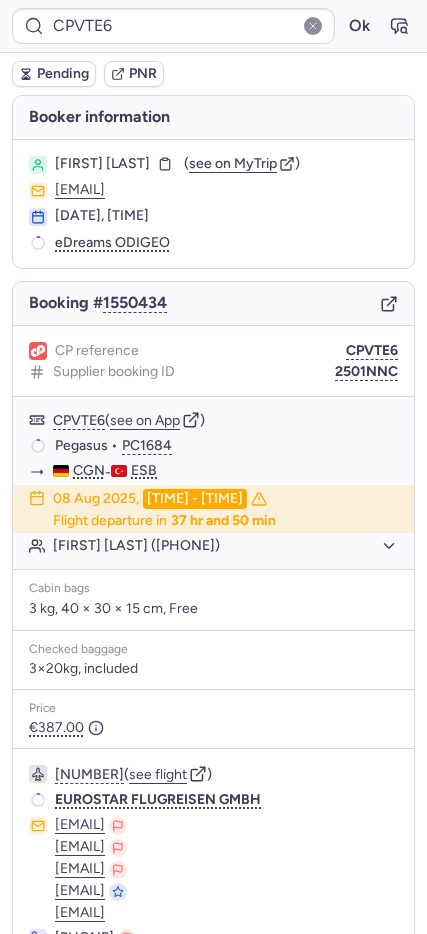 scroll, scrollTop: 0, scrollLeft: 0, axis: both 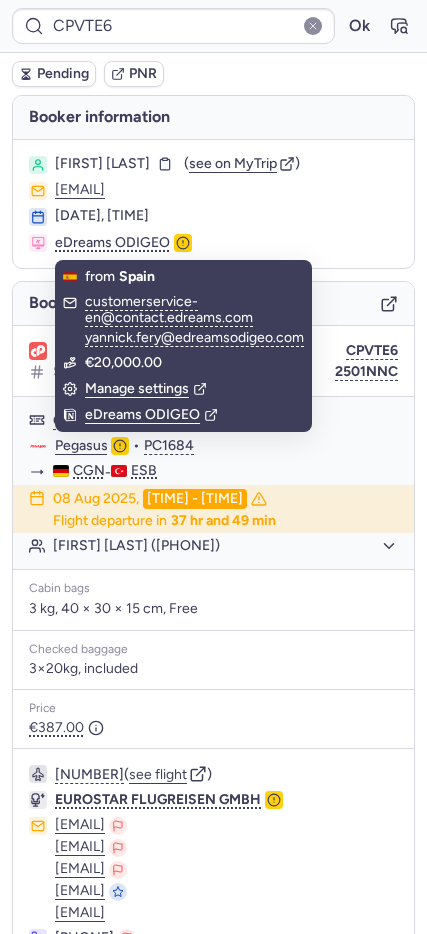 click on "Pending" at bounding box center (63, 74) 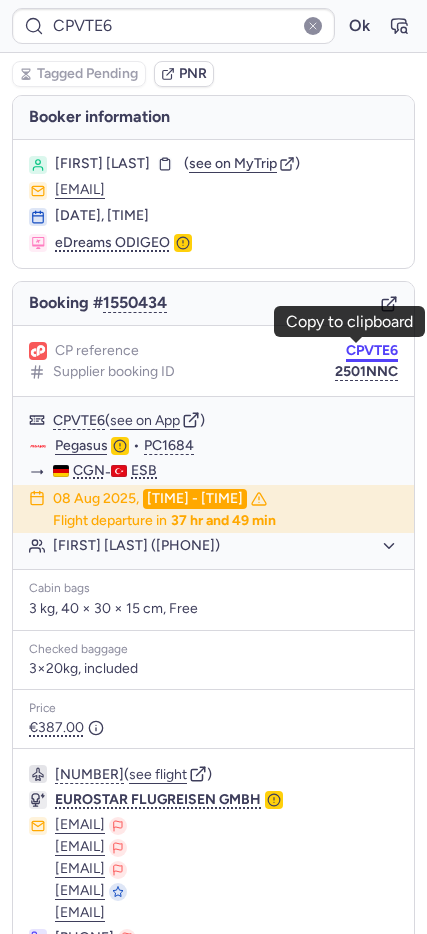 click on "CPVTE6" at bounding box center [372, 351] 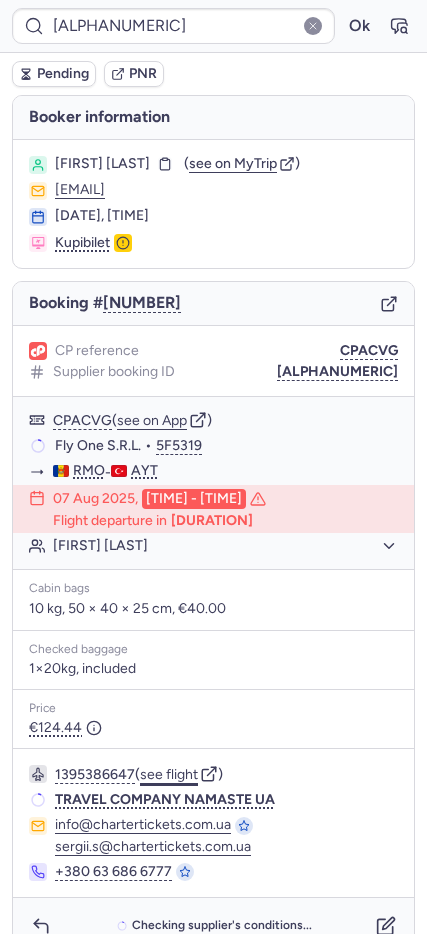 click on "see flight" 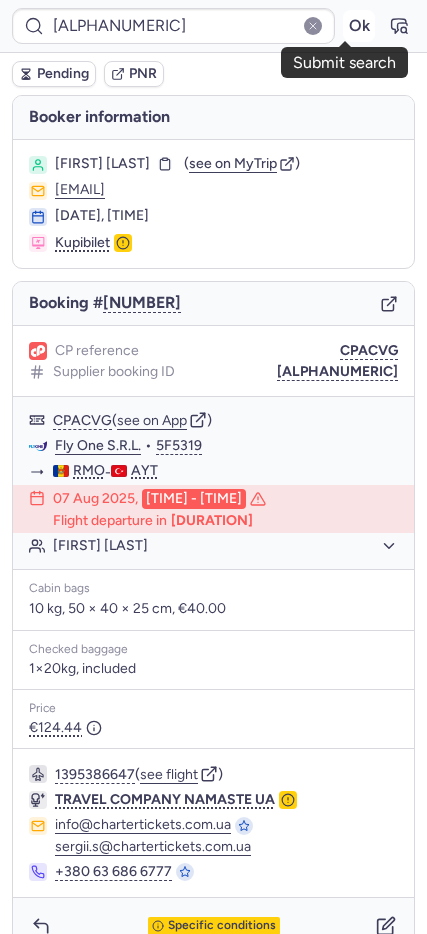 click on "Ok" at bounding box center [359, 26] 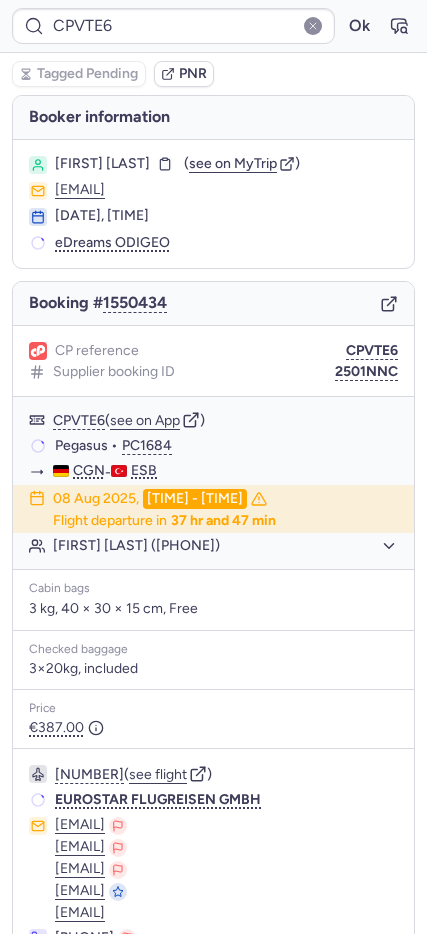 type on "CPMBTE" 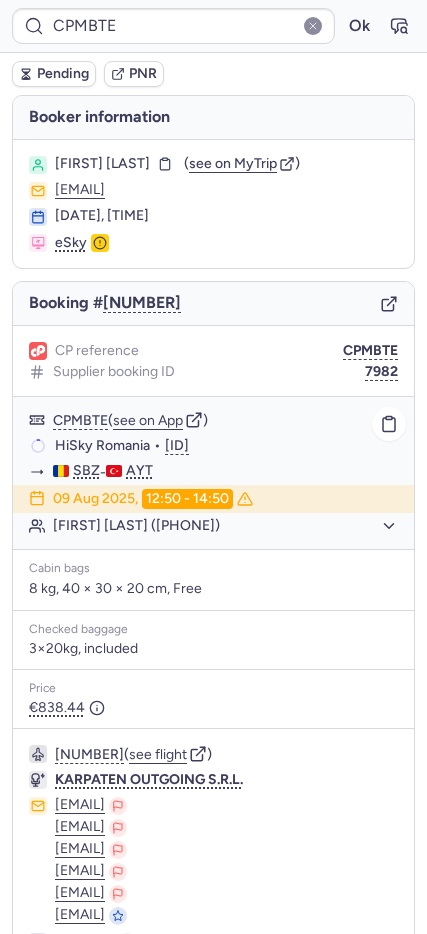 click on "[FIRST] [LAST] ([PHONE])" 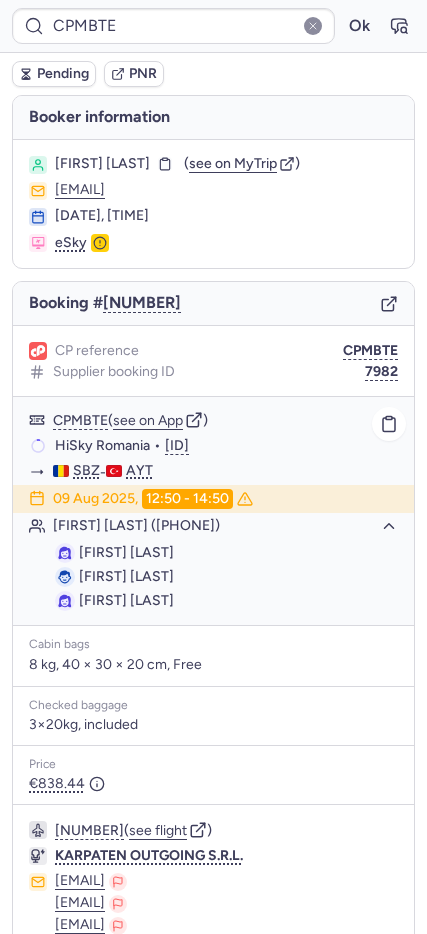 click on "[FIRST] [LAST]" at bounding box center [126, 552] 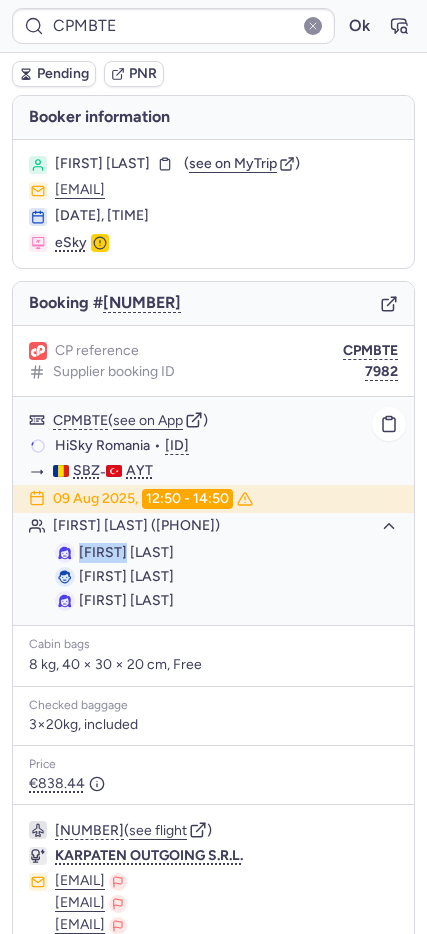 click on "[FIRST] [LAST]" at bounding box center (126, 552) 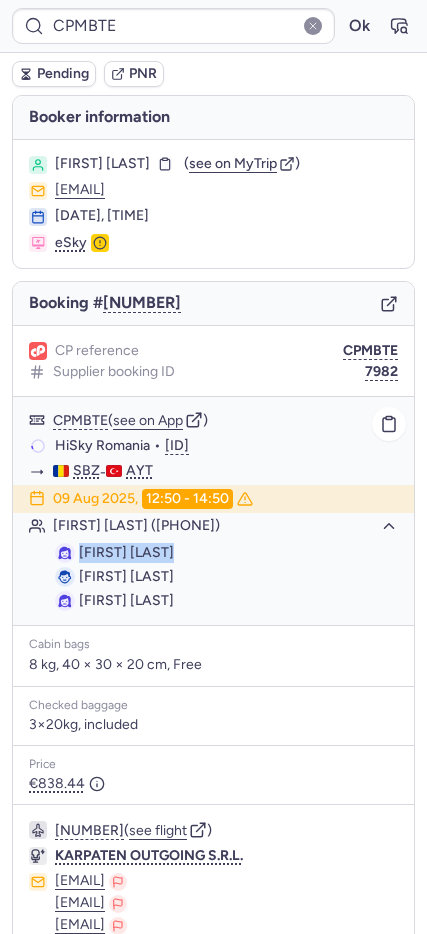 click on "[FIRST] [LAST]" at bounding box center (126, 552) 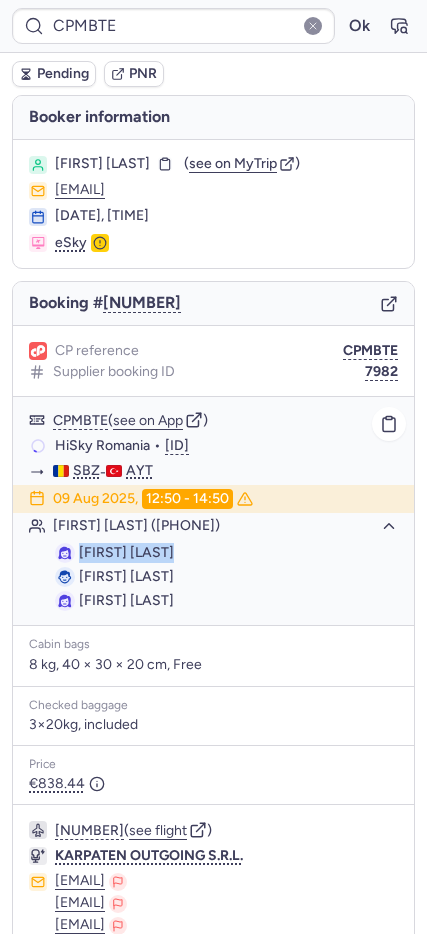 copy on "[FIRST] [LAST]" 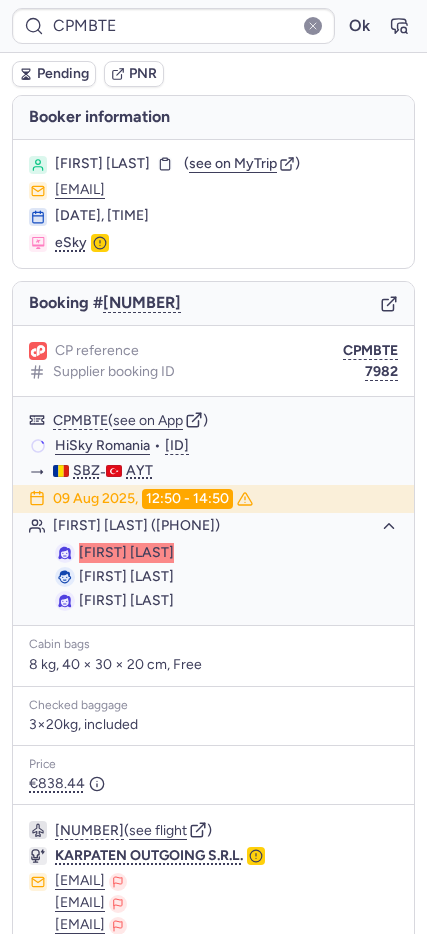 scroll, scrollTop: 289, scrollLeft: 0, axis: vertical 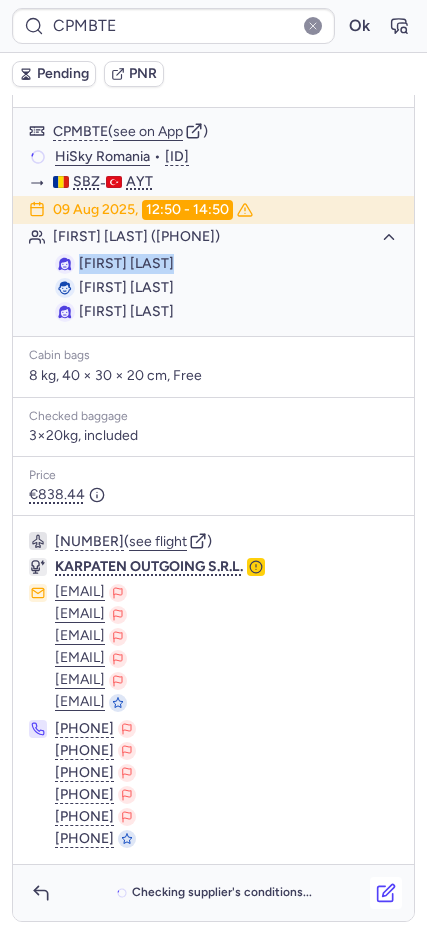 click 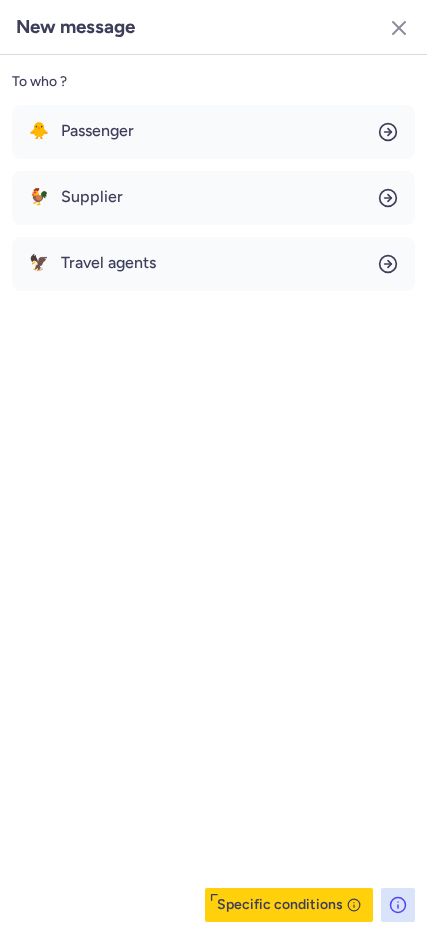 click on "To who ? 🐥 Passenger 🐓 Supplier 🦅 Travel agents  Specific conditions" 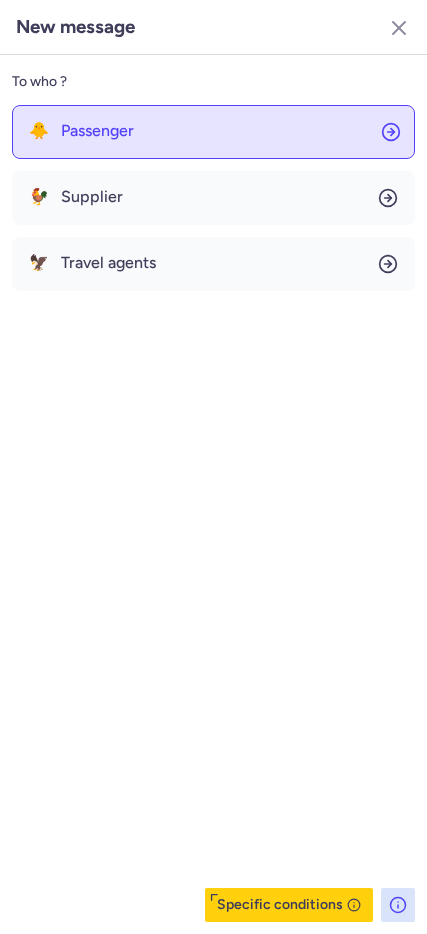 click on "🐥 Passenger" 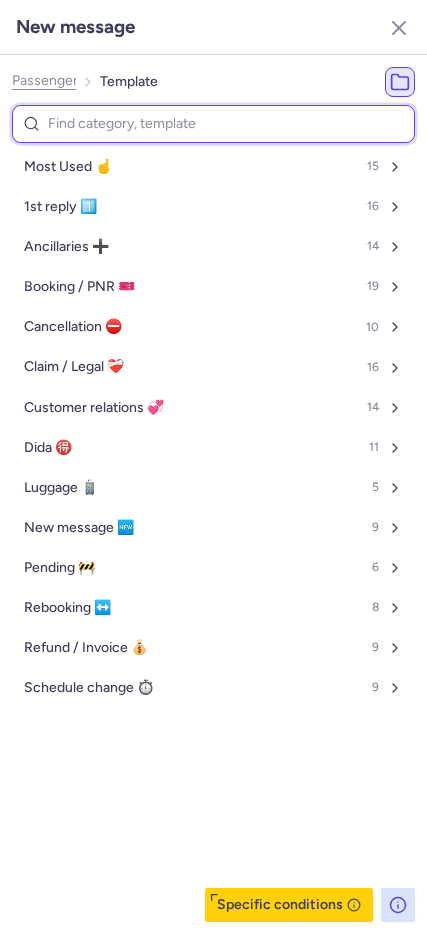 type on "g" 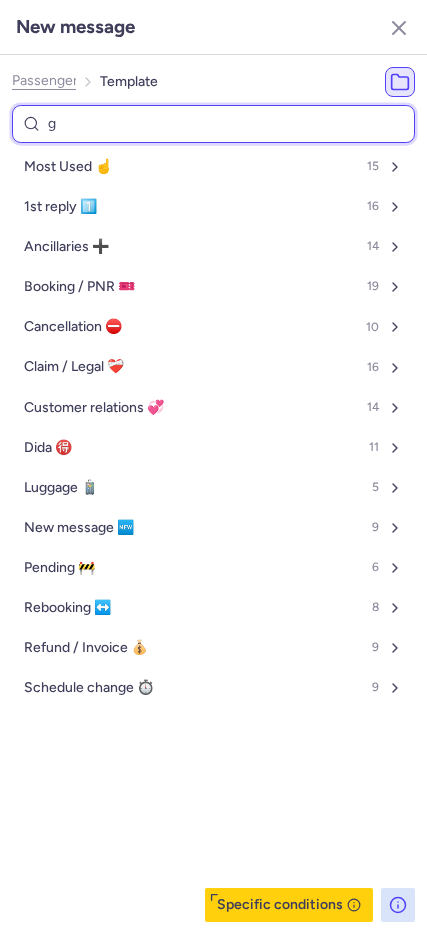 select 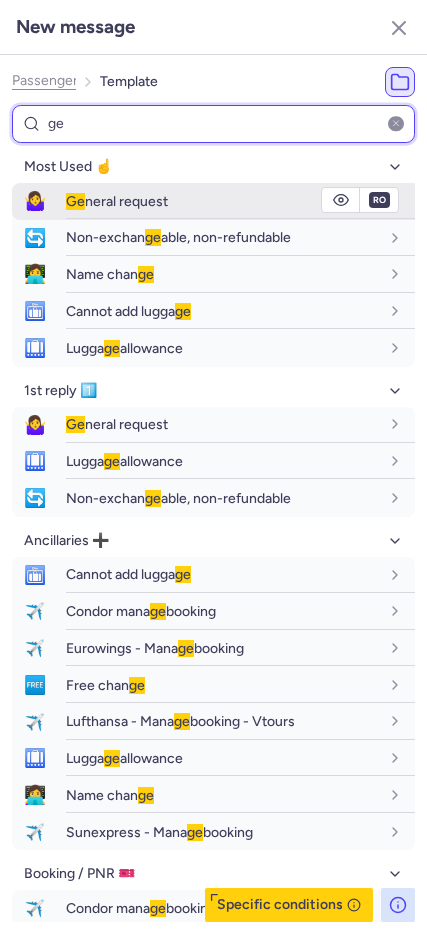 type on "ge" 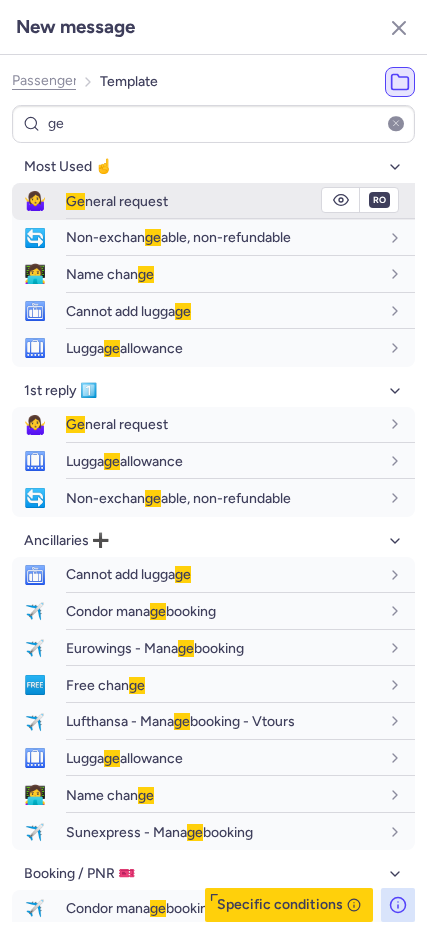 click on "Ge neral request" at bounding box center [117, 201] 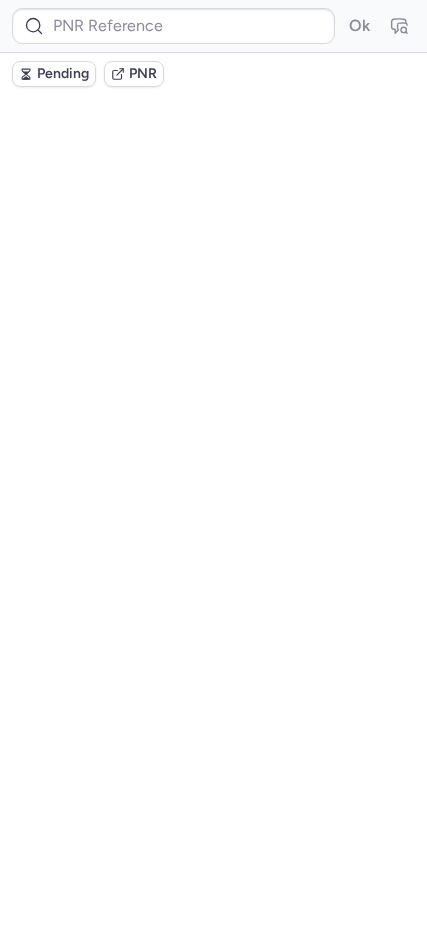 scroll, scrollTop: 0, scrollLeft: 0, axis: both 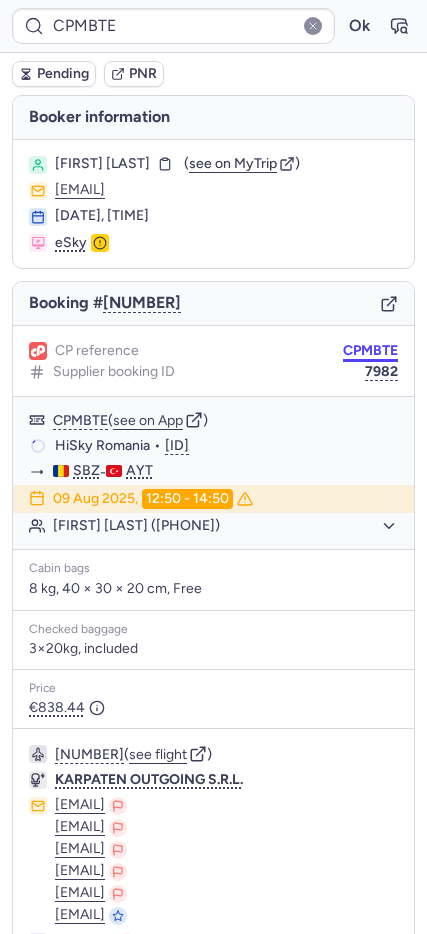 click on "CPMBTE" at bounding box center (370, 351) 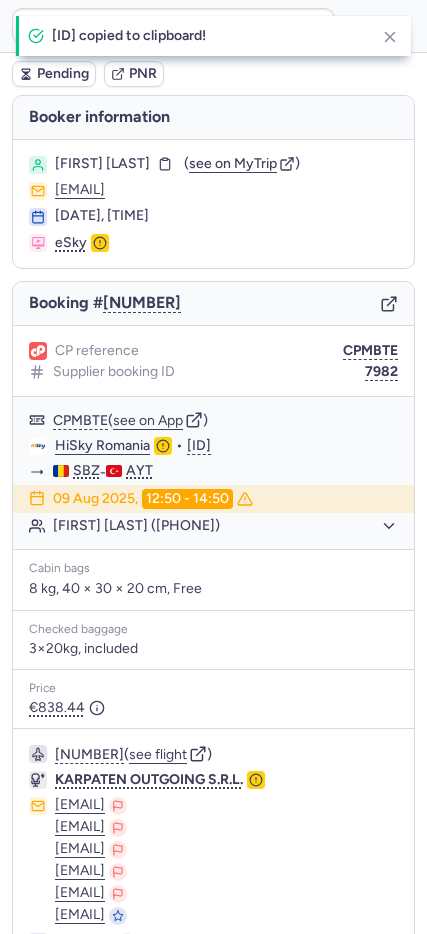 click on "Pending" at bounding box center [63, 74] 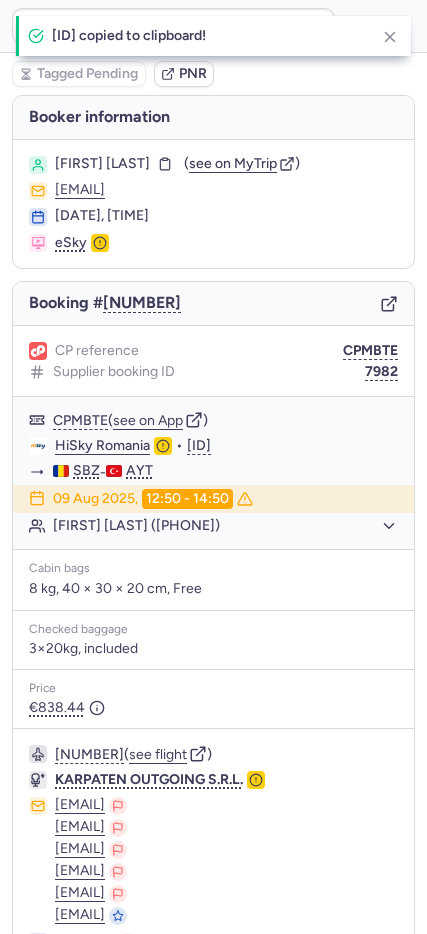 type on "[ALPHANUMERIC]" 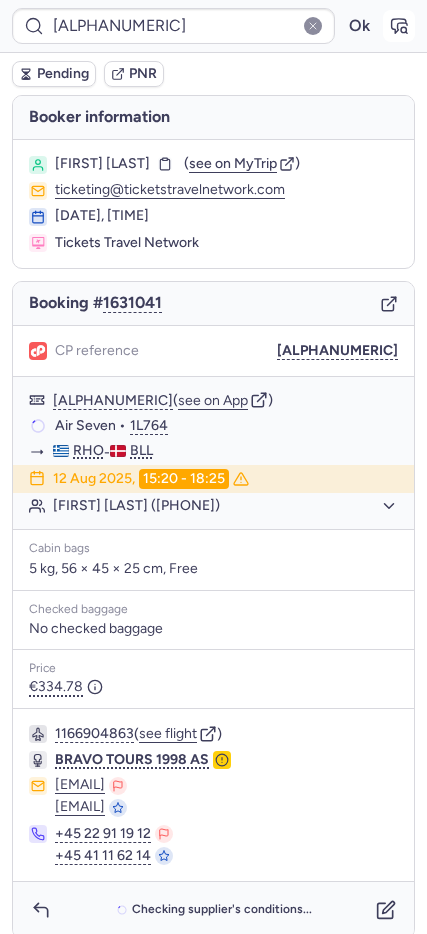 click 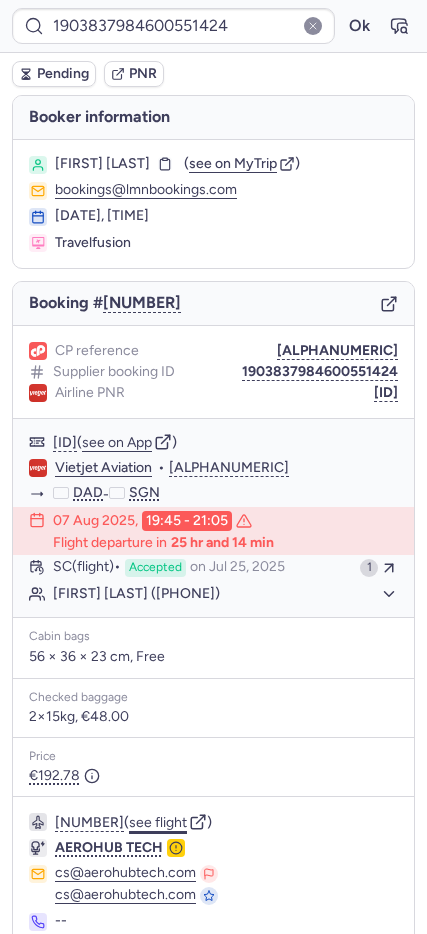 click on "see flight" 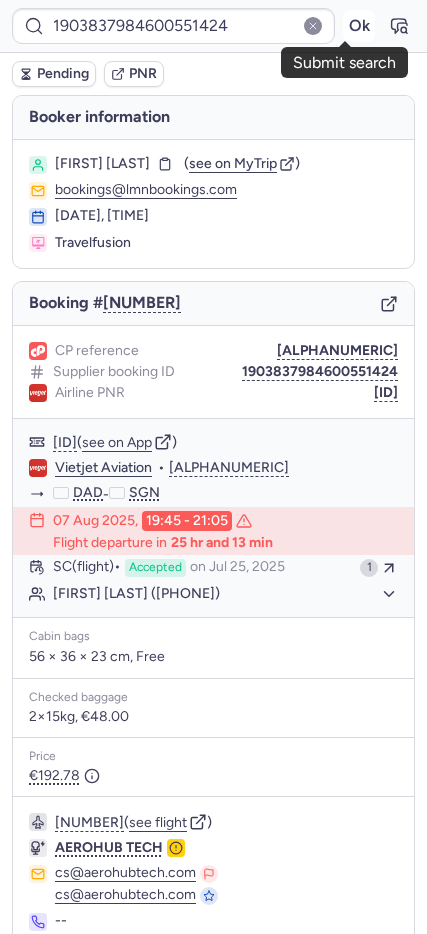 click on "Ok" at bounding box center (359, 26) 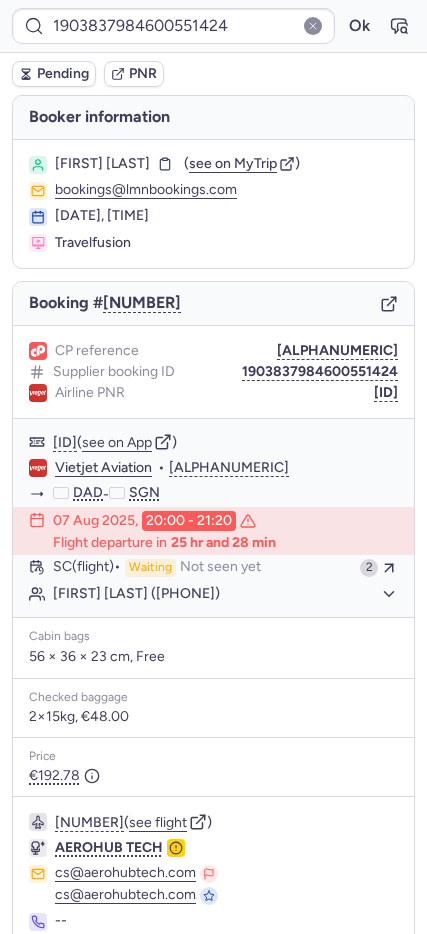 type on "CPP3IW" 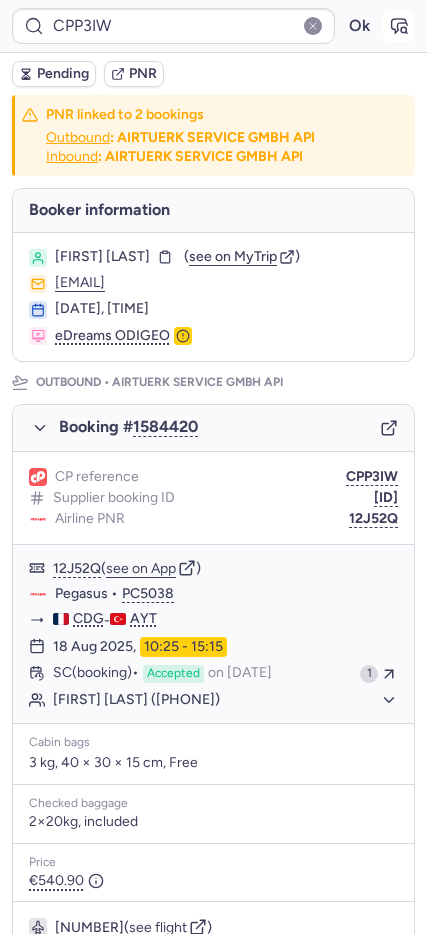 click 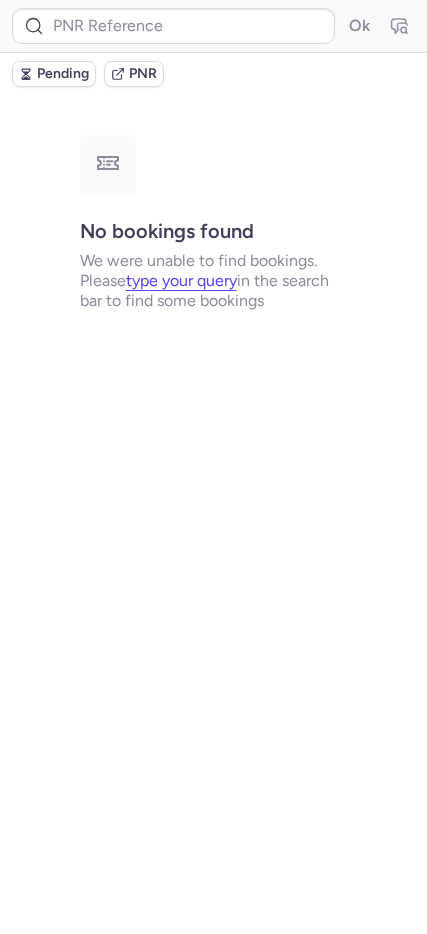 type on "CPONG3" 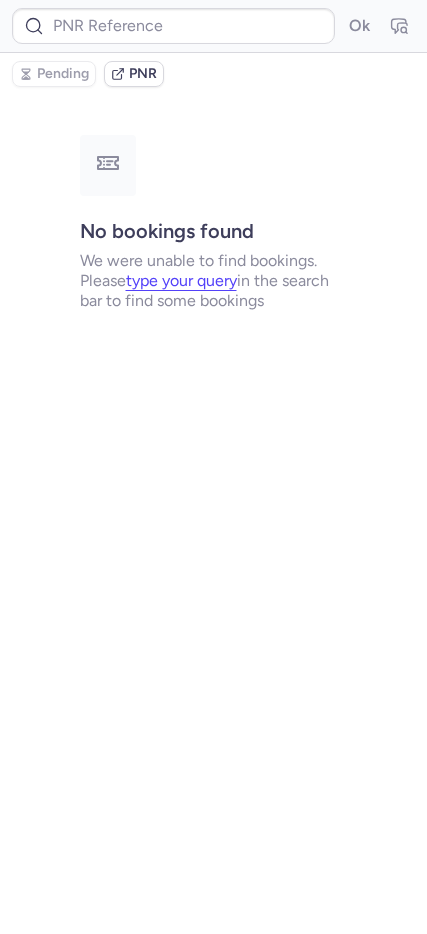 type on "CPAT6J" 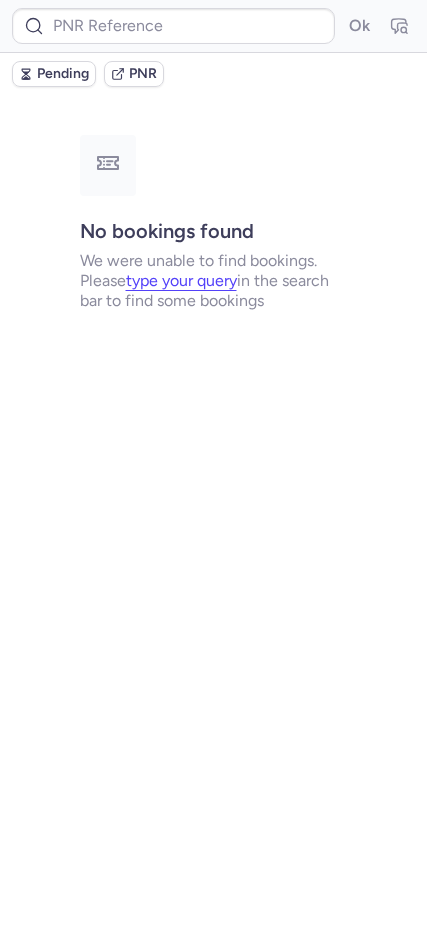 type on "CPAT6J" 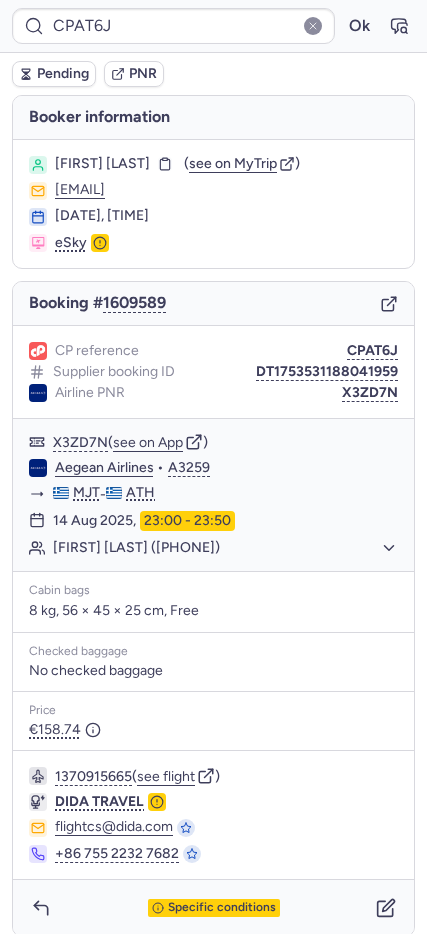 click on "Pending" at bounding box center [63, 74] 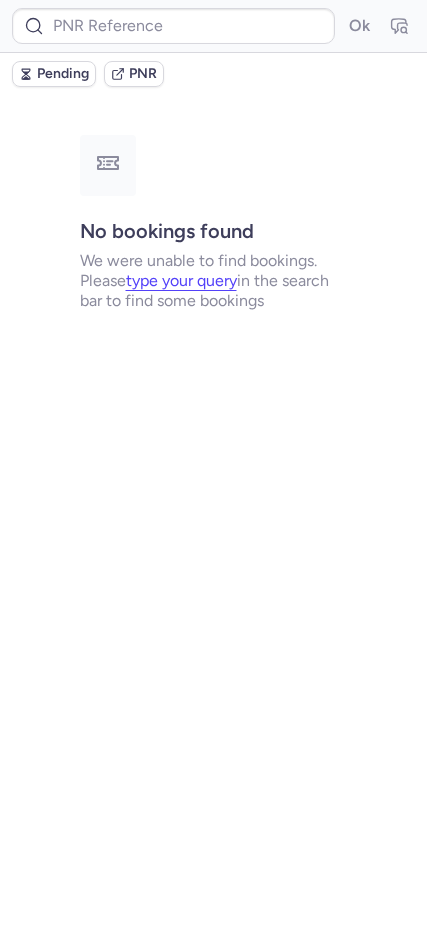 type on "CPAT6J" 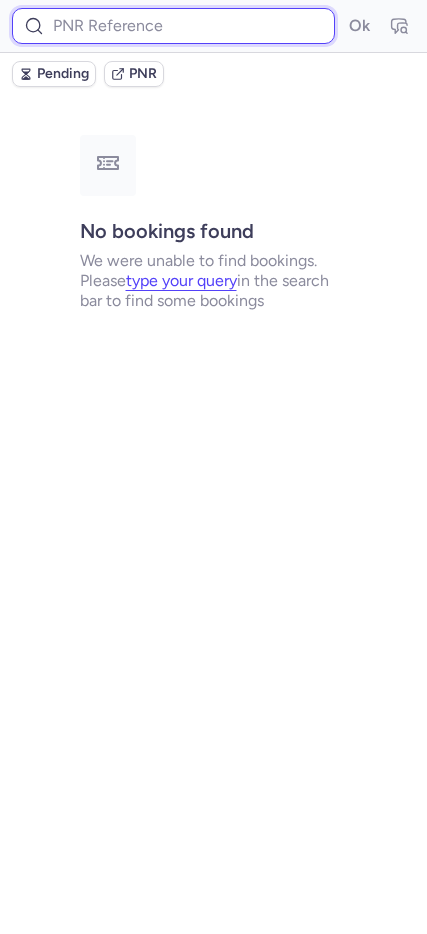click at bounding box center (173, 26) 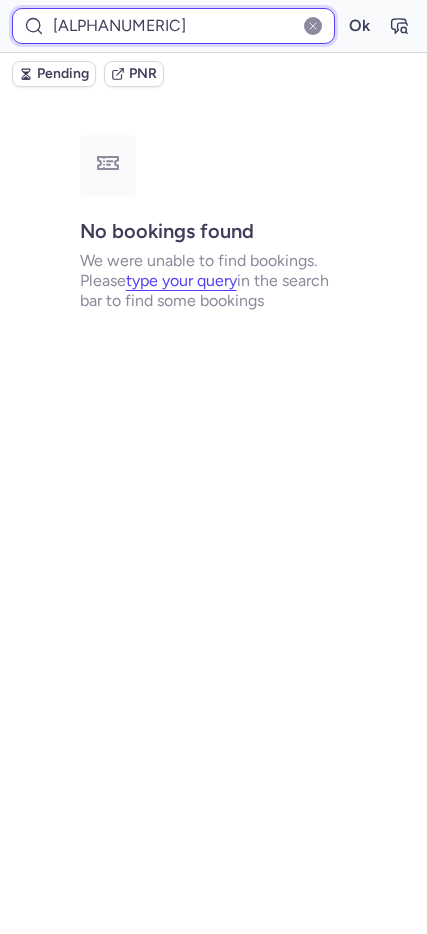 click on "Ok" at bounding box center (359, 26) 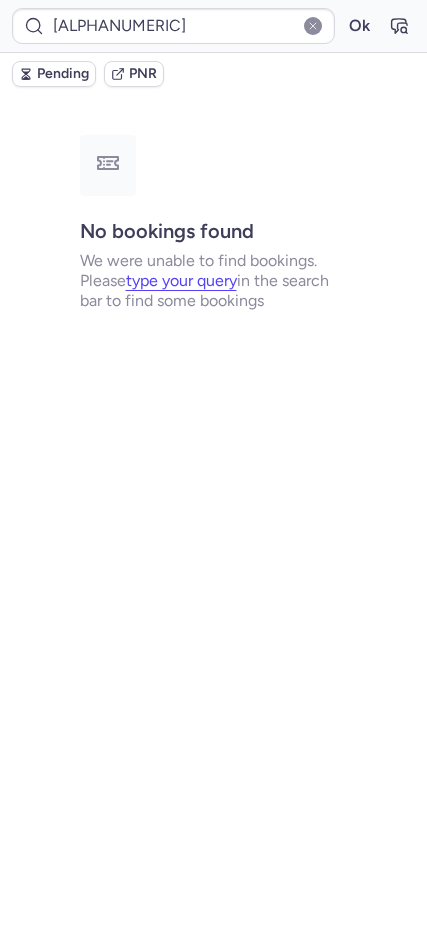 click on "[ALPHANUMERIC] Ok Pending PNR No bookings found We were unable to find bookings. Please type your query in the search bar to find some bookings" 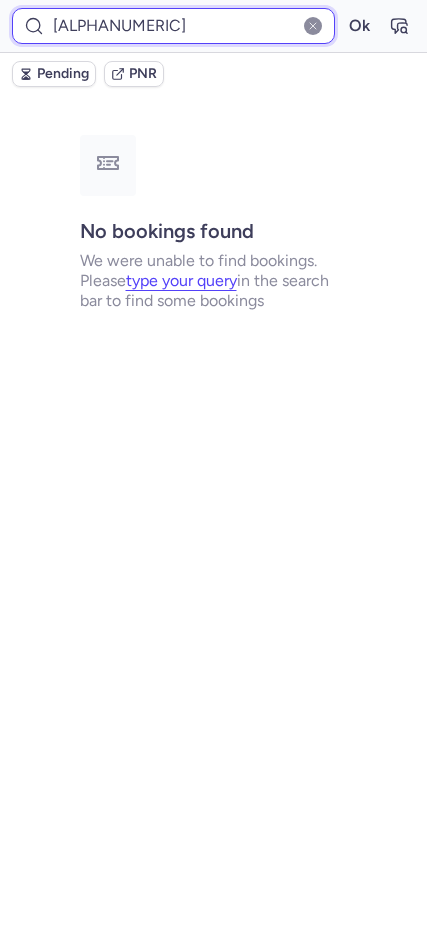 click on "[ALPHANUMERIC]" at bounding box center [173, 26] 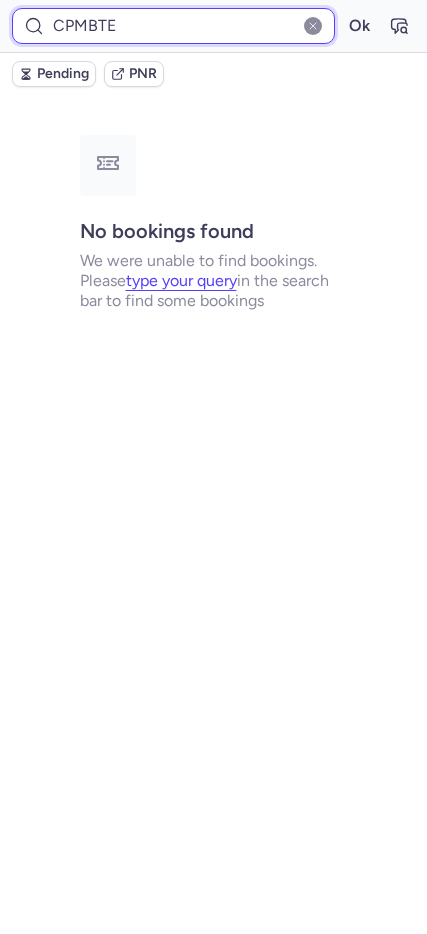 type on "CPMBTE" 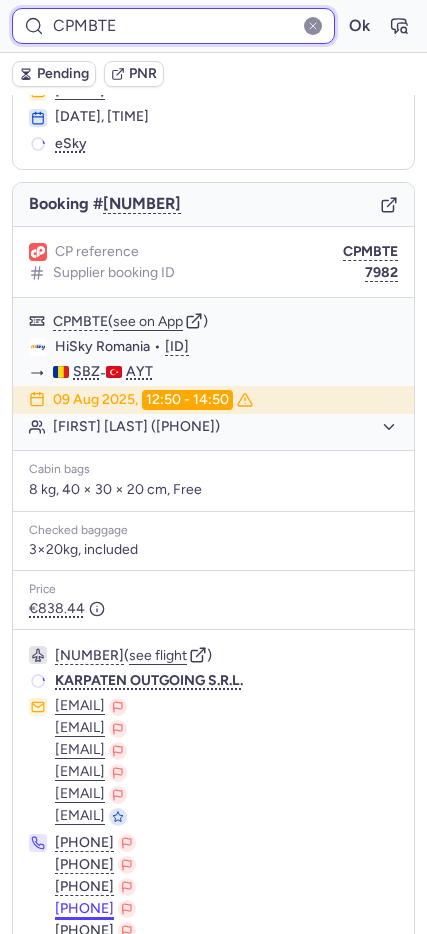 scroll, scrollTop: 213, scrollLeft: 0, axis: vertical 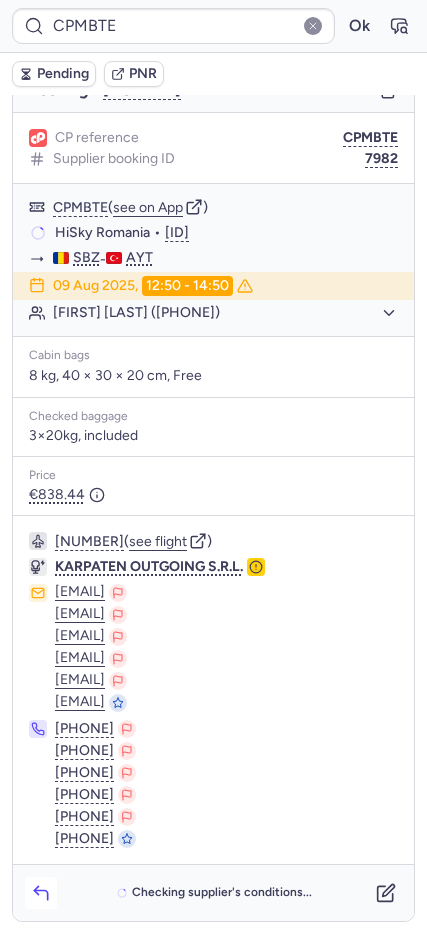 click 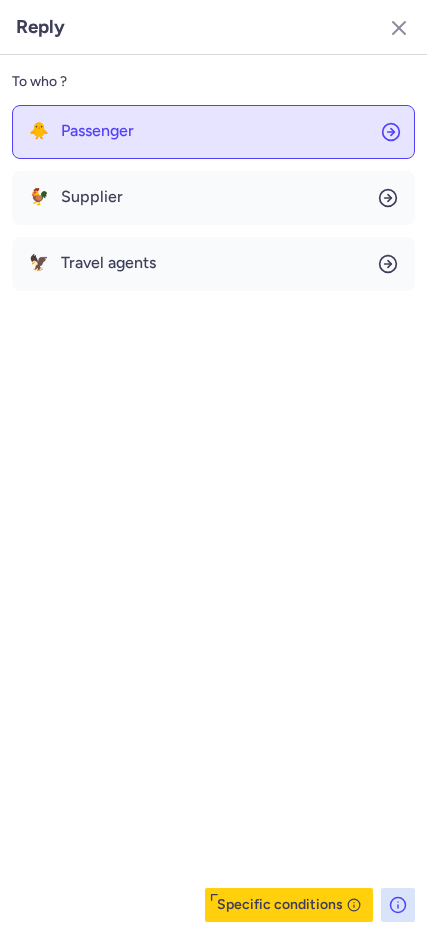 click on "Passenger" at bounding box center (97, 131) 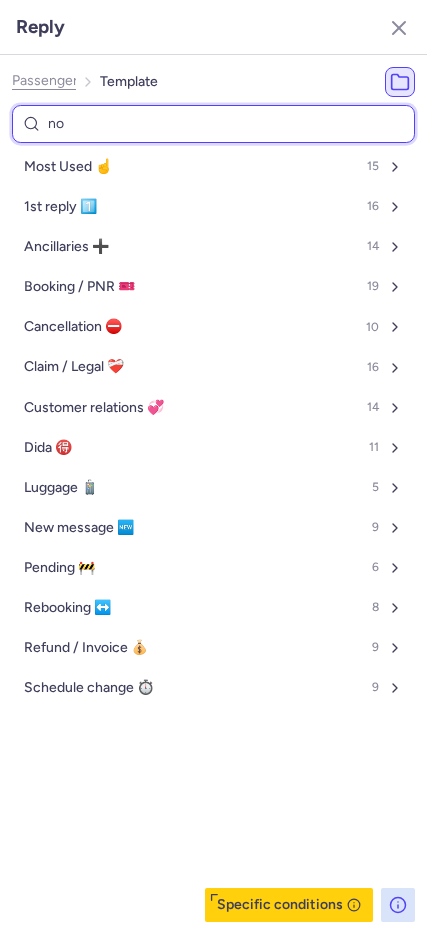 type on "non" 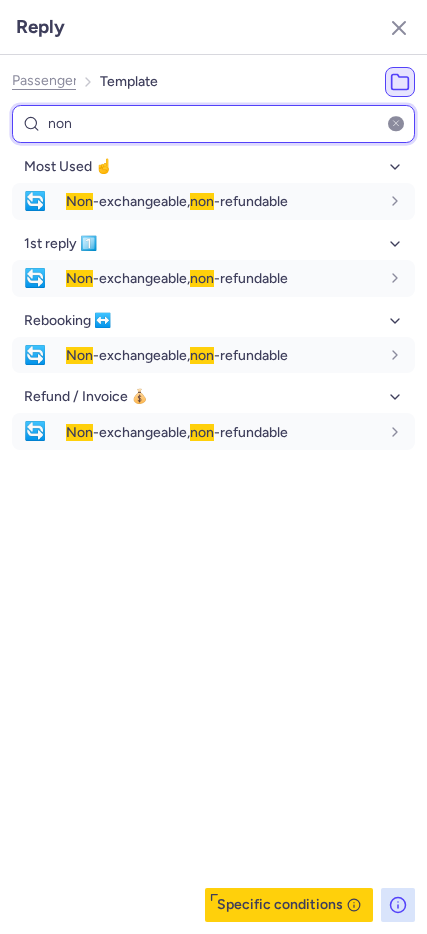 click on "non" at bounding box center (213, 124) 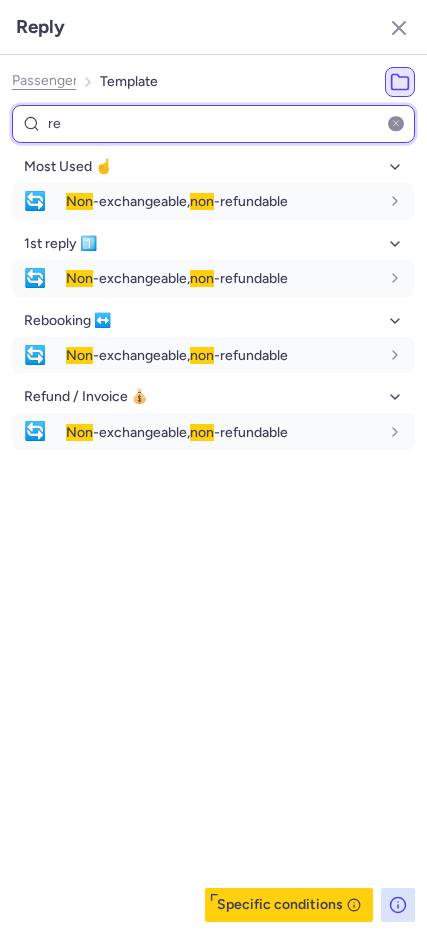 type on "ref" 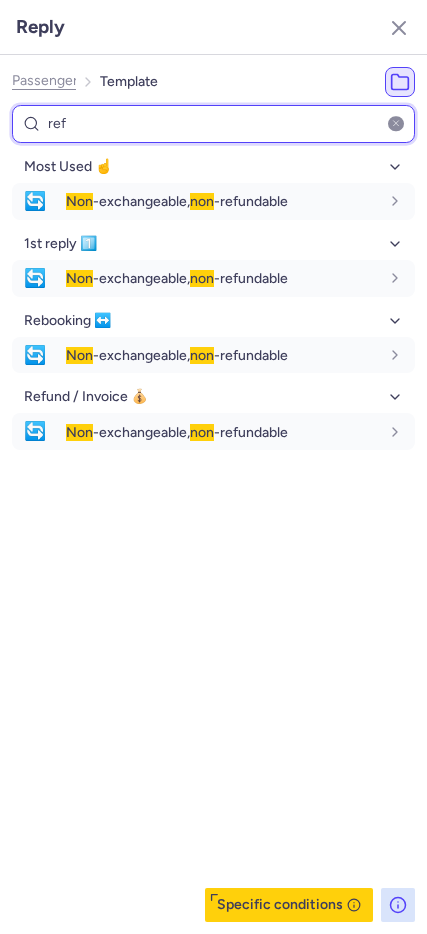 select on "en" 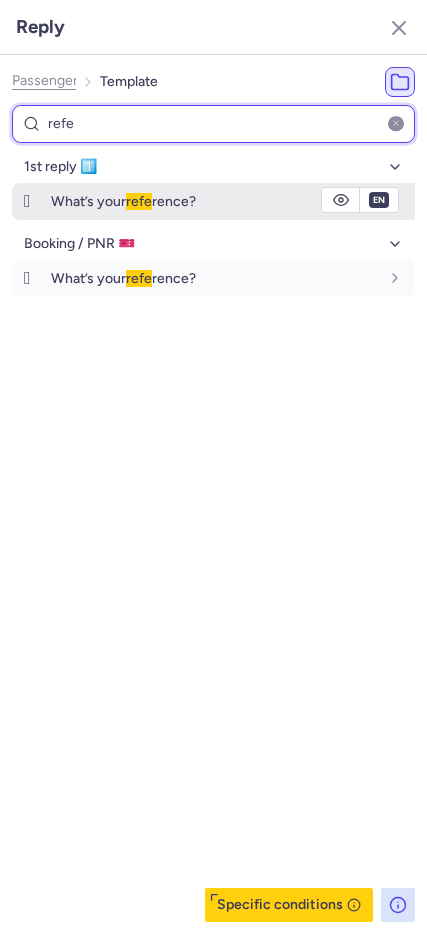 type on "refe" 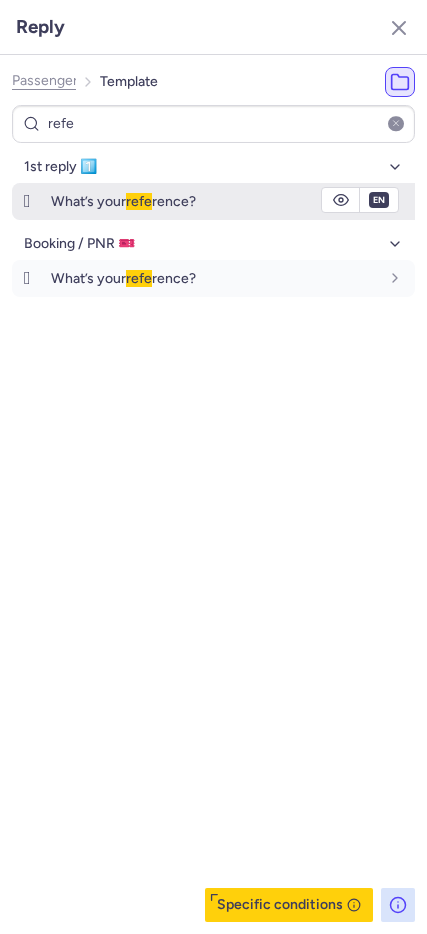 click on "What’s your  refe rence?" at bounding box center [215, 201] 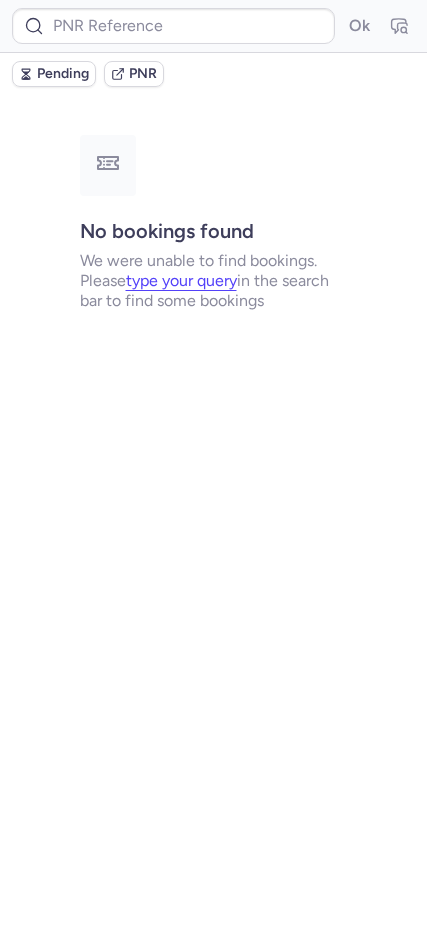 scroll, scrollTop: 0, scrollLeft: 0, axis: both 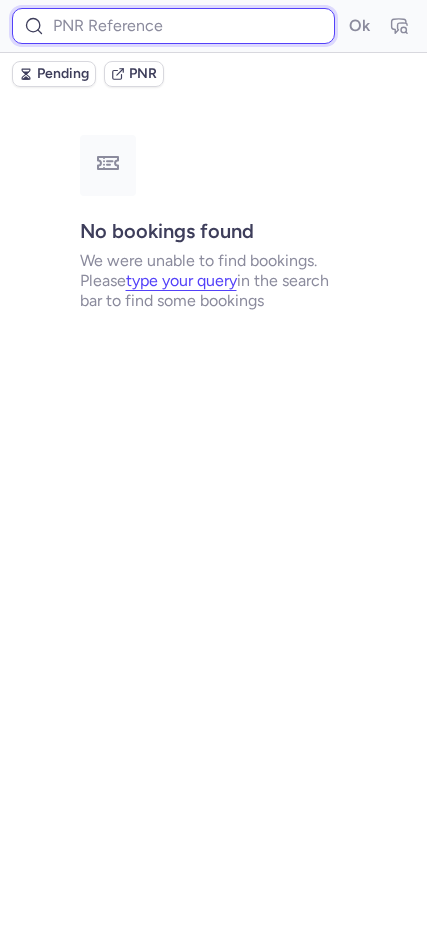 click at bounding box center [173, 26] 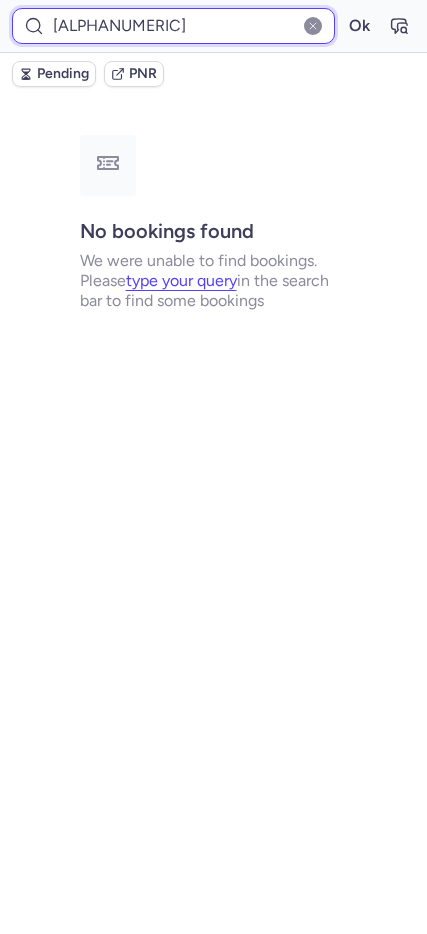 type on "[ALPHANUMERIC]" 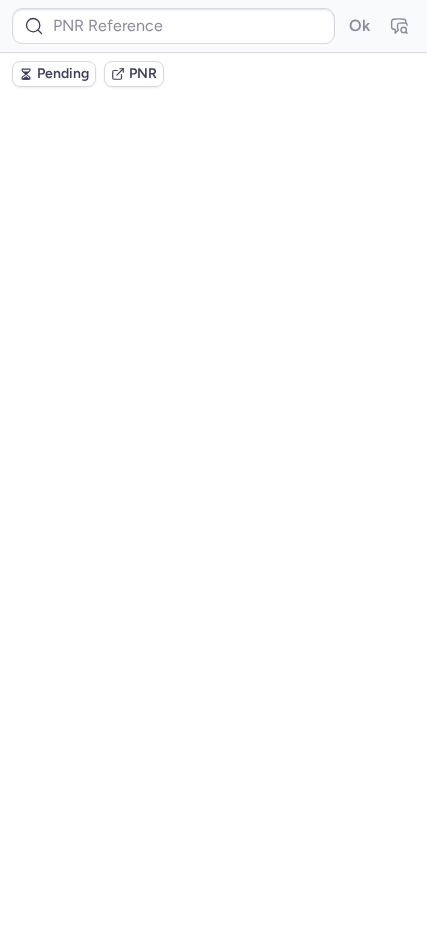 scroll, scrollTop: 0, scrollLeft: 0, axis: both 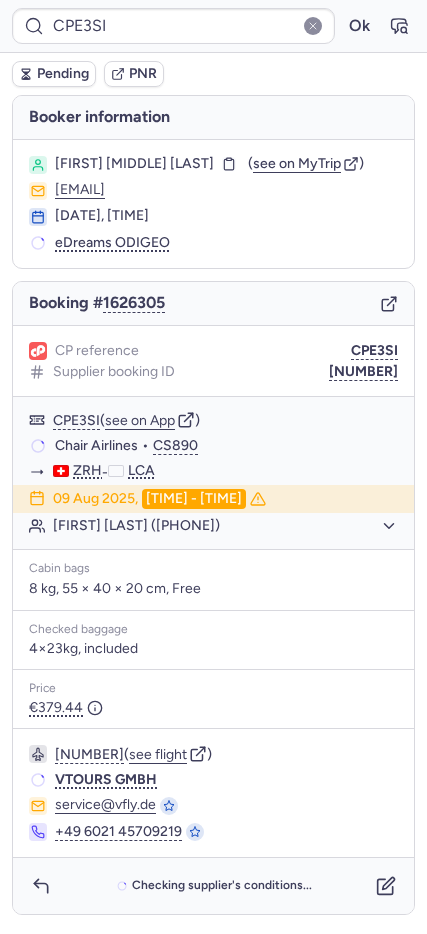 type on "CPWTH5" 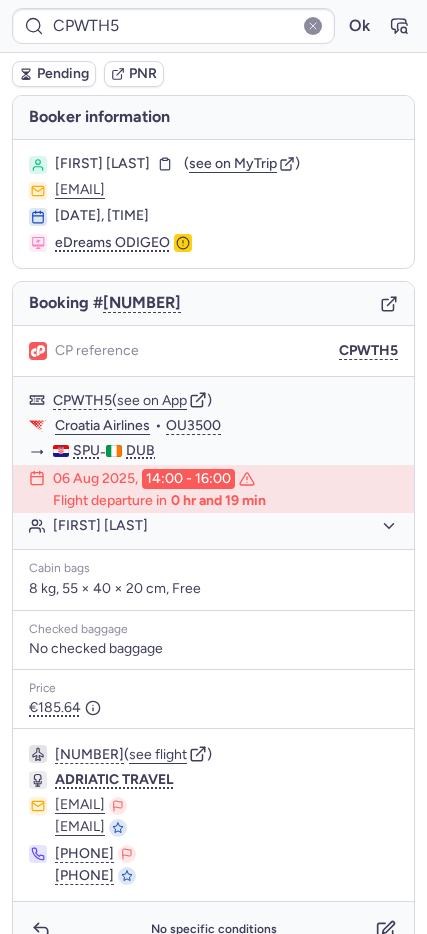click on "Pending" at bounding box center (63, 74) 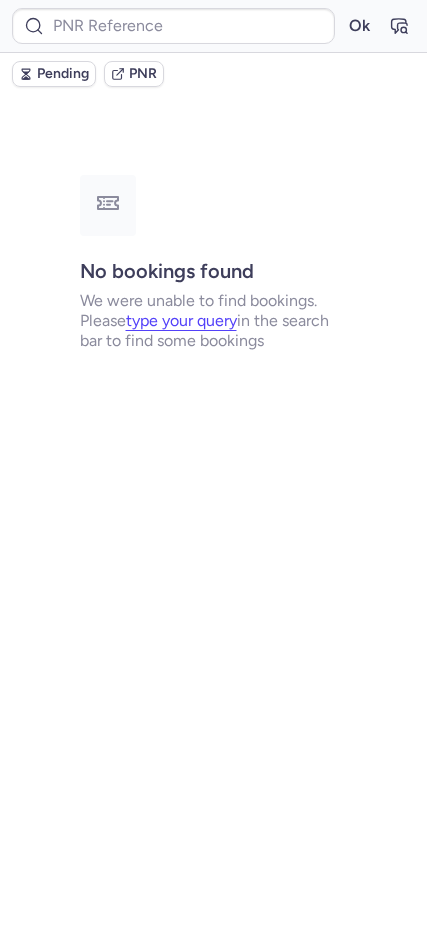 type on "[ALPHANUMERIC]" 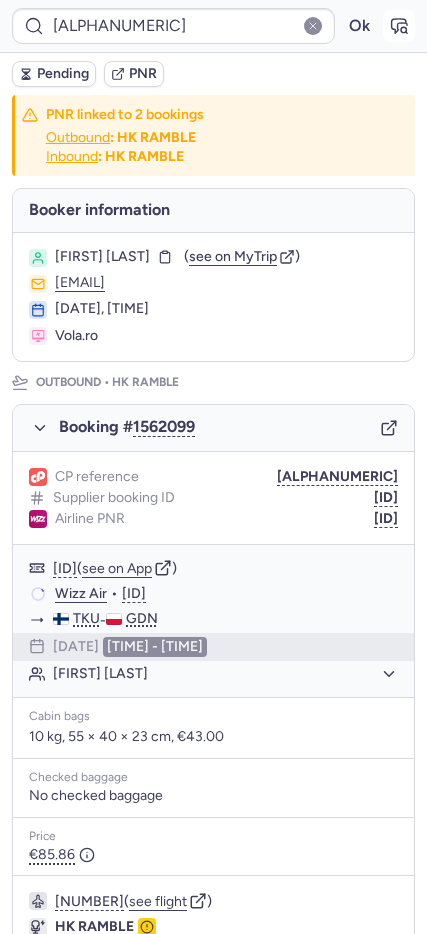 click 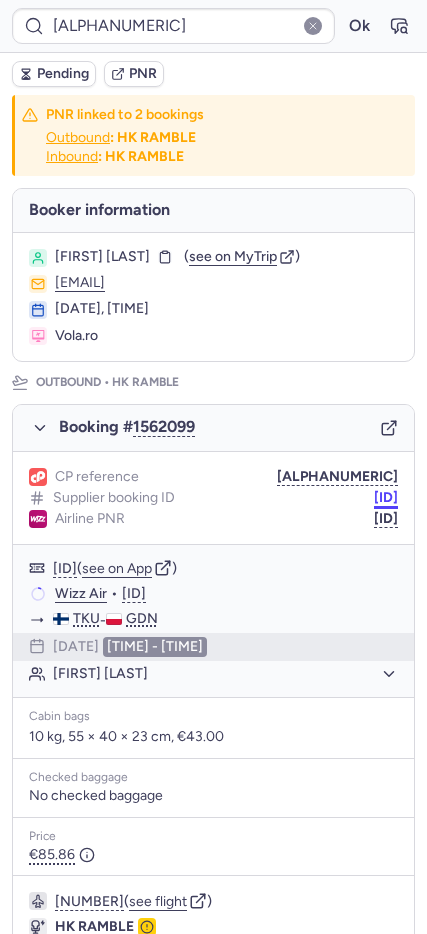 click on "[ID]" at bounding box center [386, 498] 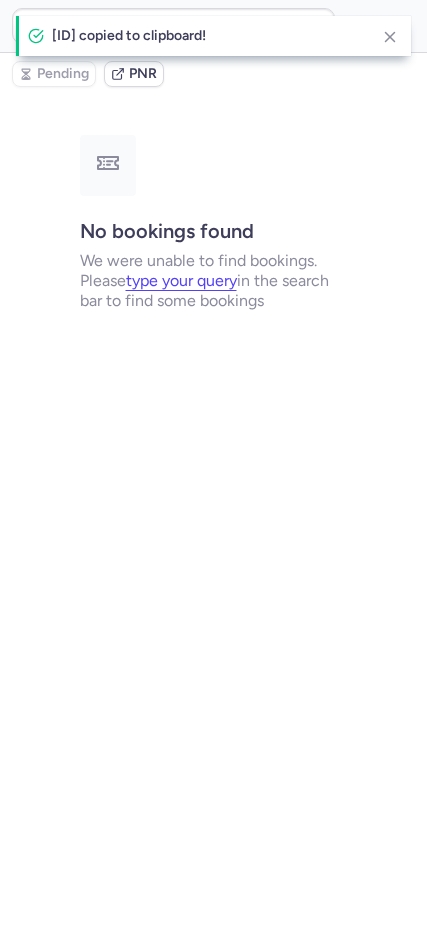 type on "[ALPHANUMERIC]" 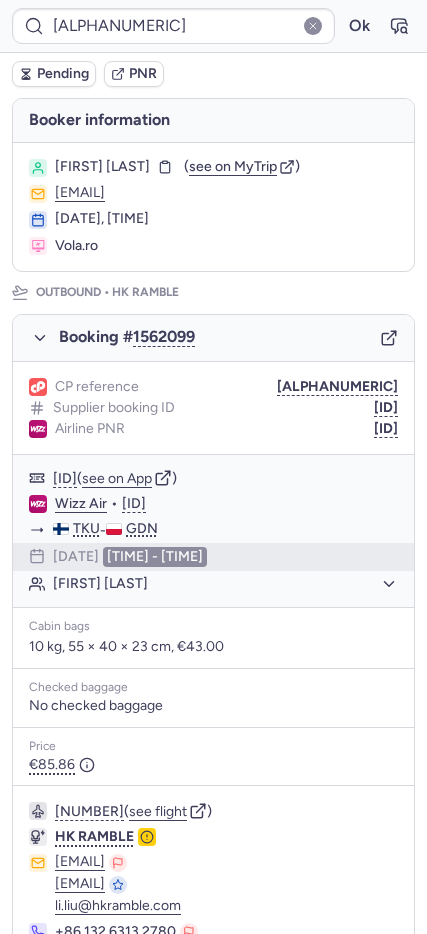 scroll, scrollTop: 75, scrollLeft: 0, axis: vertical 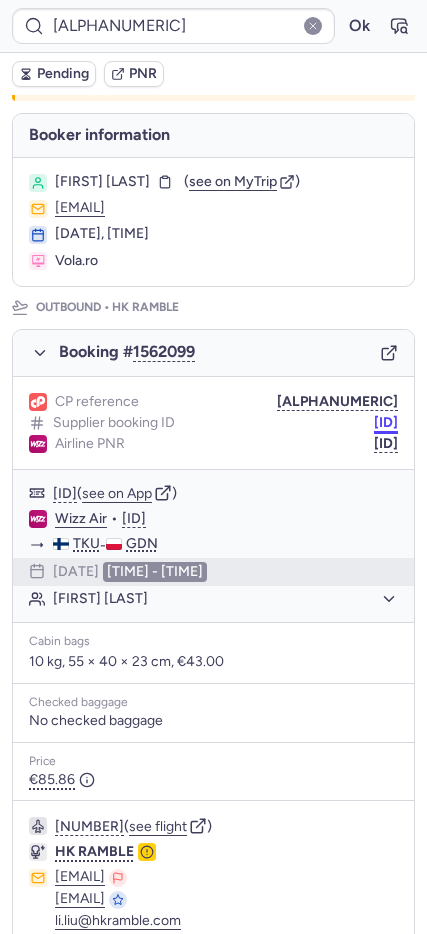 click on "[ID]" at bounding box center (386, 423) 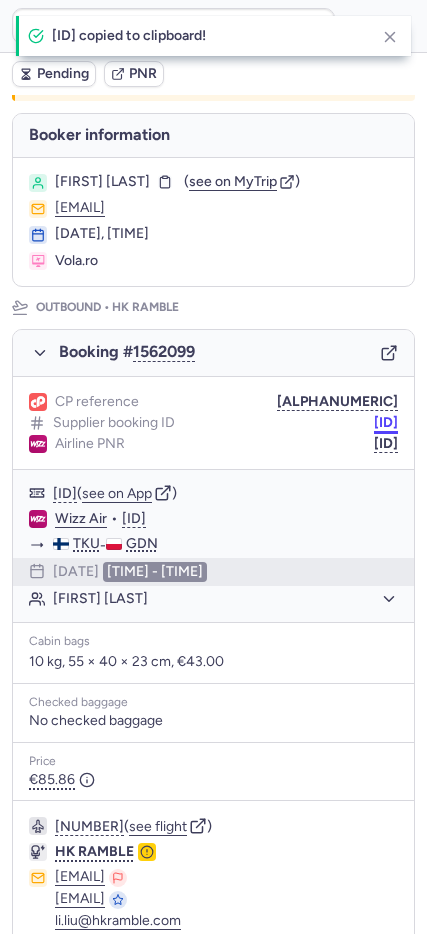scroll, scrollTop: 892, scrollLeft: 0, axis: vertical 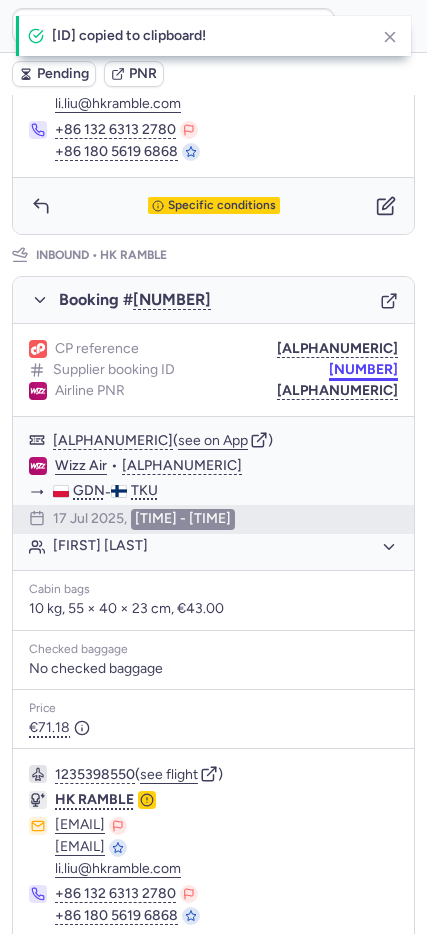 click on "[NUMBER]" at bounding box center (363, 370) 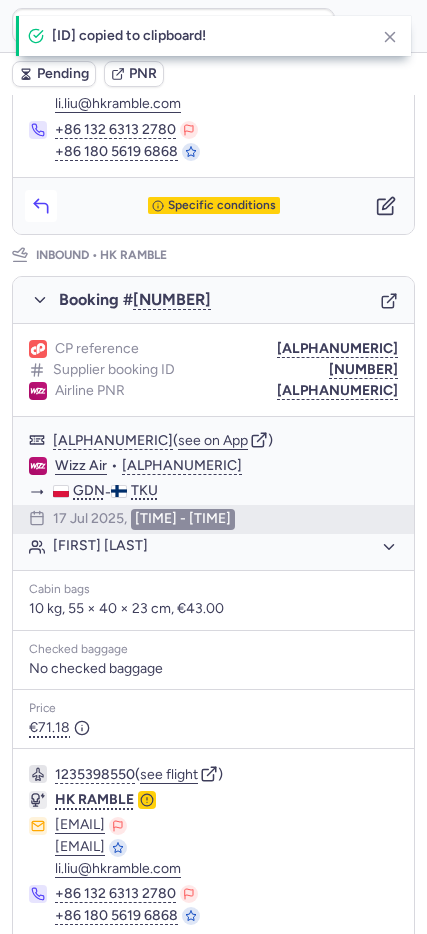 click 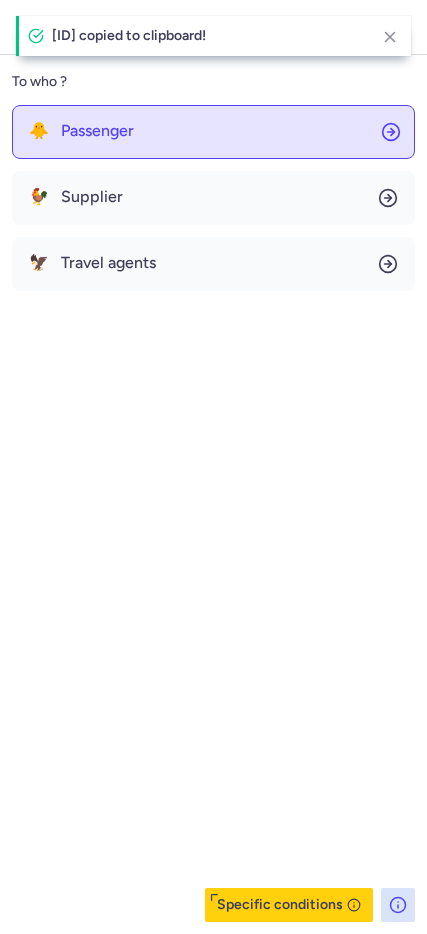 click on "🐥" at bounding box center (39, 131) 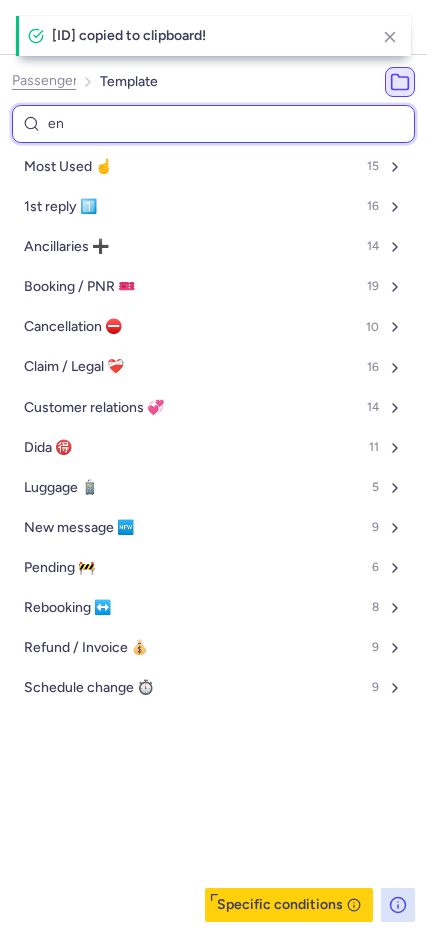 type on "end" 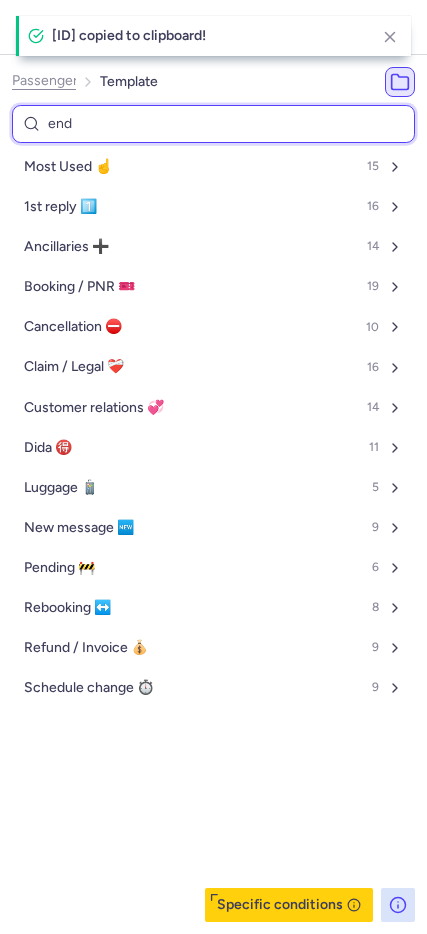 select on "en" 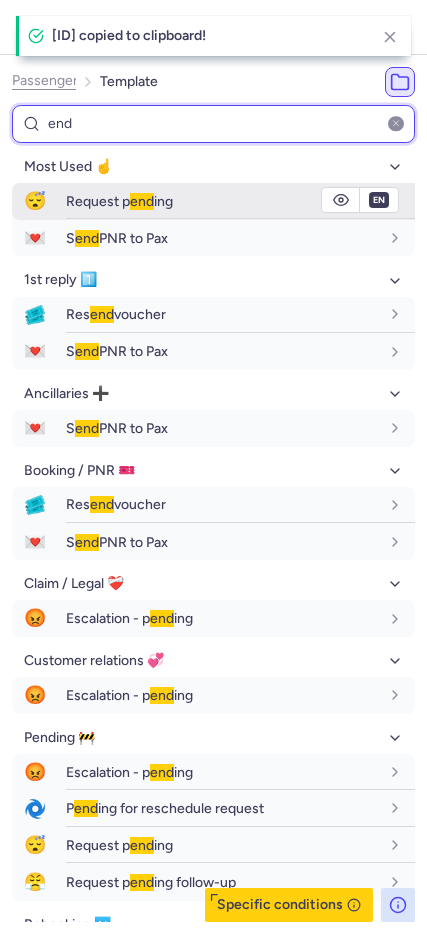 type on "end" 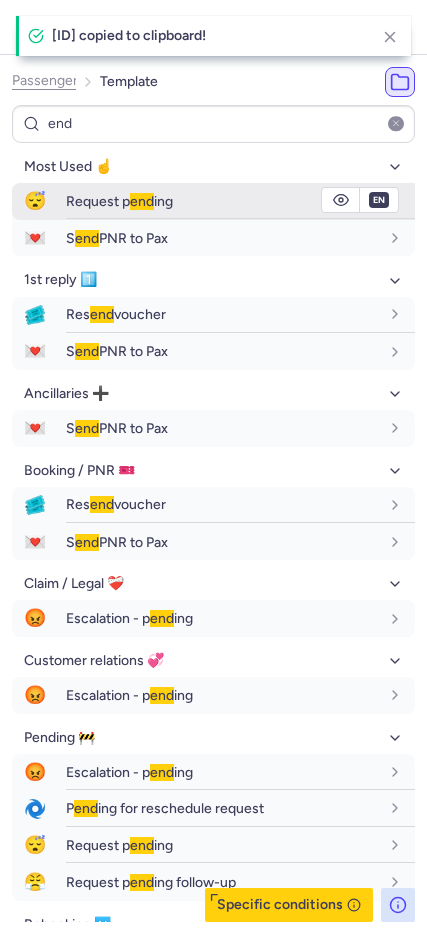 click on "Request p end ing" at bounding box center (119, 201) 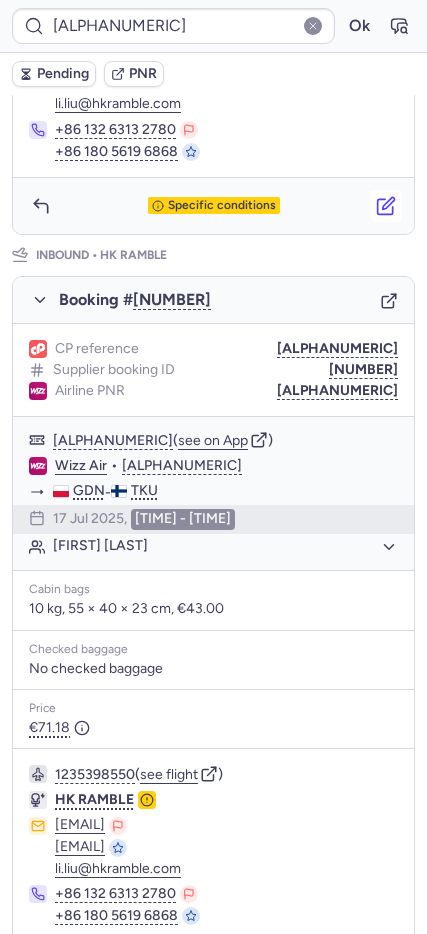 click at bounding box center [386, 206] 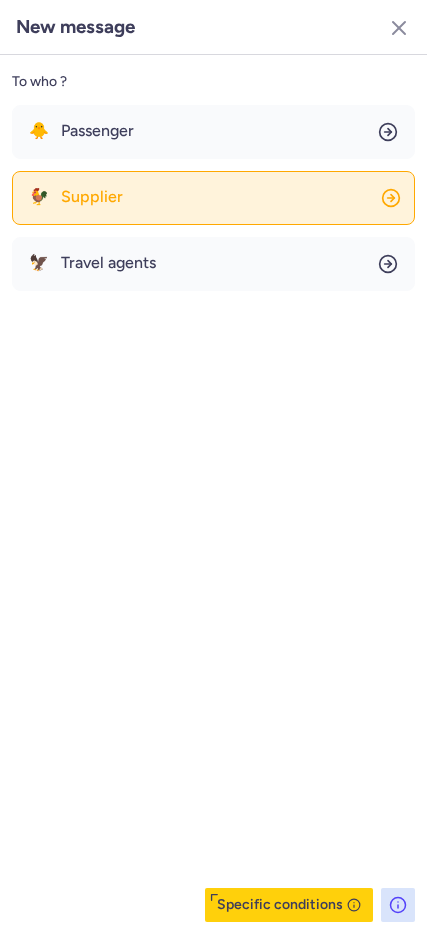 click on "🐓 Supplier" 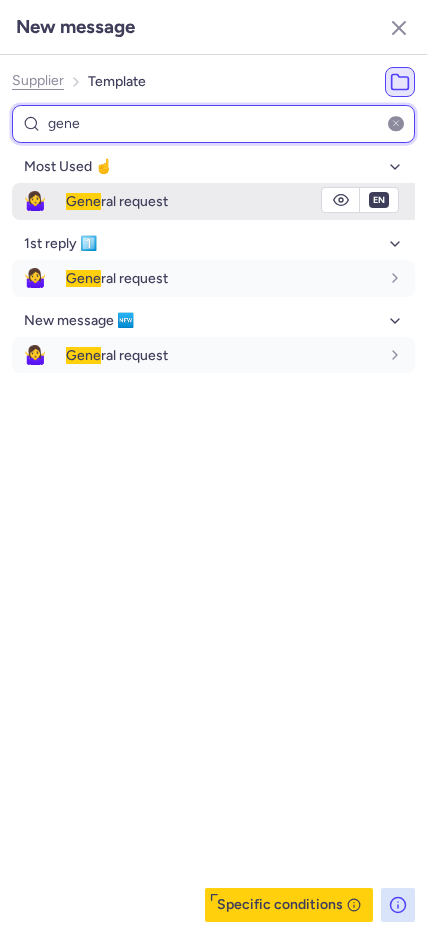 type on "gene" 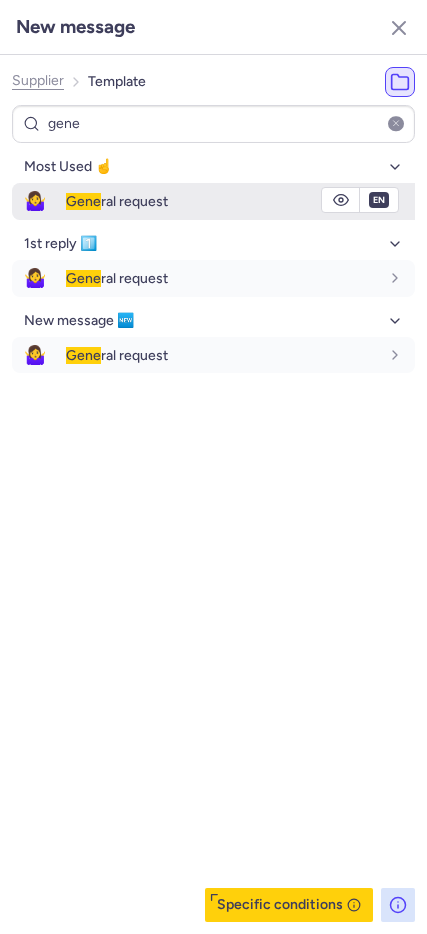 click on "🤷‍♀️" at bounding box center (35, 201) 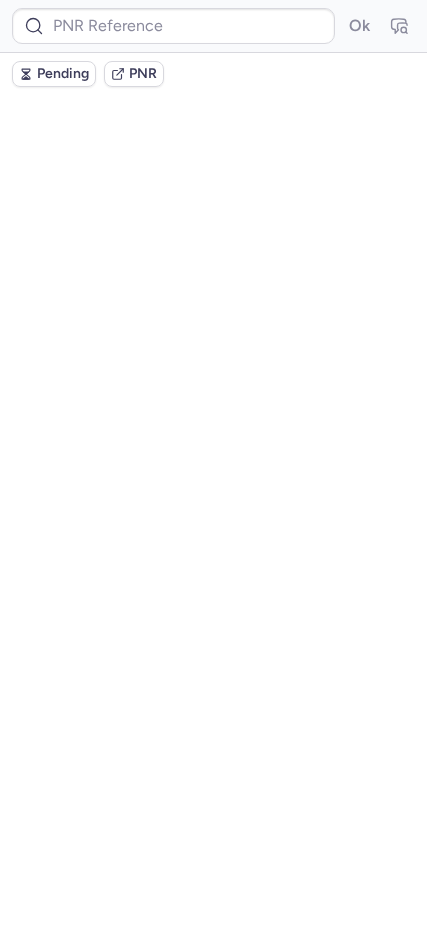 scroll, scrollTop: 0, scrollLeft: 0, axis: both 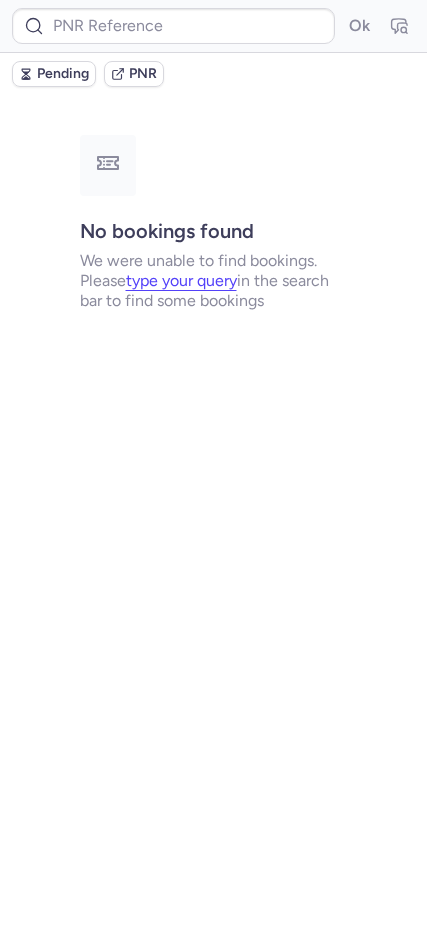 type on "[ALPHANUMERIC]" 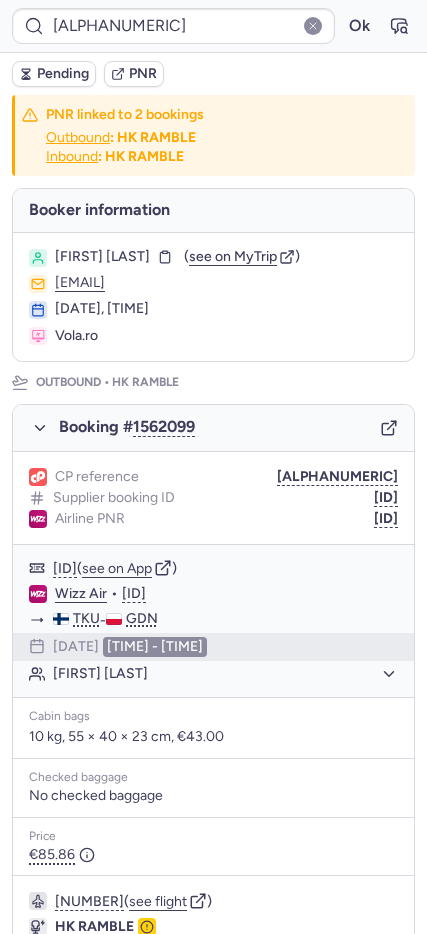 click on "Pending" at bounding box center (63, 74) 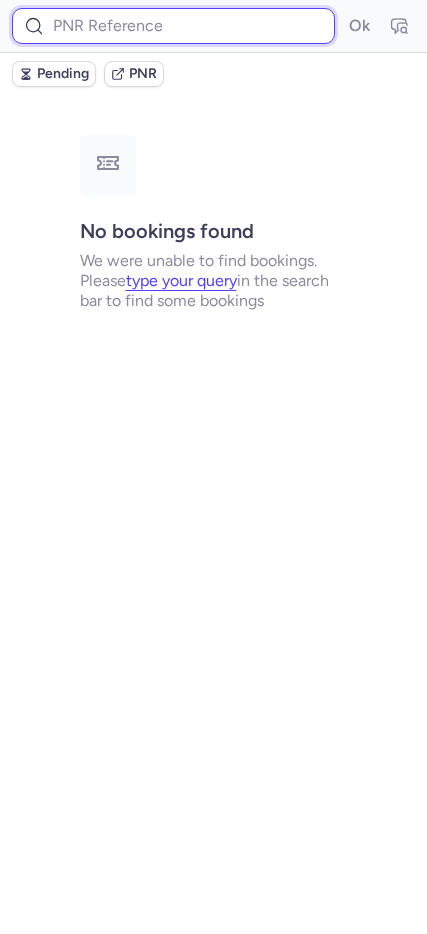 click at bounding box center [173, 26] 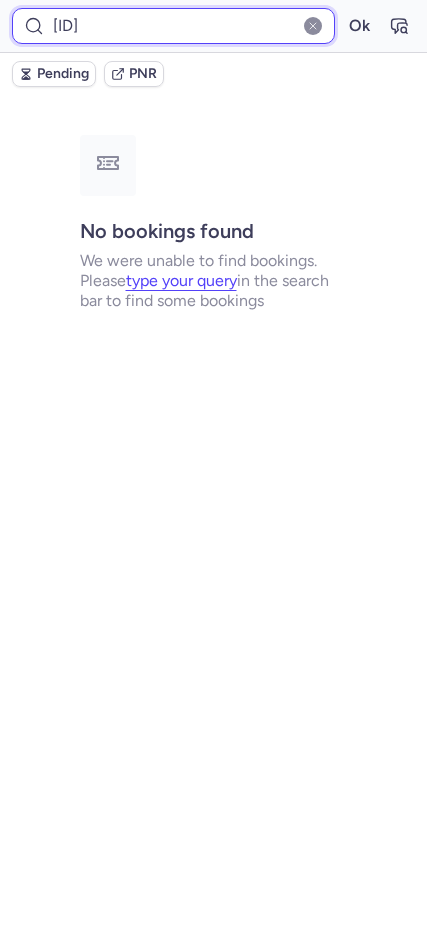 type on "[ID]" 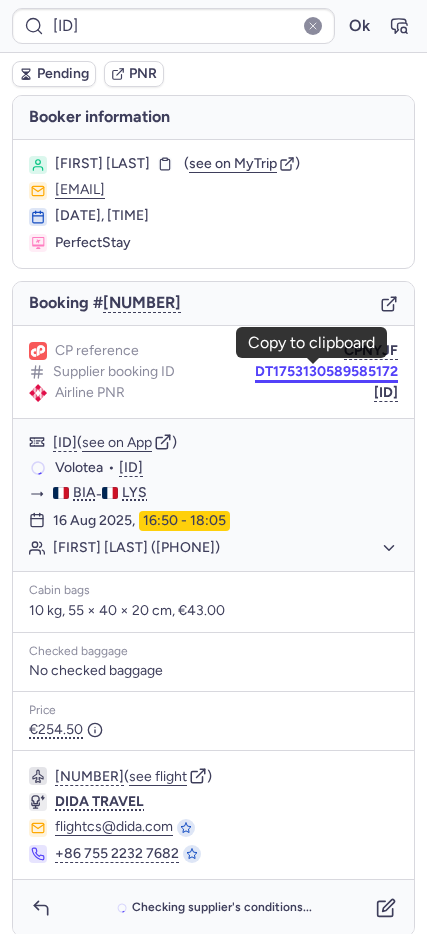 click on "DT1753130589585172" at bounding box center [326, 372] 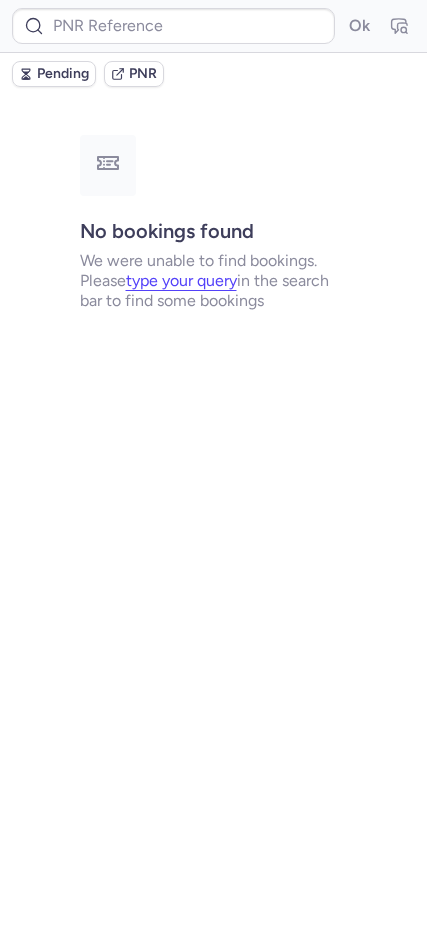 type on "[ID]" 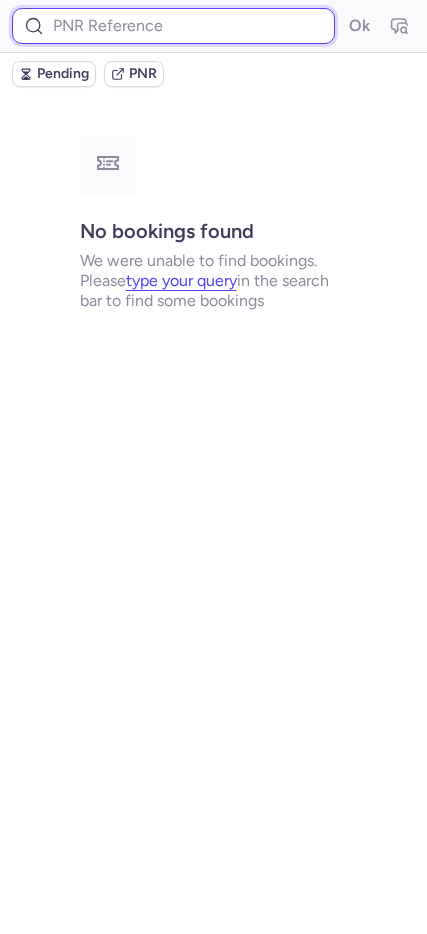 click at bounding box center [173, 26] 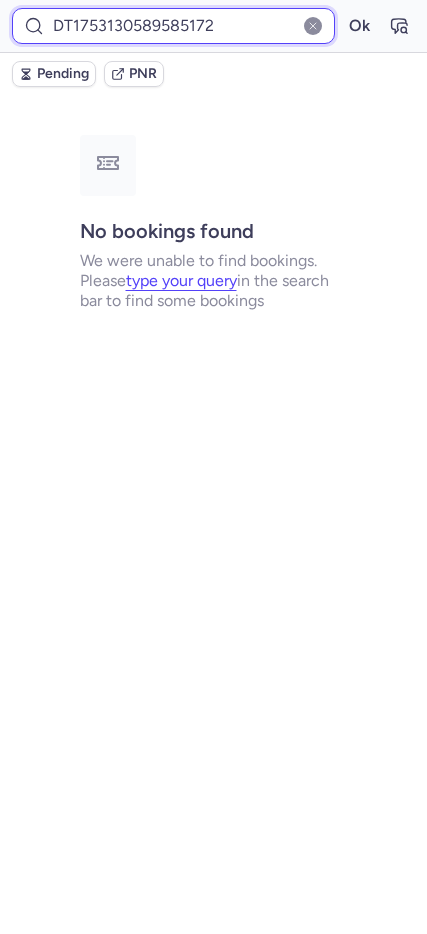 type on "DT1753130589585172" 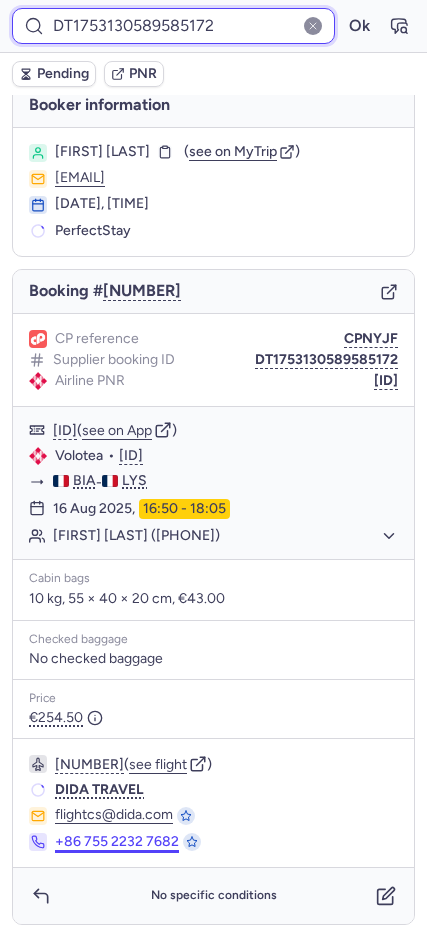scroll, scrollTop: 15, scrollLeft: 0, axis: vertical 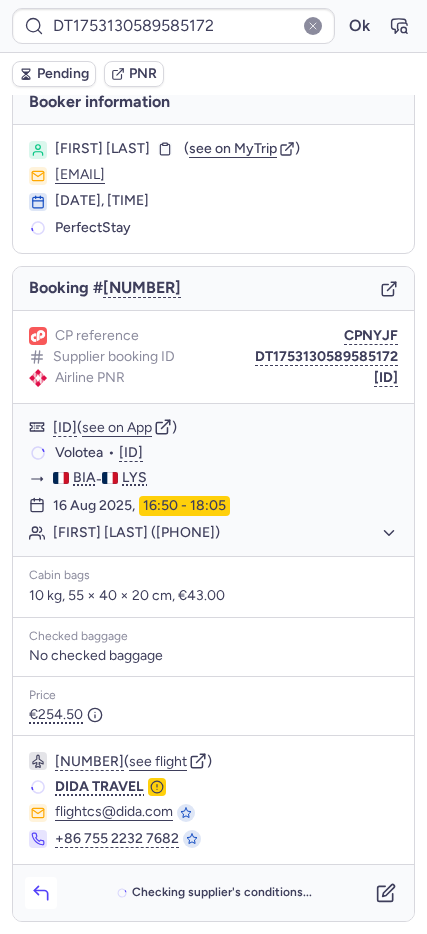 click at bounding box center (41, 893) 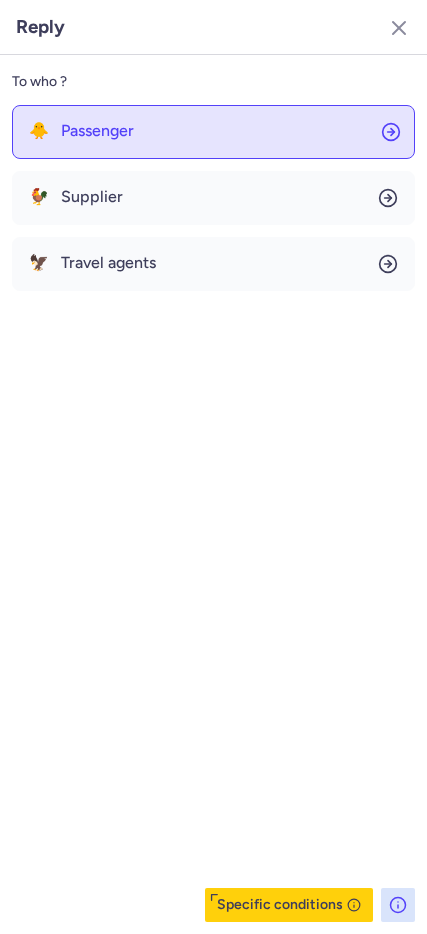 click on "Passenger" at bounding box center [97, 131] 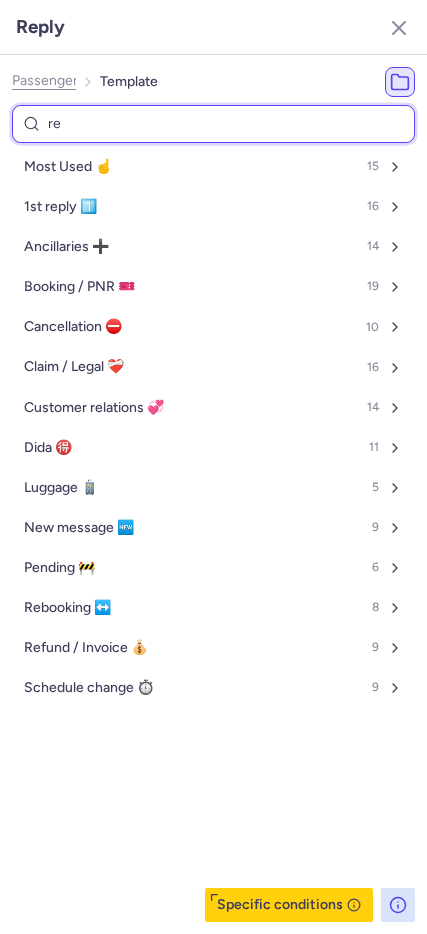 type on "ref" 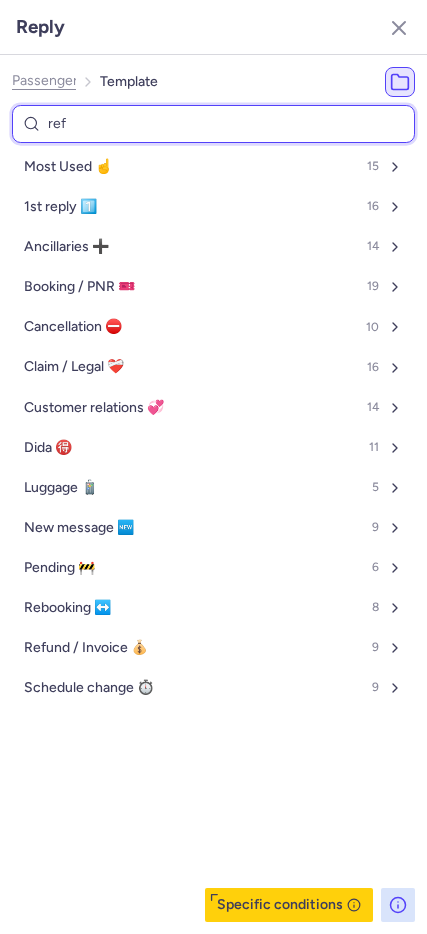 select on "en" 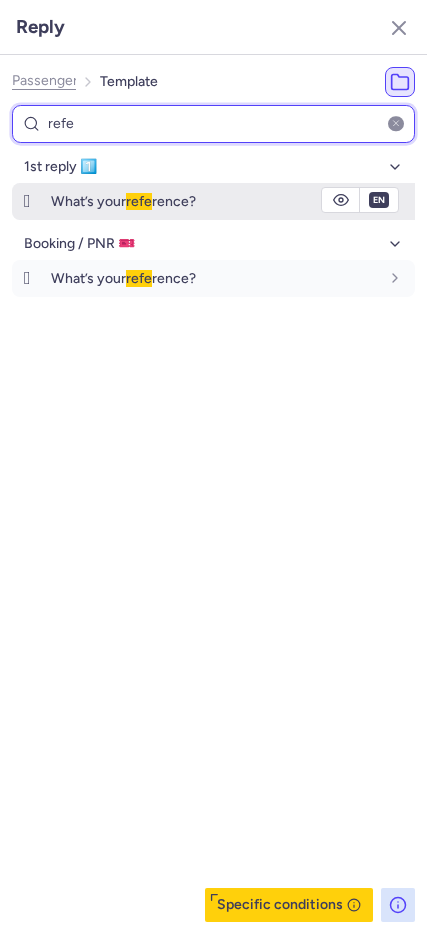 type on "refe" 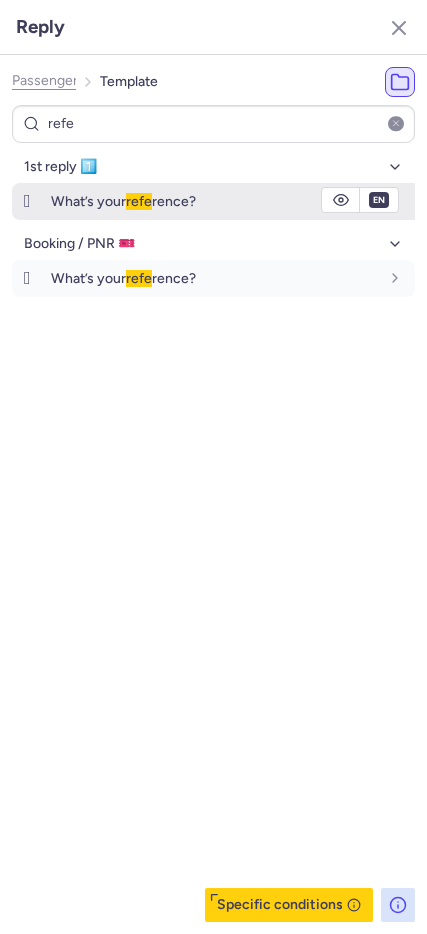 click on "What’s your  refe rence?" at bounding box center [233, 201] 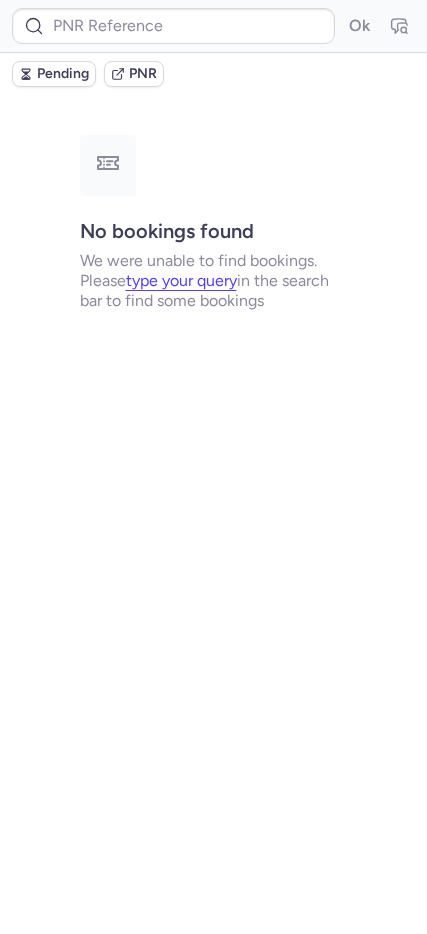 scroll, scrollTop: 0, scrollLeft: 0, axis: both 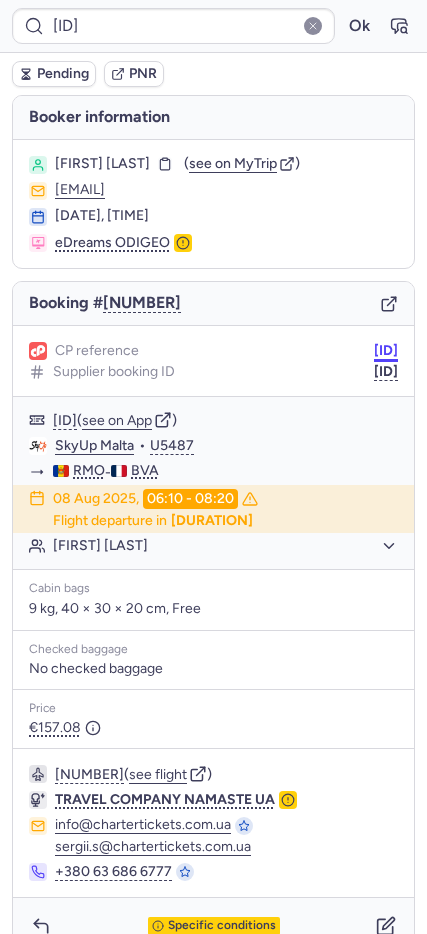 click on "[ID]" at bounding box center (386, 351) 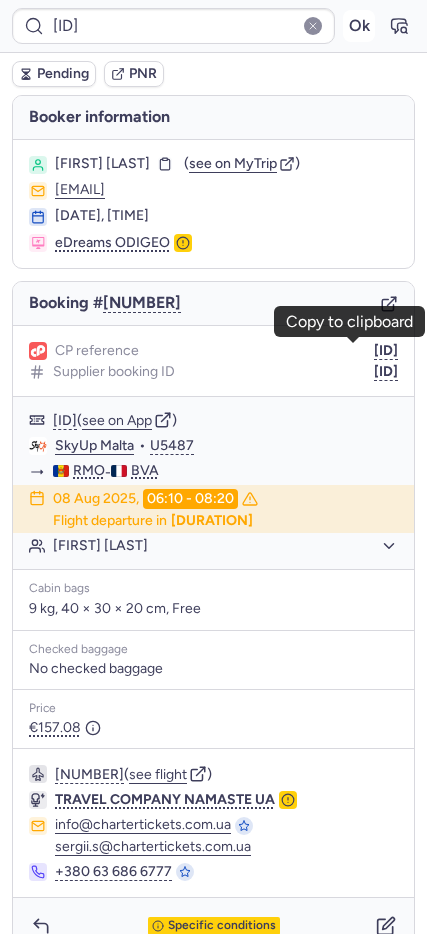 click on "Ok" at bounding box center [359, 26] 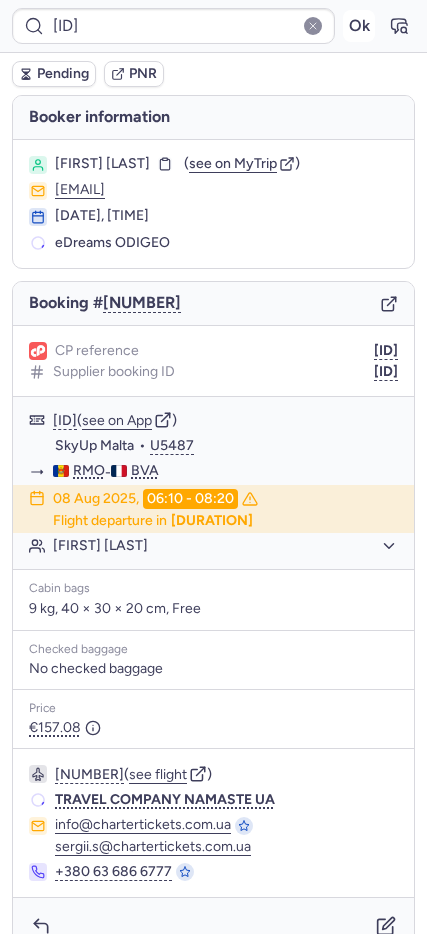 click on "Ok" at bounding box center [359, 26] 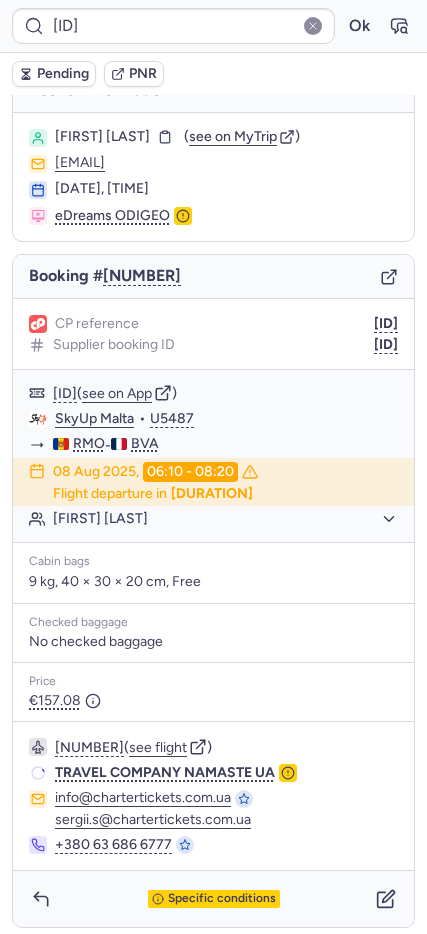 scroll, scrollTop: 33, scrollLeft: 0, axis: vertical 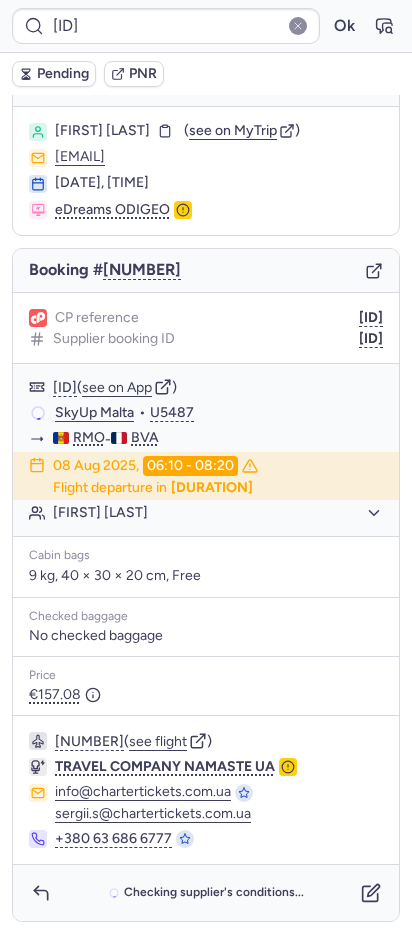 drag, startPoint x: 352, startPoint y: 891, endPoint x: -168, endPoint y: 673, distance: 563.8475 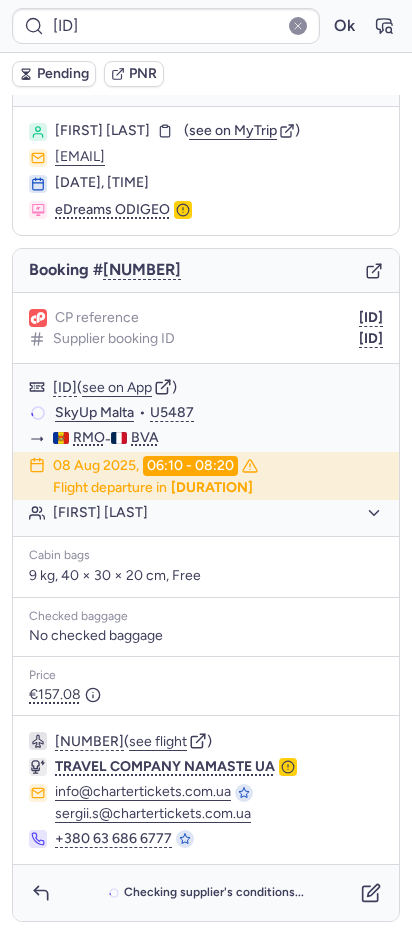 click on "20:00 - 21:50 SkyUp Malta • U5487 RMO - BVA [DATE], [TIME] Flight departure in [DURATION] Cabin bags 9 kg, 40 × 30 × 20 cm, Free Checked baggage No checked baggage Price [PRICE] ( see flight ) TRAVEL COMPANY NAMASTE UA Checking supplier's conditions... operating schedules not provided from Ukraine Speaks: 🇺🇸 English Manage supplier settings See on Notion" at bounding box center [206, 0] 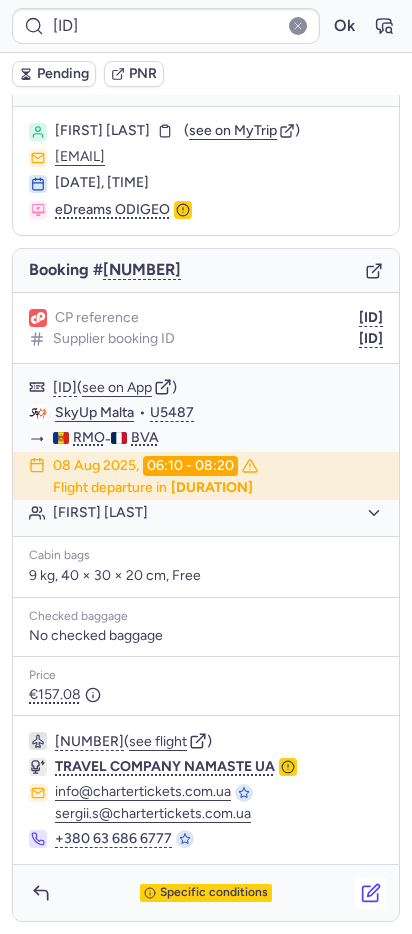 click 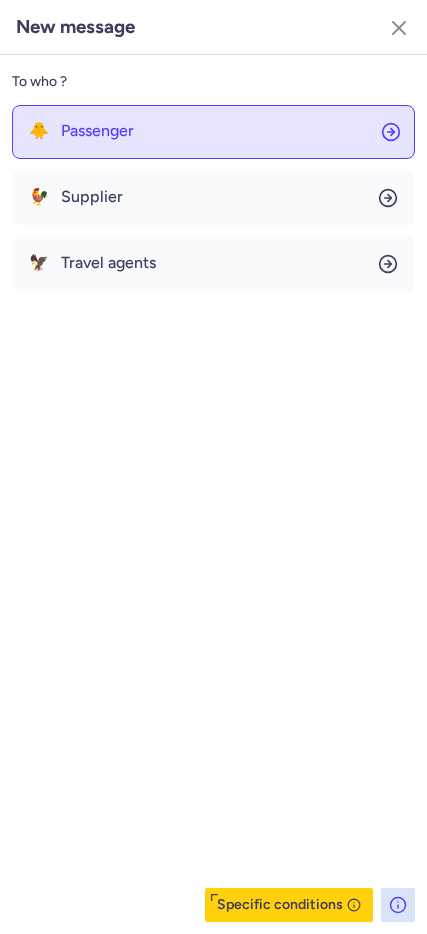click on "Passenger" at bounding box center [97, 131] 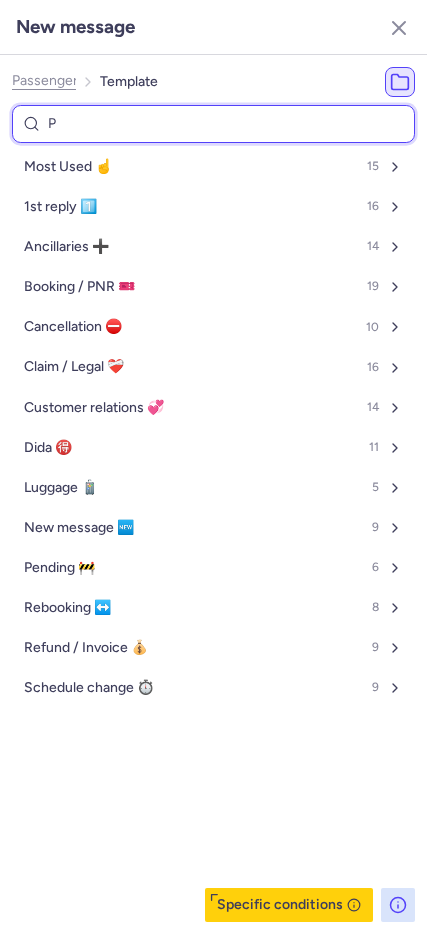 type on "PN" 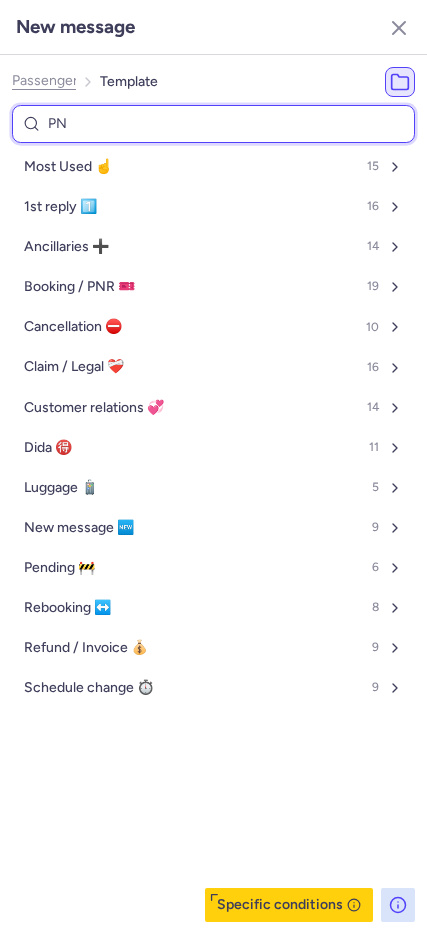 select on "en" 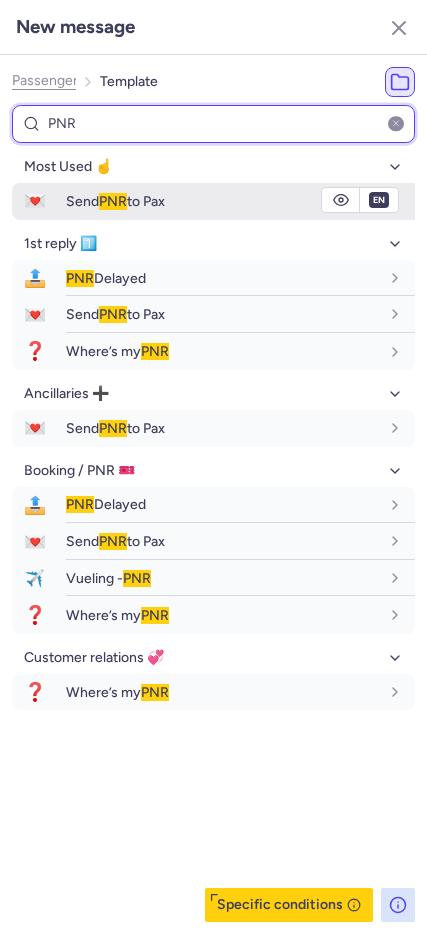 type on "PNR" 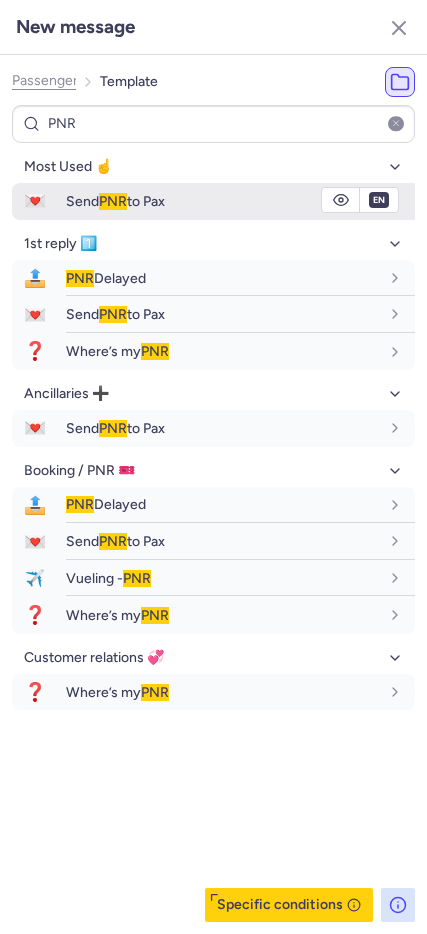 click on "Send  PNR  to Pax" at bounding box center (115, 201) 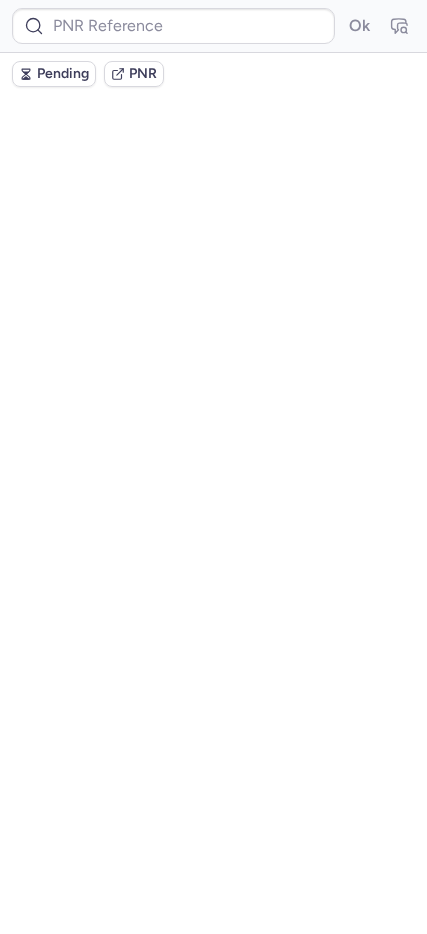 scroll, scrollTop: 0, scrollLeft: 0, axis: both 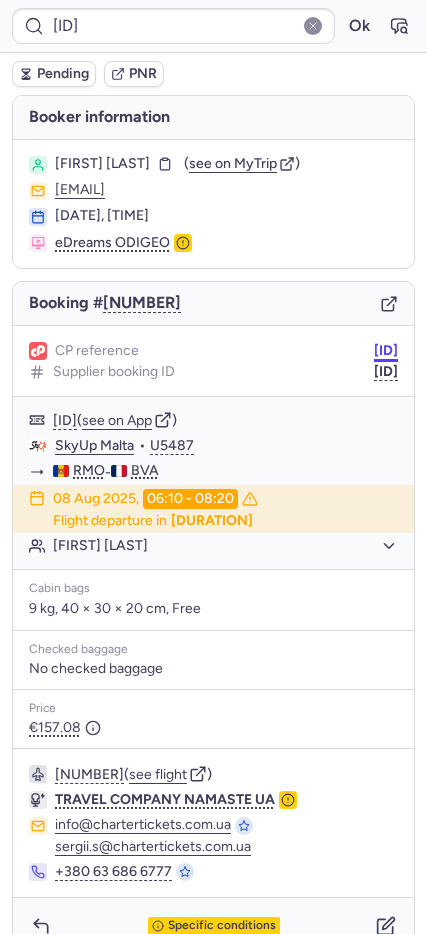 click on "[ID]" at bounding box center (386, 351) 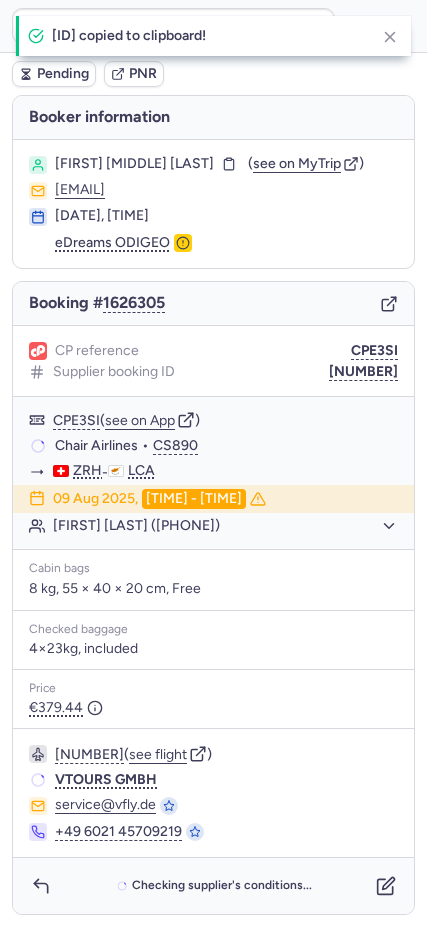 type on "CPBE64" 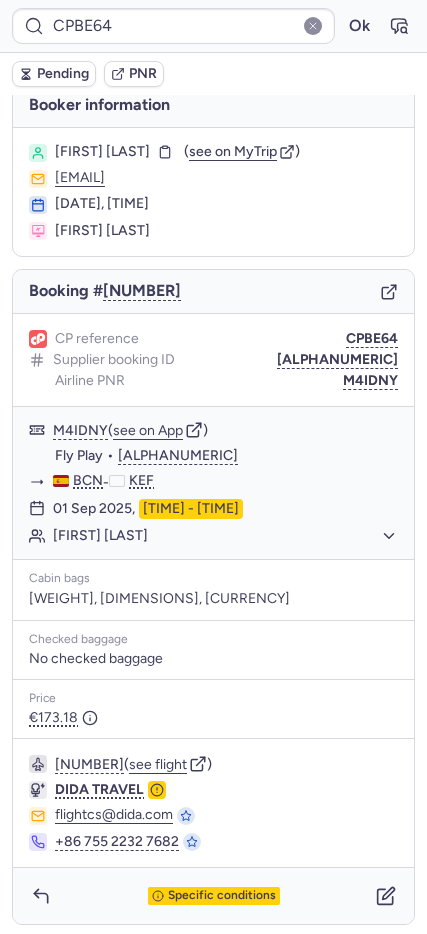 scroll, scrollTop: 15, scrollLeft: 0, axis: vertical 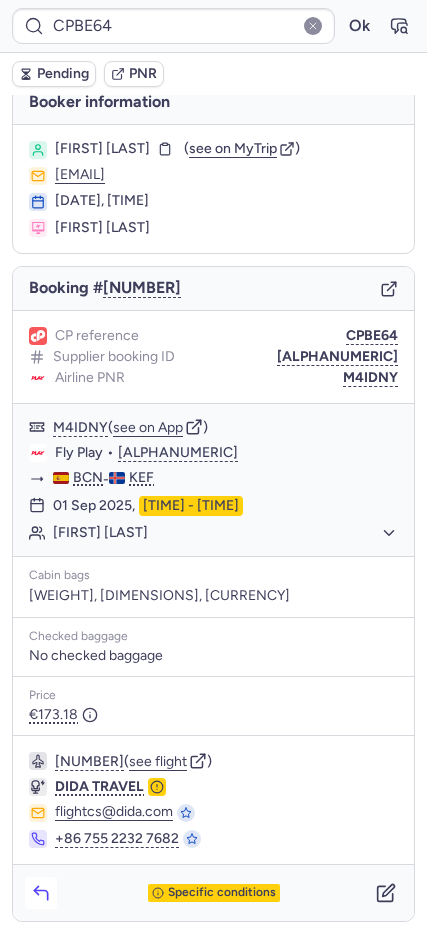 click 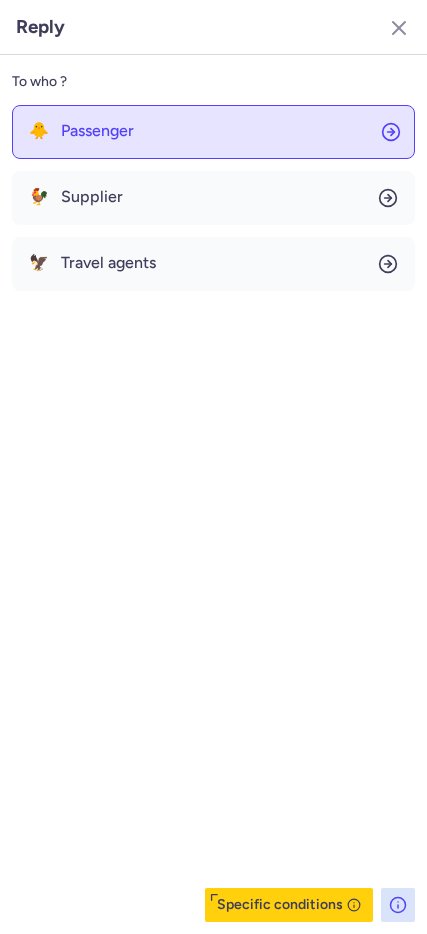 click on "🐥 Passenger" 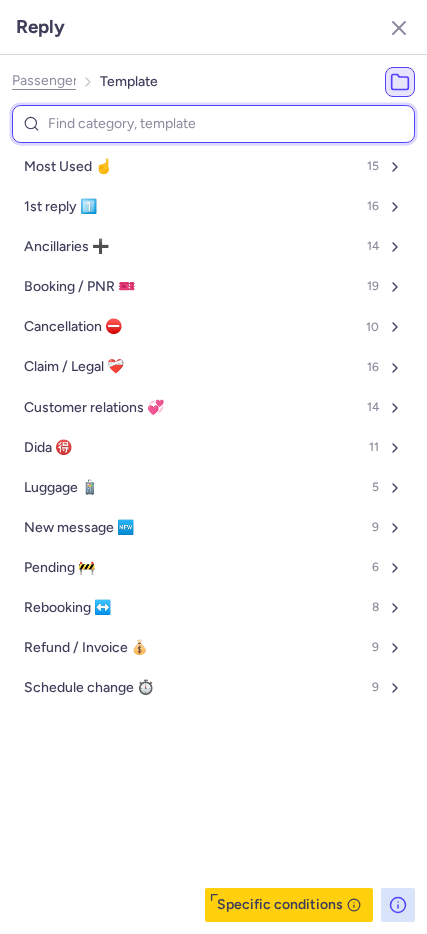 type on "p" 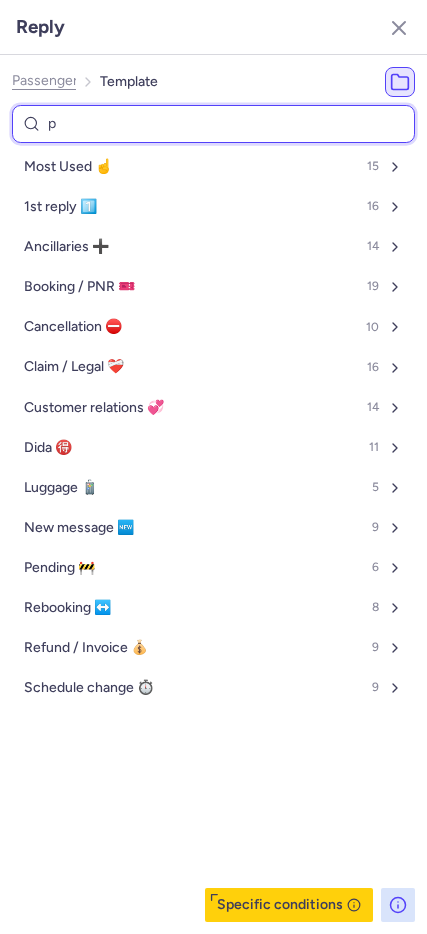 select on "en" 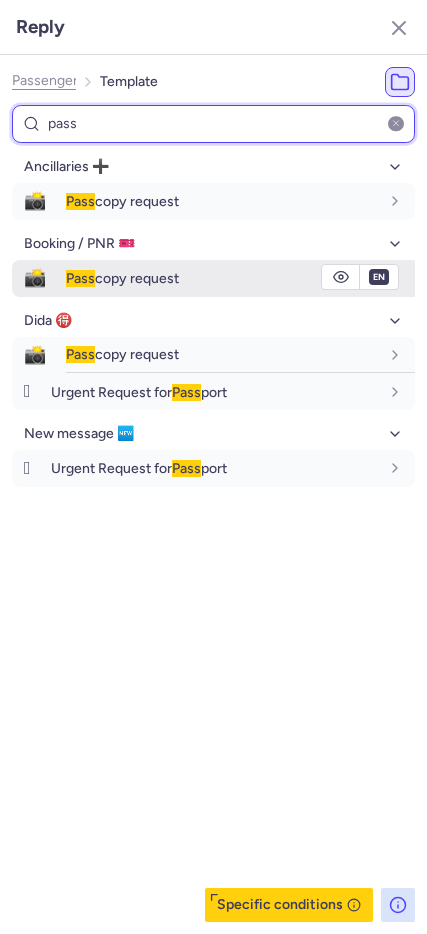 type on "pass" 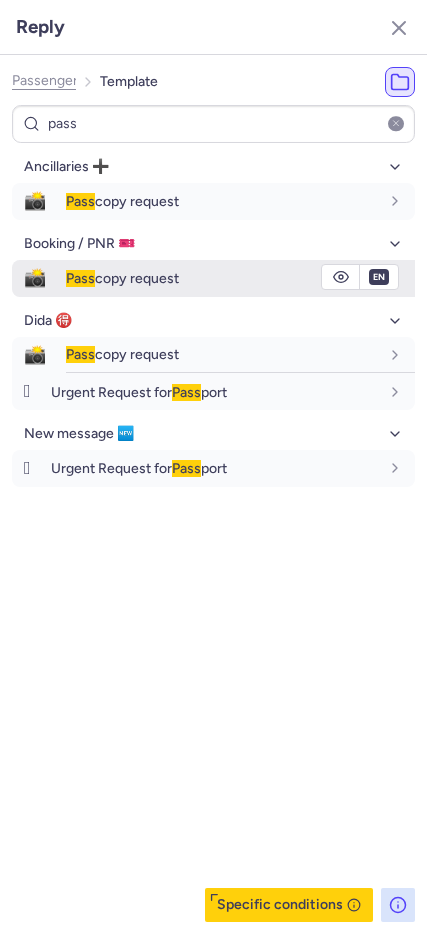 click on "Pass  copy request" at bounding box center (240, 278) 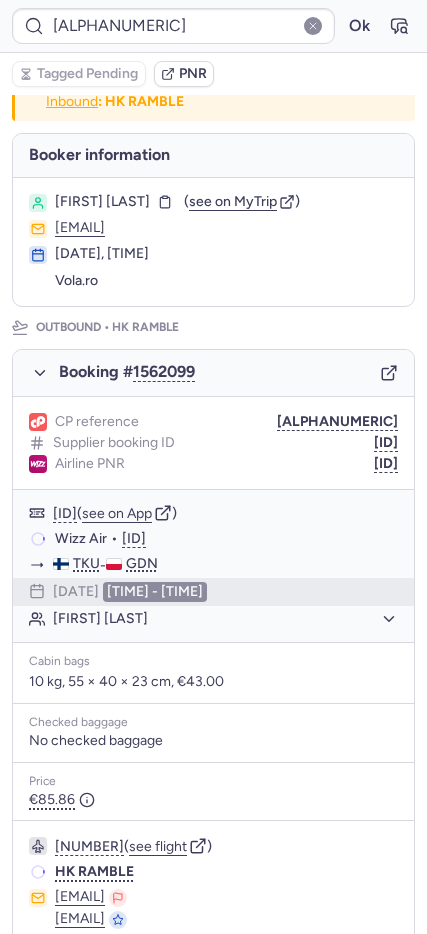 type on "CPE3SI" 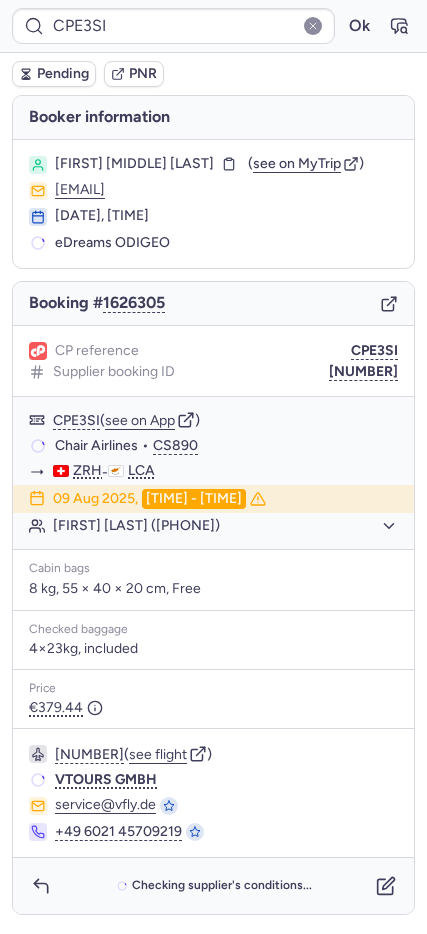 scroll, scrollTop: 0, scrollLeft: 0, axis: both 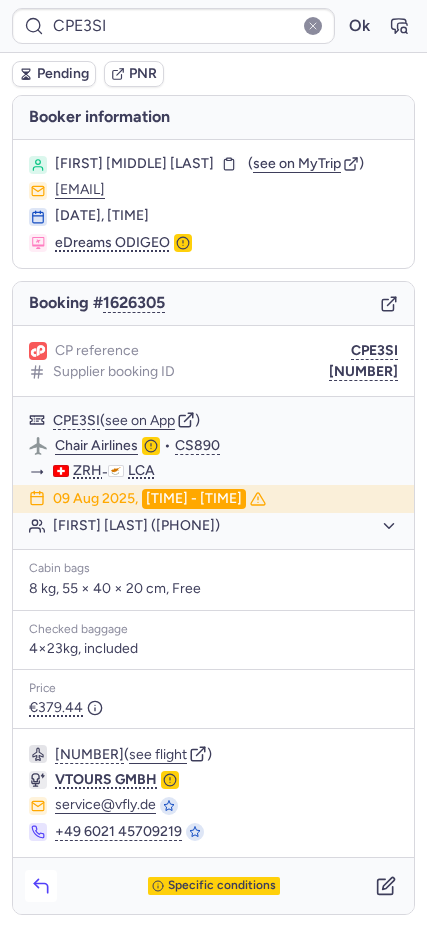 click at bounding box center (41, 886) 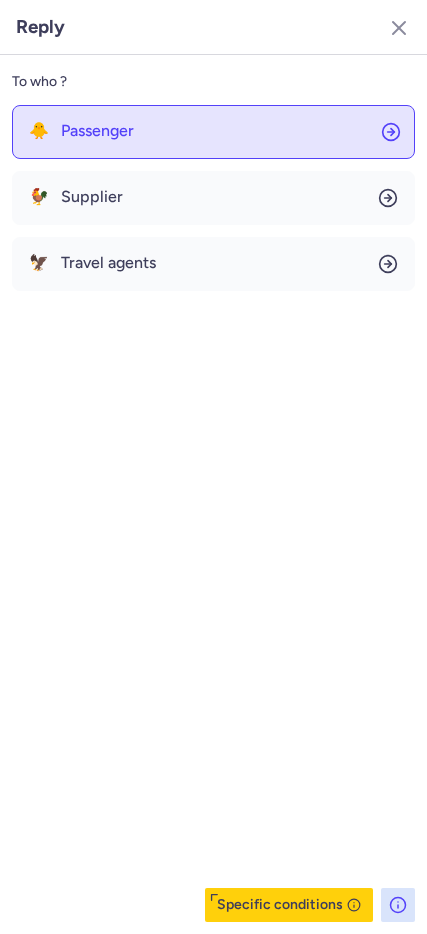 click on "Passenger" at bounding box center [97, 131] 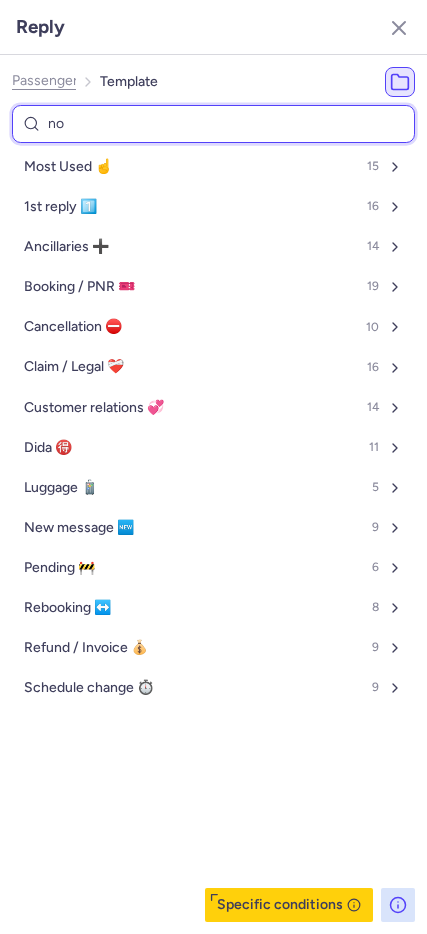 type on "non" 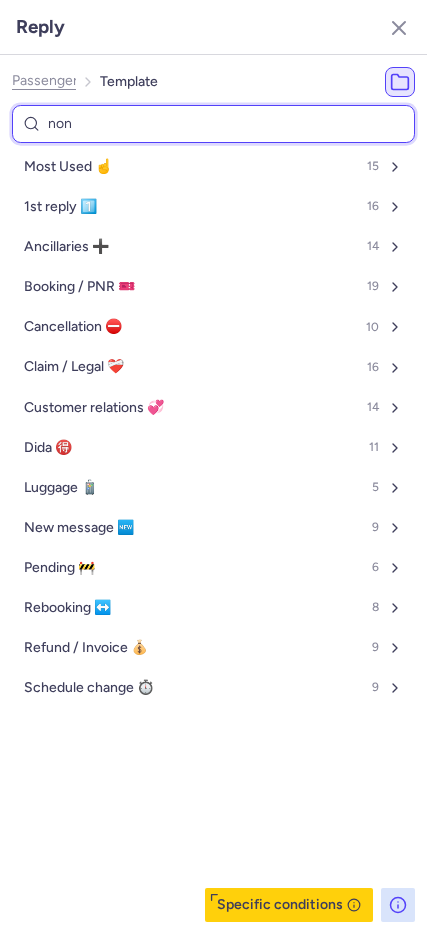 select on "en" 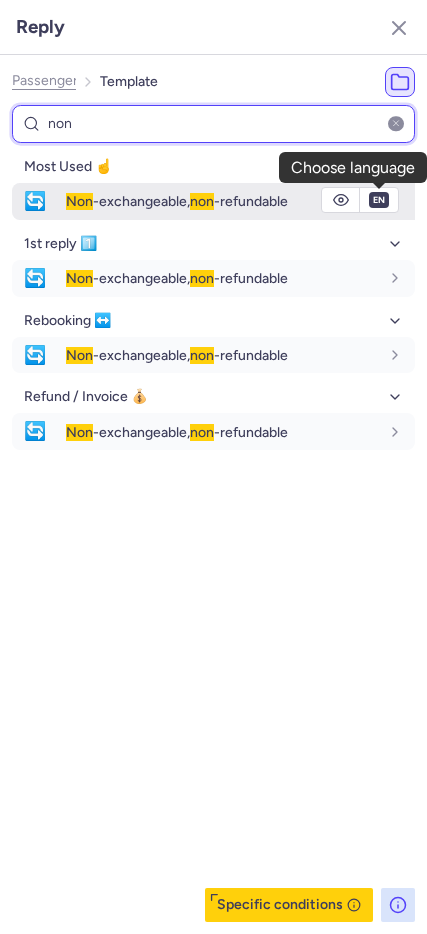 type on "non" 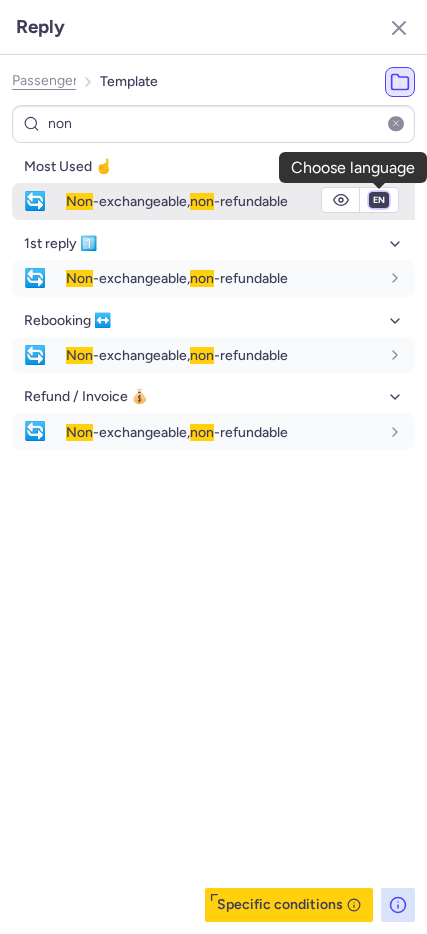 click on "fr en de nl pt es it ru" at bounding box center [379, 200] 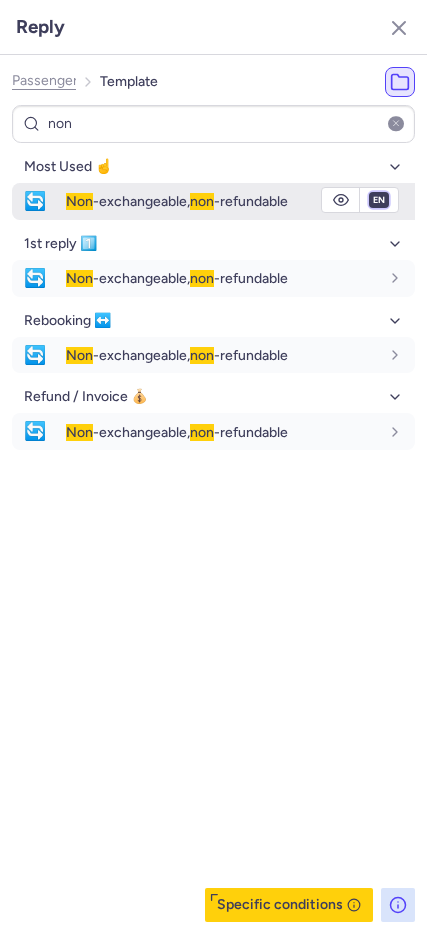select on "de" 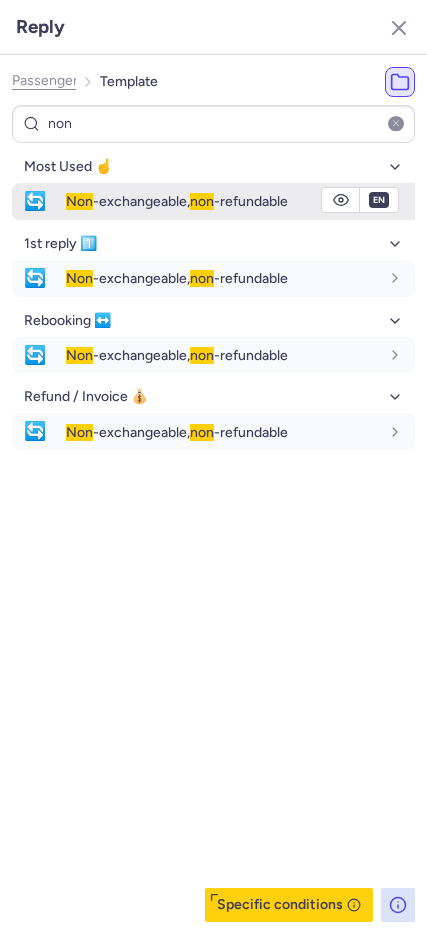 click on "fr en de nl pt es it ru" at bounding box center [379, 200] 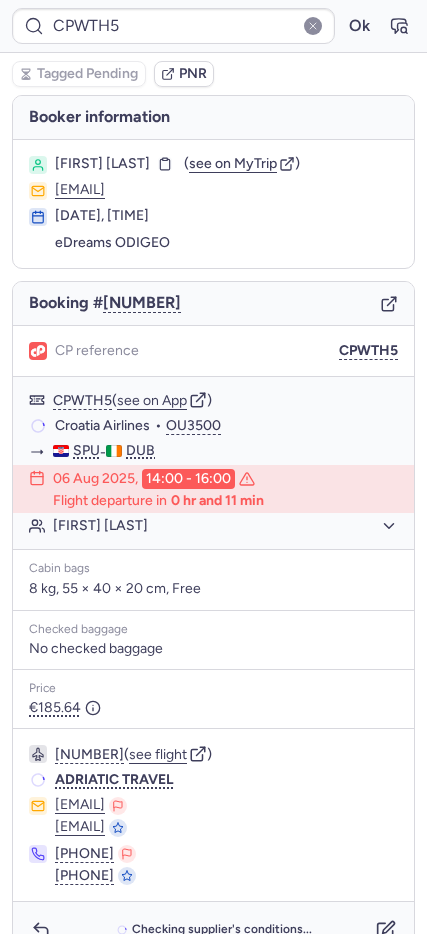 type on "[NUMBER]" 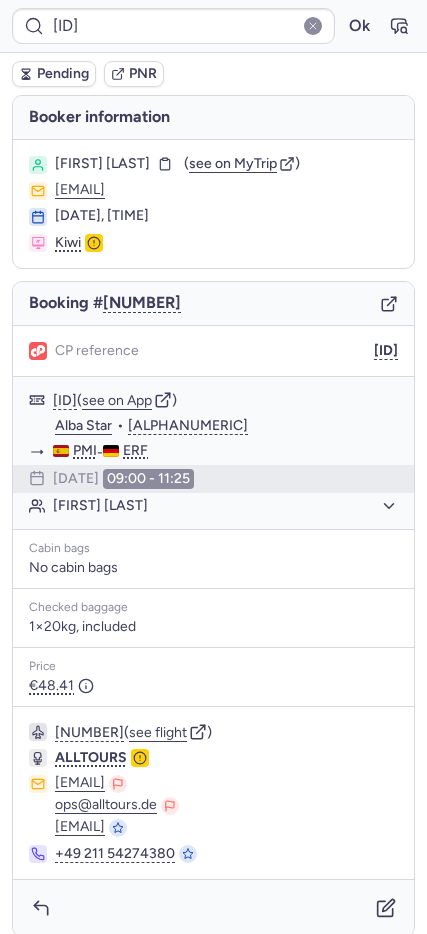 type on "CPTA7E" 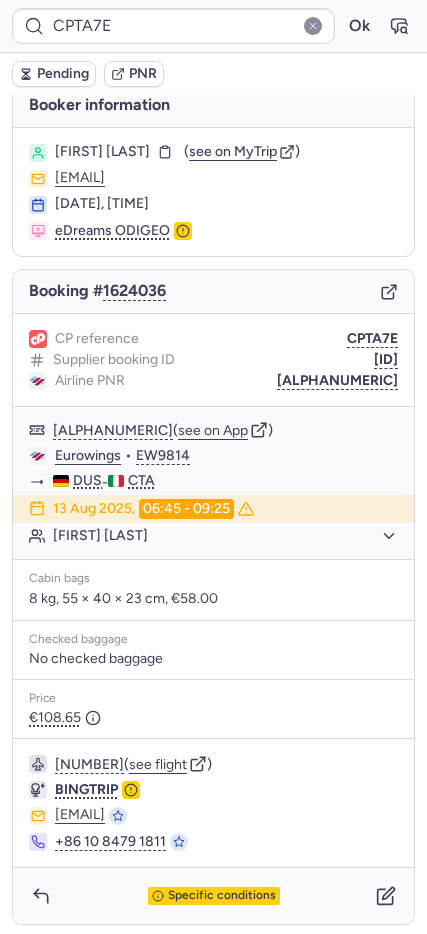 scroll, scrollTop: 15, scrollLeft: 0, axis: vertical 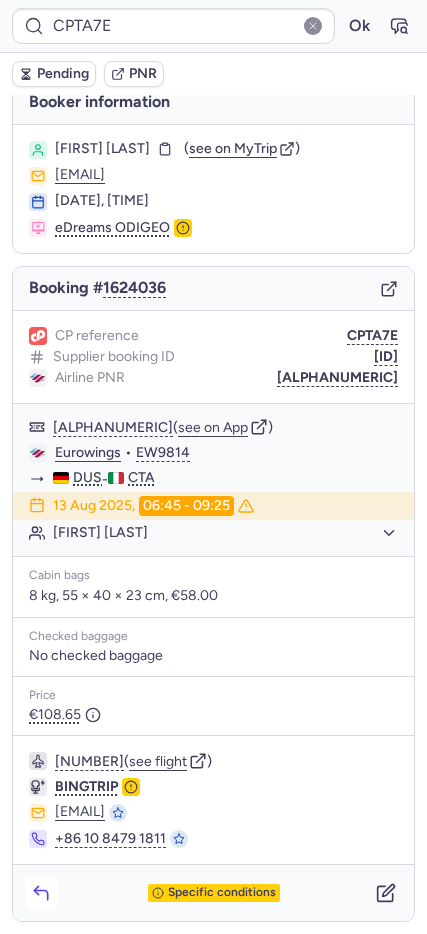 click 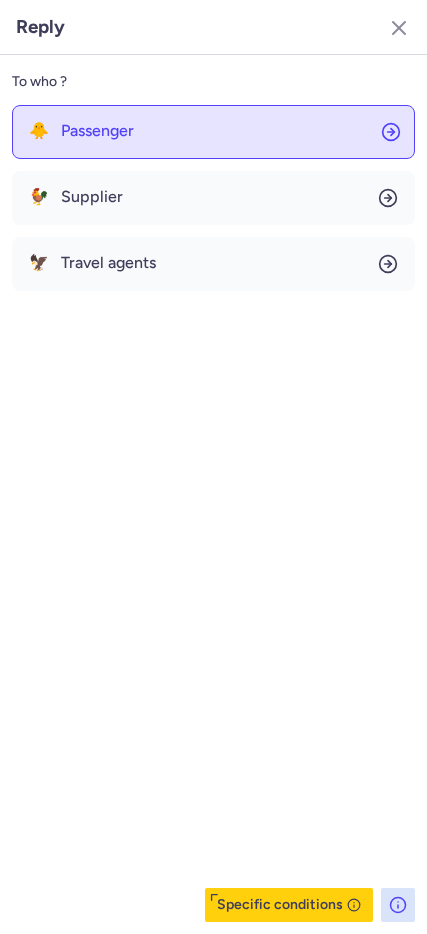 click on "Passenger" at bounding box center [97, 131] 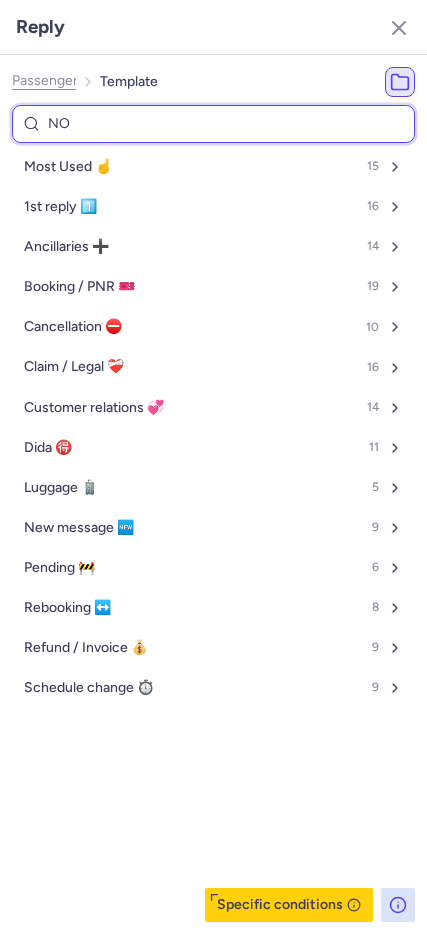 type on "NON" 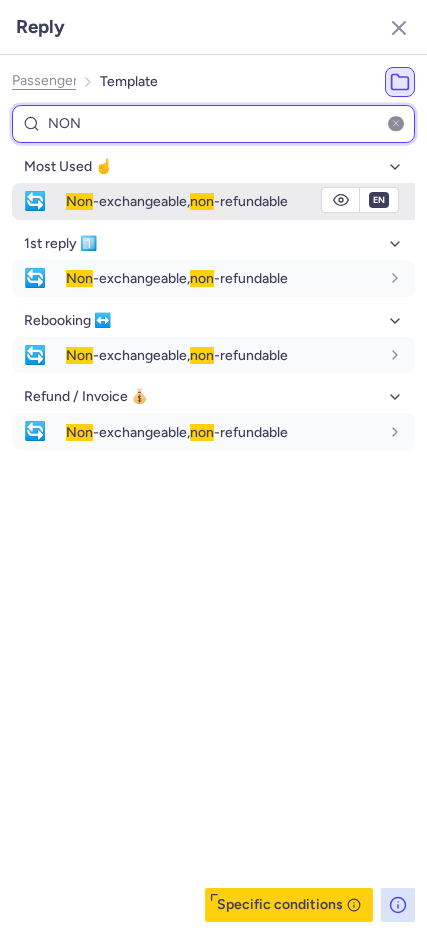 type on "NON" 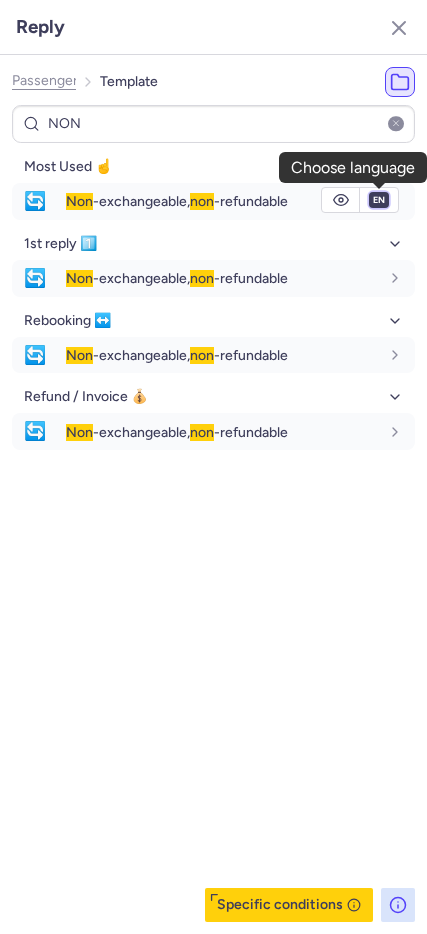 drag, startPoint x: 378, startPoint y: 199, endPoint x: 367, endPoint y: 222, distance: 25.495098 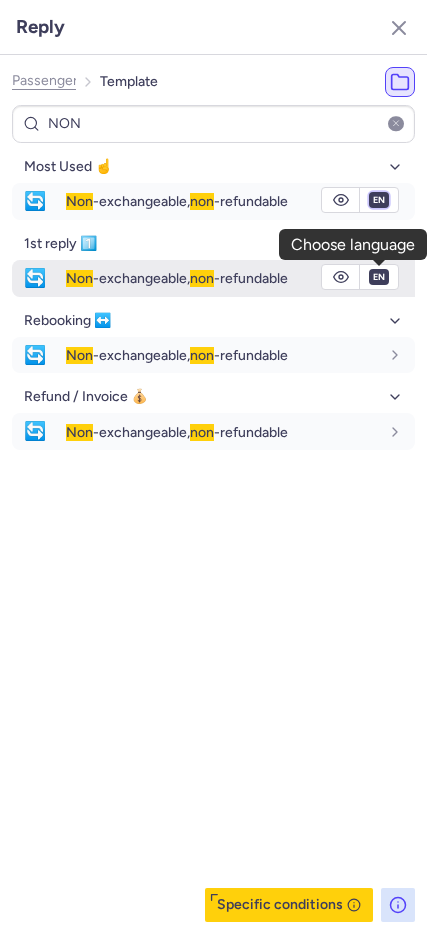 select on "de" 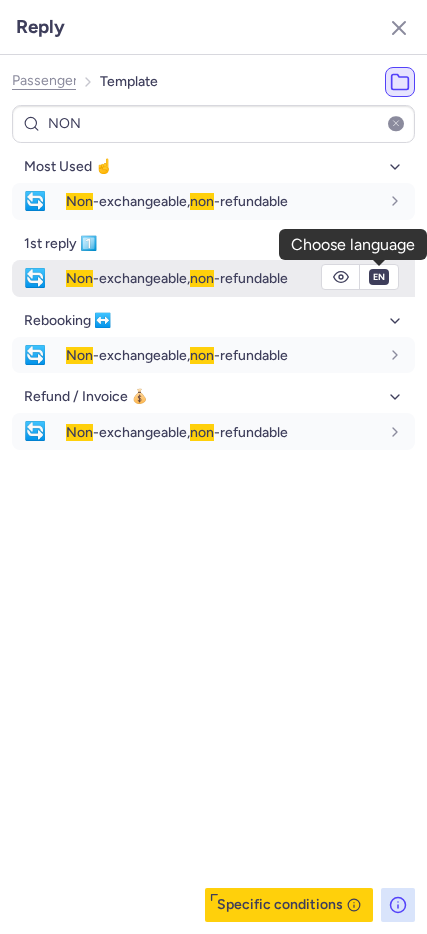 click on "fr en de nl pt es it ru" at bounding box center (379, 200) 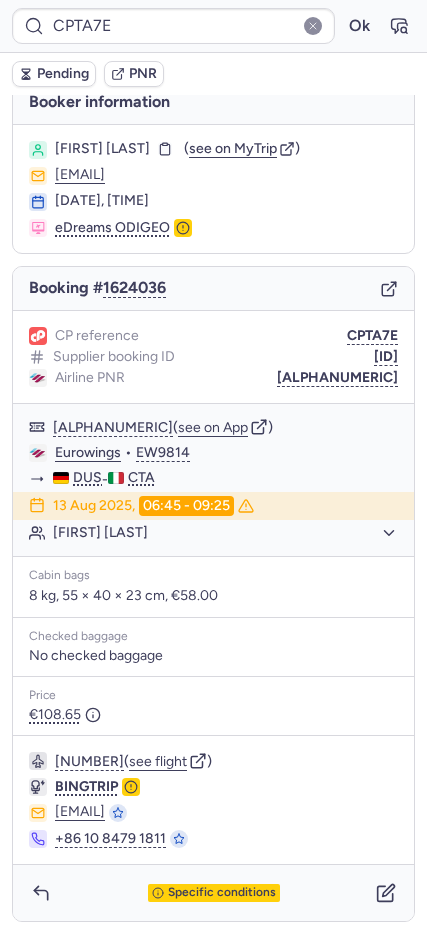 type on "[ID]" 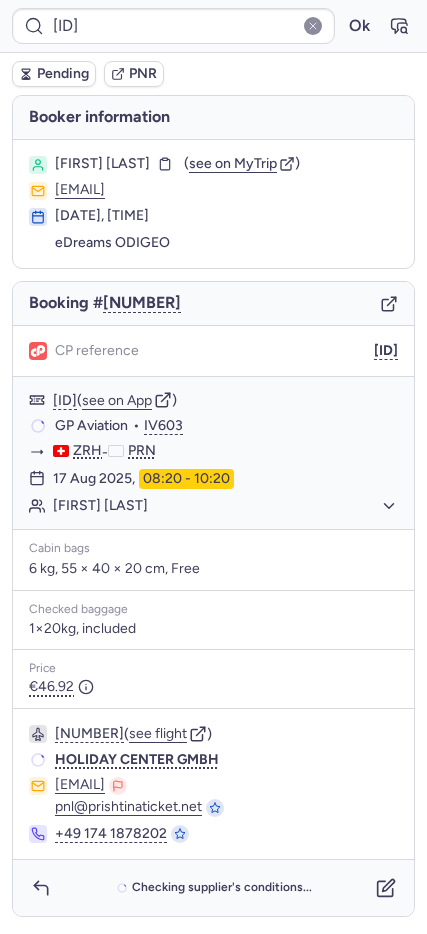 scroll, scrollTop: 0, scrollLeft: 0, axis: both 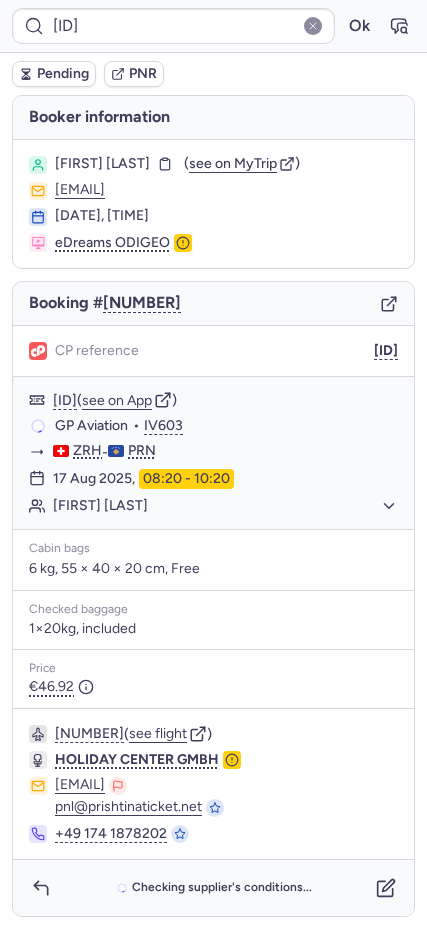 click 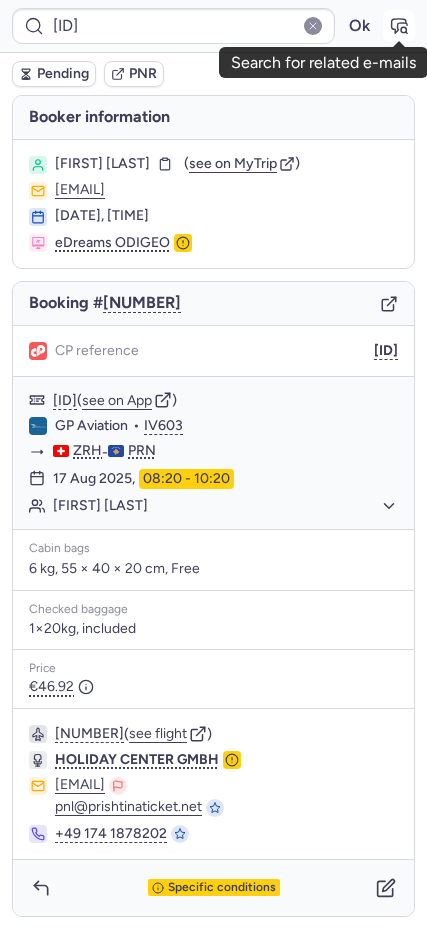 click 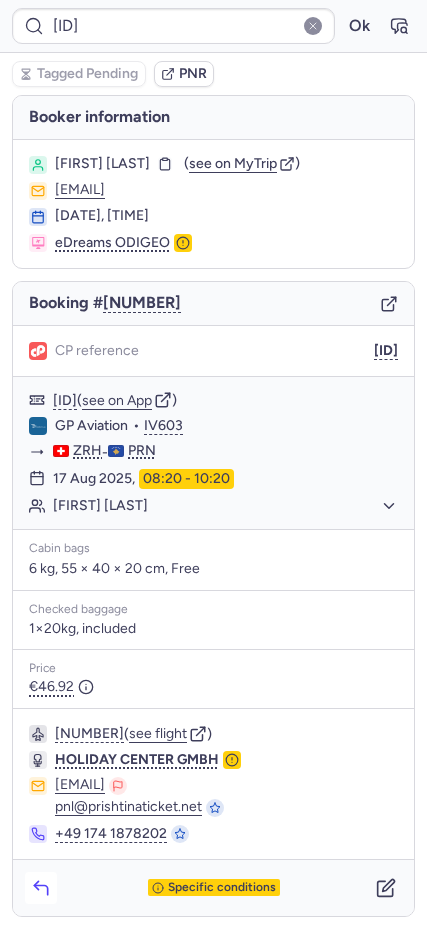 click 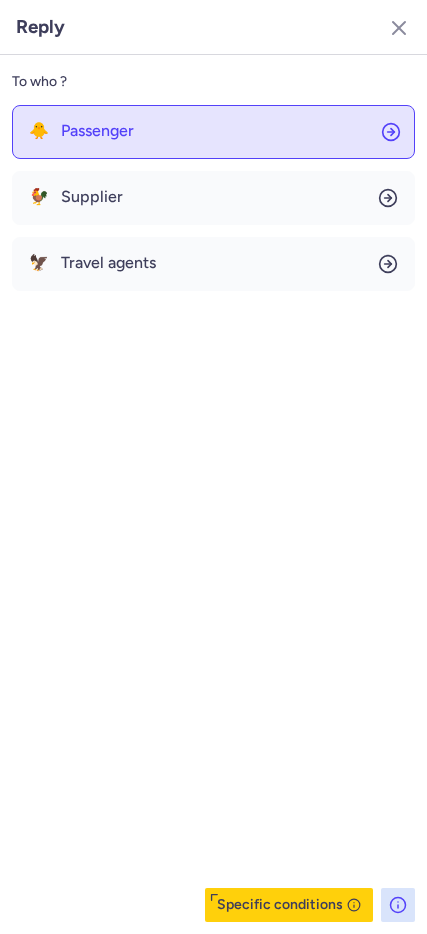 click on "Passenger" at bounding box center (97, 131) 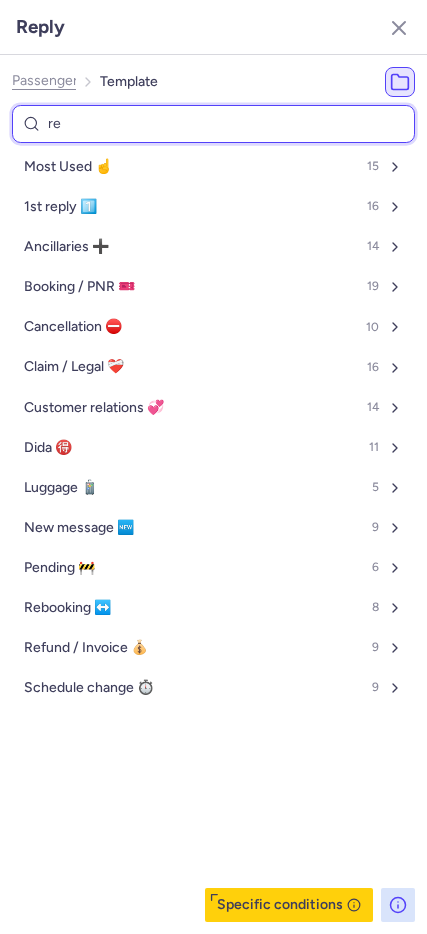 type on "res" 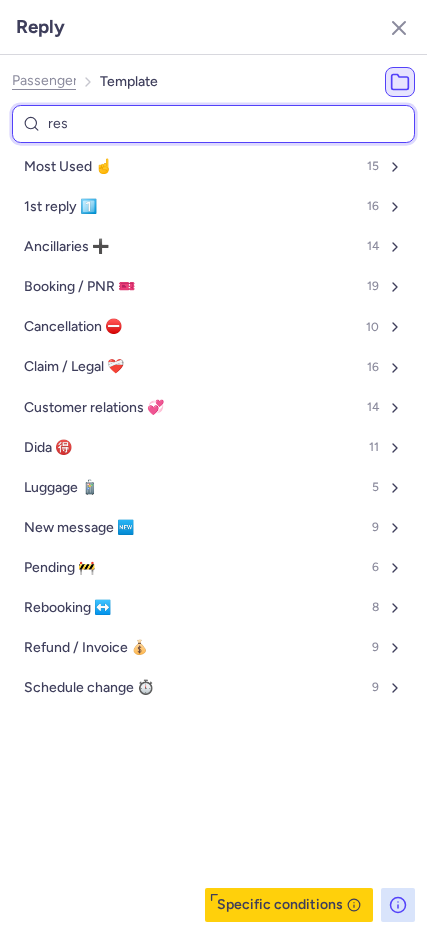 select on "de" 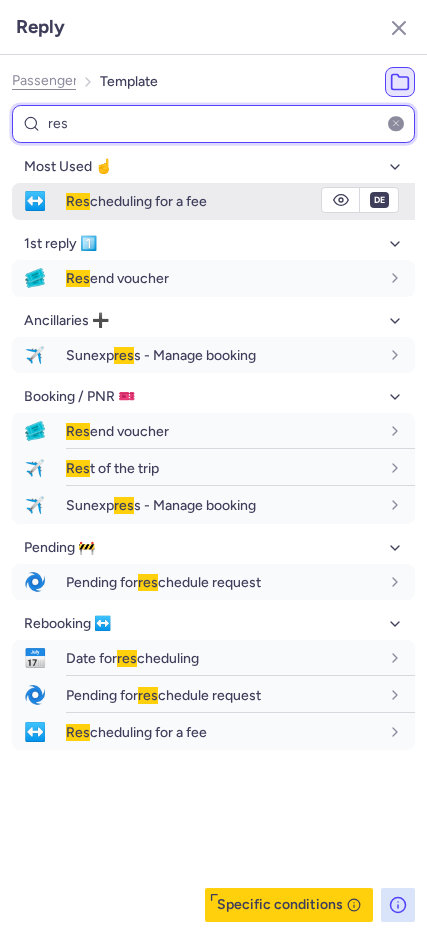 type on "res" 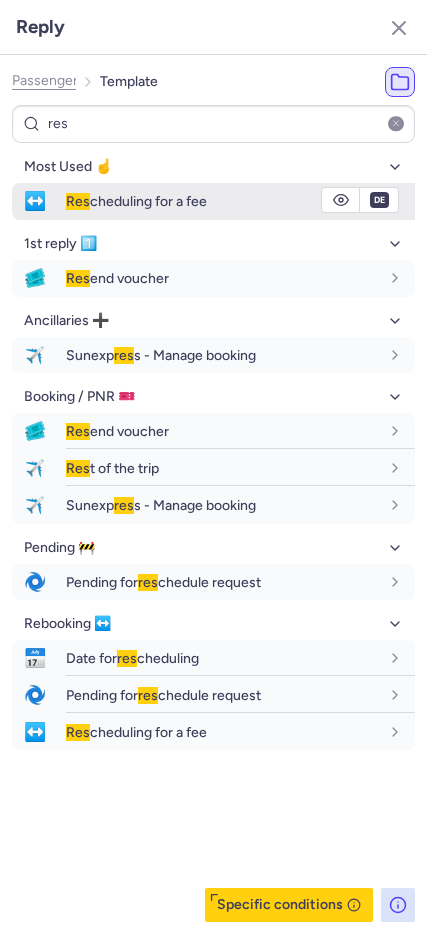 click on "Res cheduling for a fee" at bounding box center [222, 201] 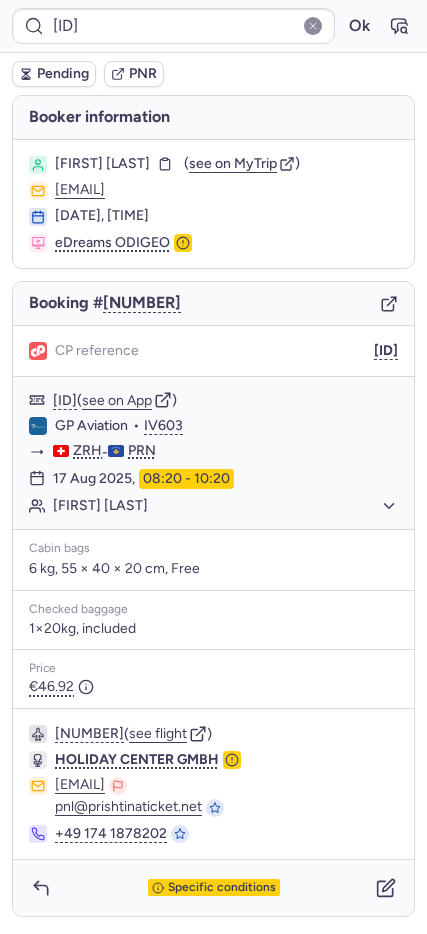 type on "CPYT7G" 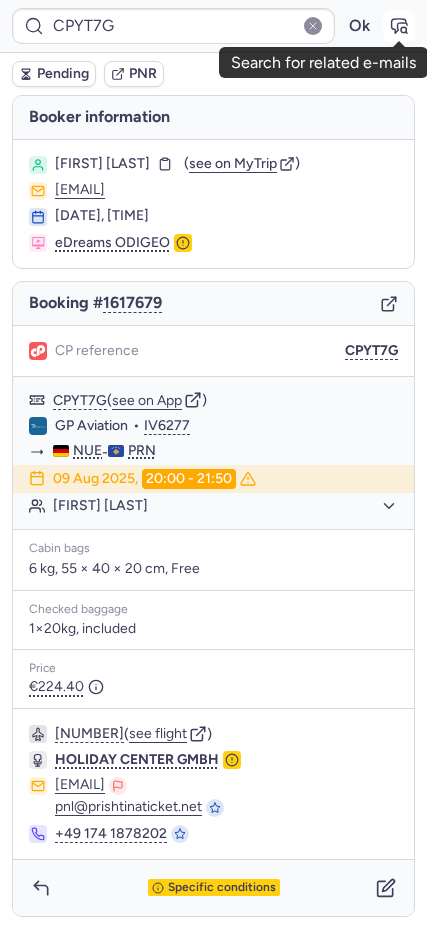 click at bounding box center [399, 26] 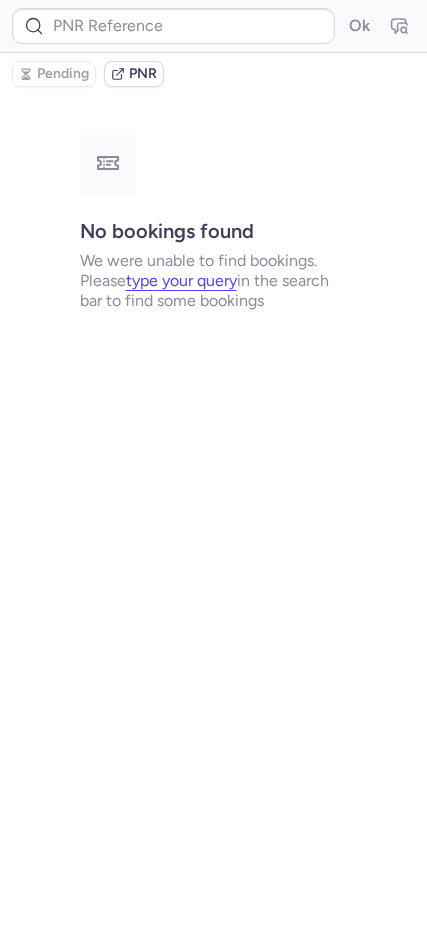 type on "CPYT7G" 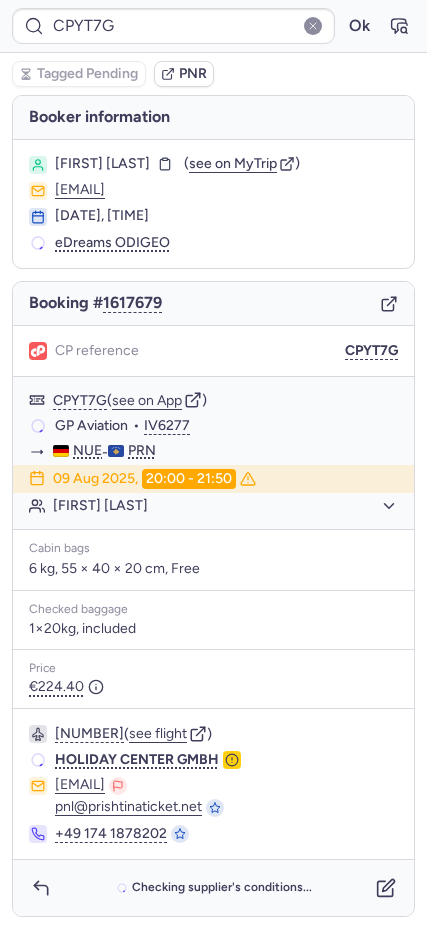 drag, startPoint x: 391, startPoint y: 306, endPoint x: 375, endPoint y: 314, distance: 17.888544 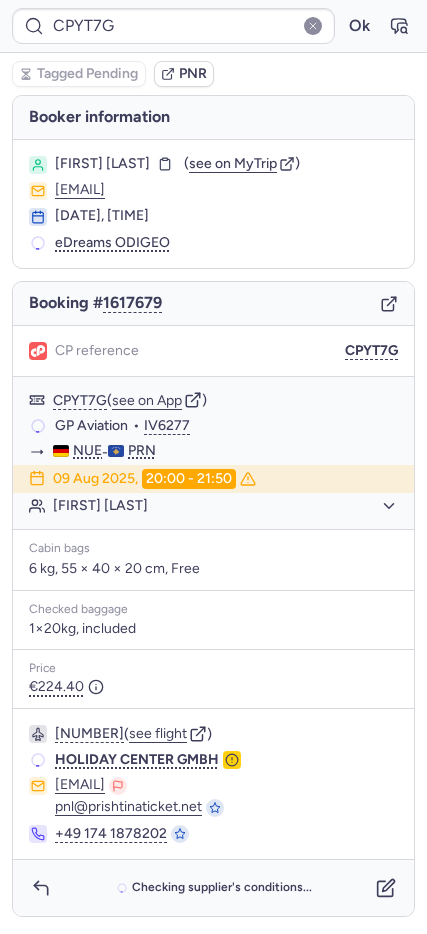 click on "Booking # [NUMBER]" at bounding box center [213, 304] 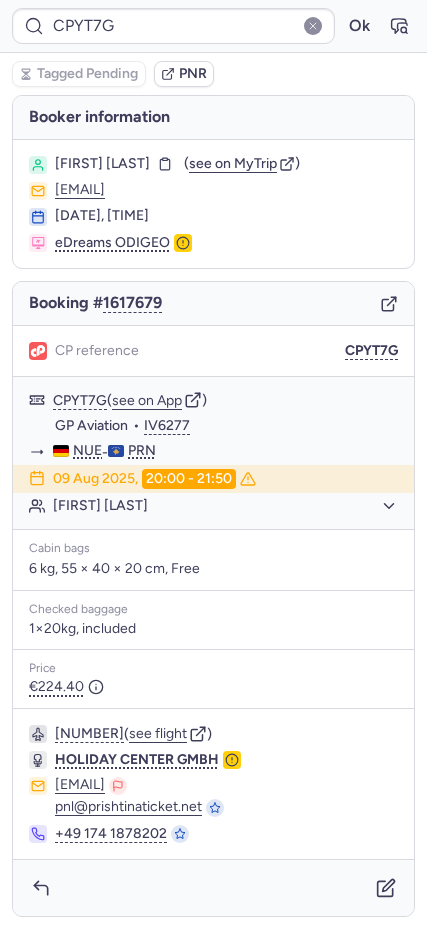 click 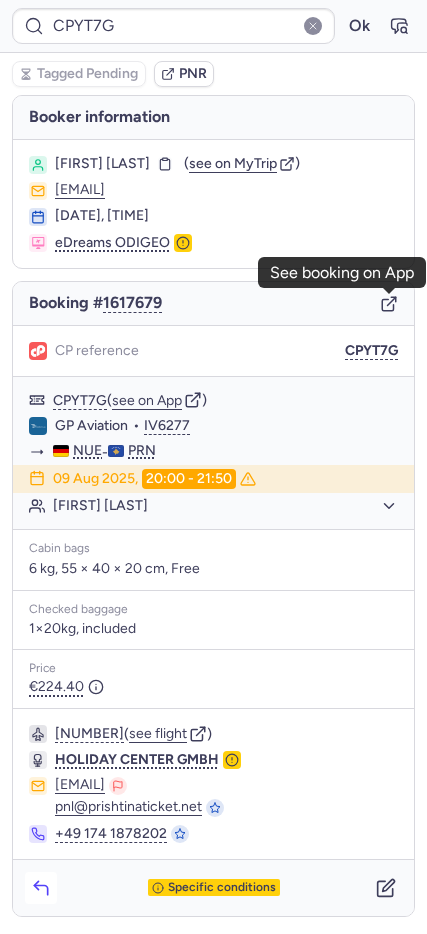 click at bounding box center (41, 888) 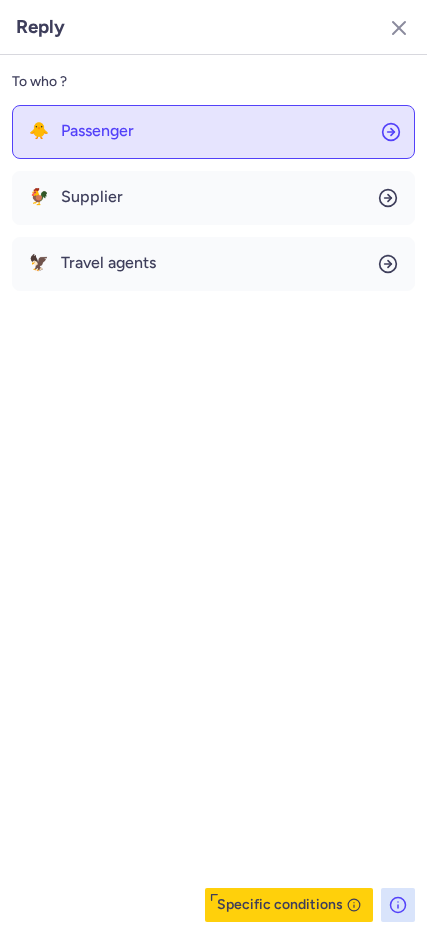 click on "Passenger" at bounding box center [97, 131] 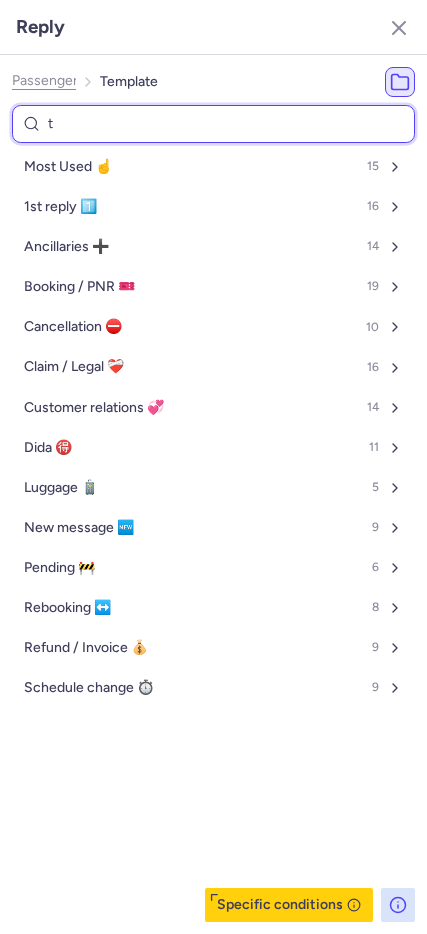 type on "tp" 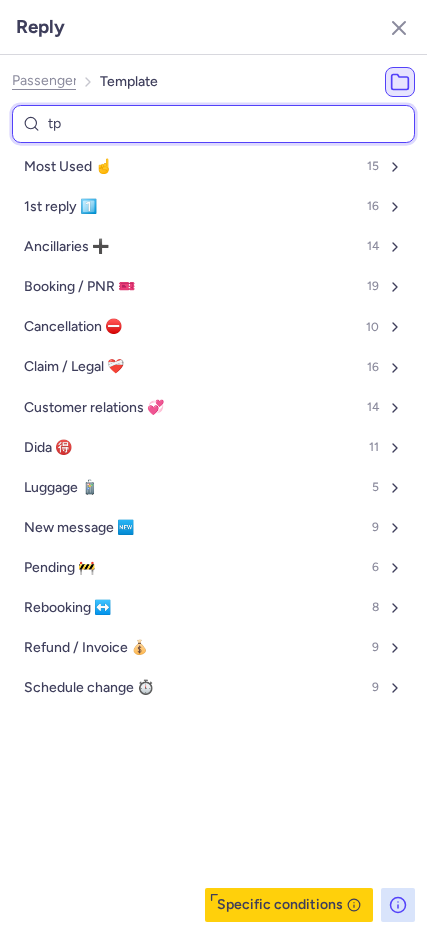 select on "en" 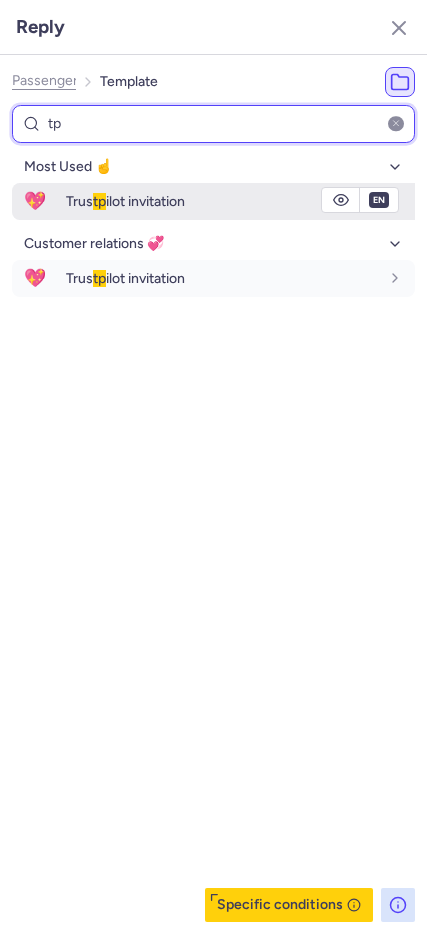 type on "tp" 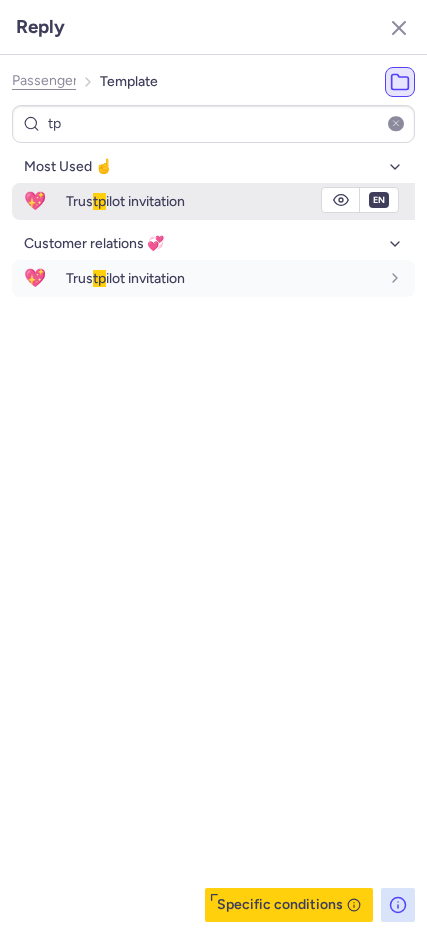click on "Trus tp ilot invitation" at bounding box center (222, 201) 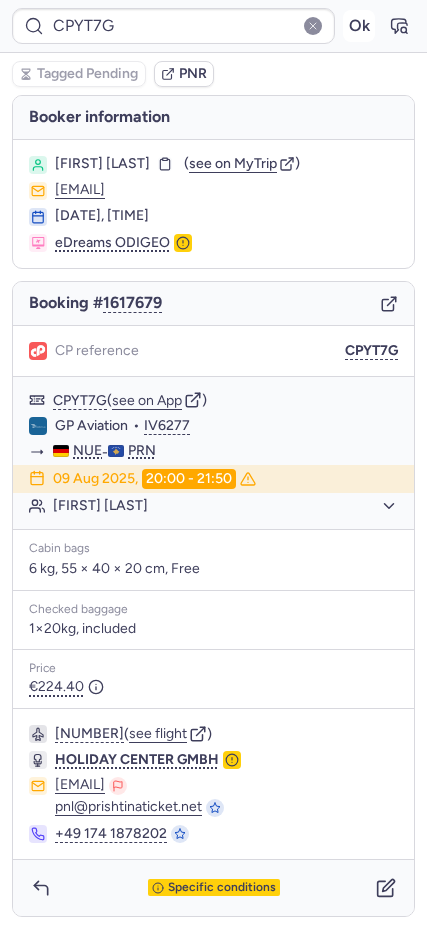 click on "Ok" at bounding box center (359, 26) 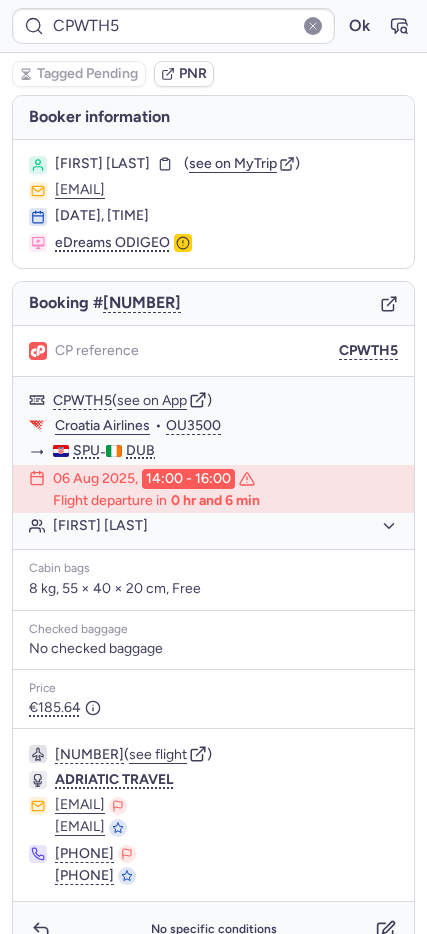 type on "[ALPHANUMERIC]" 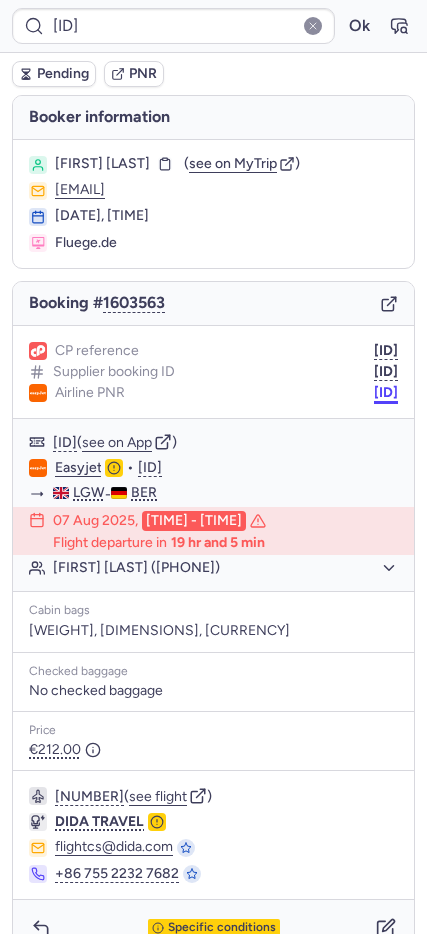 click on "[ID]" at bounding box center [386, 393] 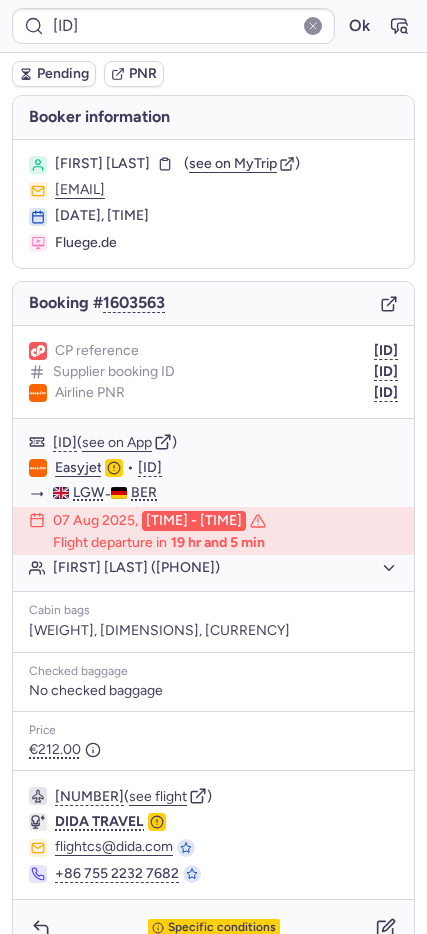 click on "[ID]" at bounding box center (386, 393) 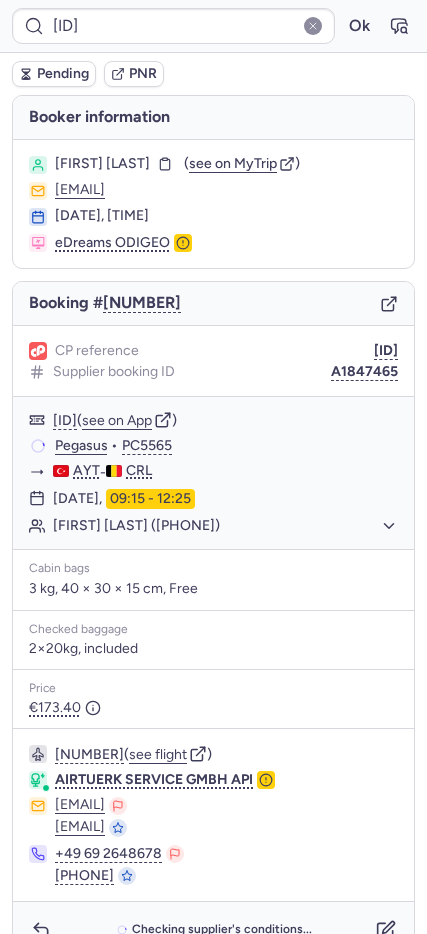 type on "CPWTH5" 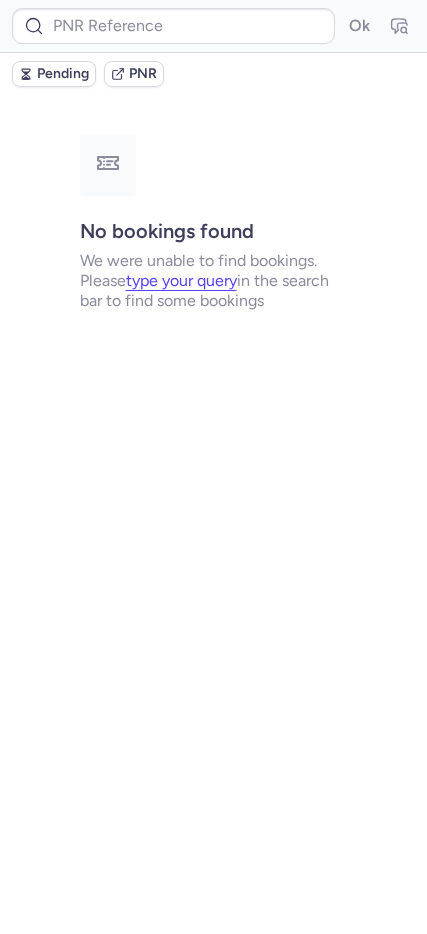type on "[ID]" 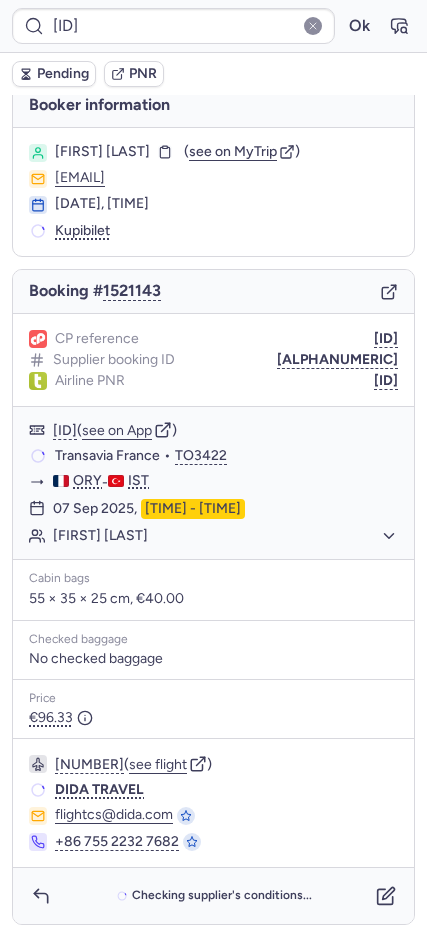 scroll, scrollTop: 15, scrollLeft: 0, axis: vertical 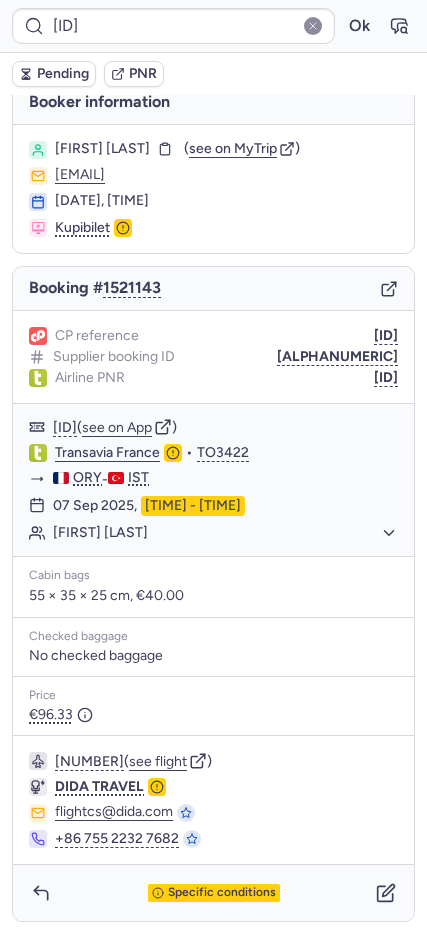 click on "Specific conditions" at bounding box center [213, 893] 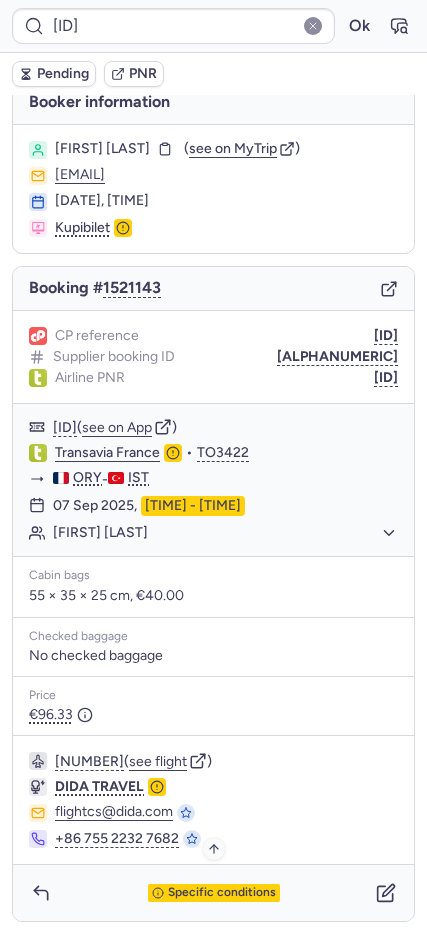 click on "Specific conditions" at bounding box center (222, 893) 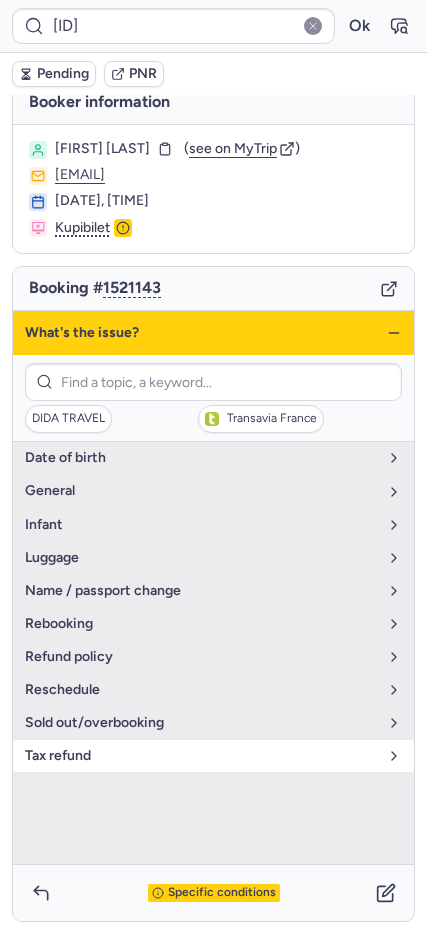 click on "tax refund" at bounding box center (201, 756) 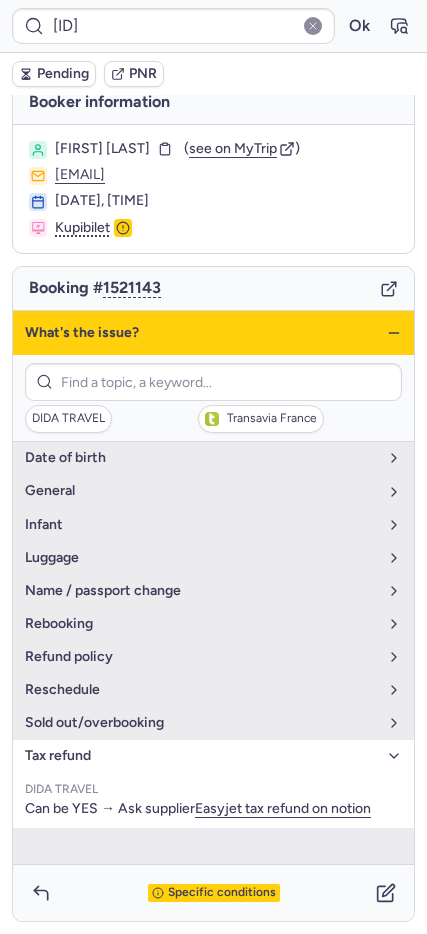 click on "What's the issue?" at bounding box center (213, 333) 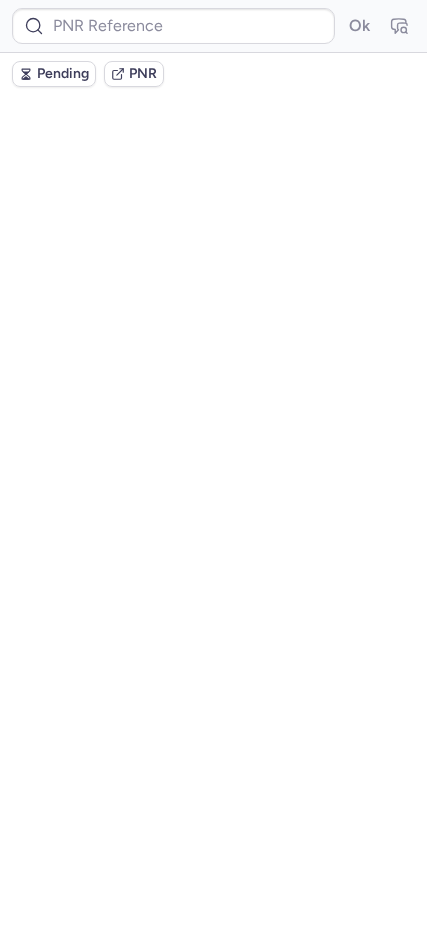 scroll, scrollTop: 0, scrollLeft: 0, axis: both 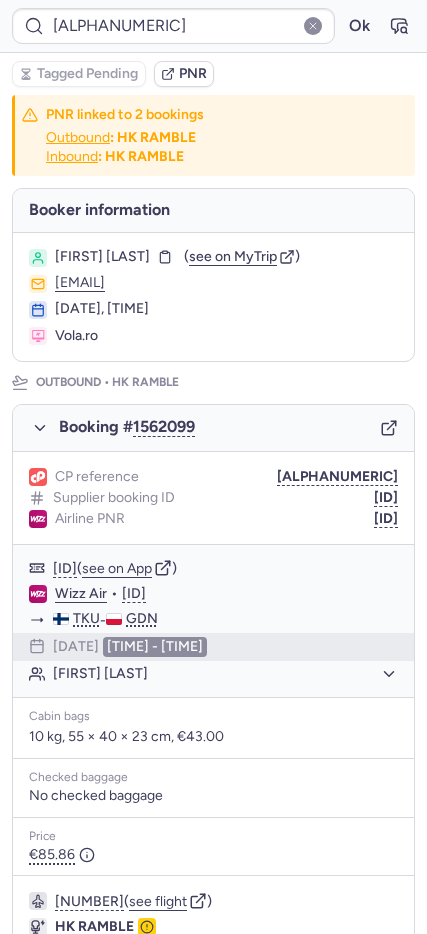 type on "CPWTH5" 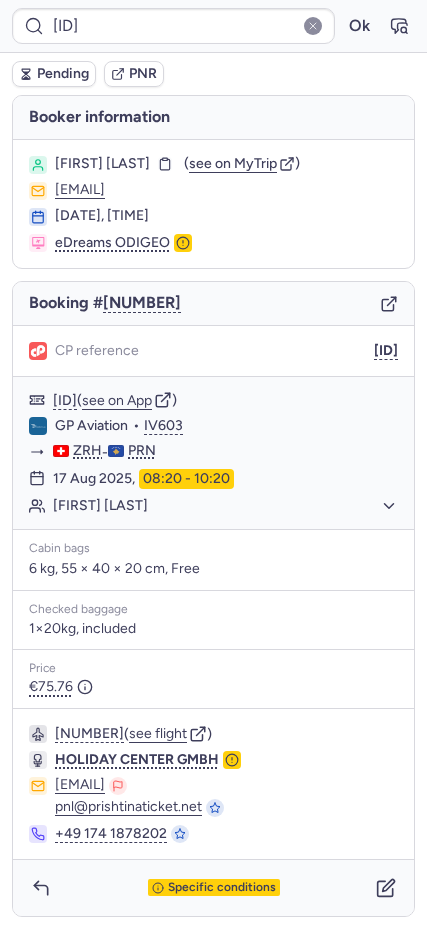 click on "Pending" at bounding box center (63, 74) 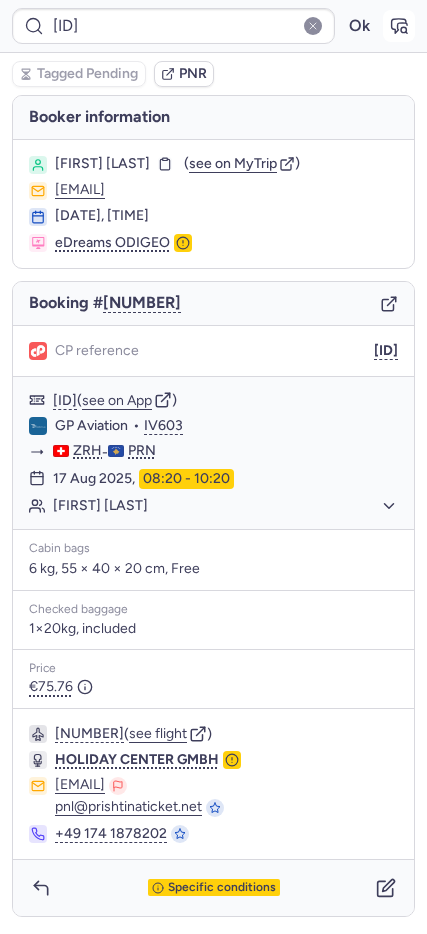 click 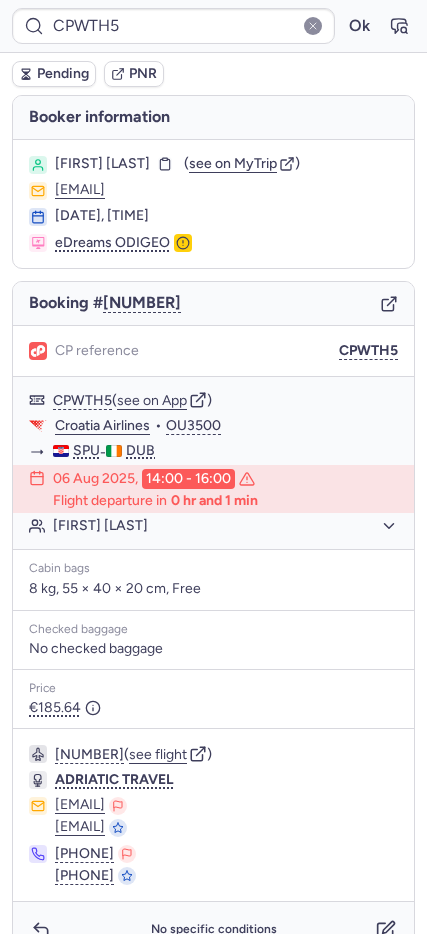 type on "[ID]" 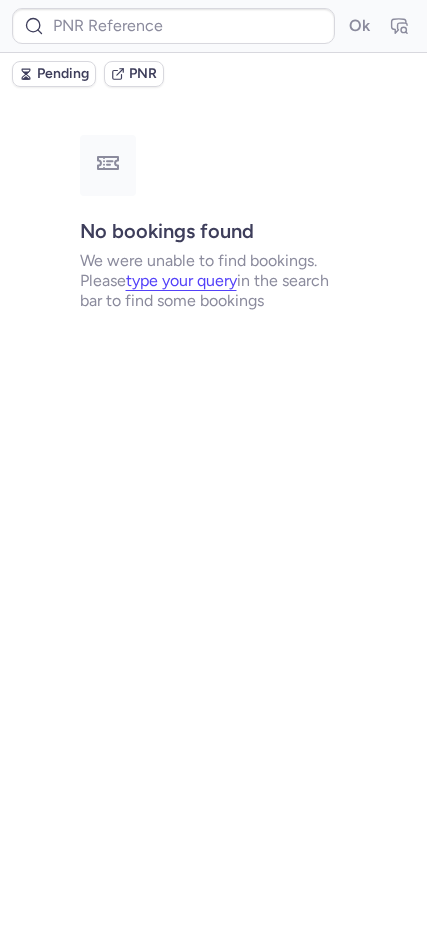 type on "CPWTH5" 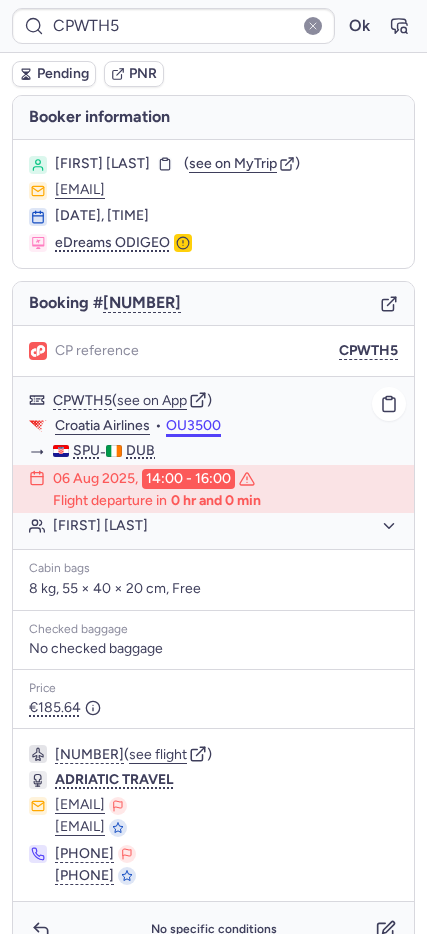 click on "OU3500" at bounding box center [193, 426] 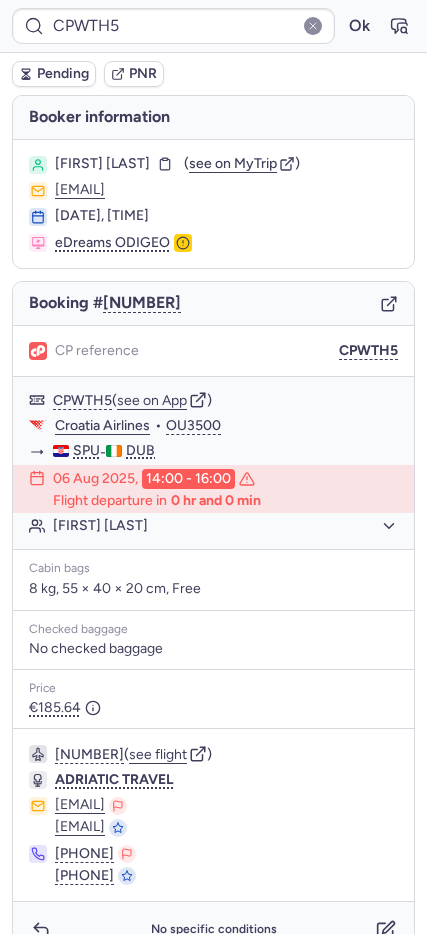 type on "[ID]" 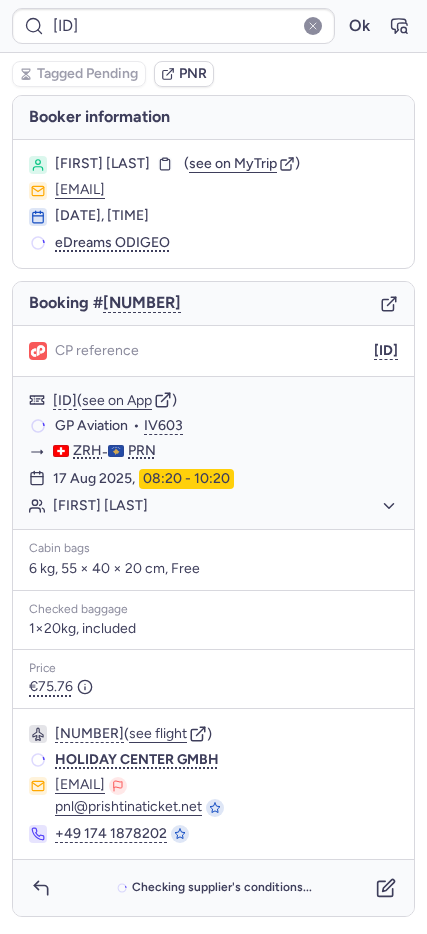 type on "CPTLIQ" 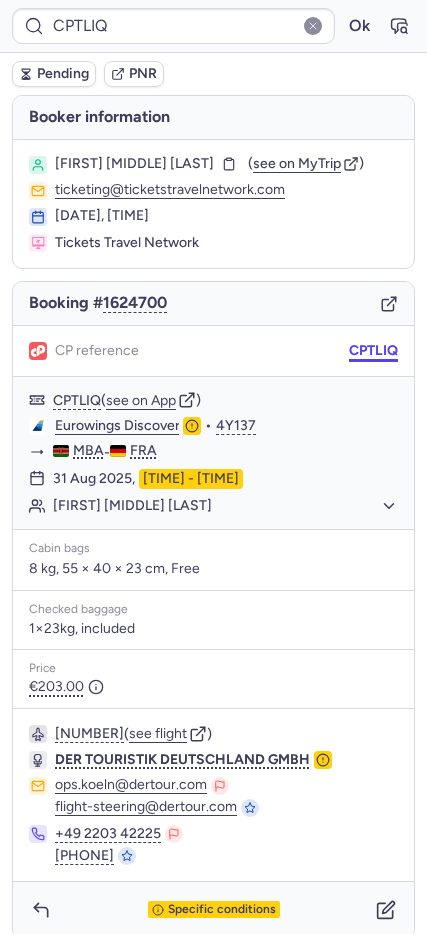 click on "CPTLIQ" at bounding box center (373, 351) 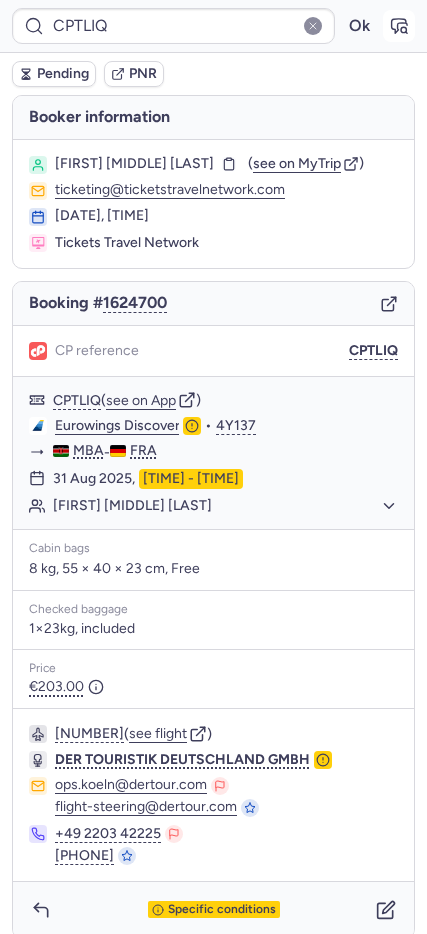 click 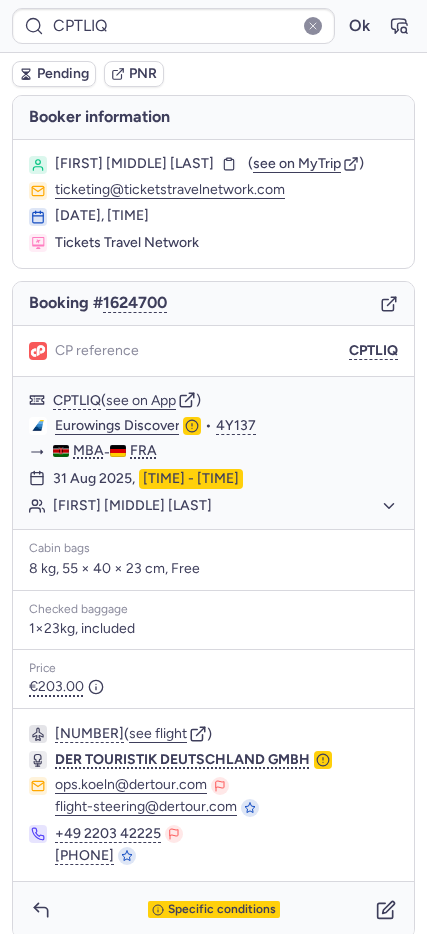 type on "CPFYAW" 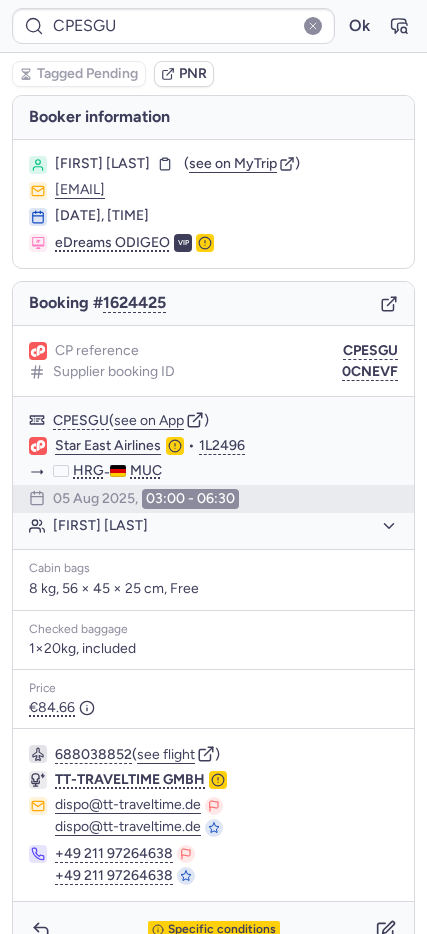 type on "CPVTE6" 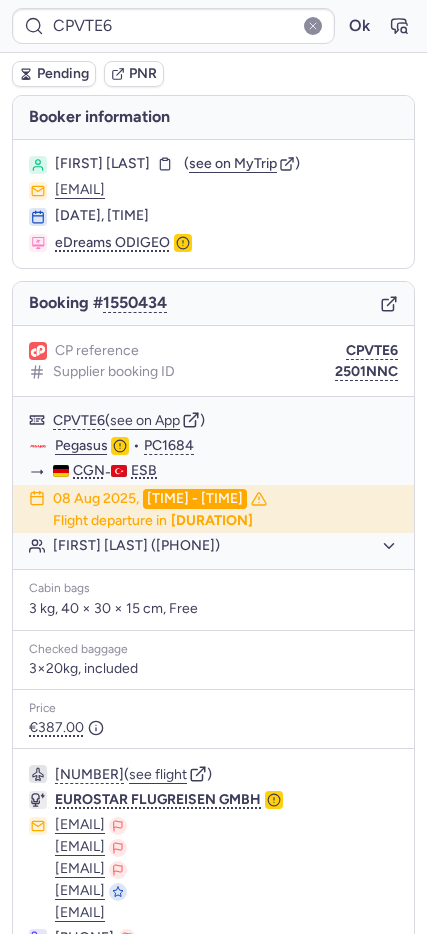 click on "Pending" at bounding box center [54, 74] 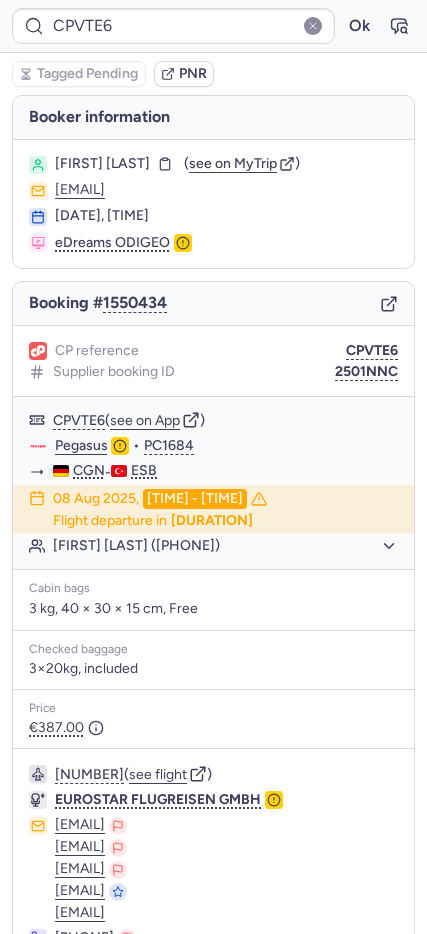 type on "[ALPHANUMERIC]" 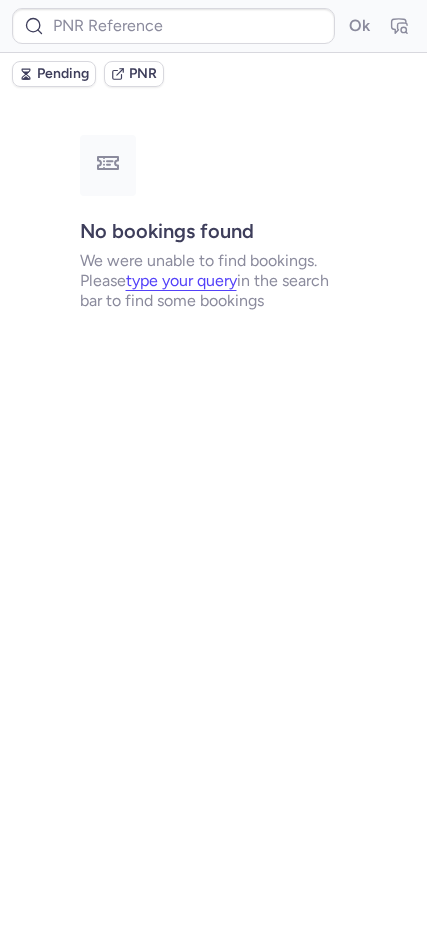 type on "CPVTE6" 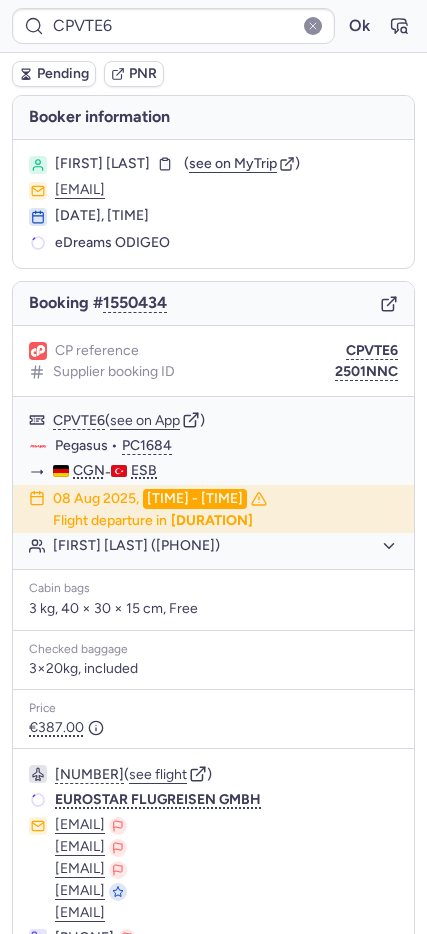 click on "Pending" at bounding box center [63, 74] 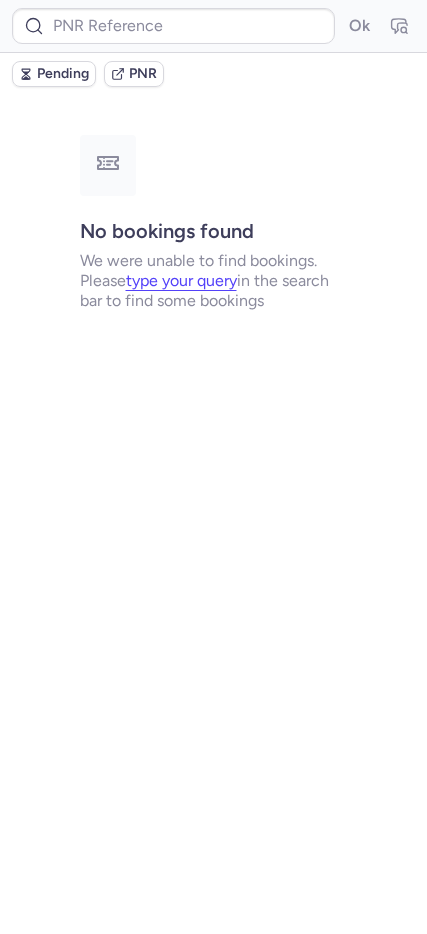 click on "Ok" at bounding box center [213, 26] 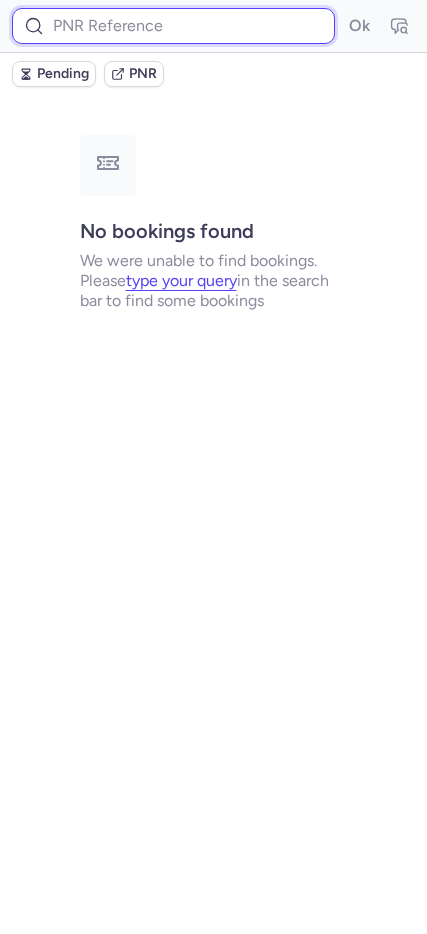 click at bounding box center (173, 26) 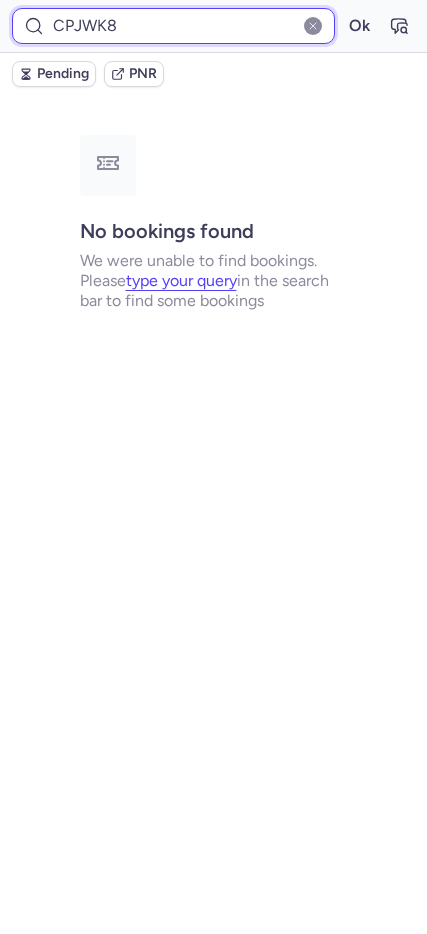 type on "CPJWK8" 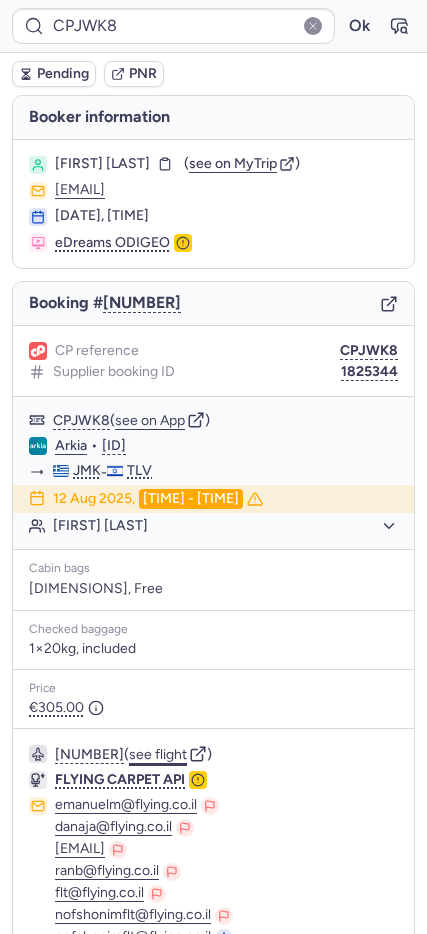 click on "see flight" 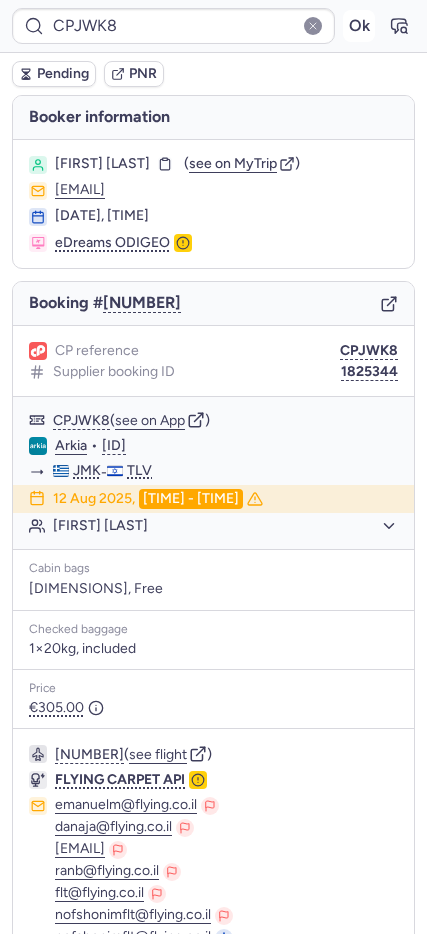 click on "Ok" at bounding box center [359, 26] 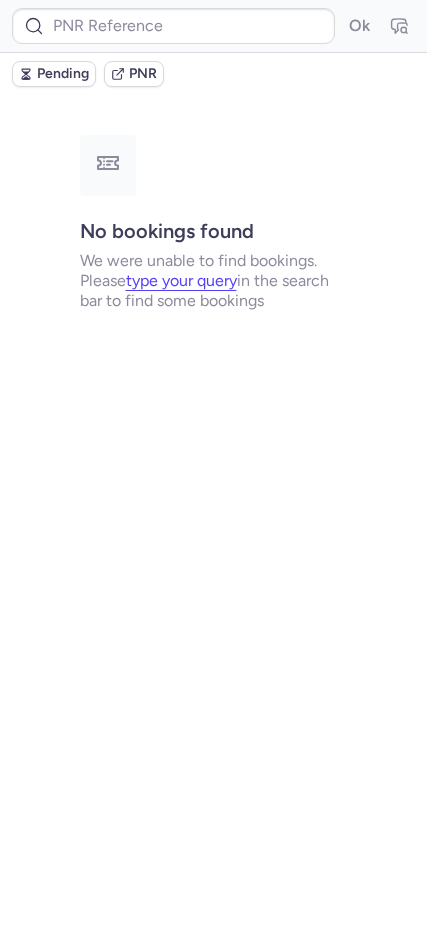 type on "[ID]" 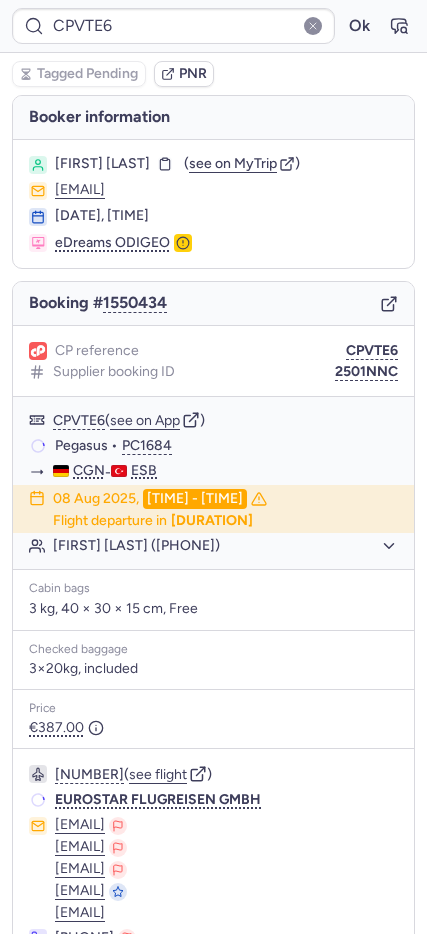 type on "CPESGU" 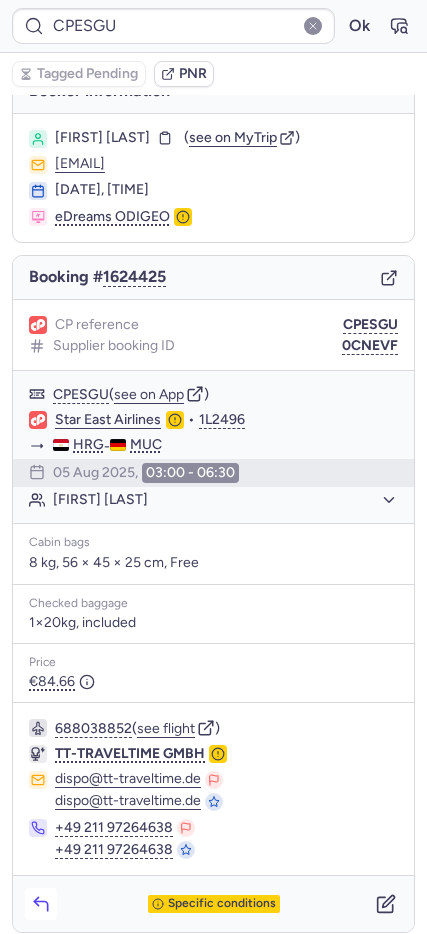 scroll, scrollTop: 37, scrollLeft: 0, axis: vertical 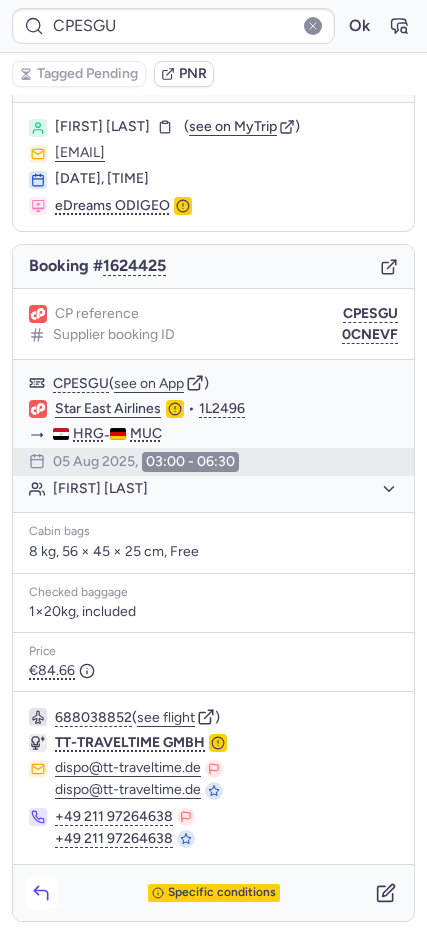 click at bounding box center (41, 893) 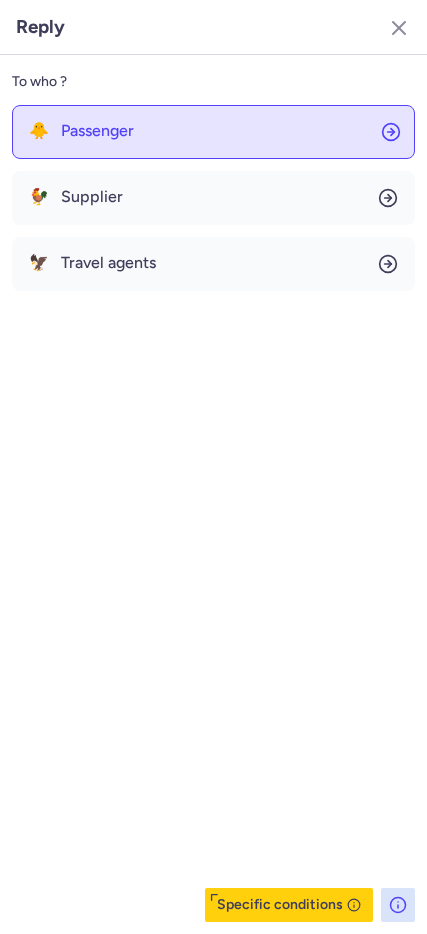 click on "Passenger" at bounding box center [97, 131] 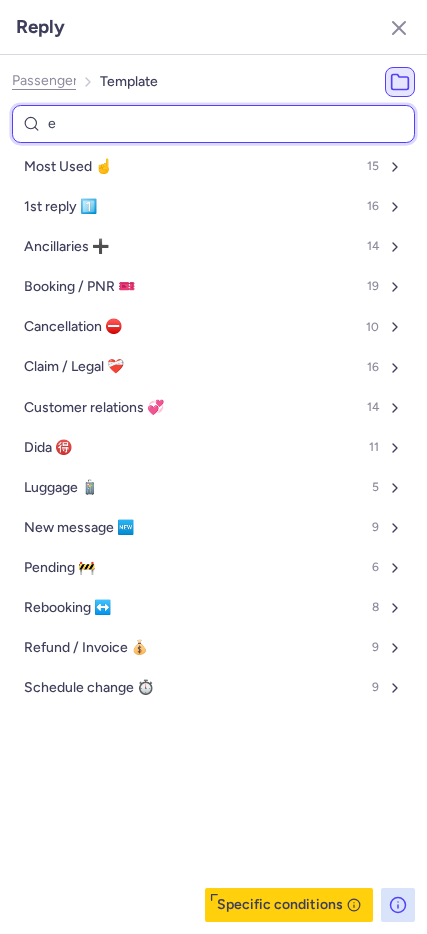 type on "en" 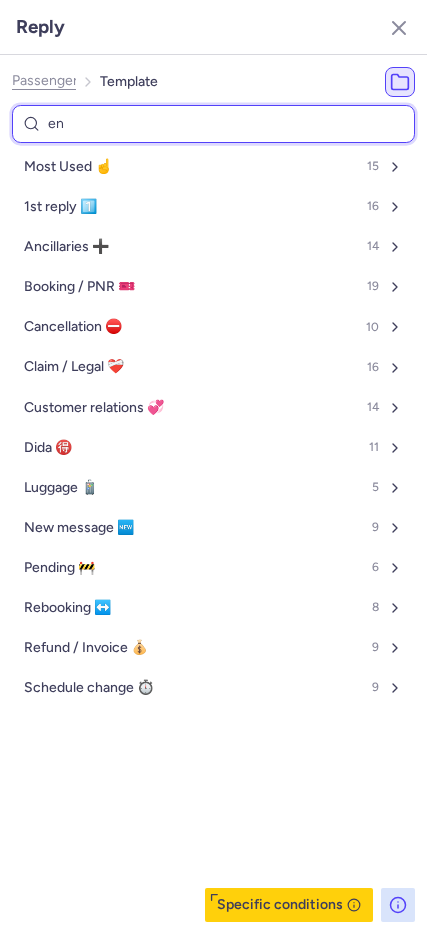 select on "en" 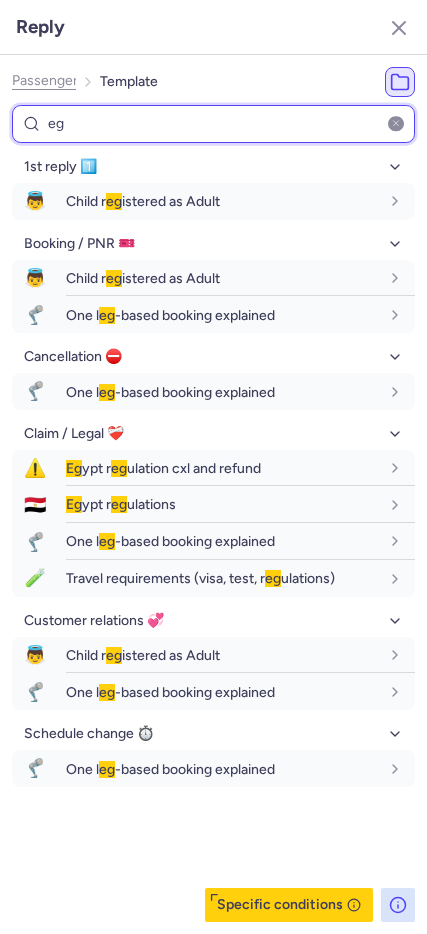 click on "eg" at bounding box center [213, 124] 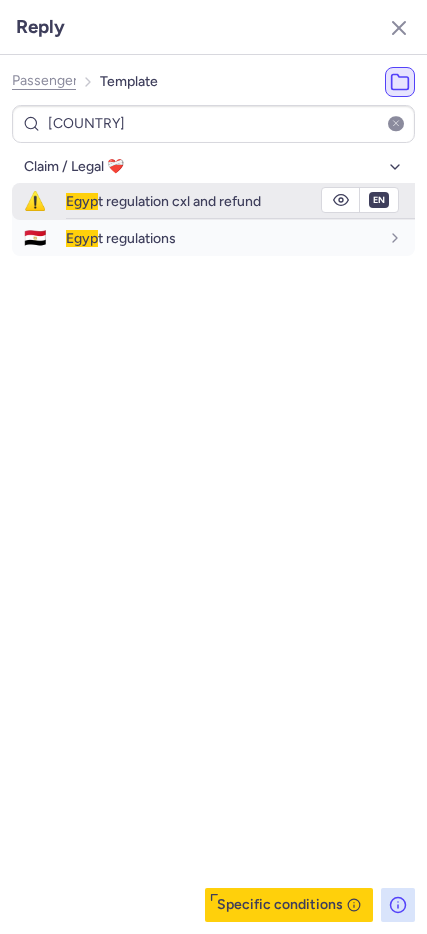 click on "[COUNTRY] regulation cxl and refund" at bounding box center [240, 201] 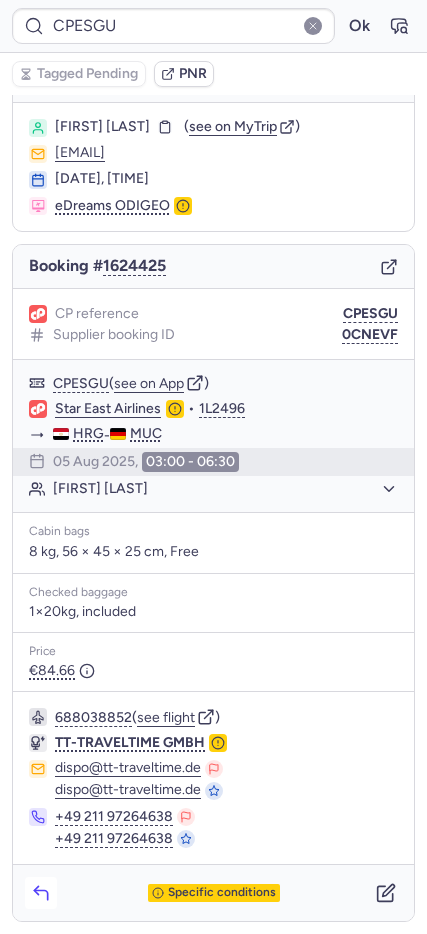 click 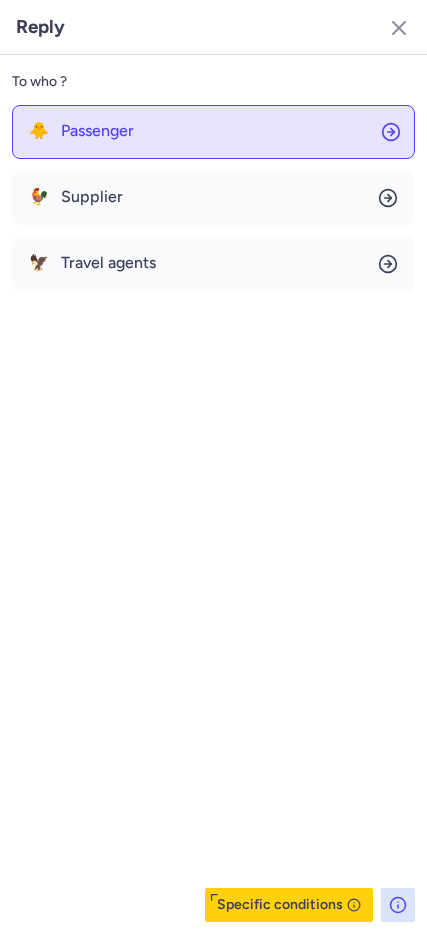 click on "🐥 Passenger" 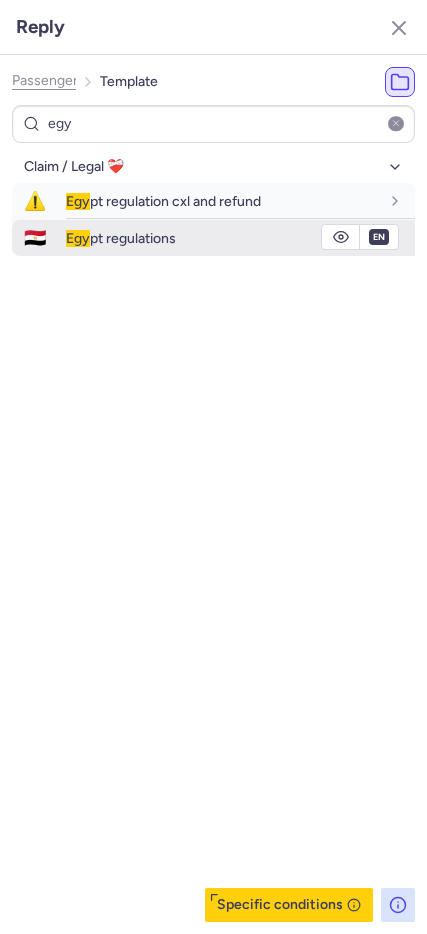 click on "🇪🇬" at bounding box center [35, 238] 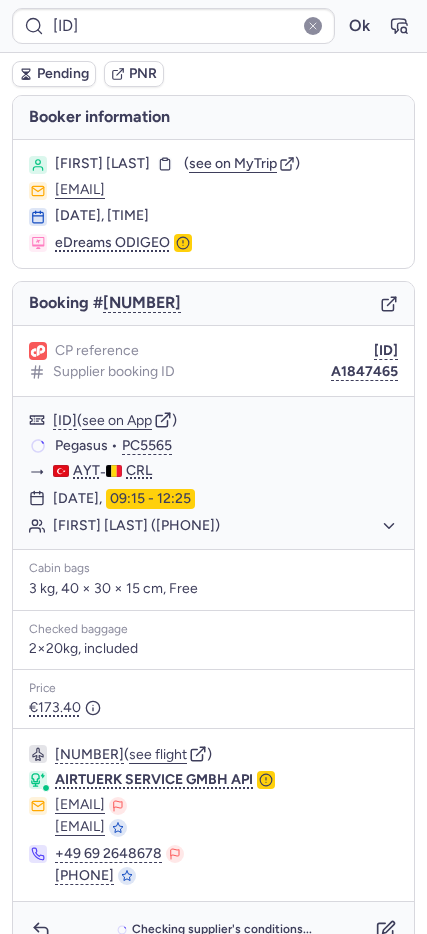 scroll, scrollTop: 37, scrollLeft: 0, axis: vertical 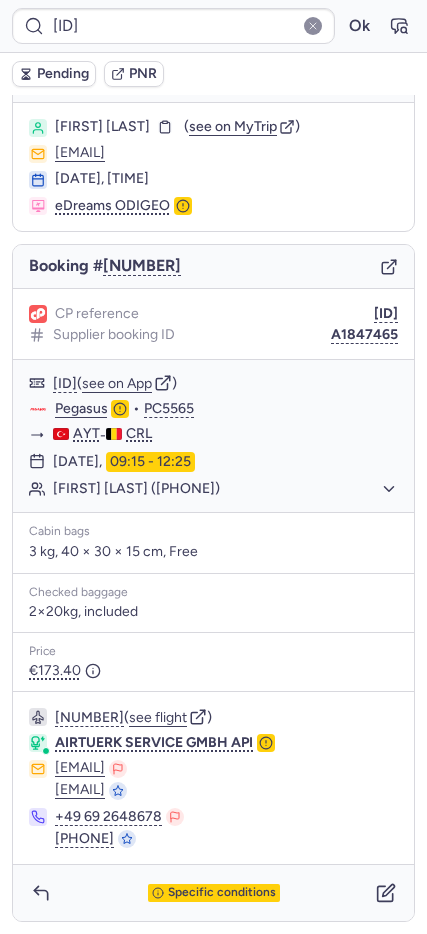 click on "Specific conditions" at bounding box center (213, 893) 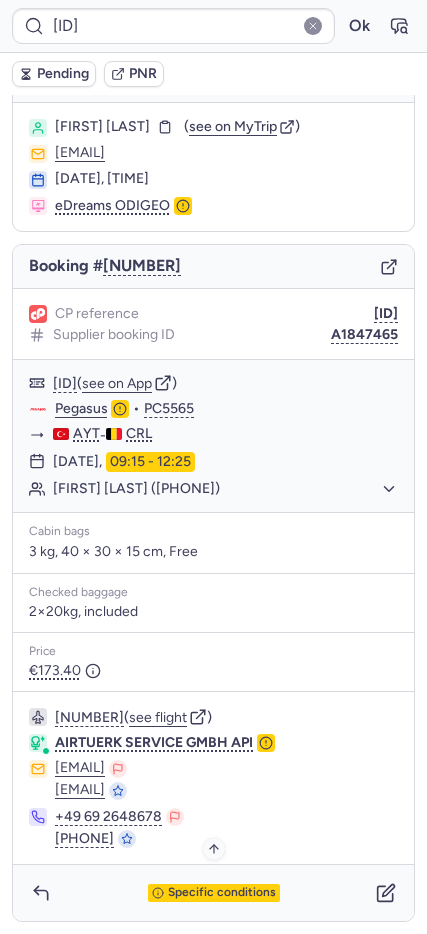 click on "Specific conditions" at bounding box center [222, 893] 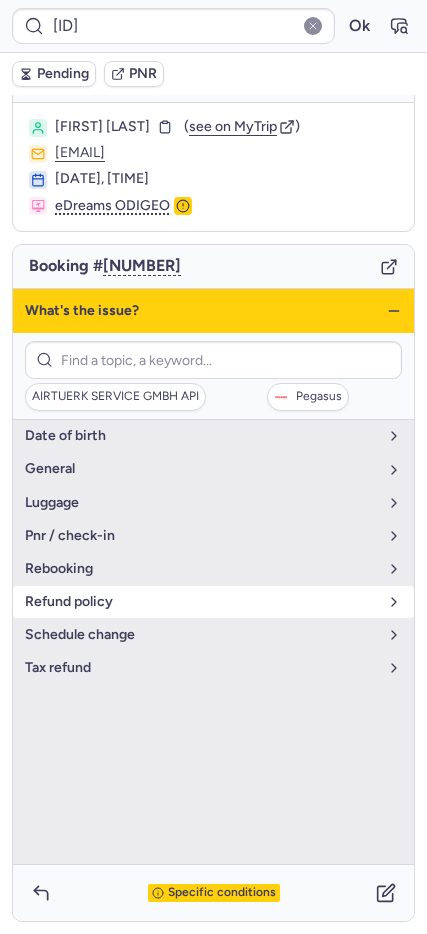 click on "refund policy" at bounding box center (201, 602) 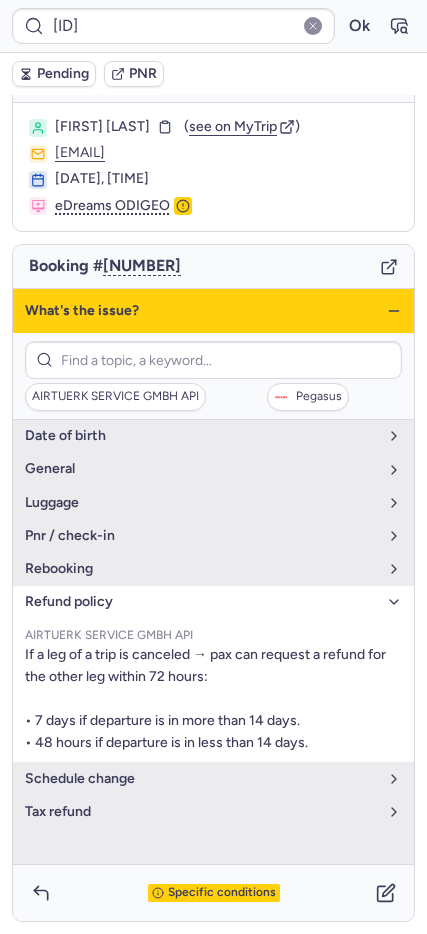 click 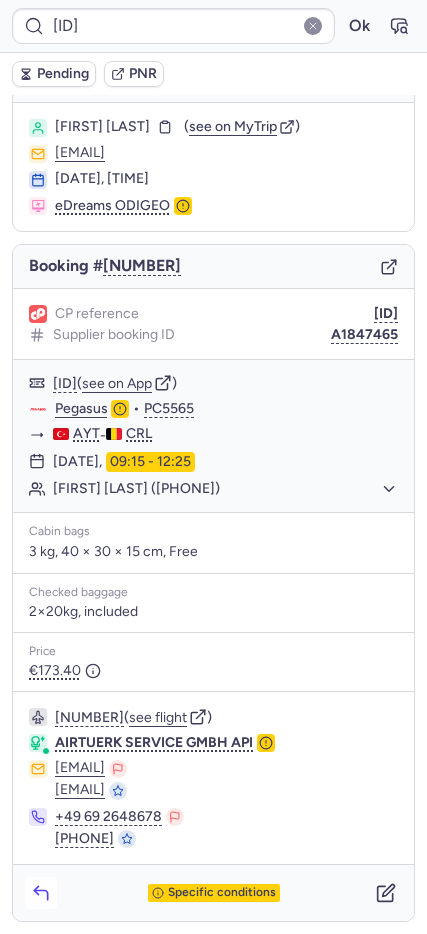 click 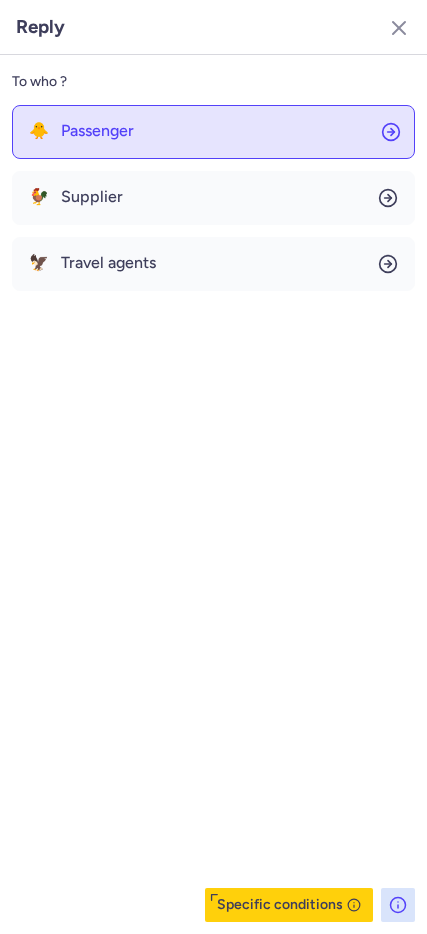 click on "Passenger" at bounding box center [97, 131] 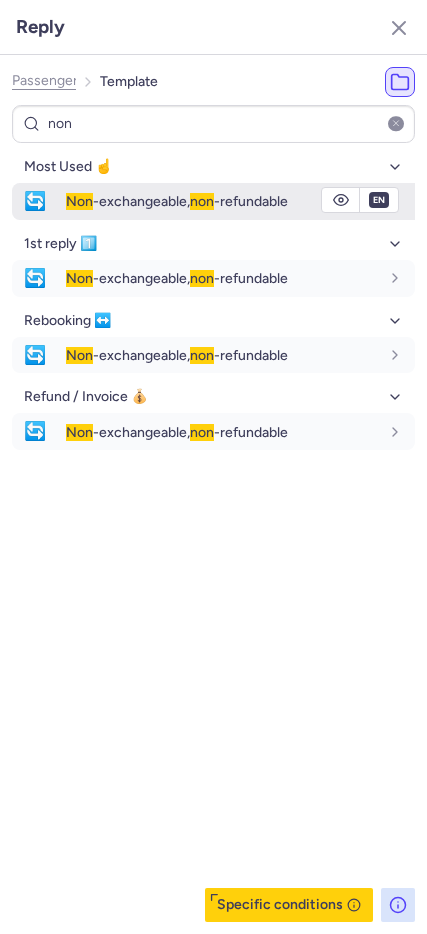 click on "Non -exchangeable,  non -refundable" at bounding box center [177, 201] 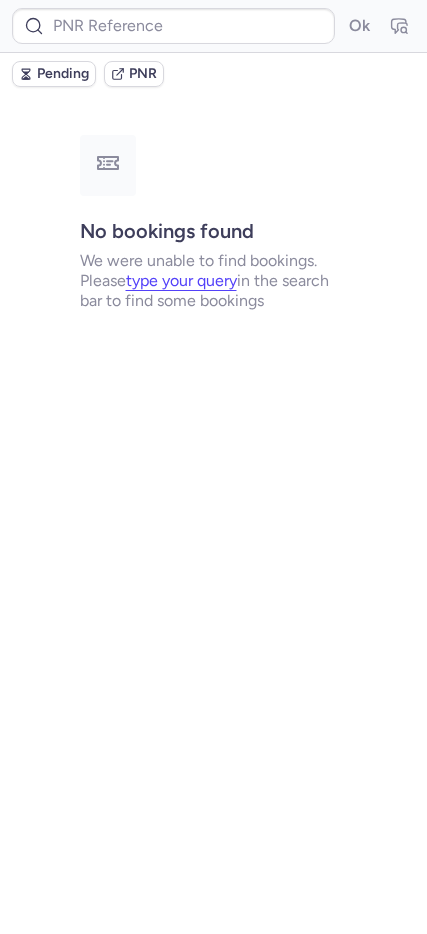 scroll, scrollTop: 0, scrollLeft: 0, axis: both 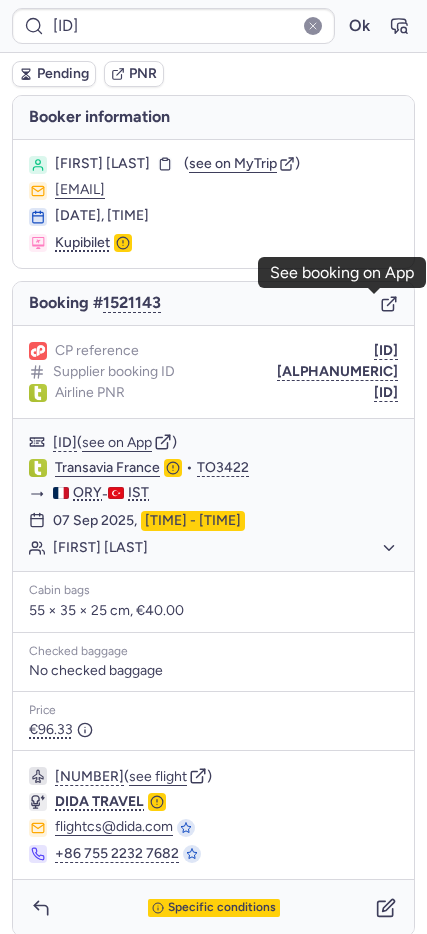 click 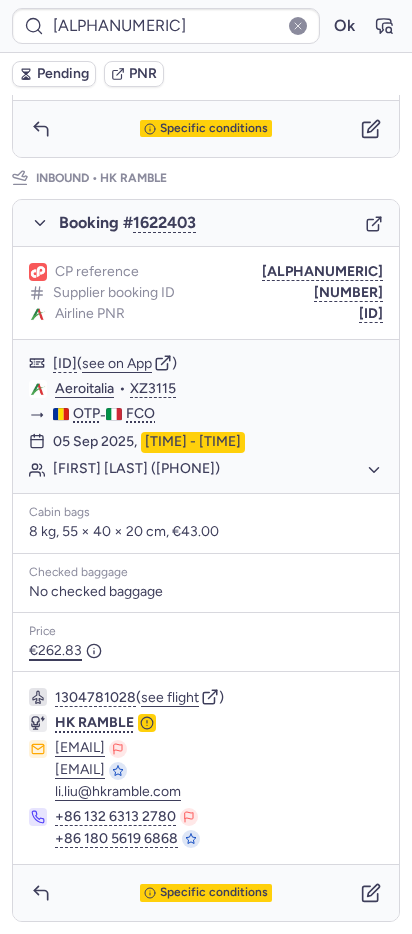 scroll, scrollTop: 152, scrollLeft: 0, axis: vertical 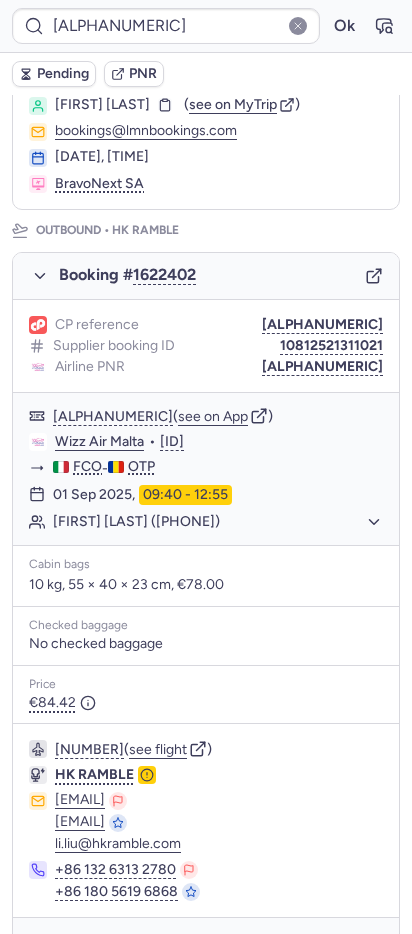 drag, startPoint x: 332, startPoint y: 368, endPoint x: 242, endPoint y: 378, distance: 90.55385 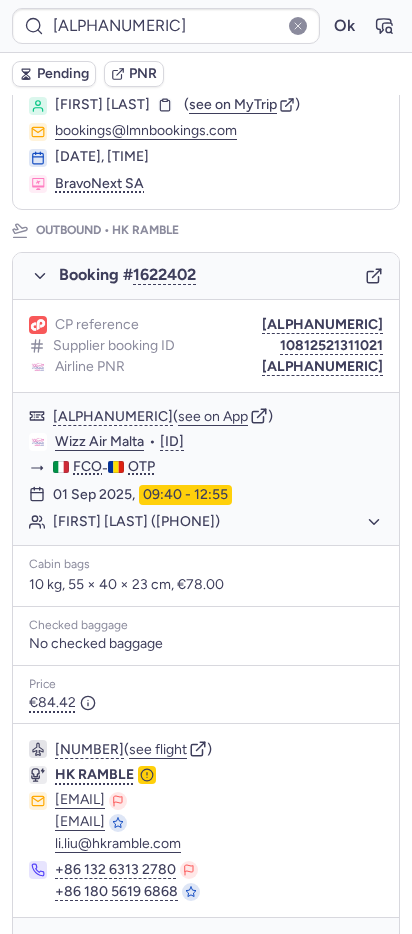 click on "[ALPHANUMERIC]" at bounding box center [322, 367] 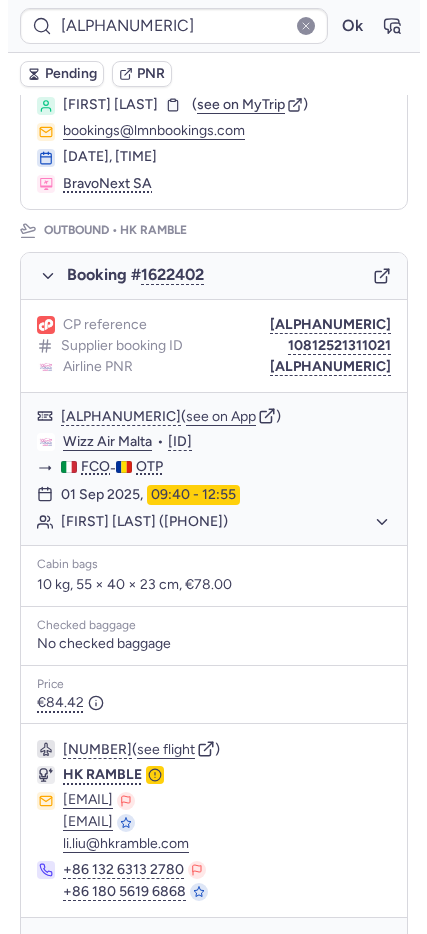 scroll, scrollTop: 969, scrollLeft: 0, axis: vertical 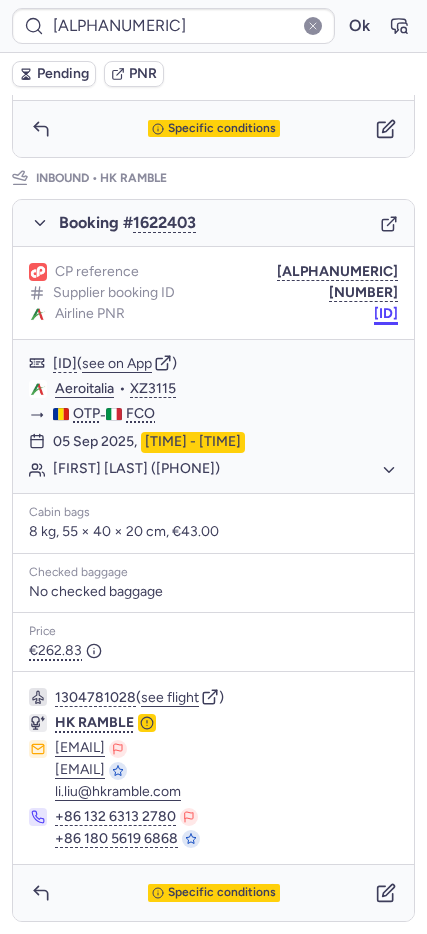 click on "[ID]" at bounding box center (386, 314) 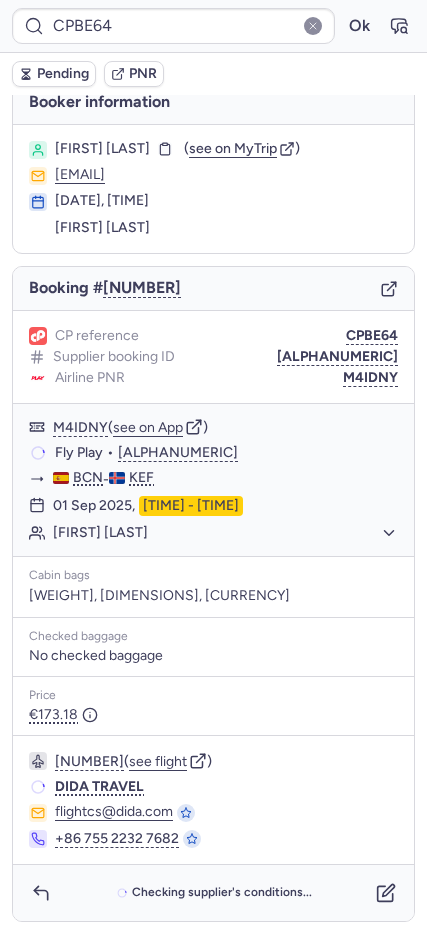 scroll, scrollTop: 15, scrollLeft: 0, axis: vertical 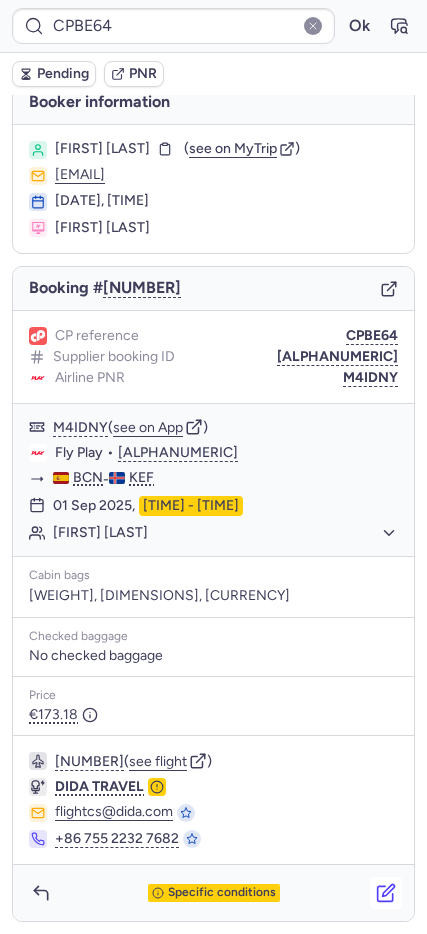 click 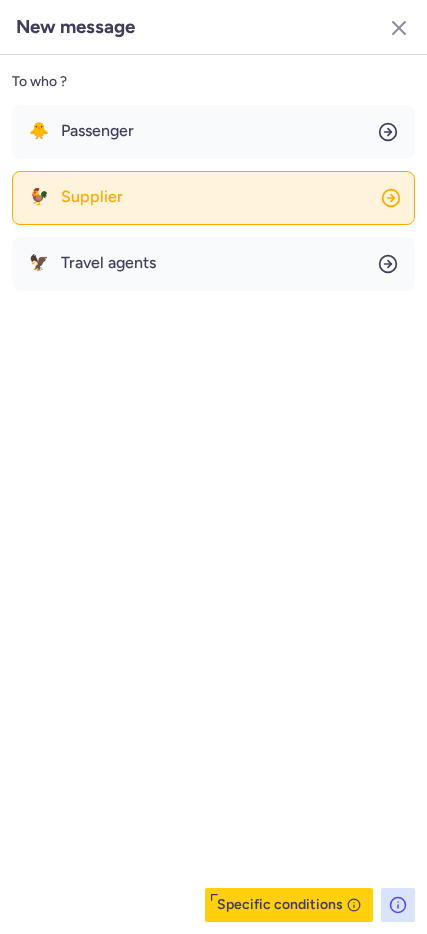 click on "🐓 Supplier" 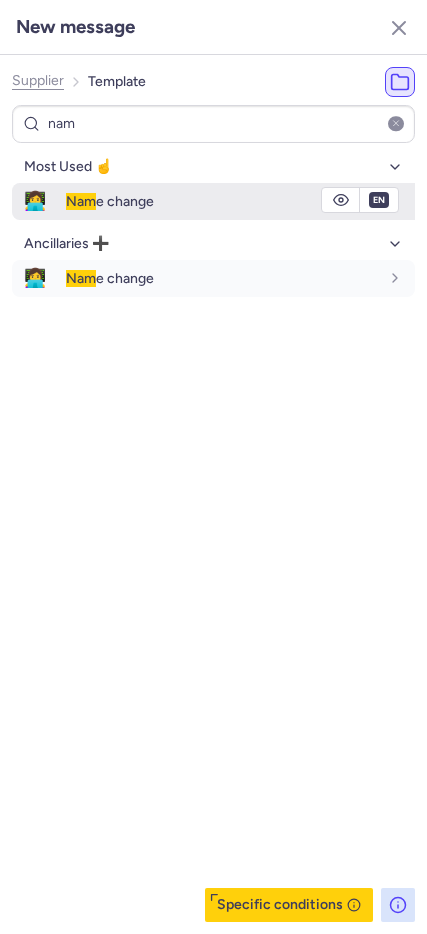 click on "Nam e change" at bounding box center [110, 201] 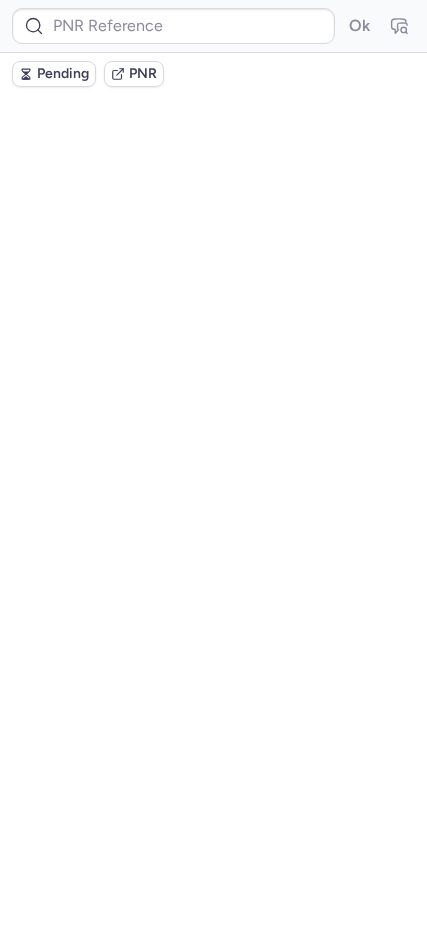 scroll, scrollTop: 0, scrollLeft: 0, axis: both 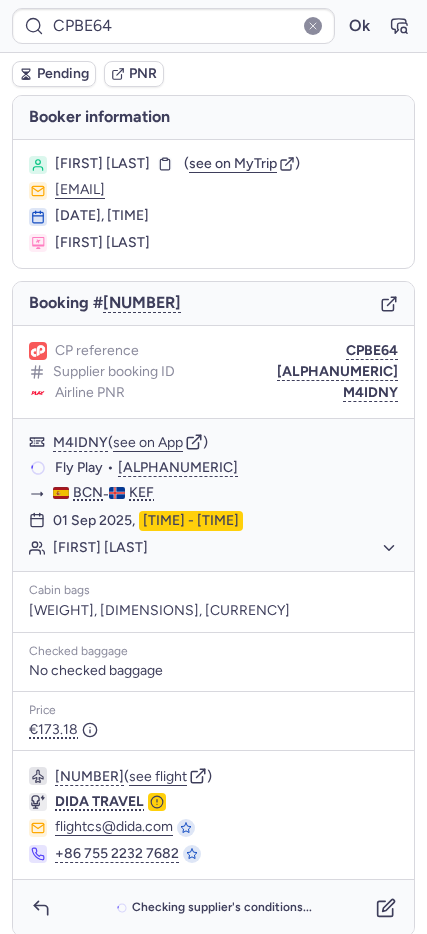 click on "Pending" at bounding box center [63, 74] 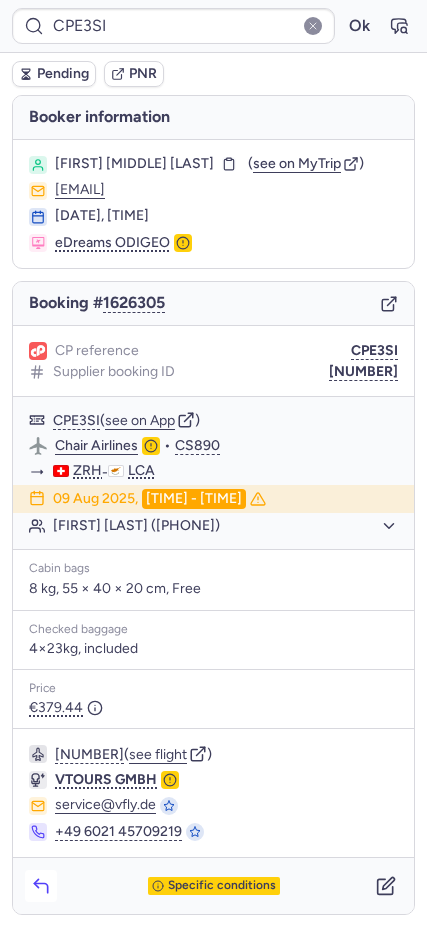 click 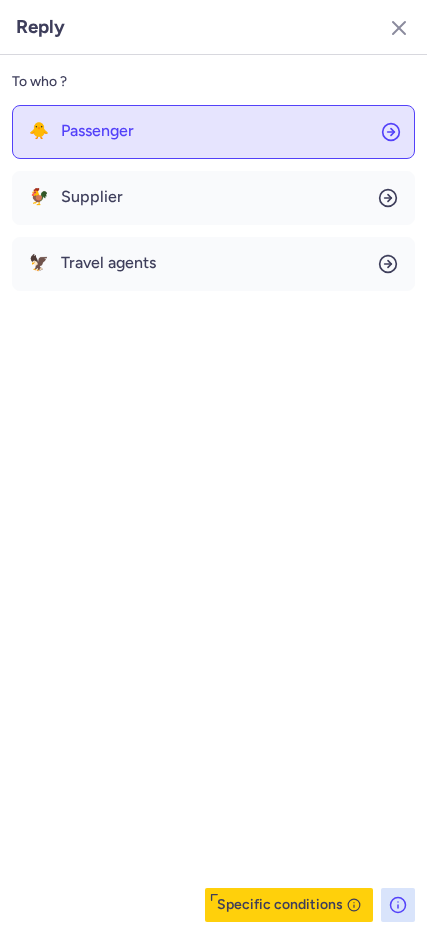click on "Passenger" at bounding box center (97, 131) 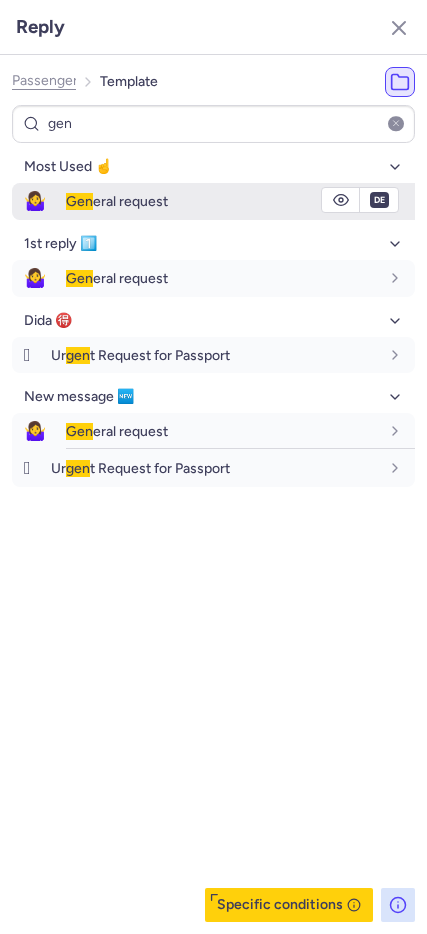 click on "Gen eral request" at bounding box center (117, 201) 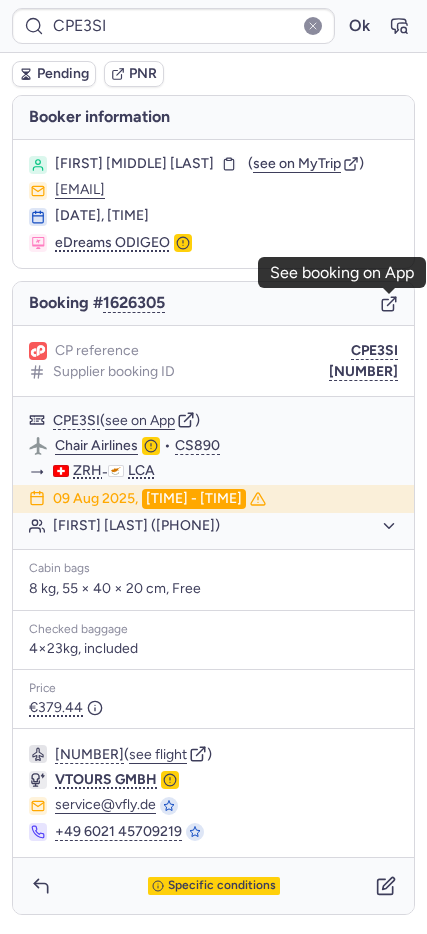 click 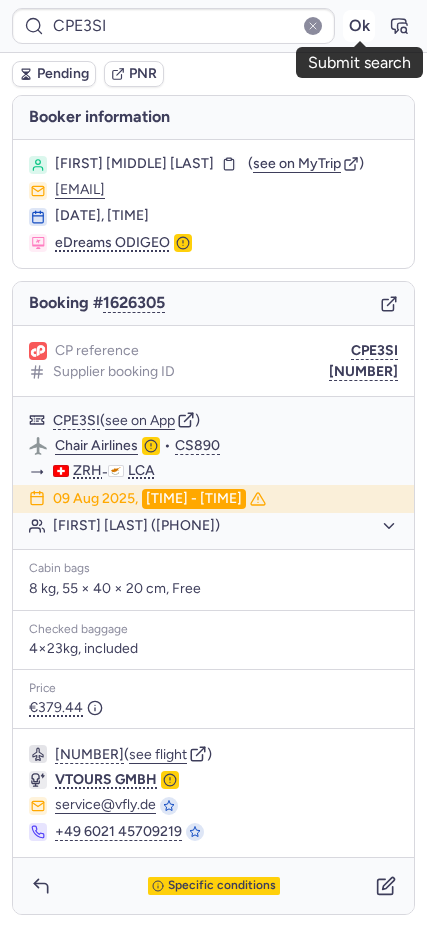 click on "Ok" at bounding box center (359, 26) 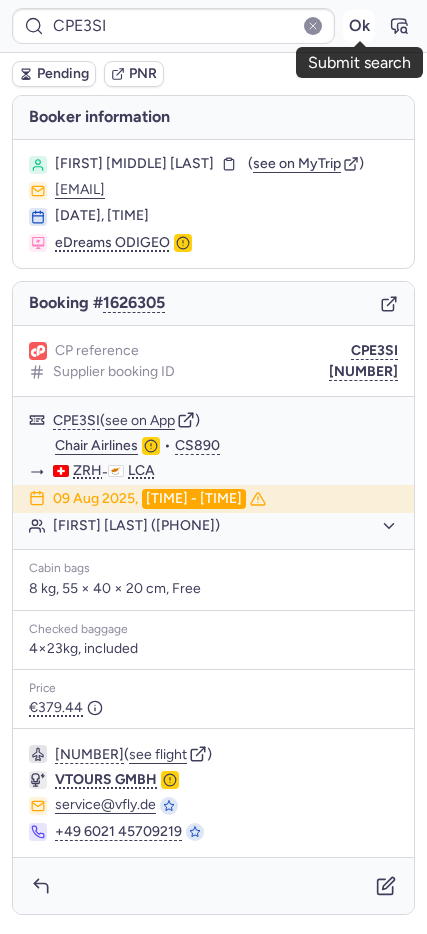 click on "Ok" at bounding box center (359, 26) 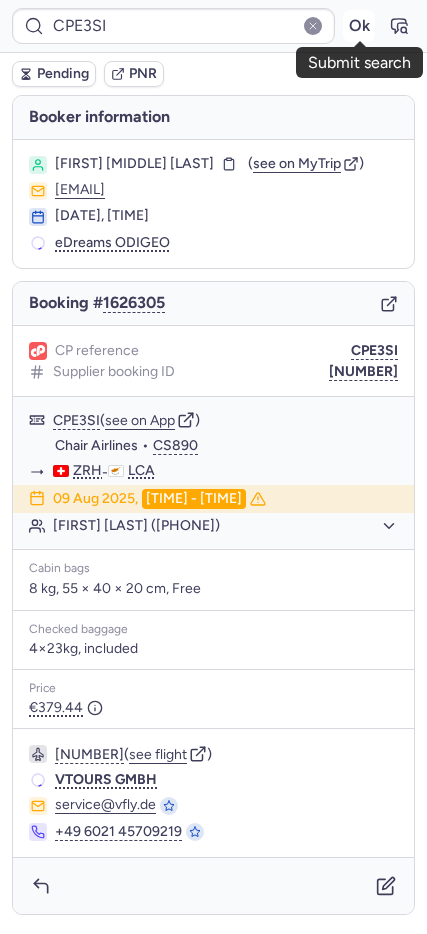 click on "Ok" at bounding box center (359, 26) 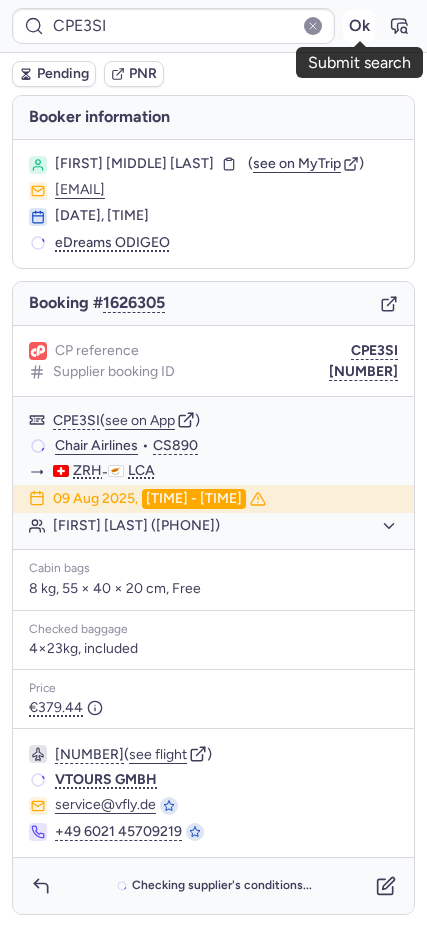 click on "Ok" at bounding box center (359, 26) 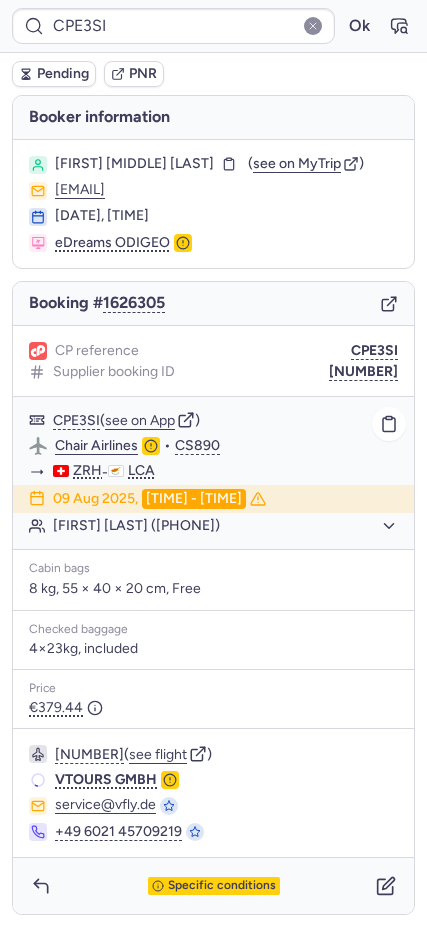 click on "[FIRST] [LAST] ([PHONE])" 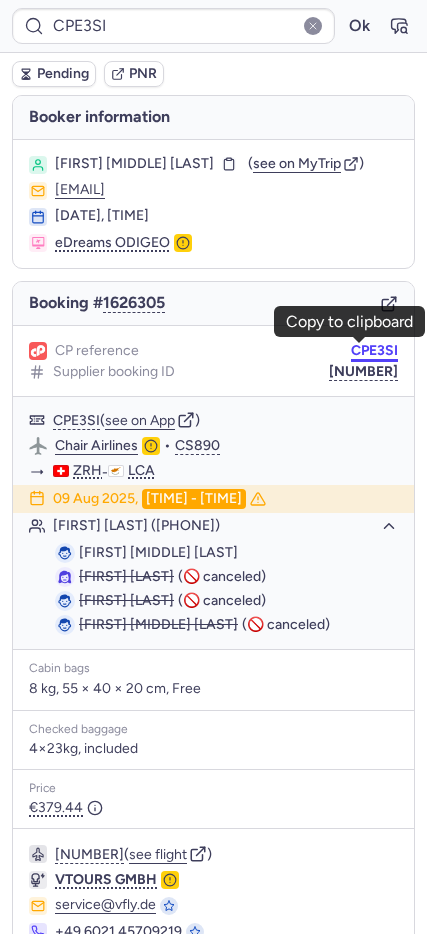 click on "CPE3SI" at bounding box center [374, 351] 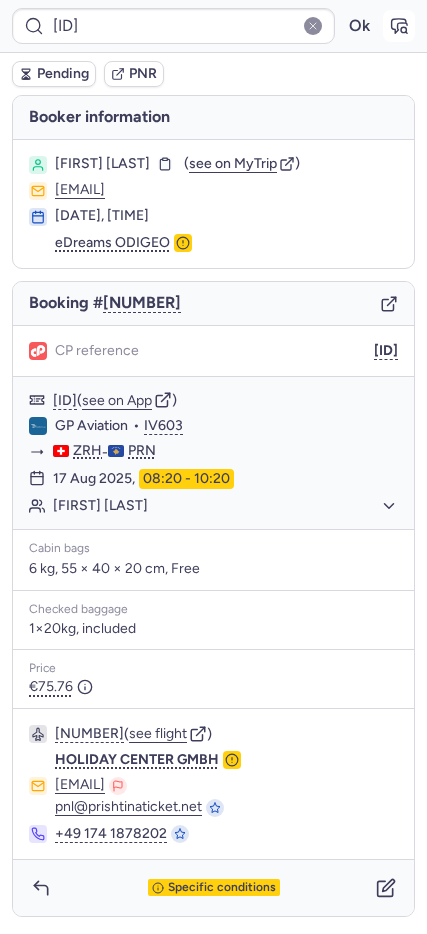 click at bounding box center (399, 26) 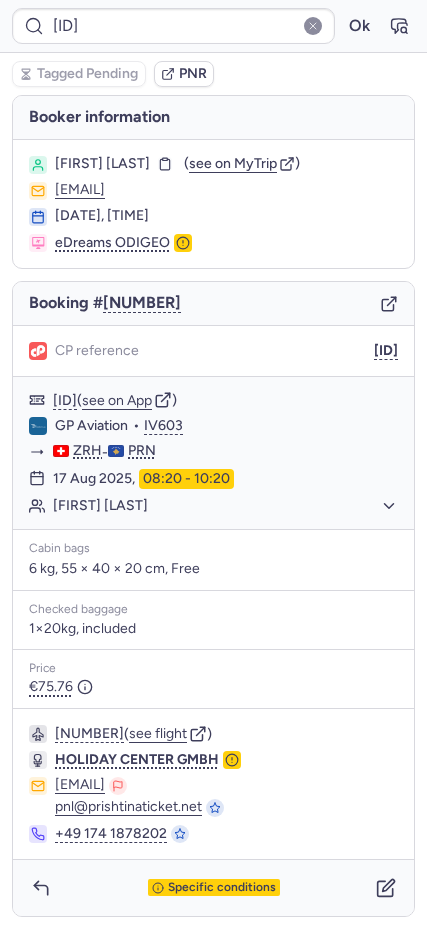 click 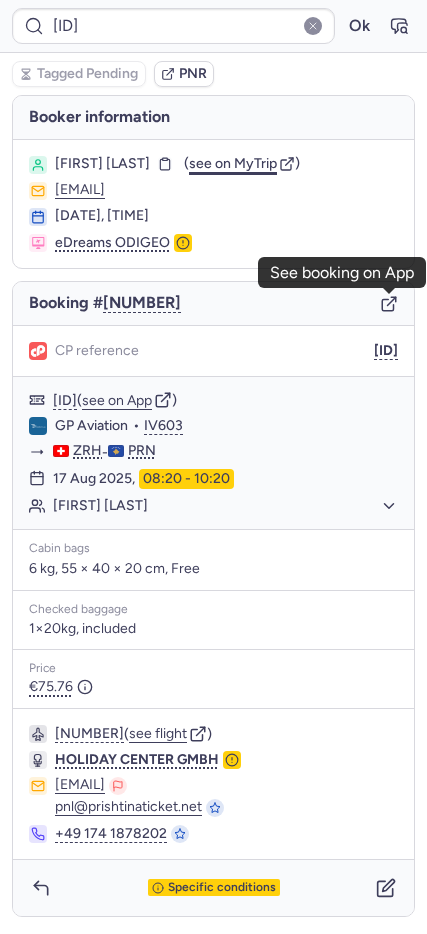 click on "see on MyTrip" at bounding box center [233, 163] 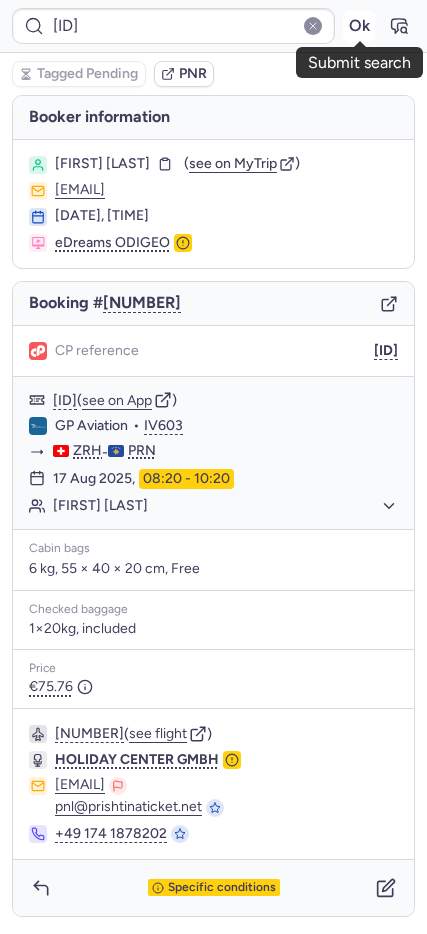 click on "Ok" at bounding box center (359, 26) 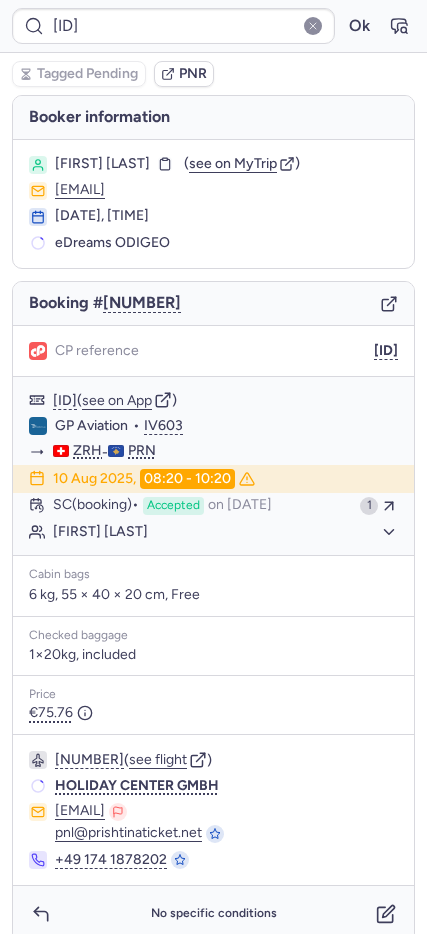 scroll, scrollTop: 21, scrollLeft: 0, axis: vertical 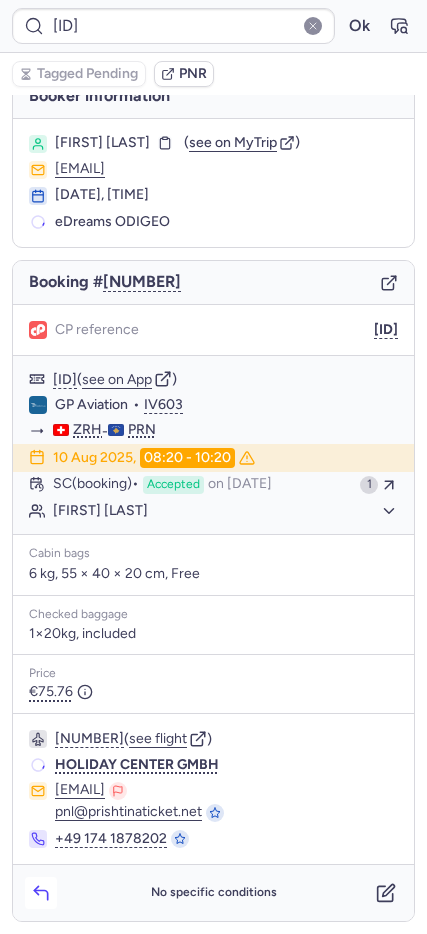 click 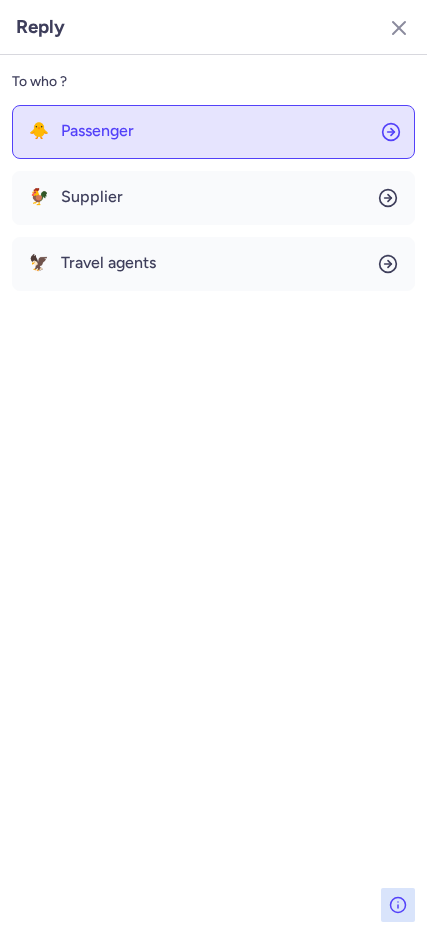click on "🐥 Passenger" 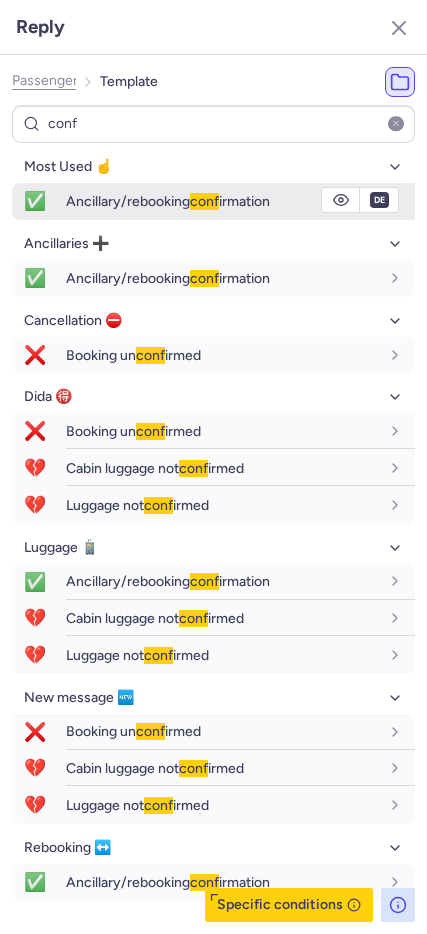 click on "Ancillary/rebooking  conf irmation" at bounding box center [240, 201] 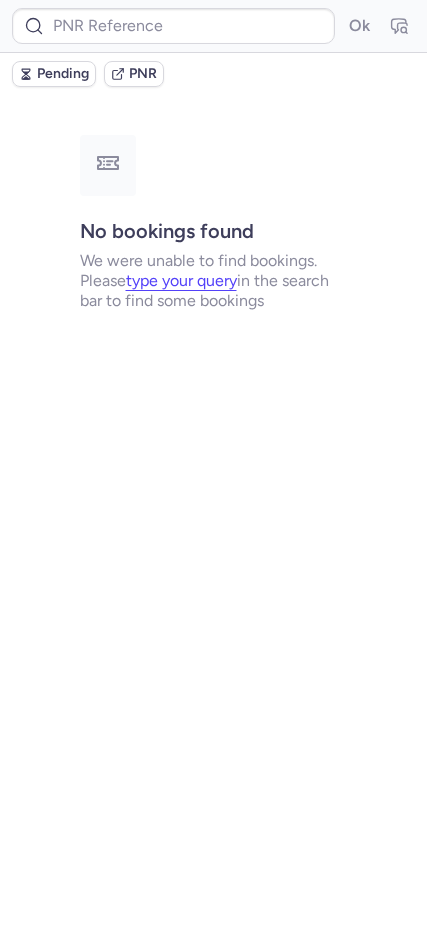 scroll, scrollTop: 0, scrollLeft: 0, axis: both 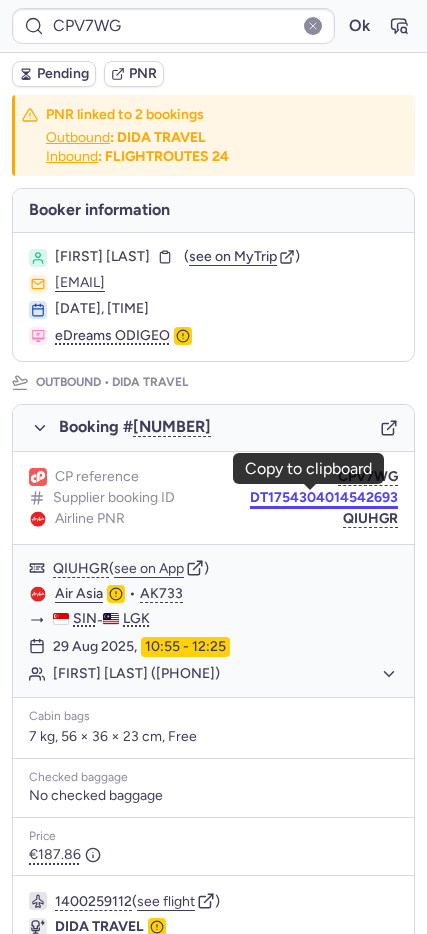 click on "DT1754304014542693" at bounding box center (324, 498) 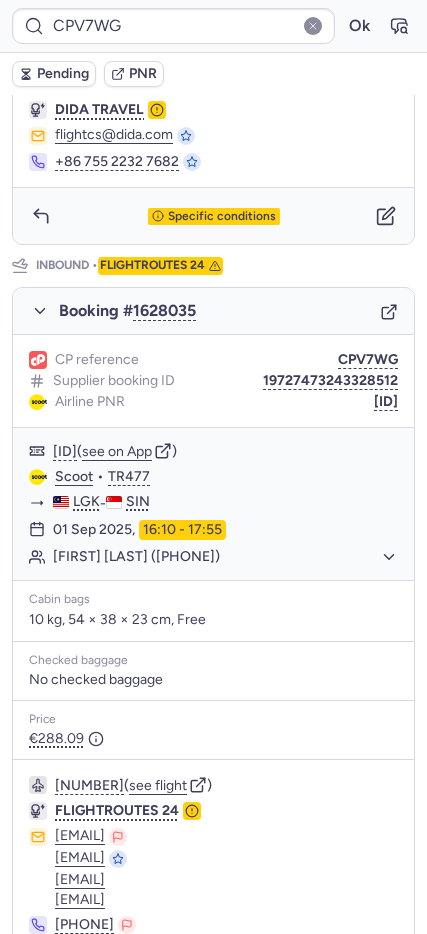 scroll, scrollTop: 0, scrollLeft: 0, axis: both 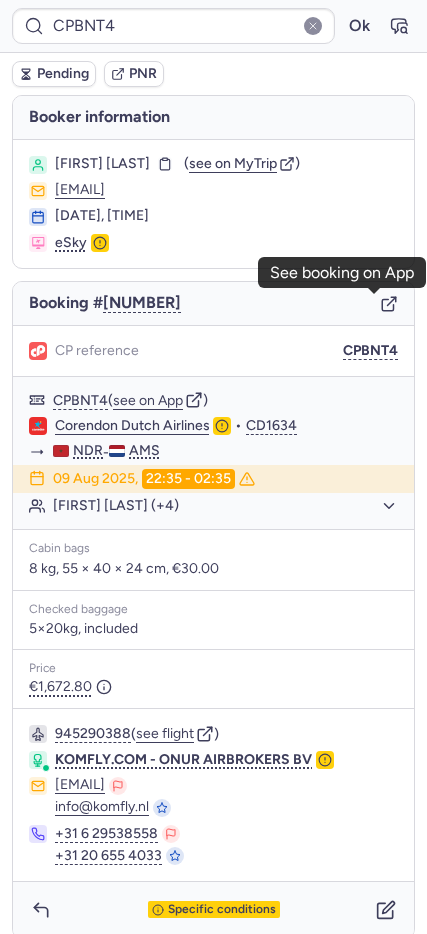 click 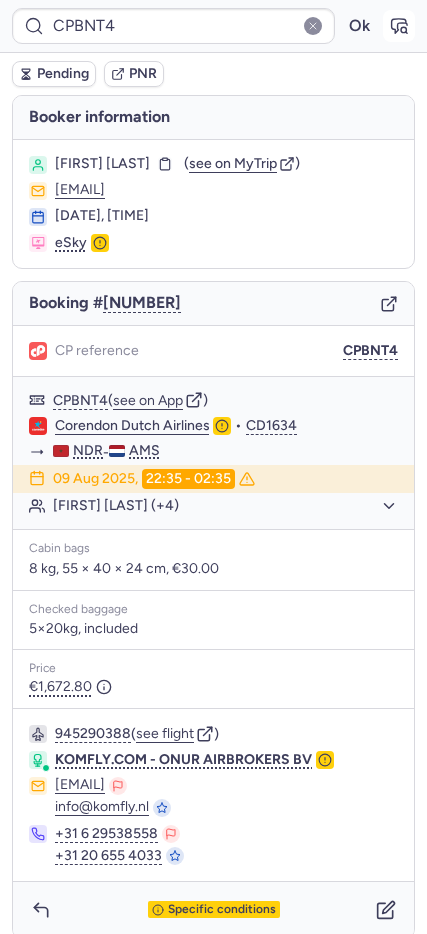 click 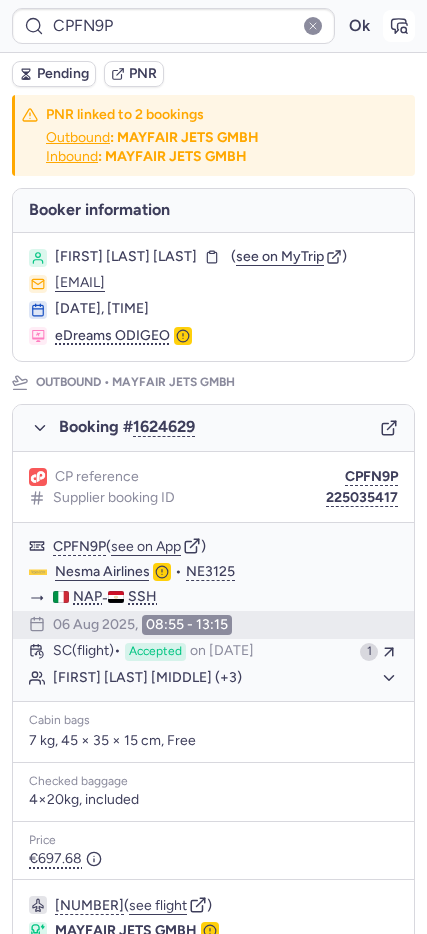 click 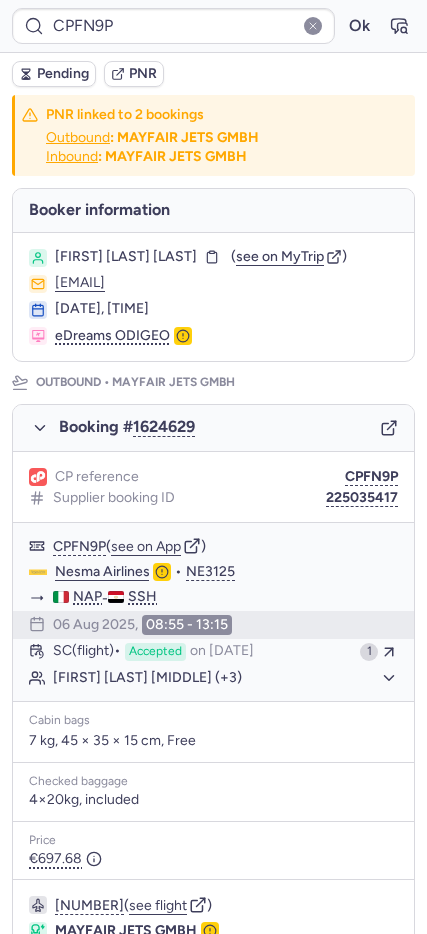 click 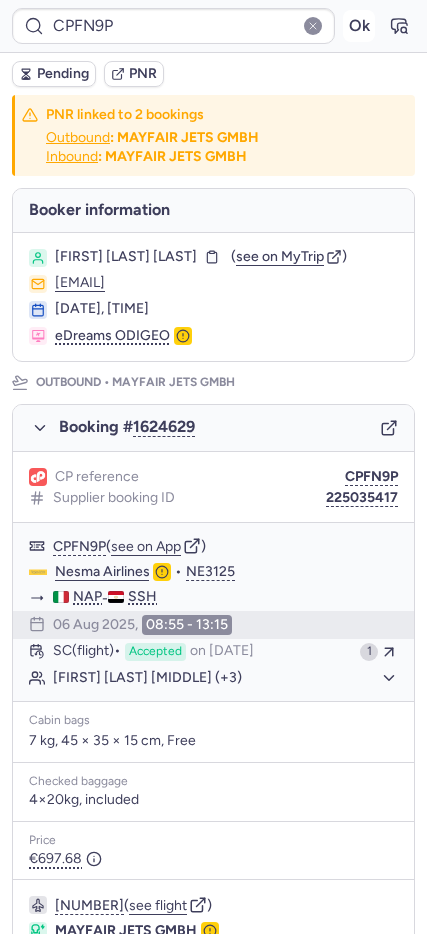click on "Ok" at bounding box center (359, 26) 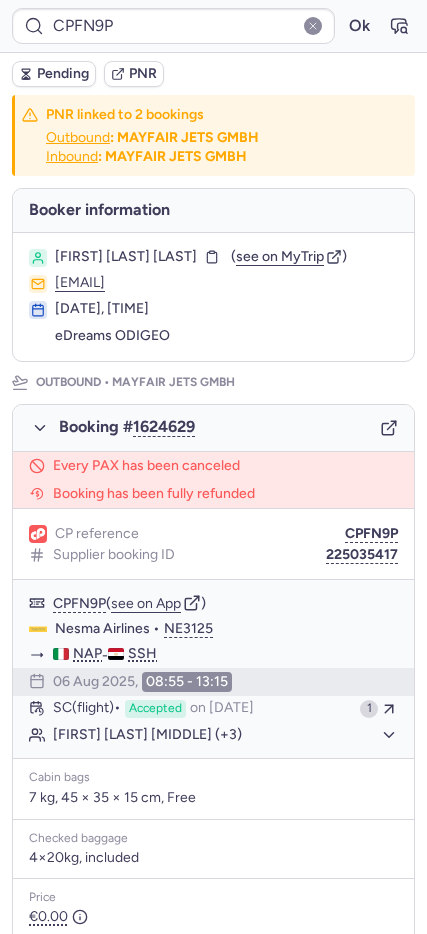 scroll, scrollTop: 1067, scrollLeft: 0, axis: vertical 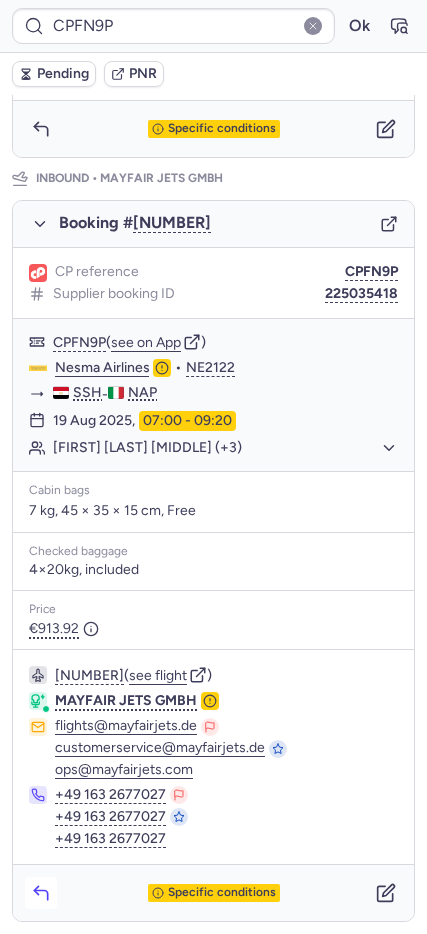 click 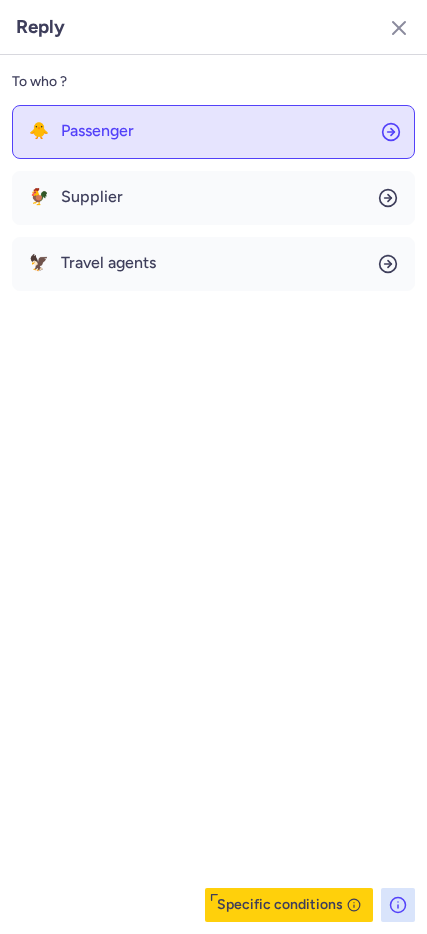 click on "Passenger" at bounding box center (97, 131) 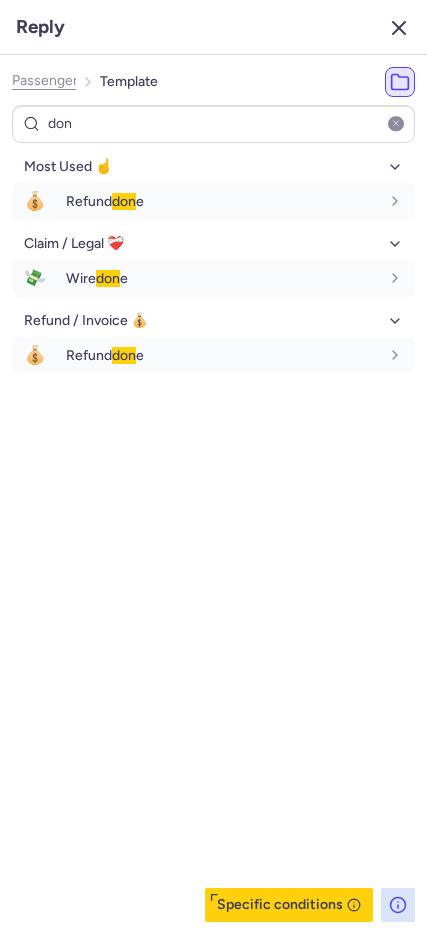 click 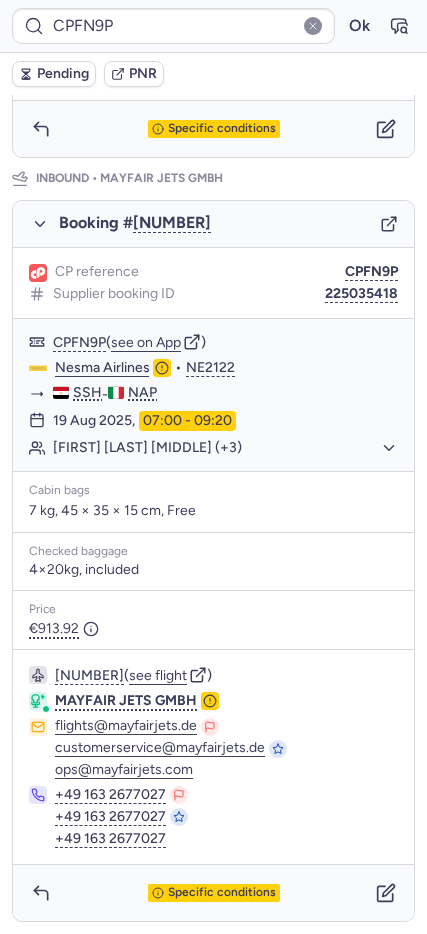 scroll, scrollTop: 250, scrollLeft: 0, axis: vertical 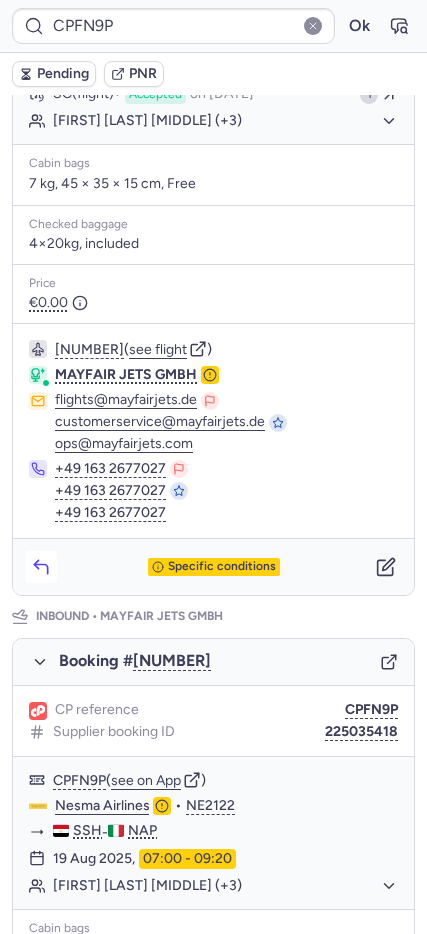 click 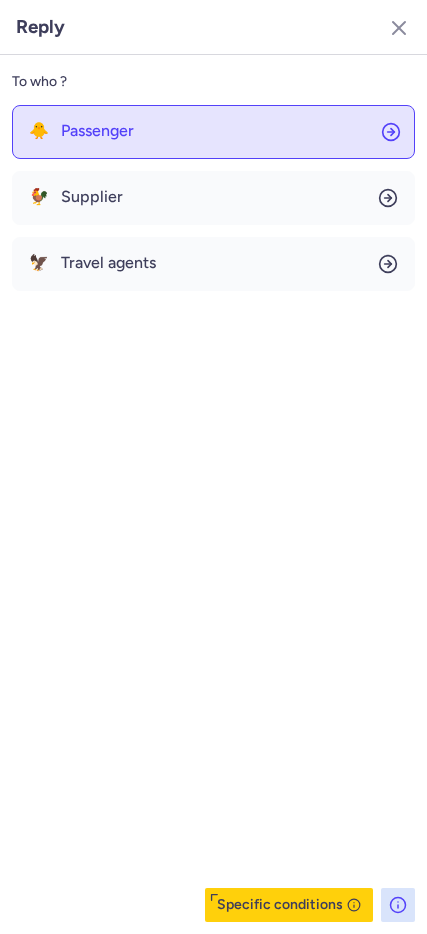 click on "🐥 Passenger" 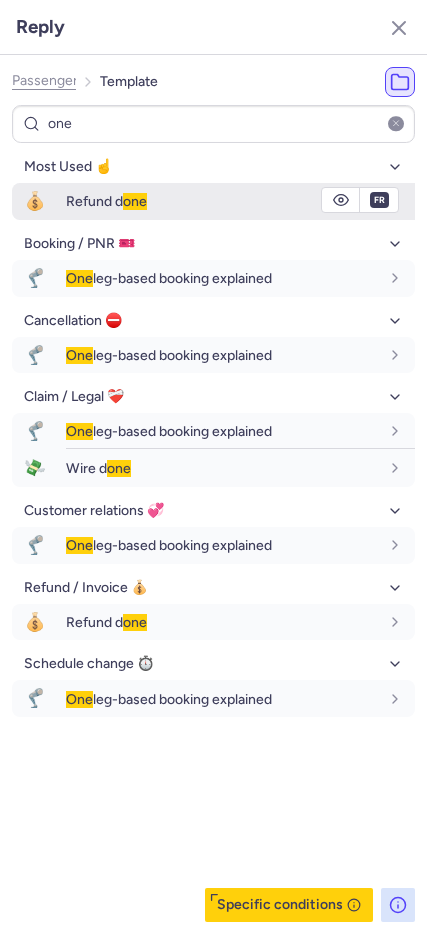 click on "Refund d one" at bounding box center [106, 201] 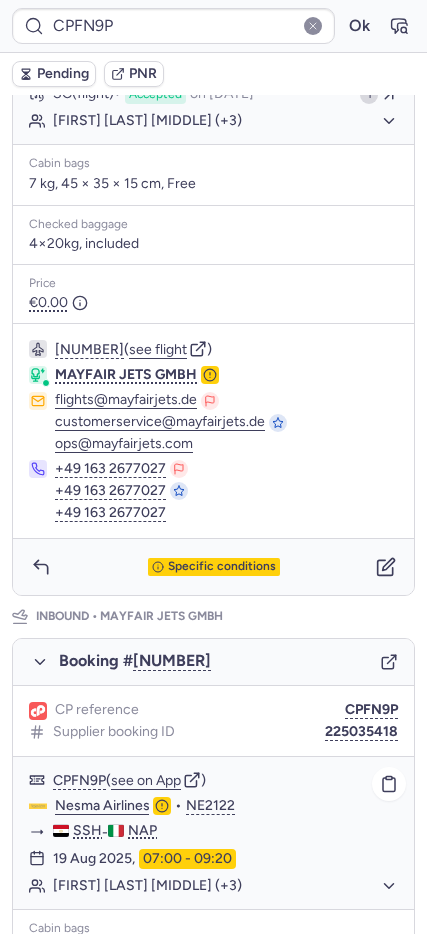 scroll, scrollTop: 1067, scrollLeft: 0, axis: vertical 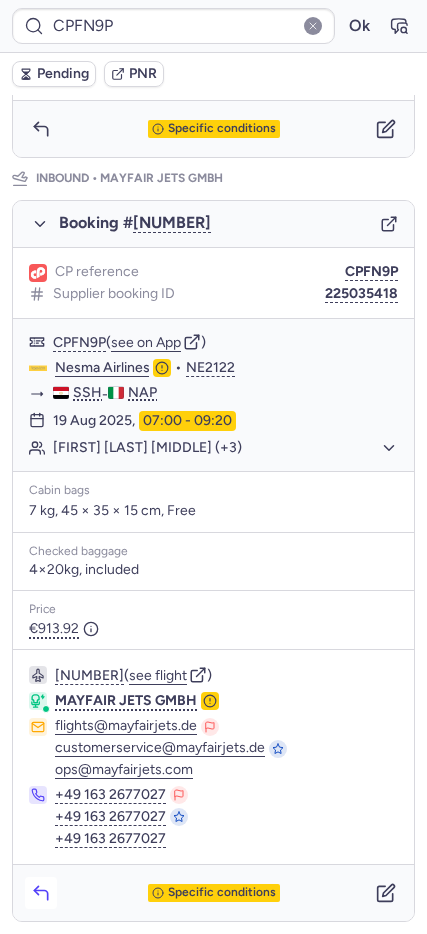 click 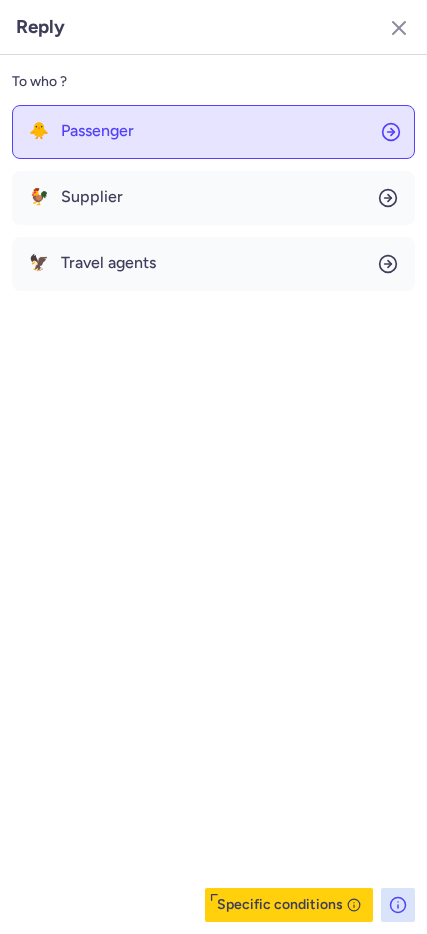 click on "🐥 Passenger" 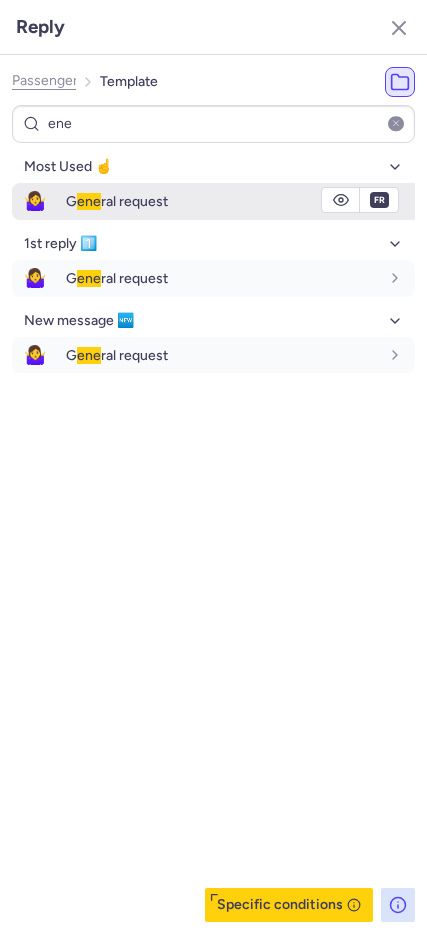 click on "🤷‍♀️" at bounding box center [35, 201] 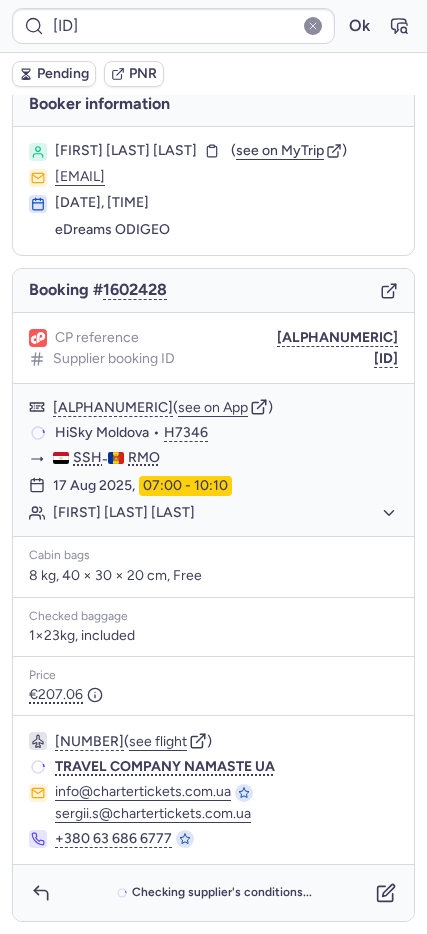 scroll, scrollTop: 13, scrollLeft: 0, axis: vertical 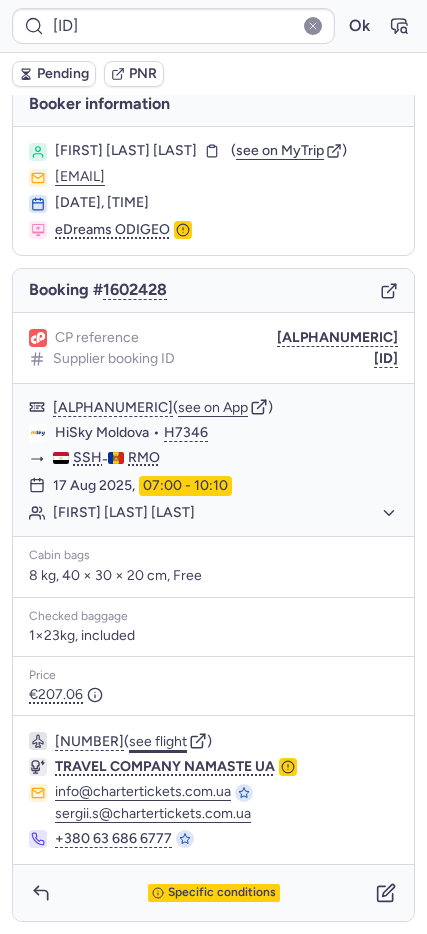 click on "see flight" 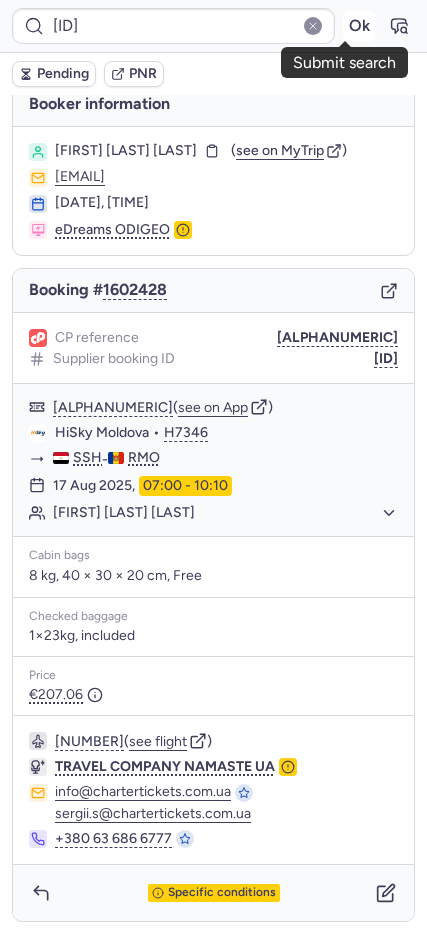 click on "Ok" at bounding box center [359, 26] 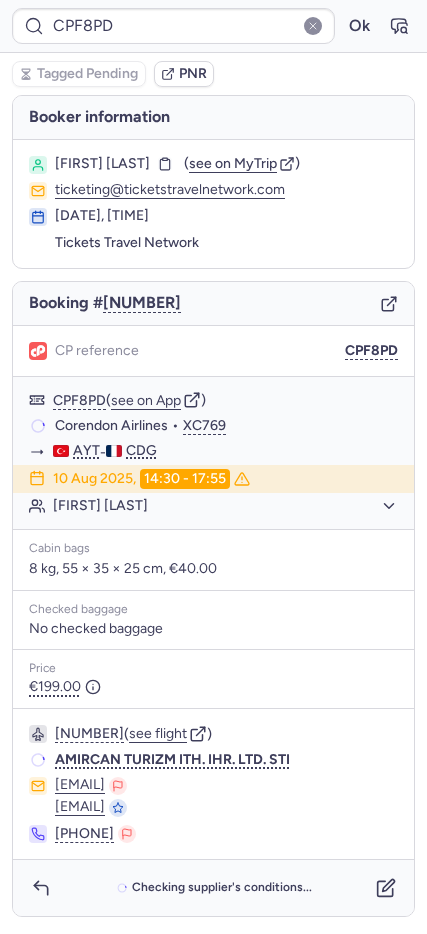 scroll, scrollTop: 0, scrollLeft: 0, axis: both 